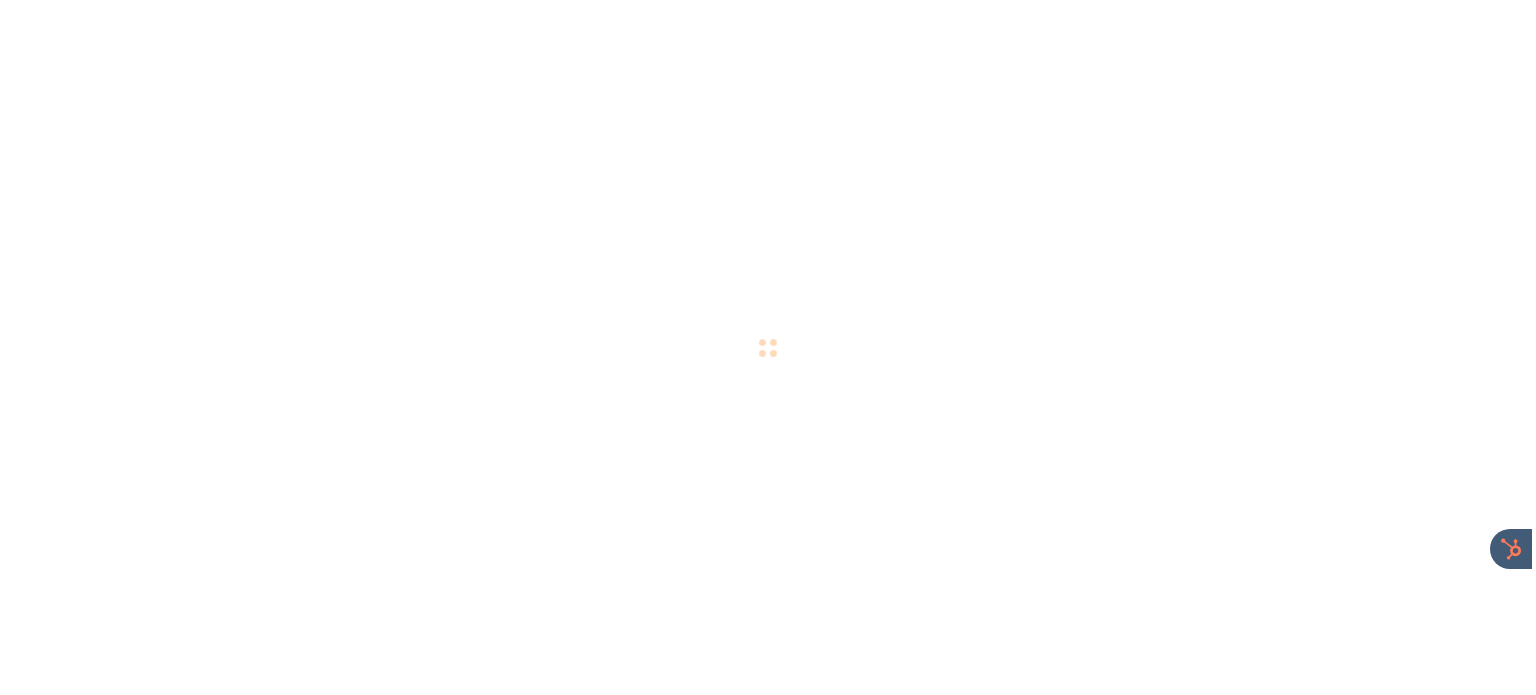 scroll, scrollTop: 0, scrollLeft: 0, axis: both 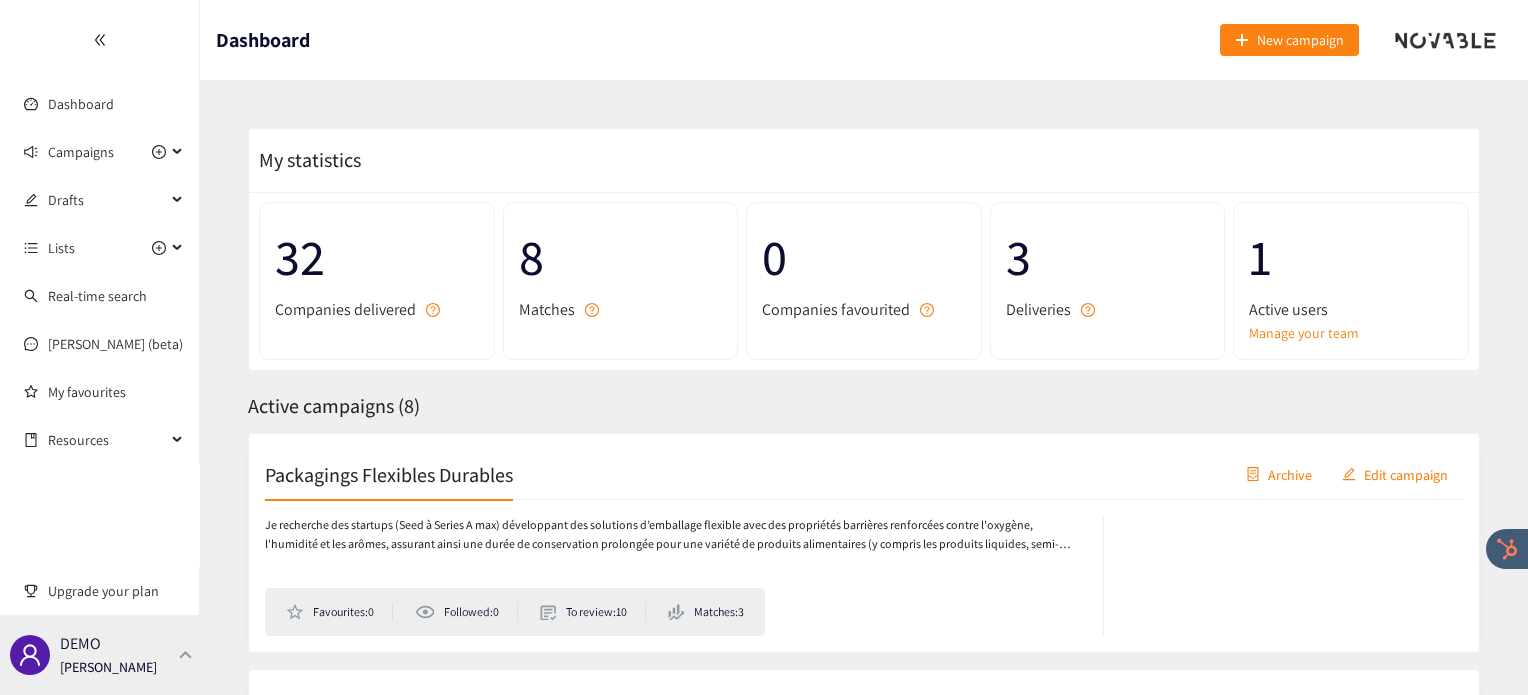 click at bounding box center [186, 654] 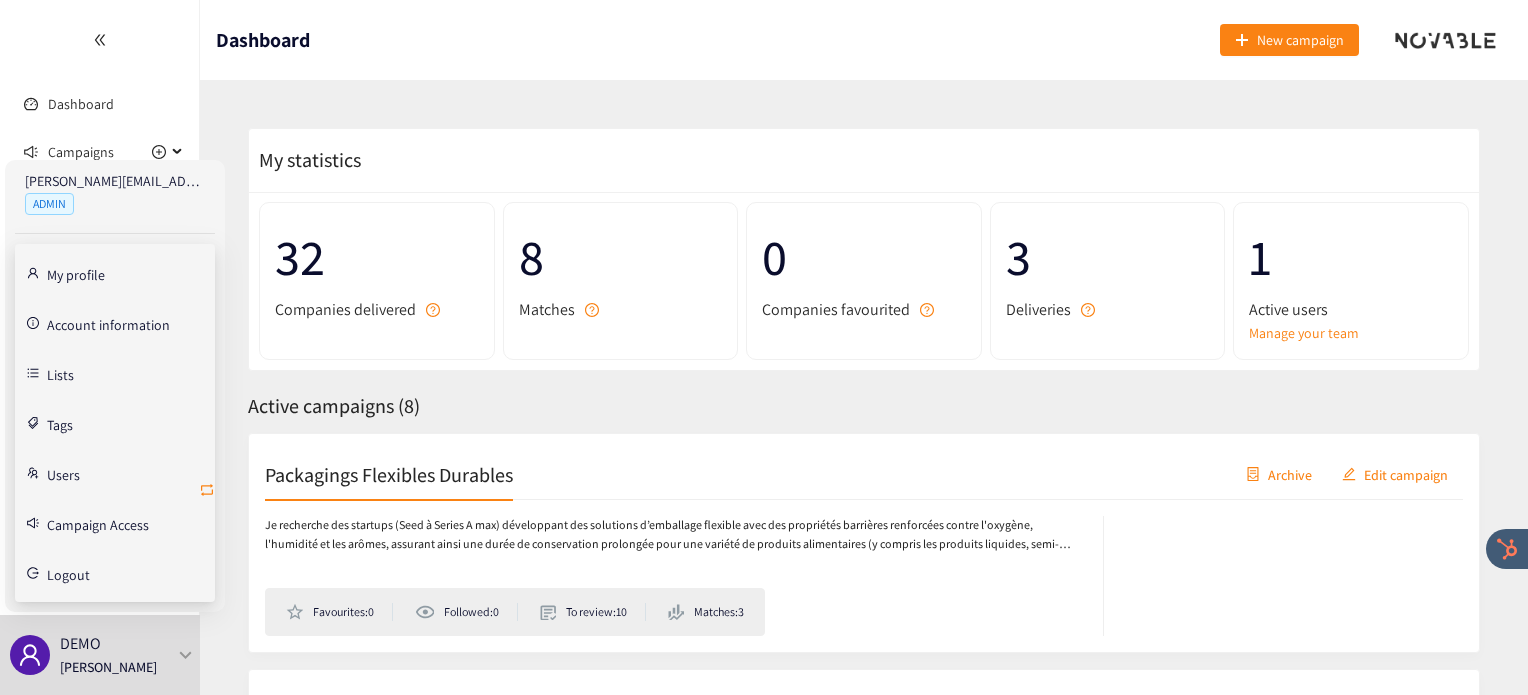 click 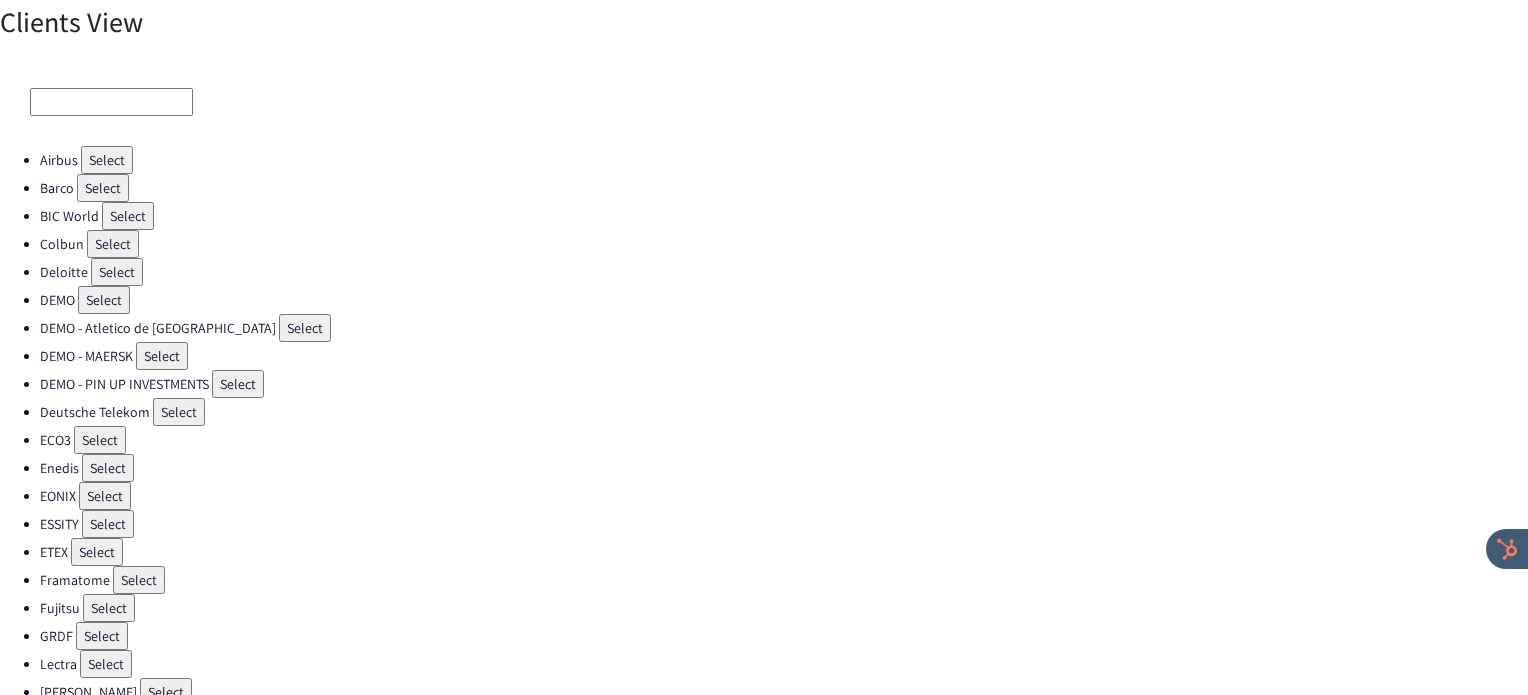 click on "Select" at bounding box center [100, 440] 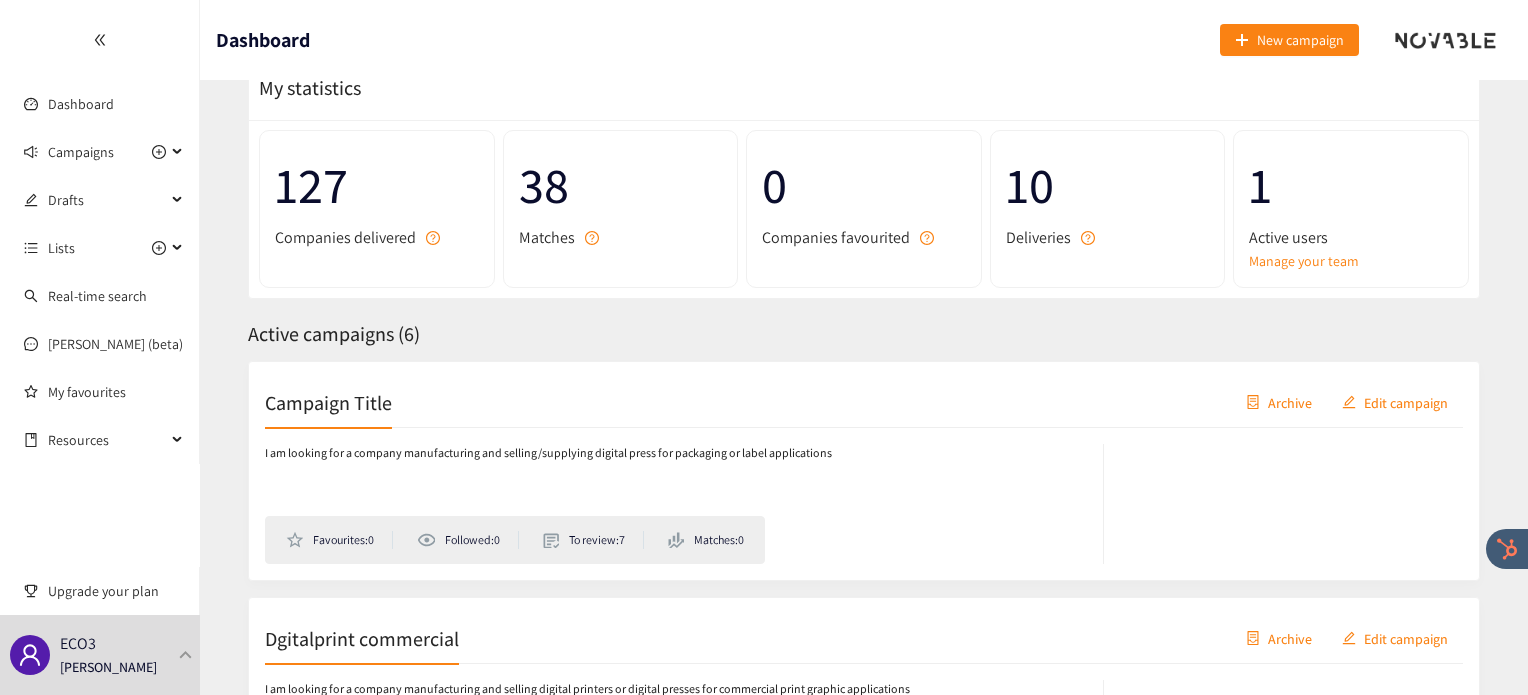 scroll, scrollTop: 0, scrollLeft: 0, axis: both 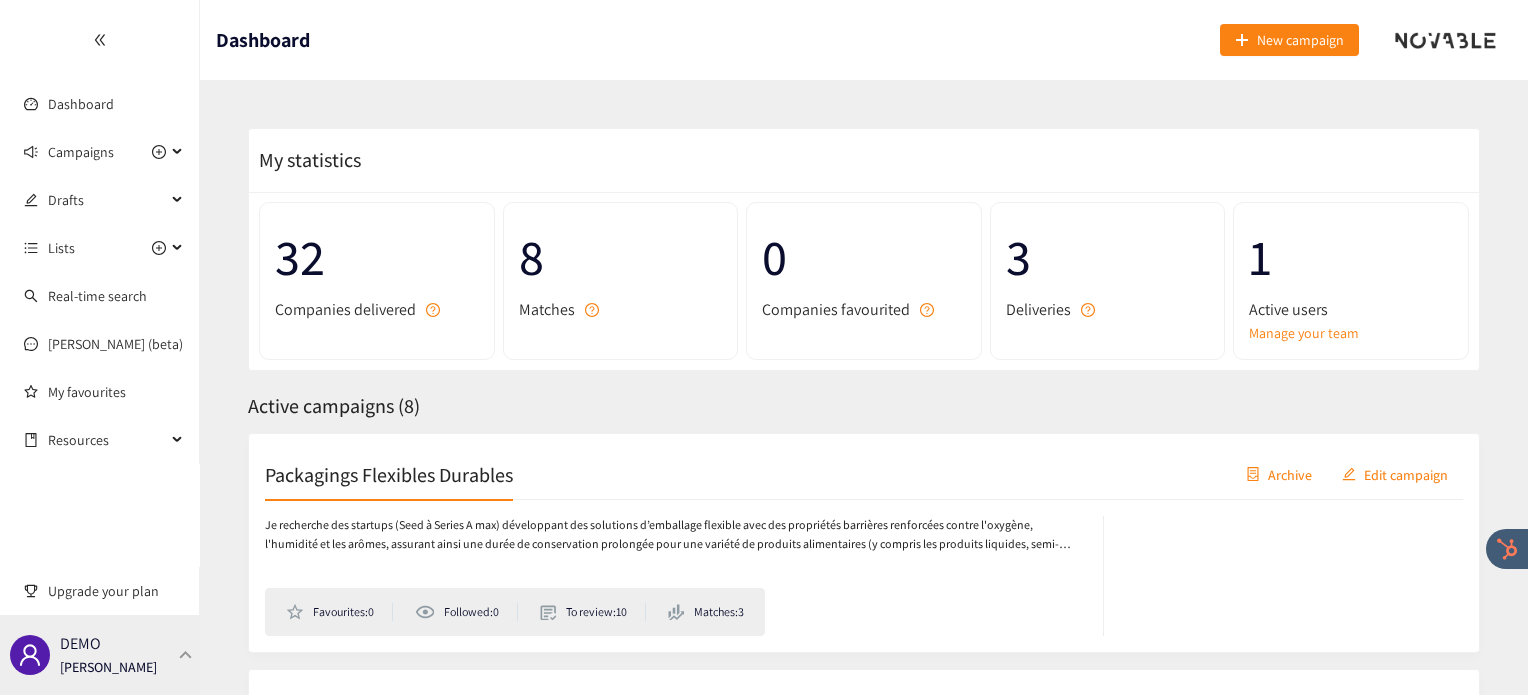 click on "DEMO Irene Violetta" at bounding box center [100, 655] 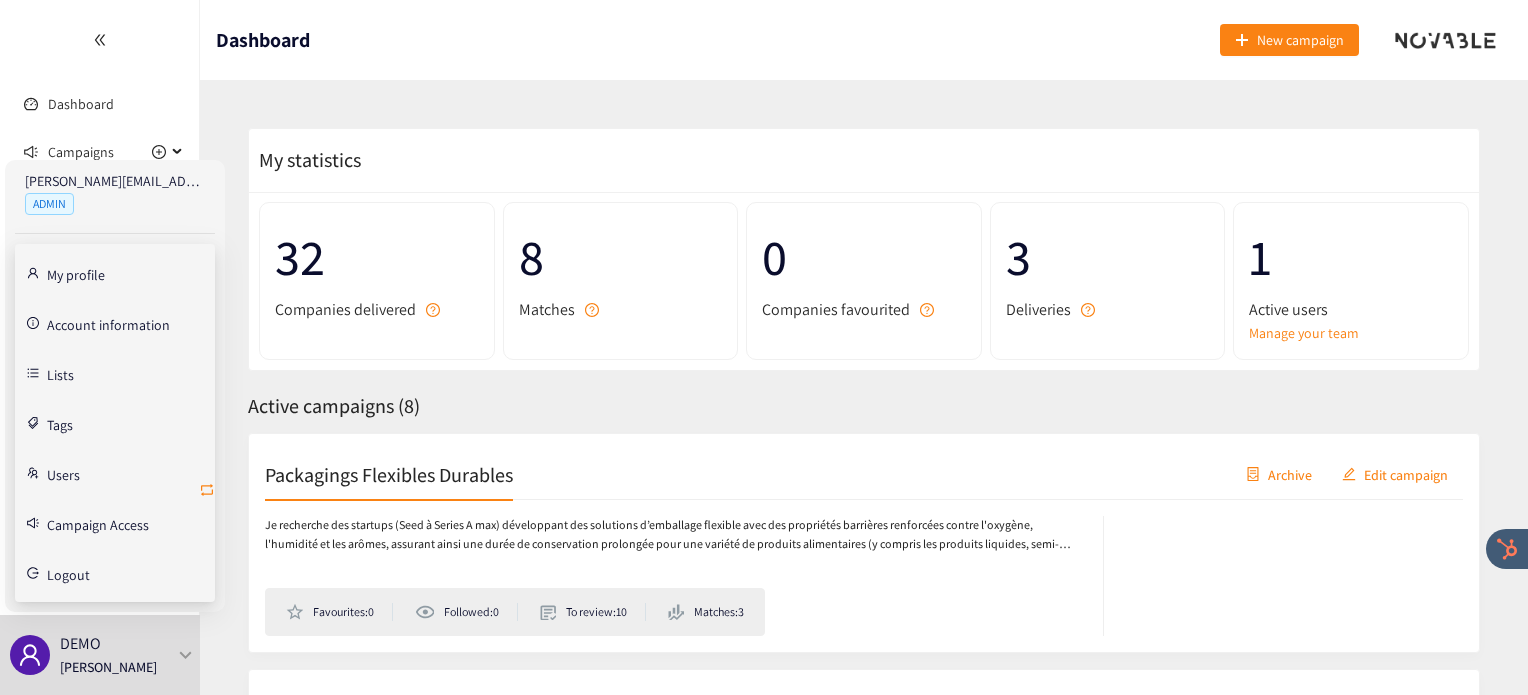 click 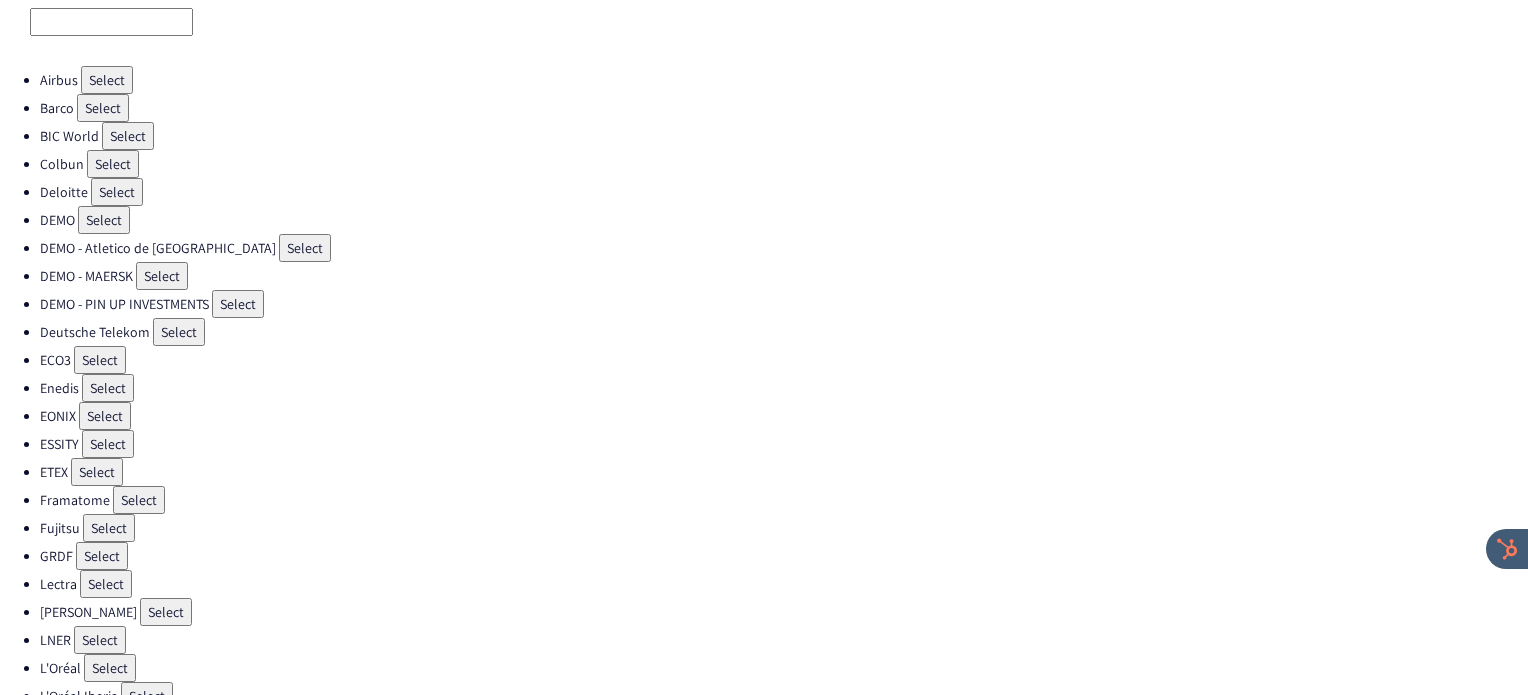 scroll, scrollTop: 80, scrollLeft: 0, axis: vertical 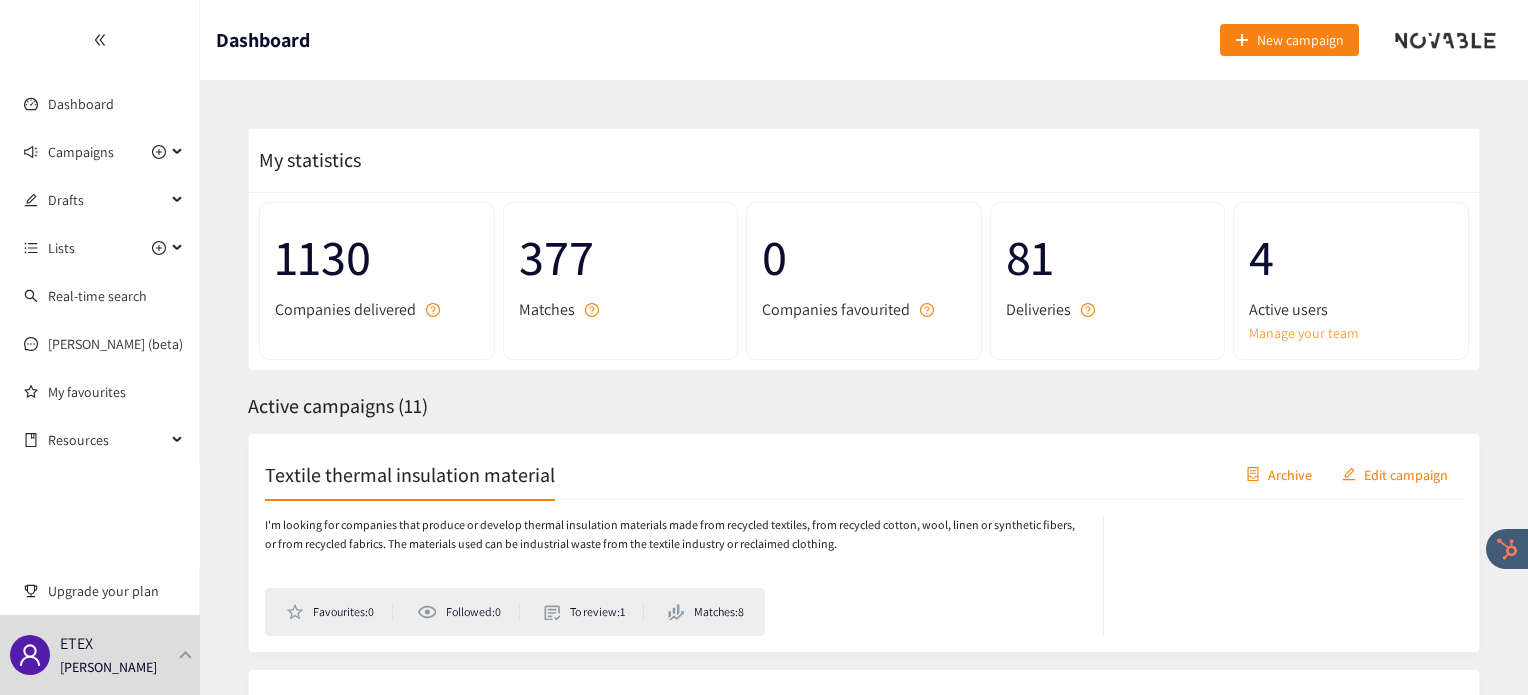 click on "Manage your team" at bounding box center [1351, 333] 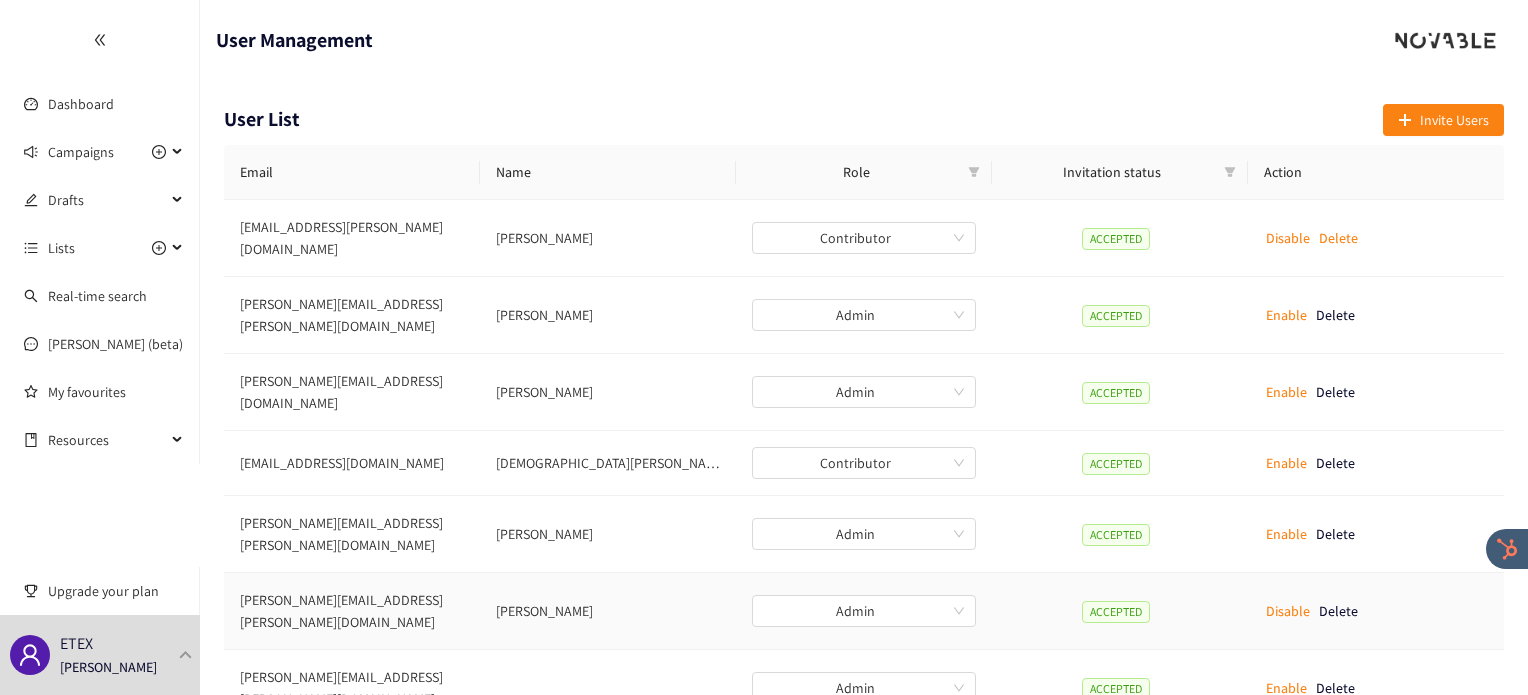 scroll, scrollTop: 252, scrollLeft: 0, axis: vertical 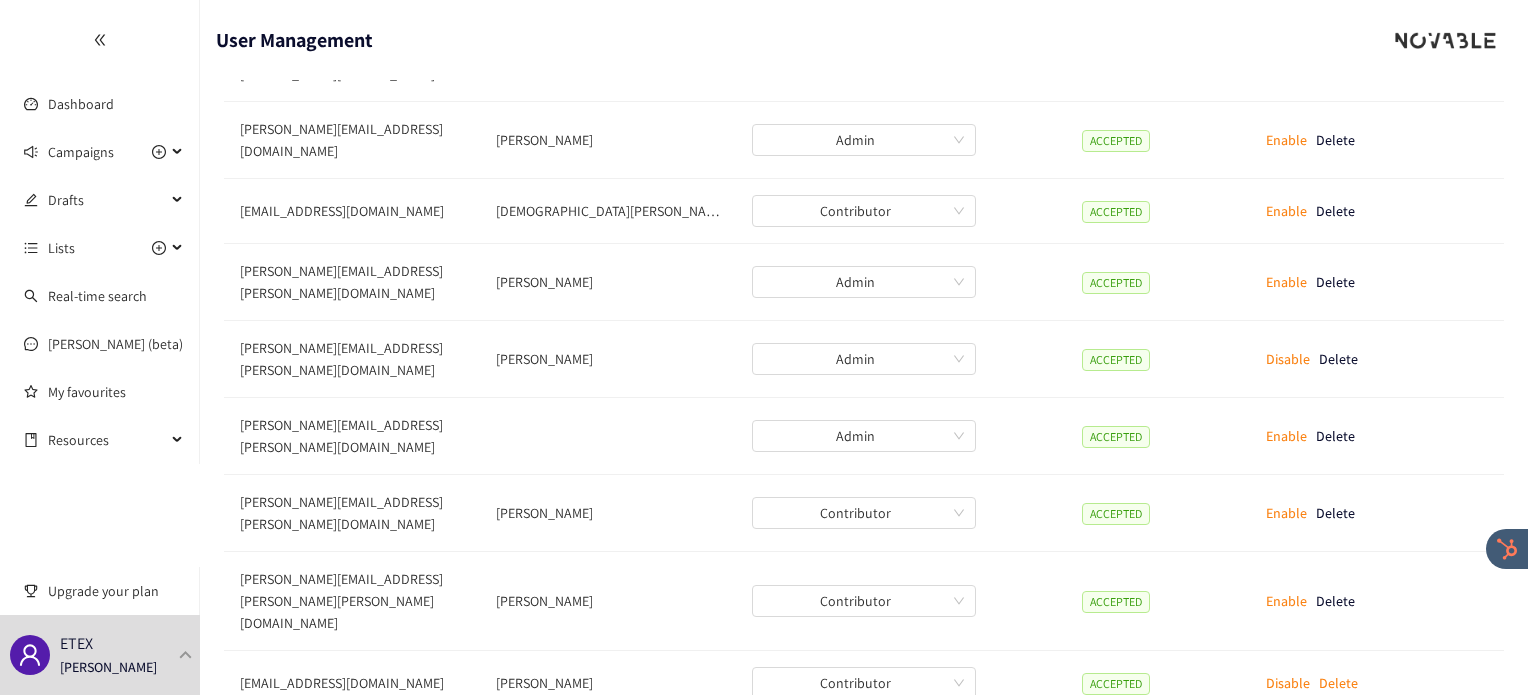 click on "2" at bounding box center [884, 748] 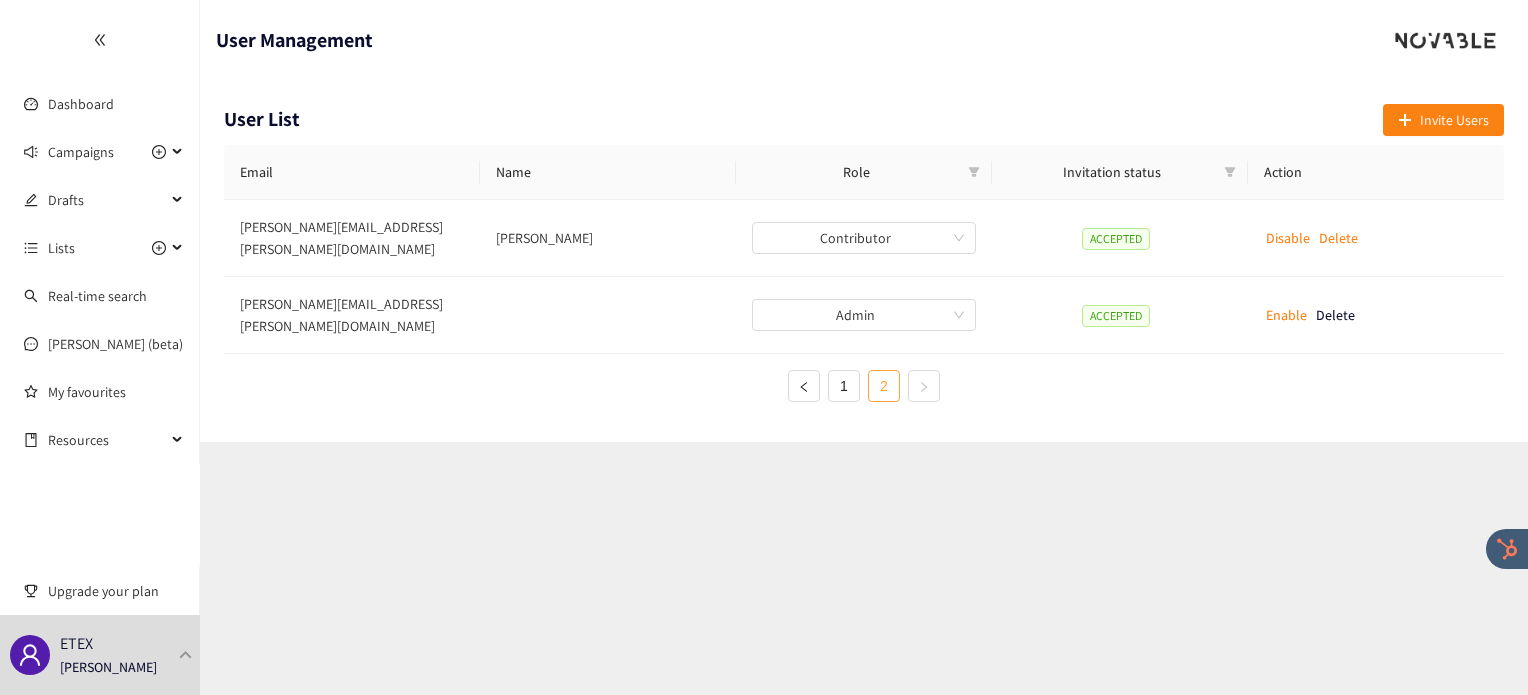 scroll, scrollTop: 0, scrollLeft: 0, axis: both 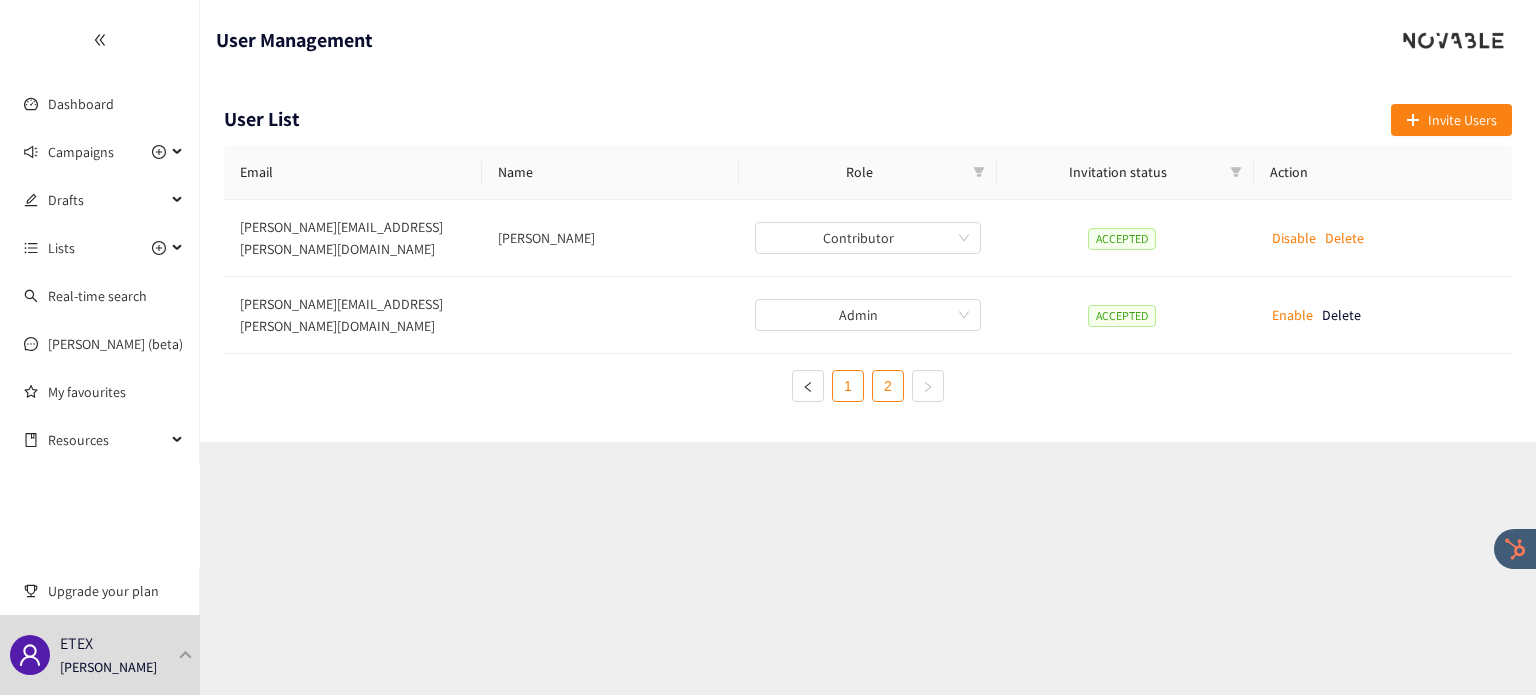 click on "1" at bounding box center (848, 386) 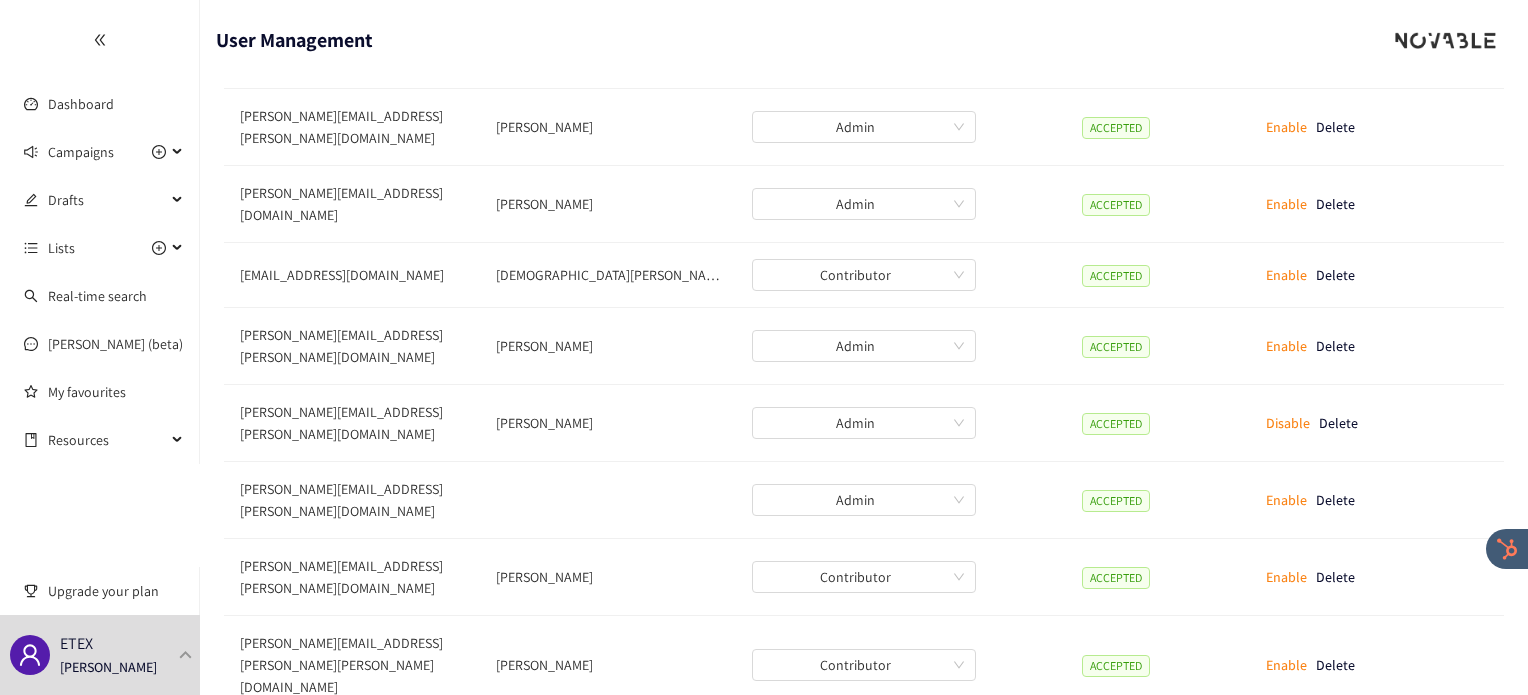 scroll, scrollTop: 0, scrollLeft: 0, axis: both 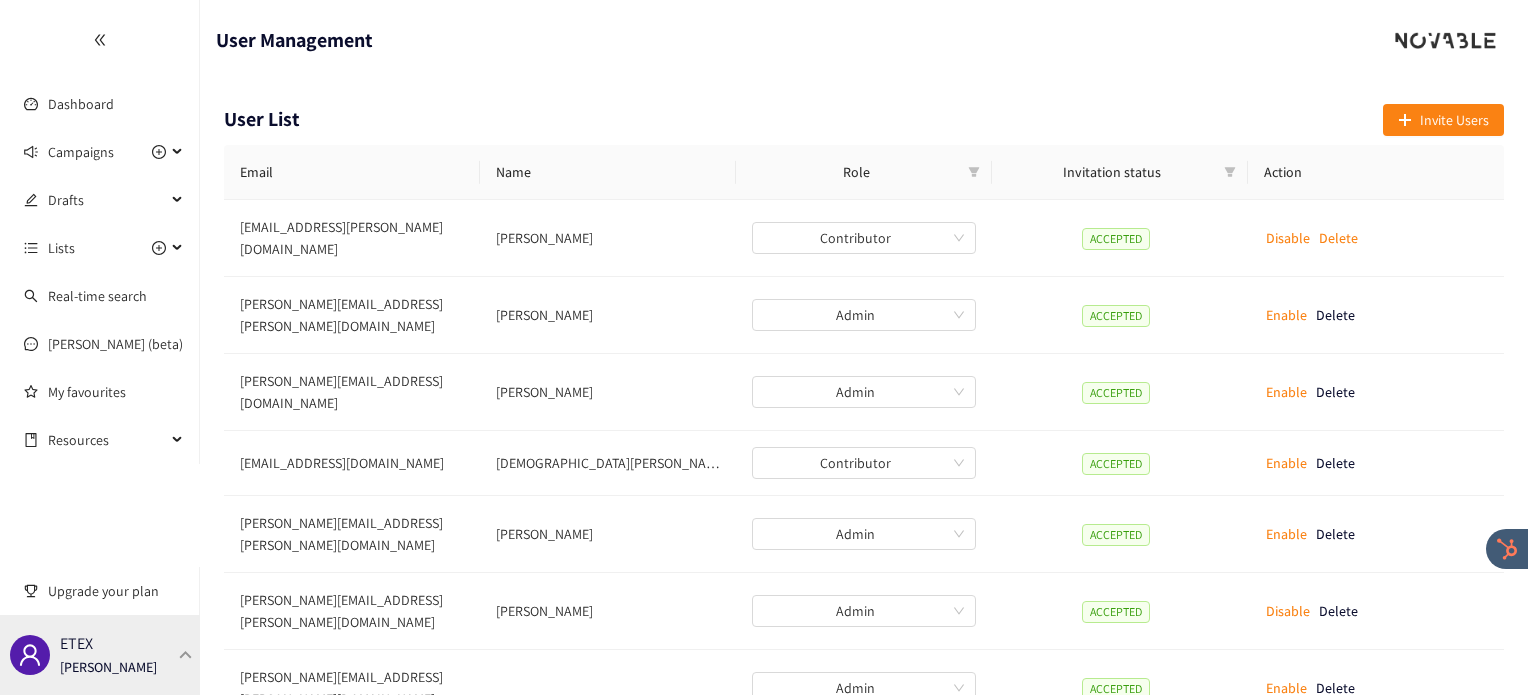 click at bounding box center [186, 654] 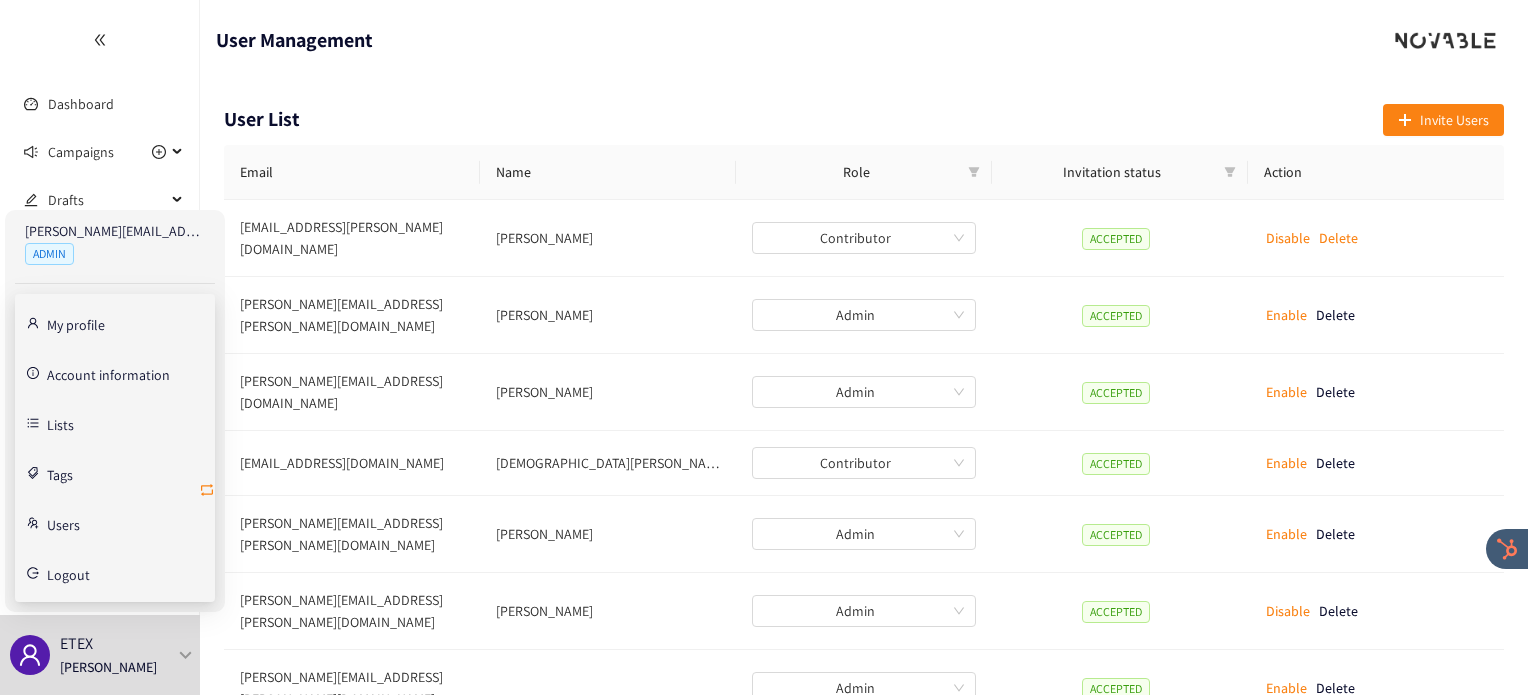 click 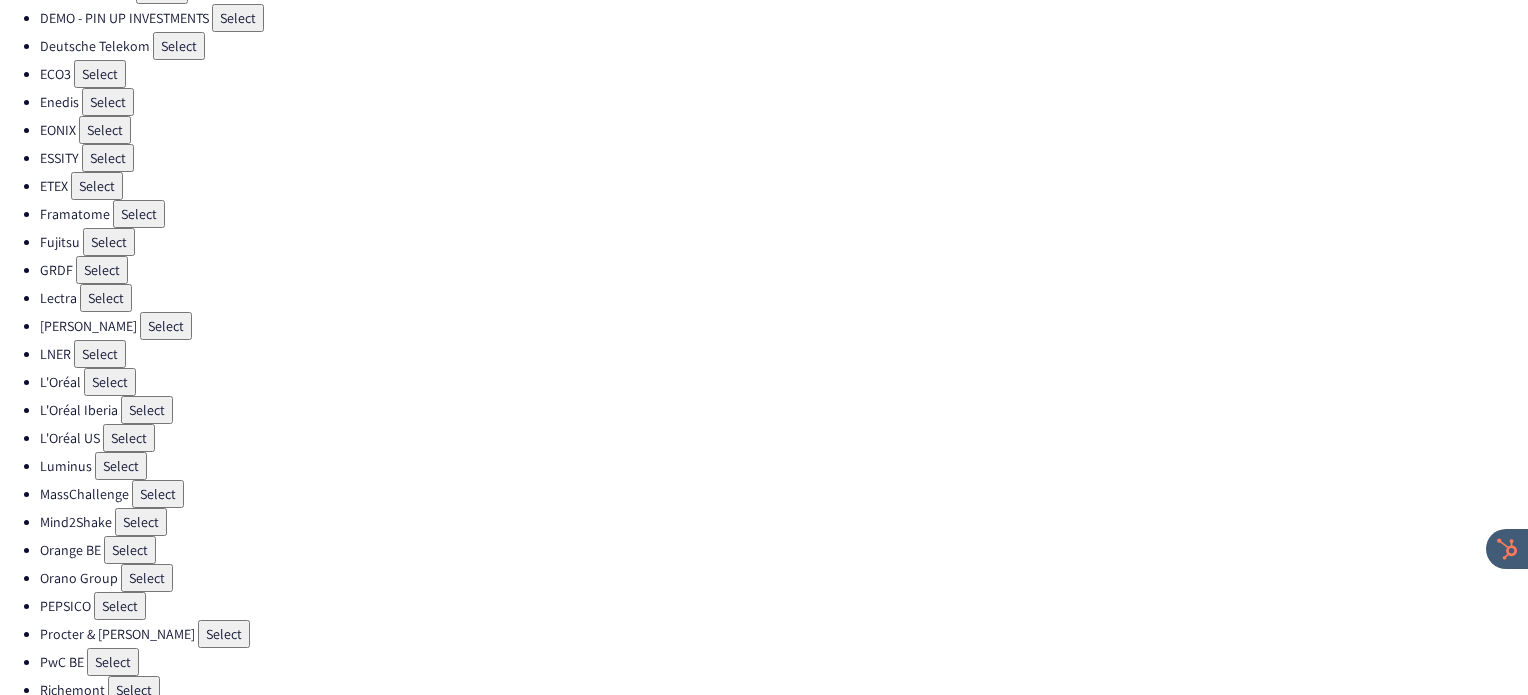 scroll, scrollTop: 511, scrollLeft: 0, axis: vertical 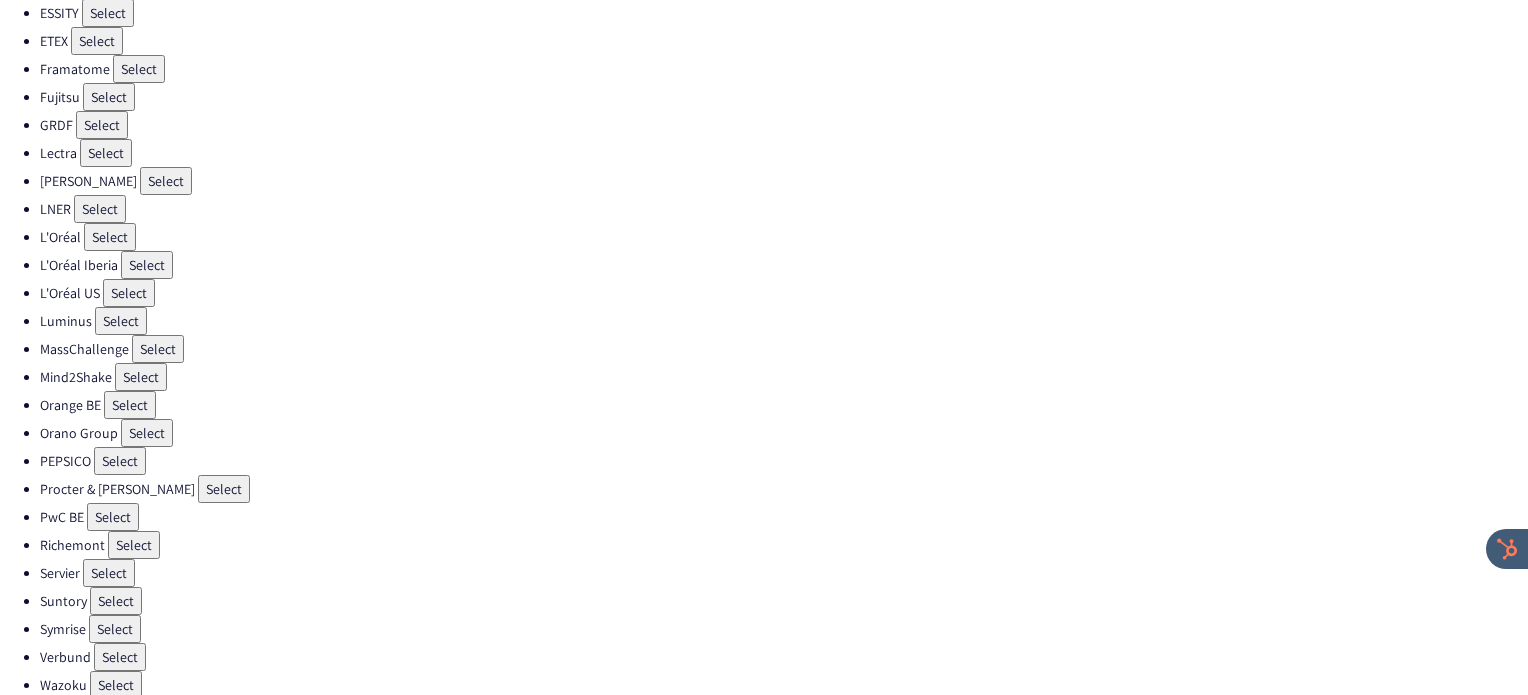 click on "Select" at bounding box center [120, 461] 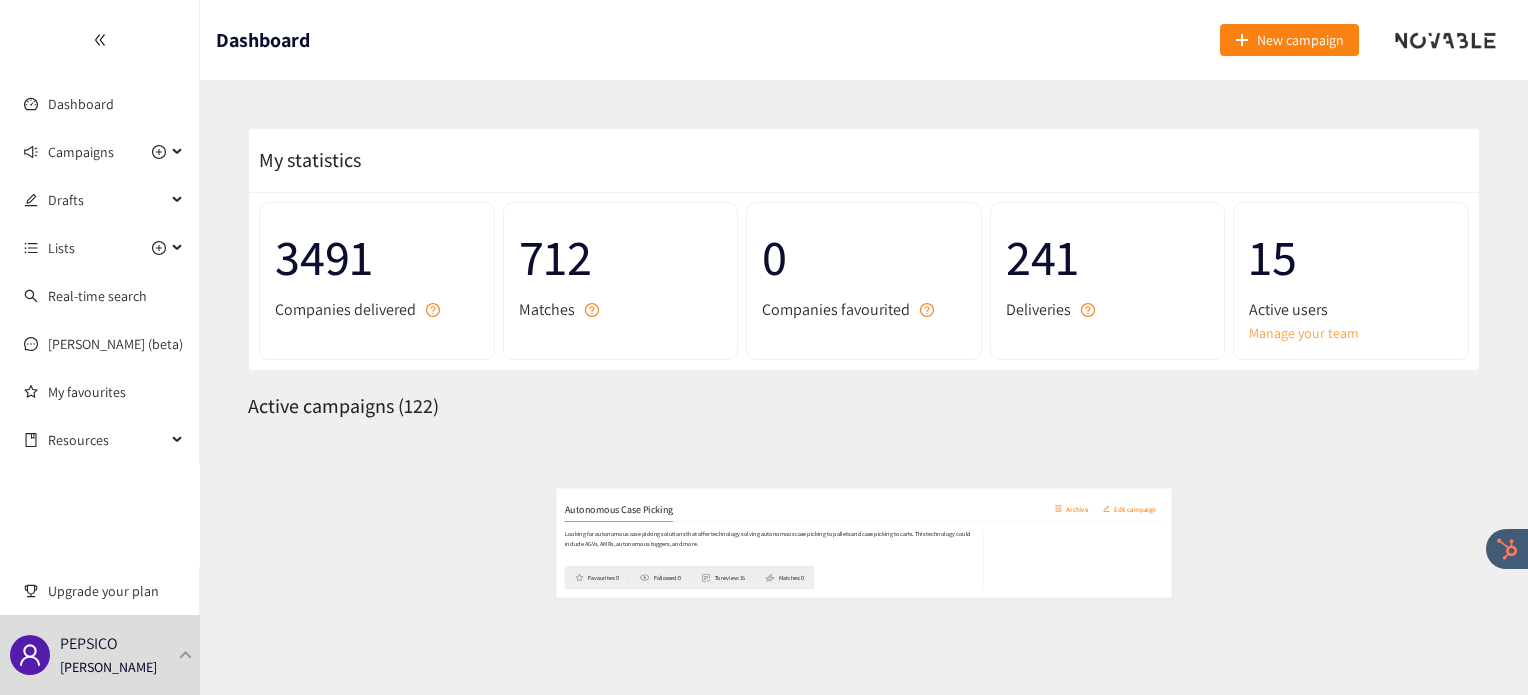 click on "Manage your team" at bounding box center [1351, 333] 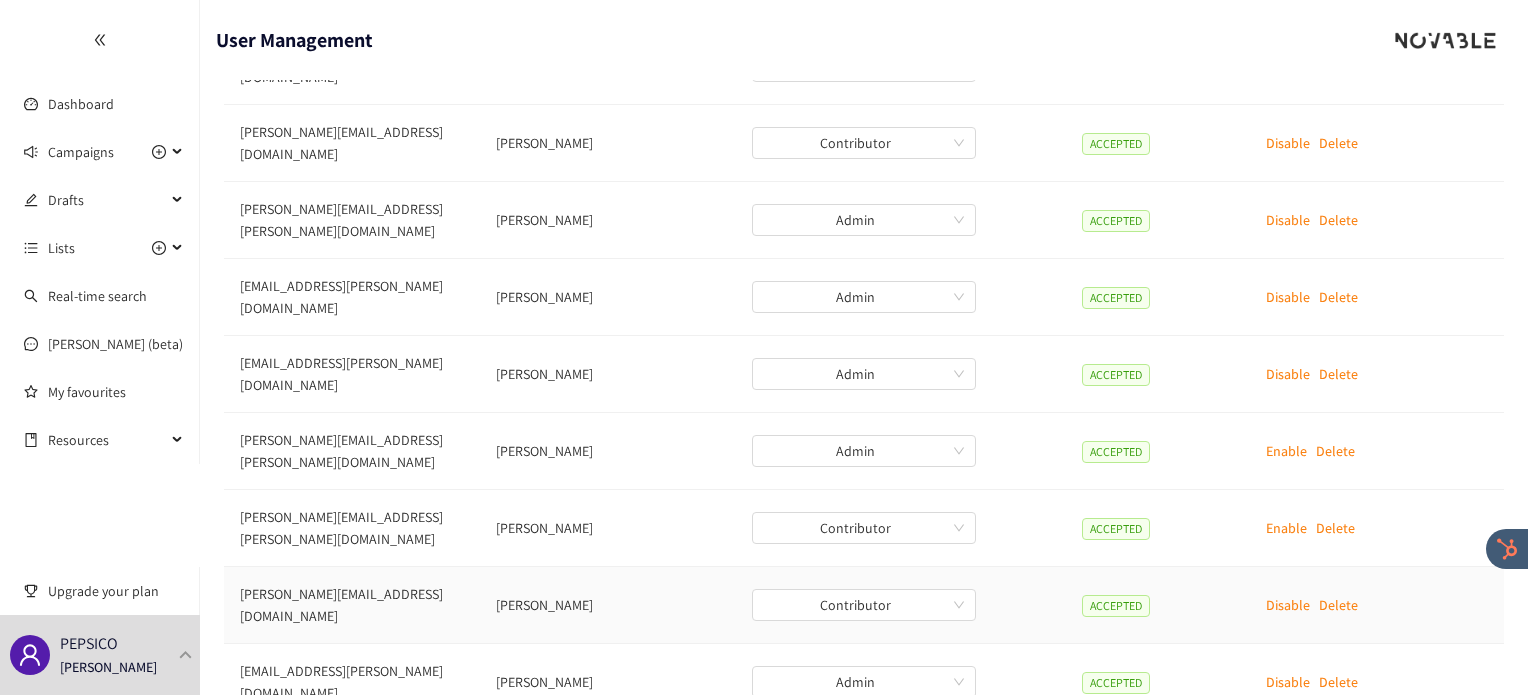 scroll, scrollTop: 240, scrollLeft: 0, axis: vertical 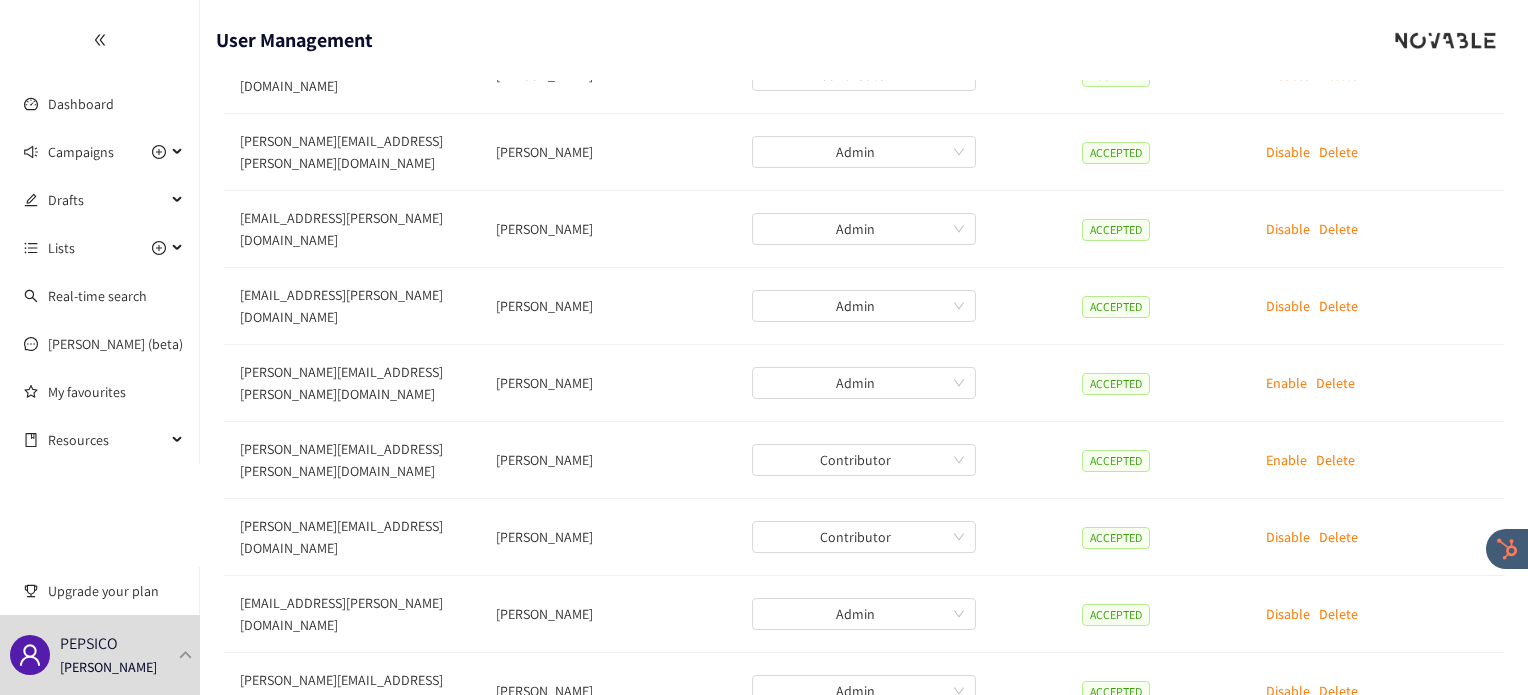 click on "2" at bounding box center (884, 762) 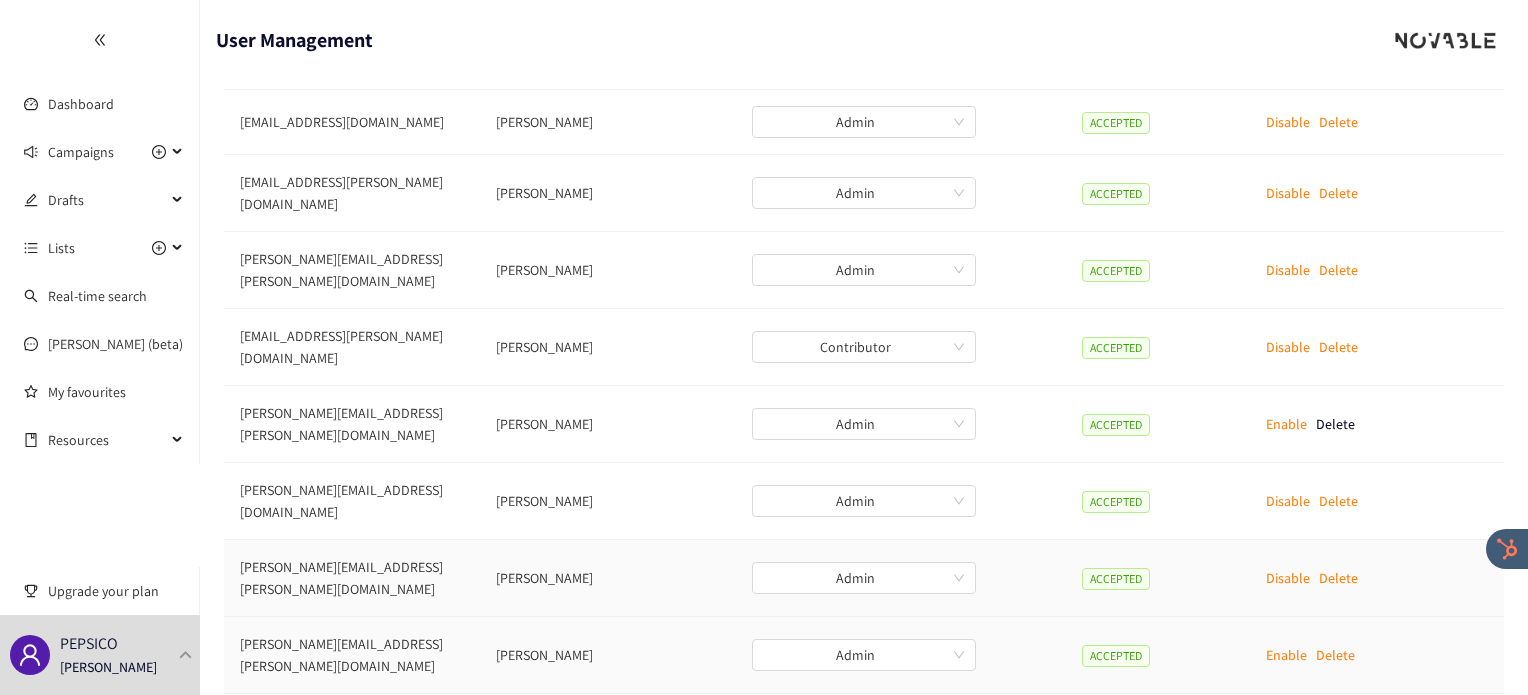 scroll, scrollTop: 252, scrollLeft: 0, axis: vertical 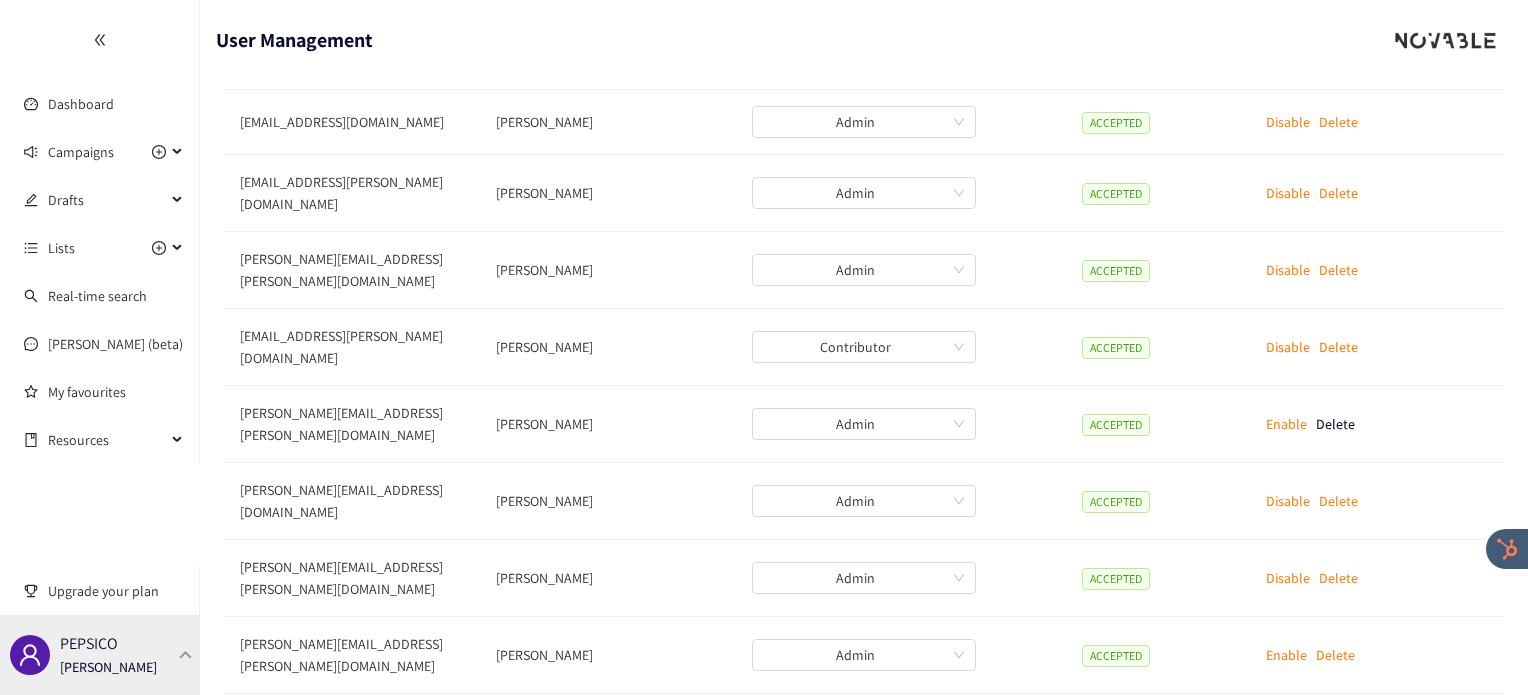 click at bounding box center (186, 654) 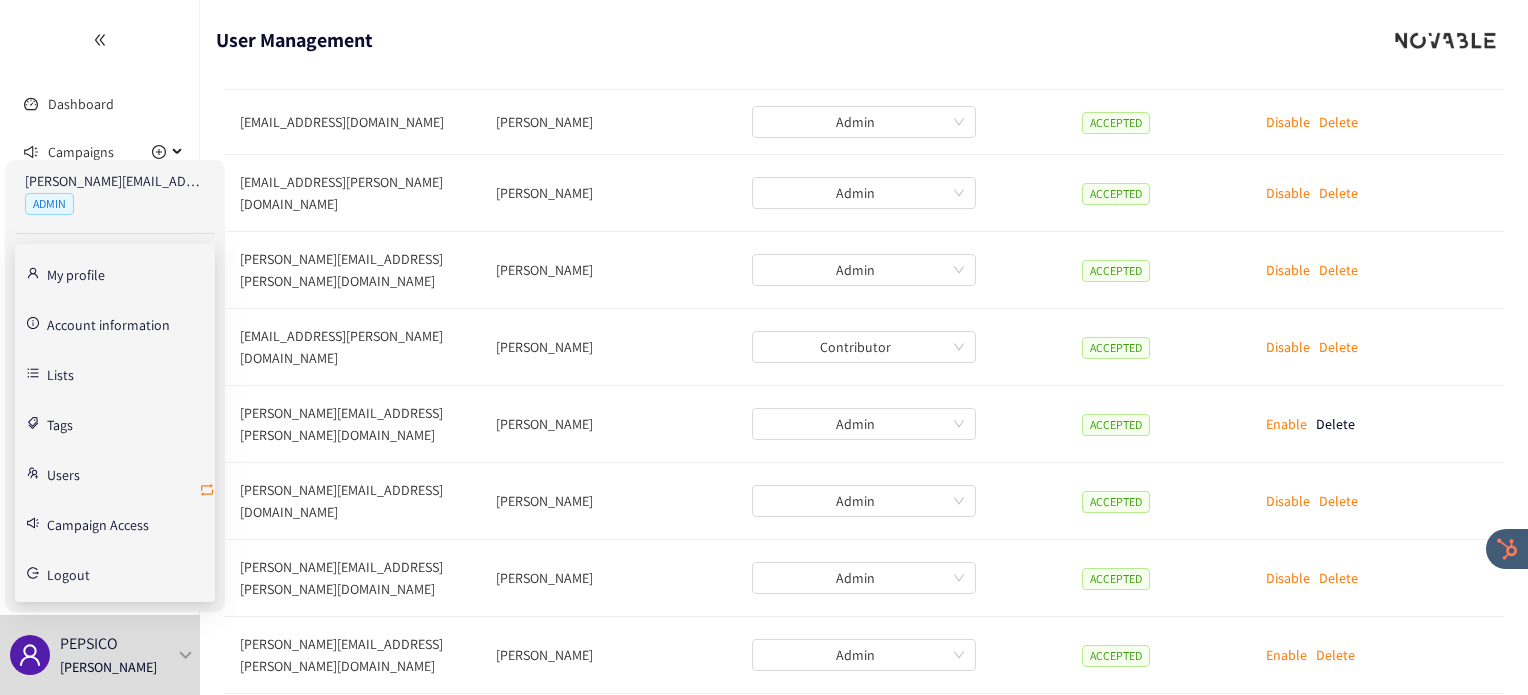 click 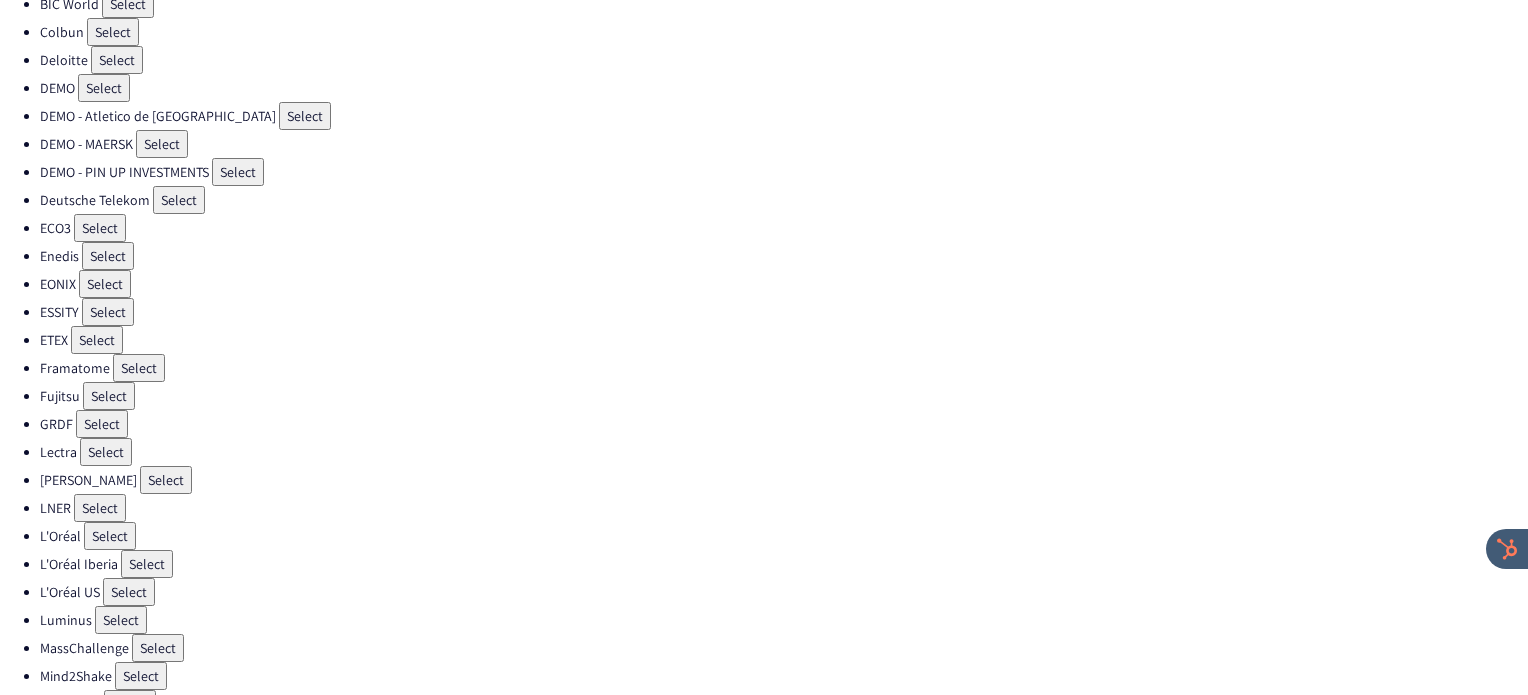 scroll, scrollTop: 244, scrollLeft: 0, axis: vertical 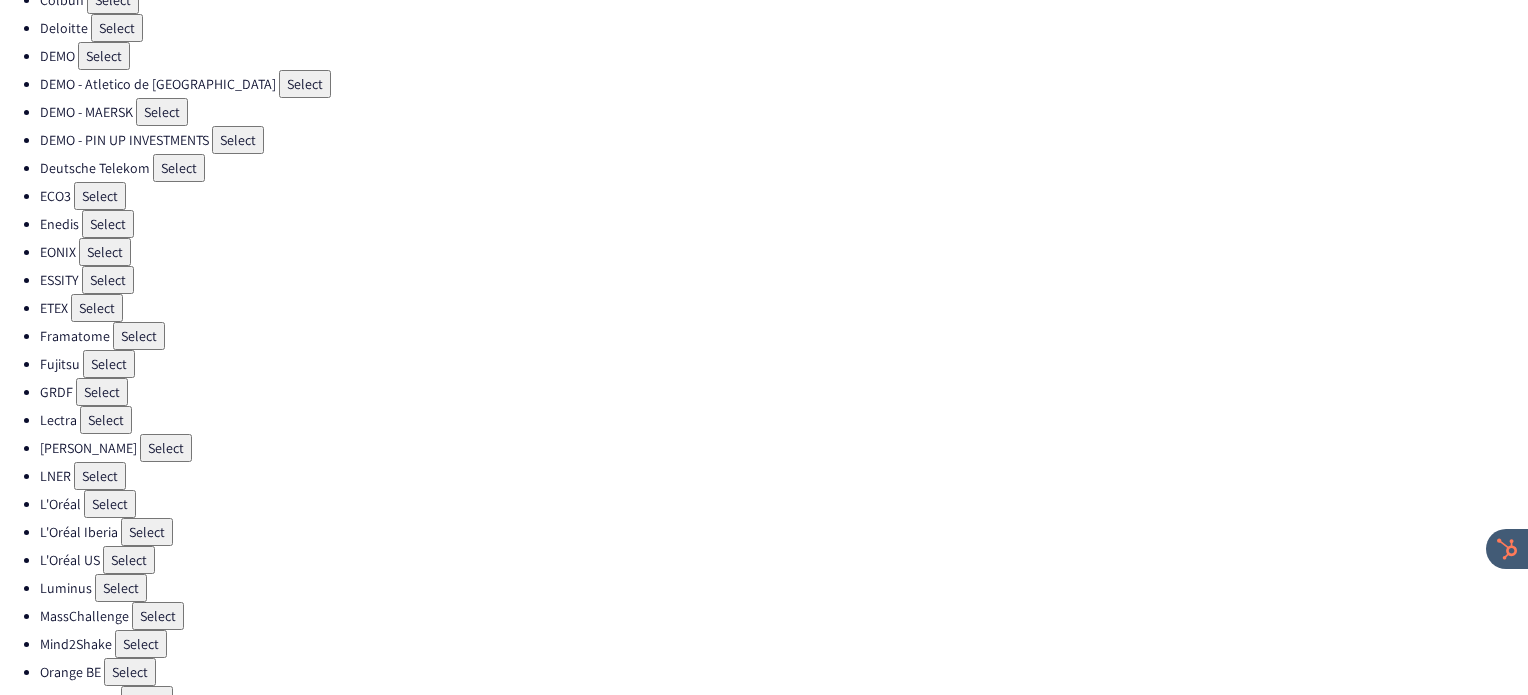click on "Select" at bounding box center (147, 700) 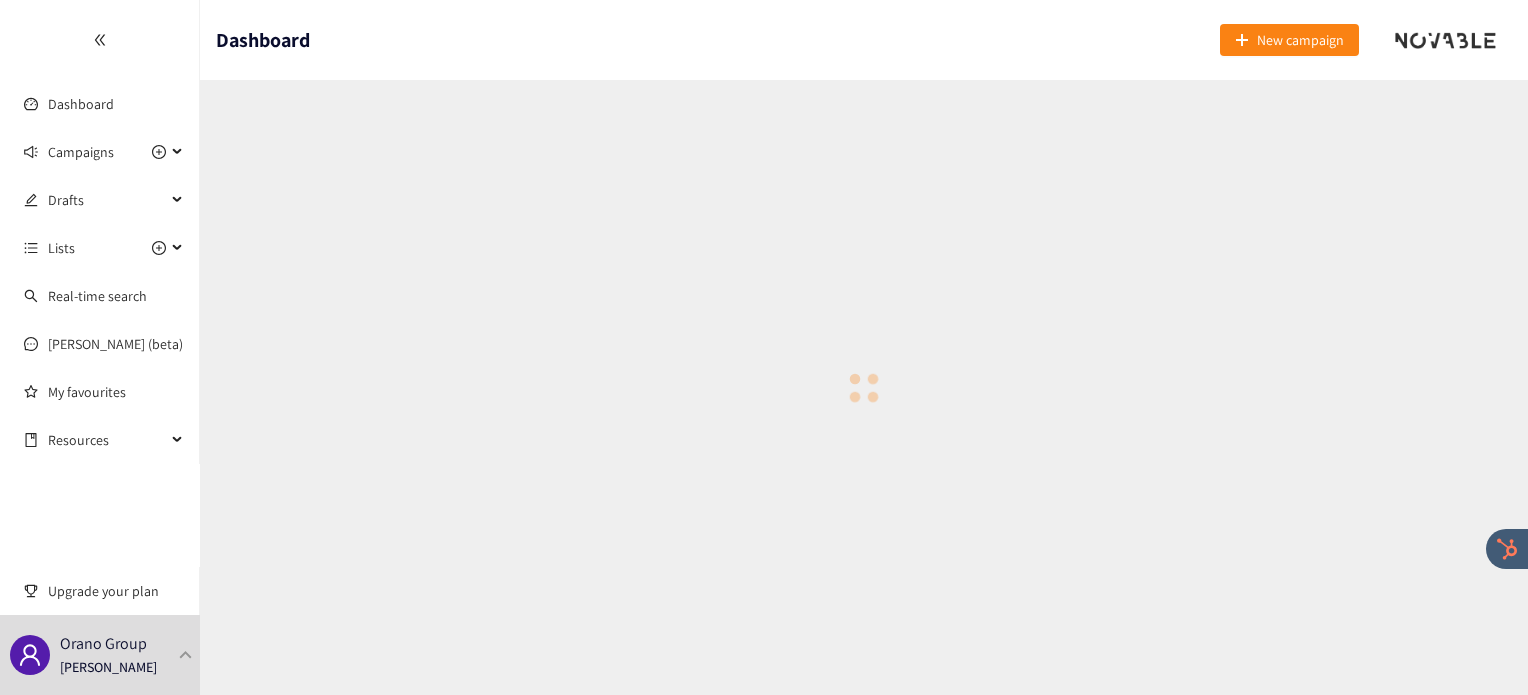 scroll, scrollTop: 0, scrollLeft: 0, axis: both 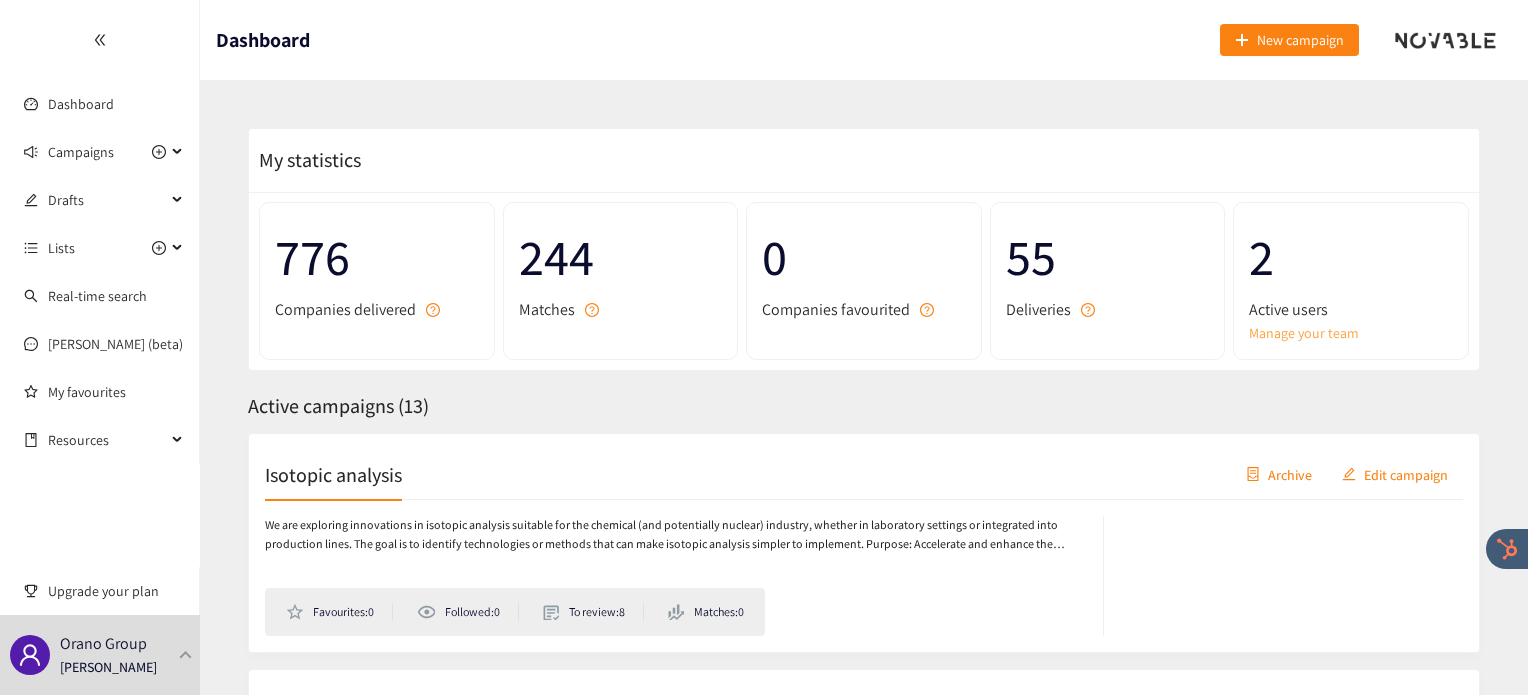 click on "Manage your team" at bounding box center (1351, 333) 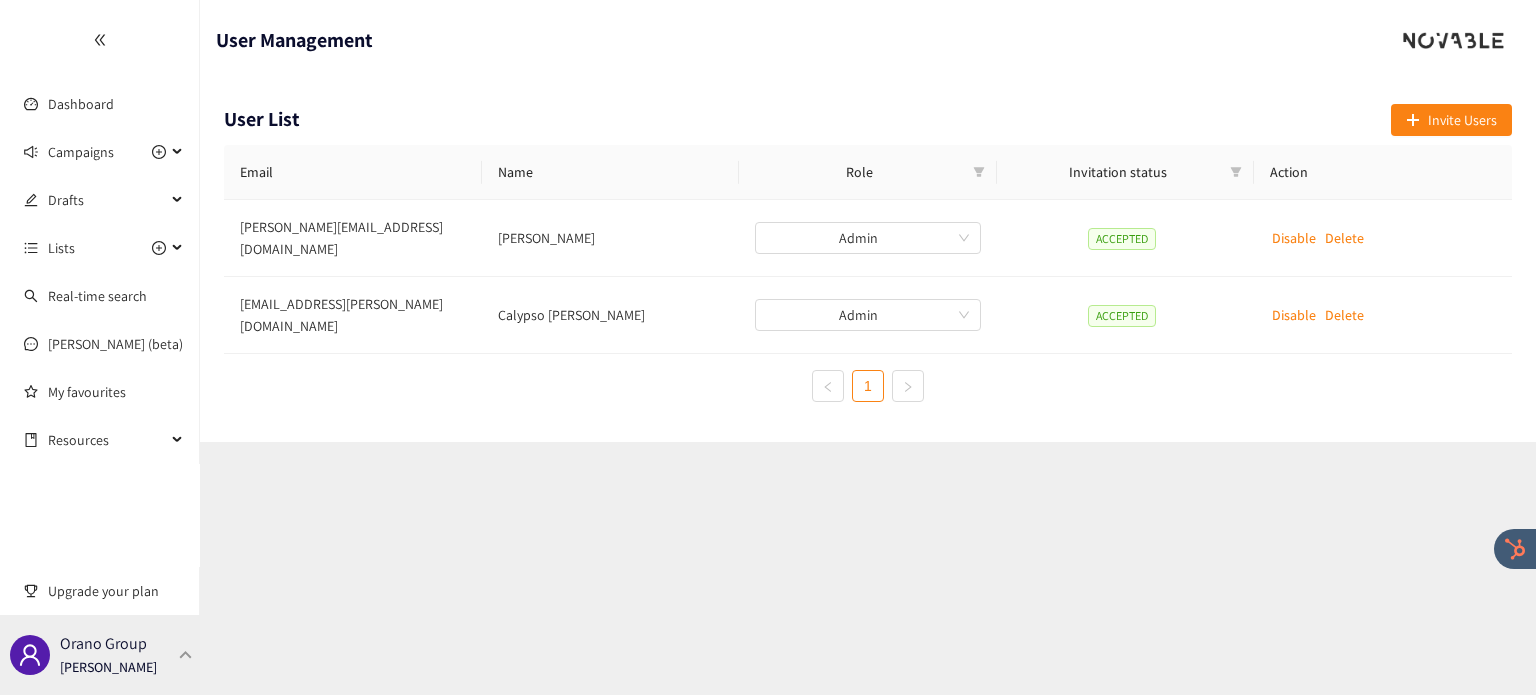 click on "Orano Group Irene Violetta" at bounding box center [100, 655] 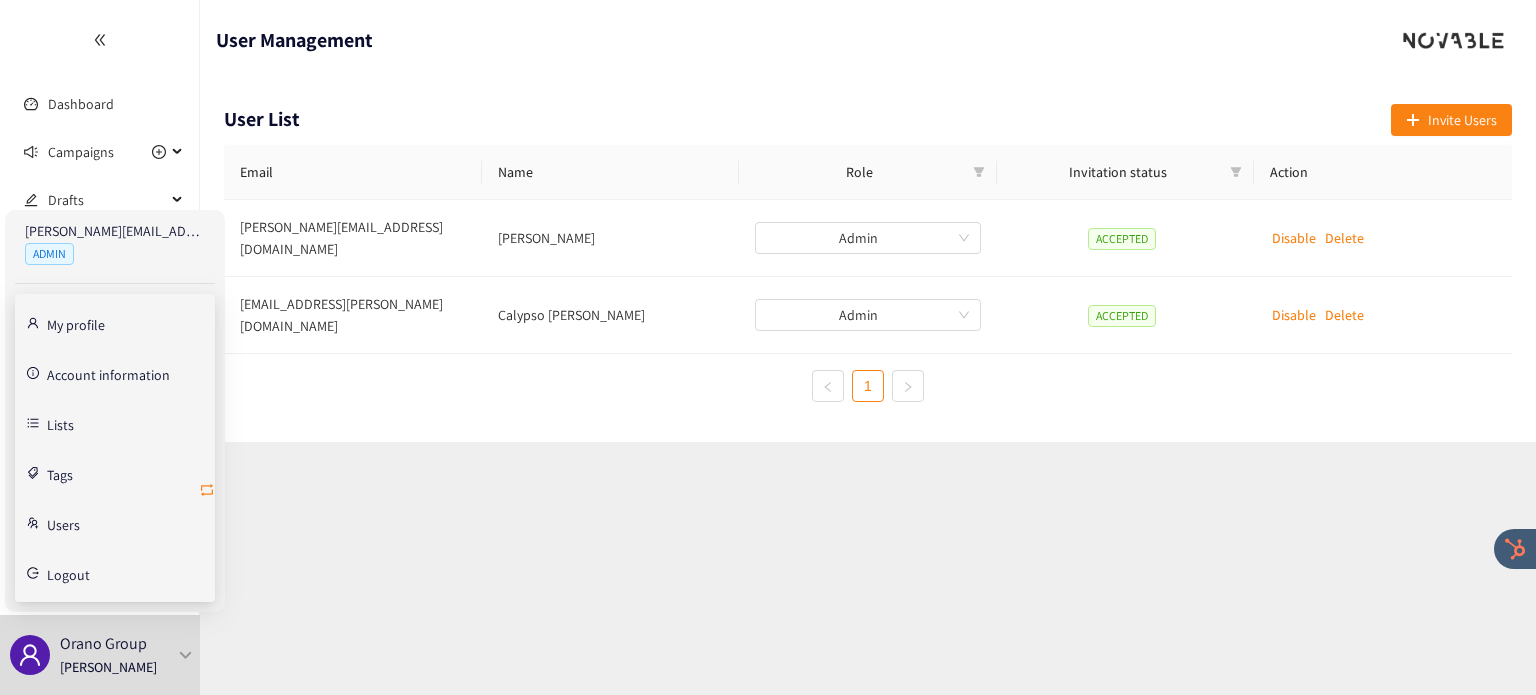 click 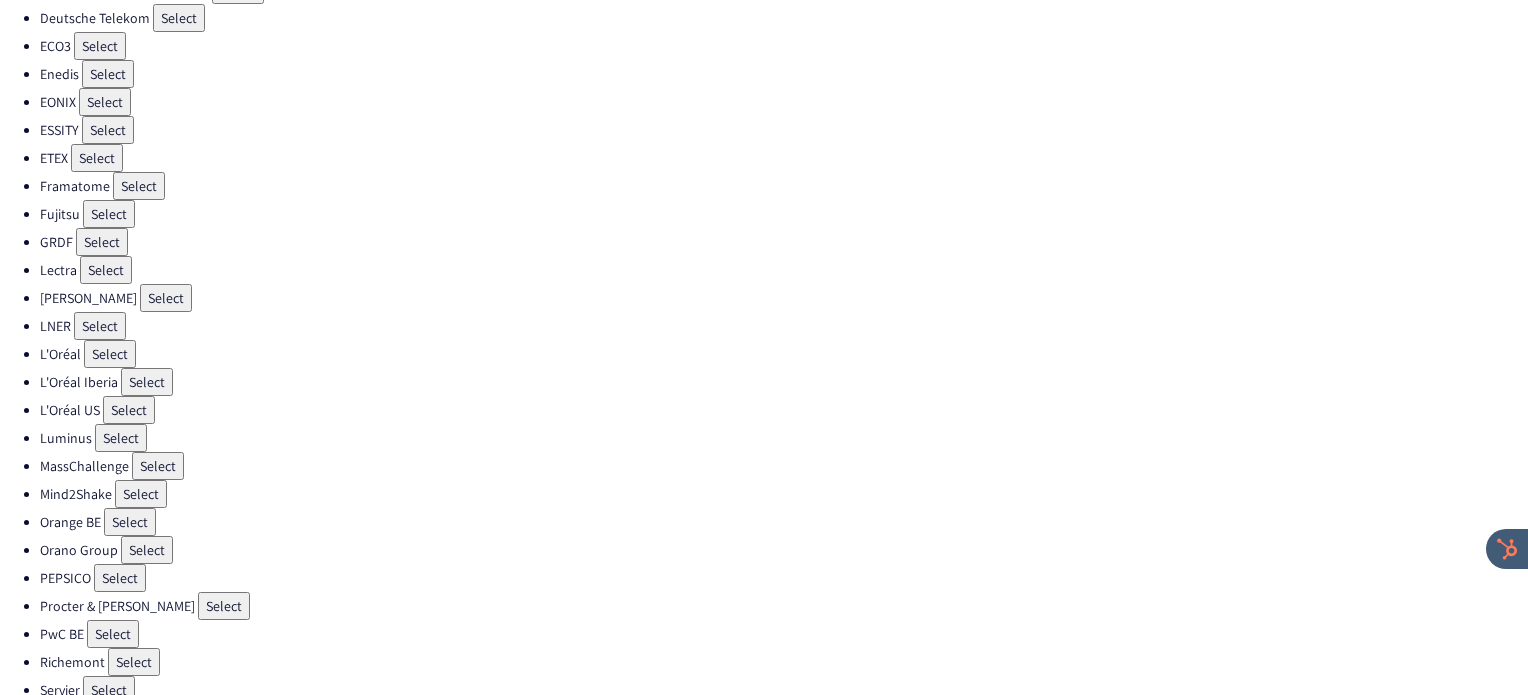 scroll, scrollTop: 396, scrollLeft: 0, axis: vertical 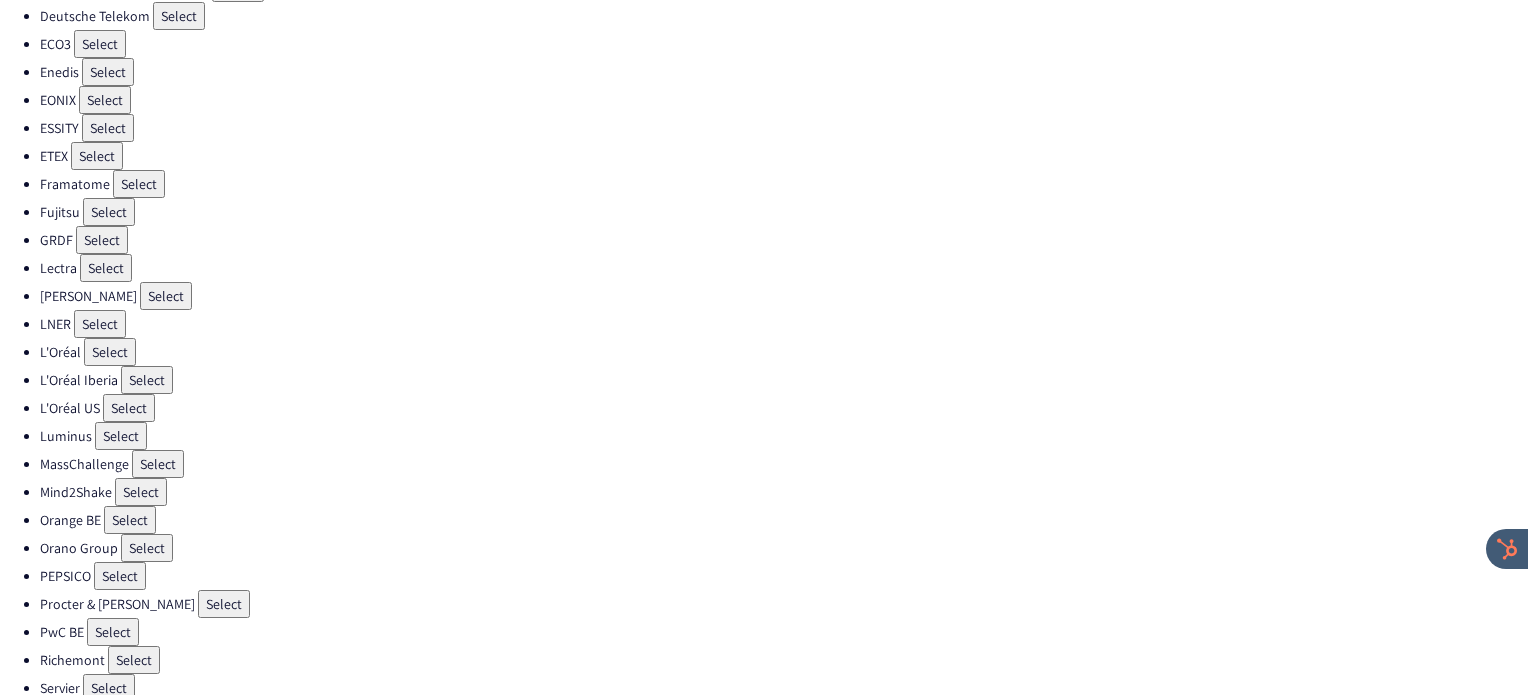 click on "Select" at bounding box center [130, 520] 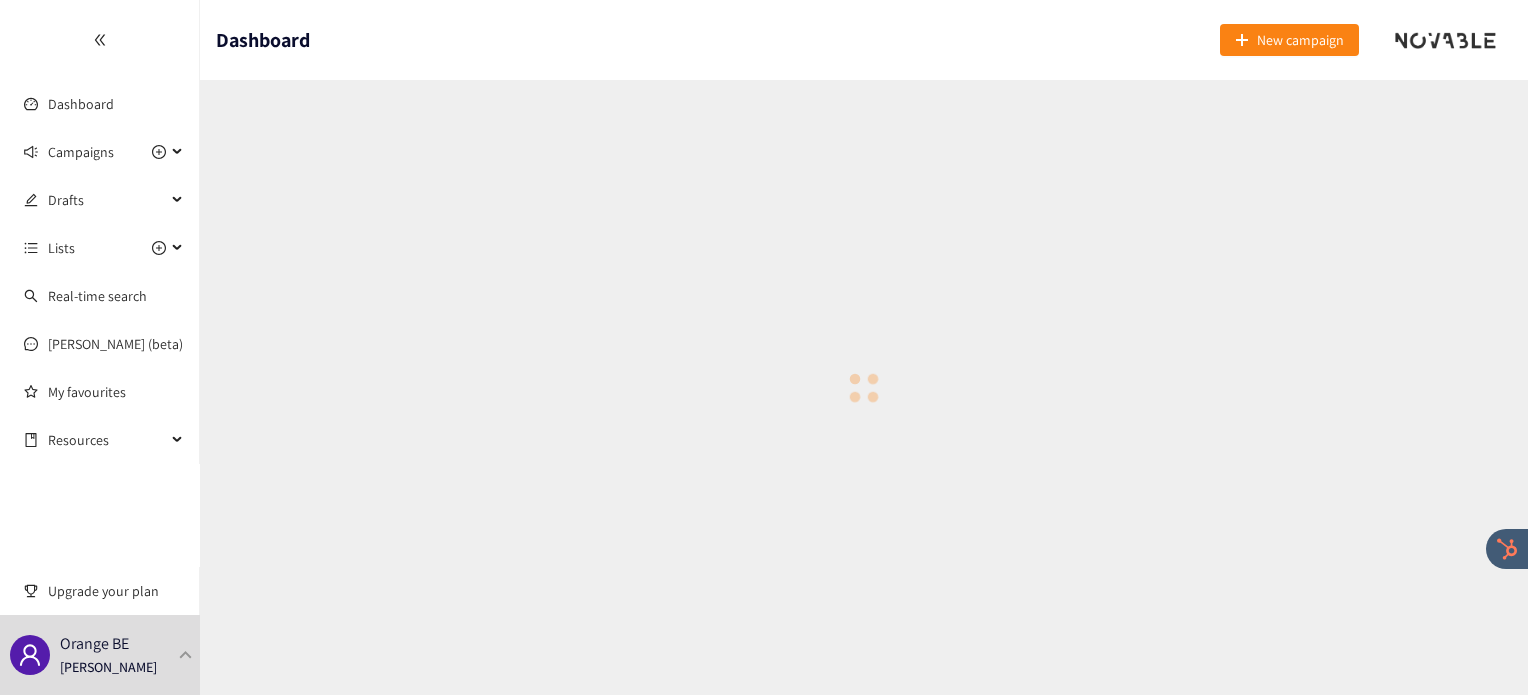 scroll, scrollTop: 0, scrollLeft: 0, axis: both 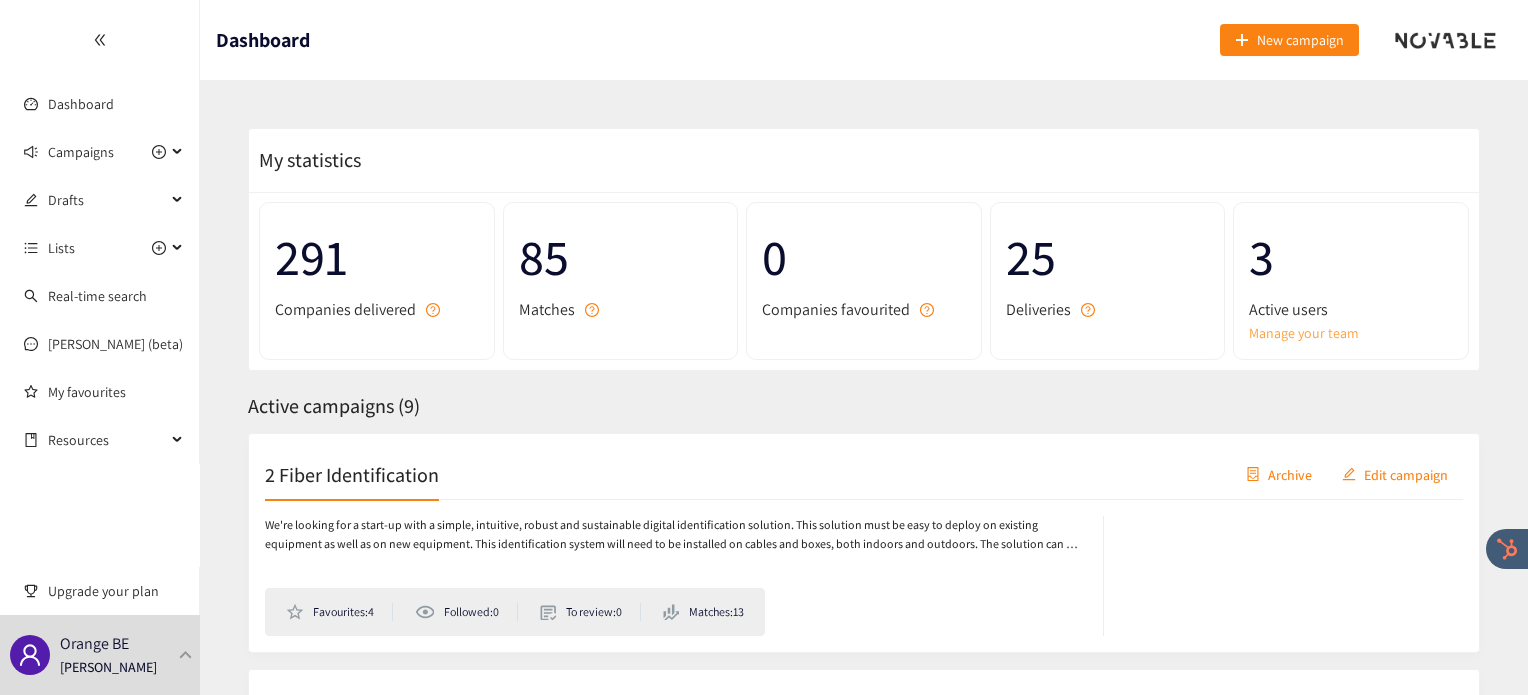click on "Manage your team" at bounding box center [1351, 333] 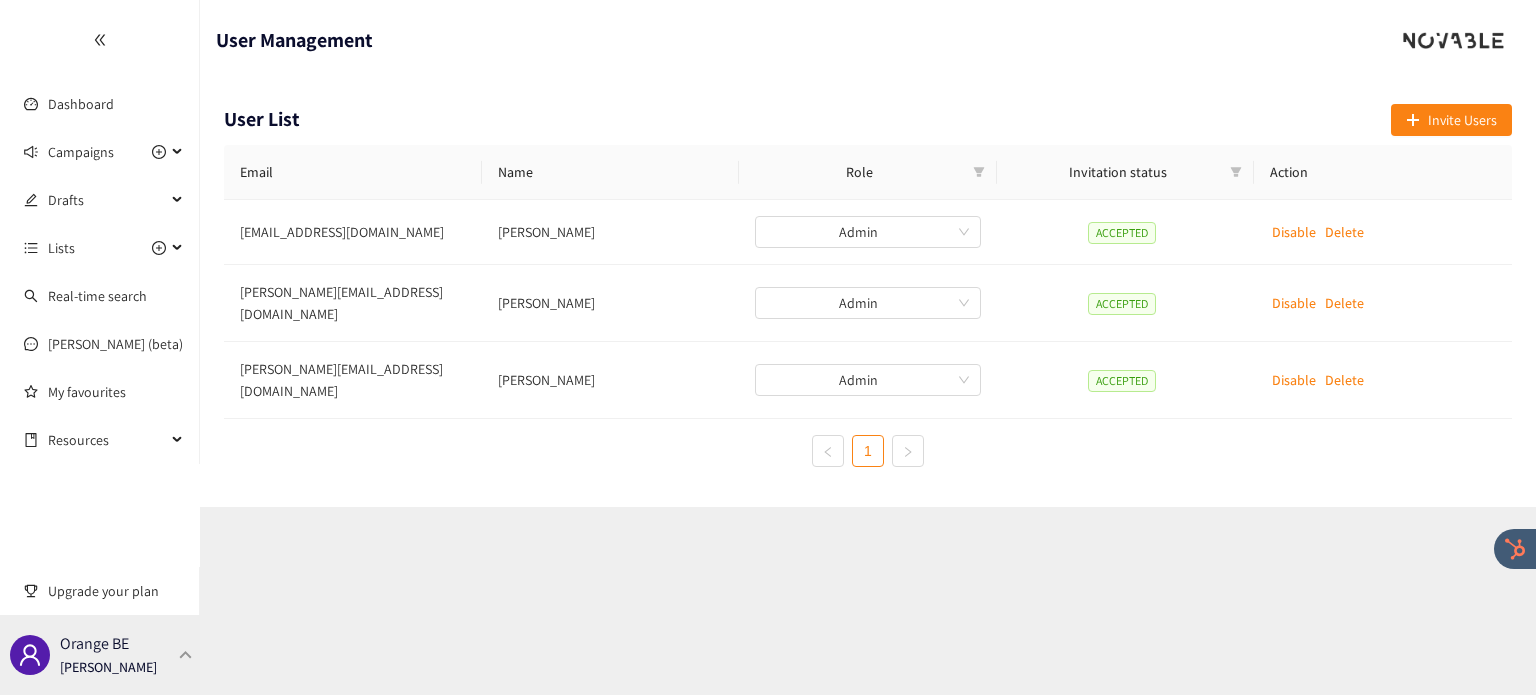 click at bounding box center (186, 654) 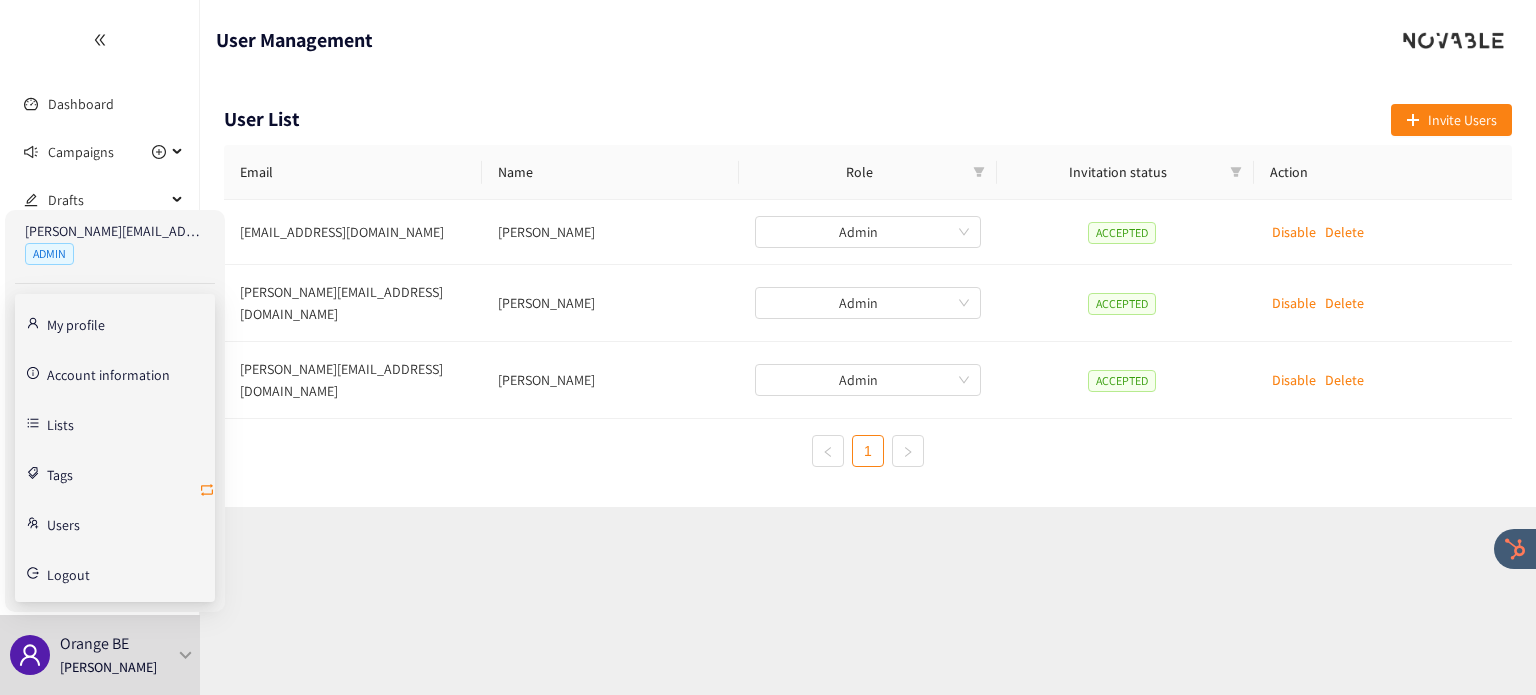 click 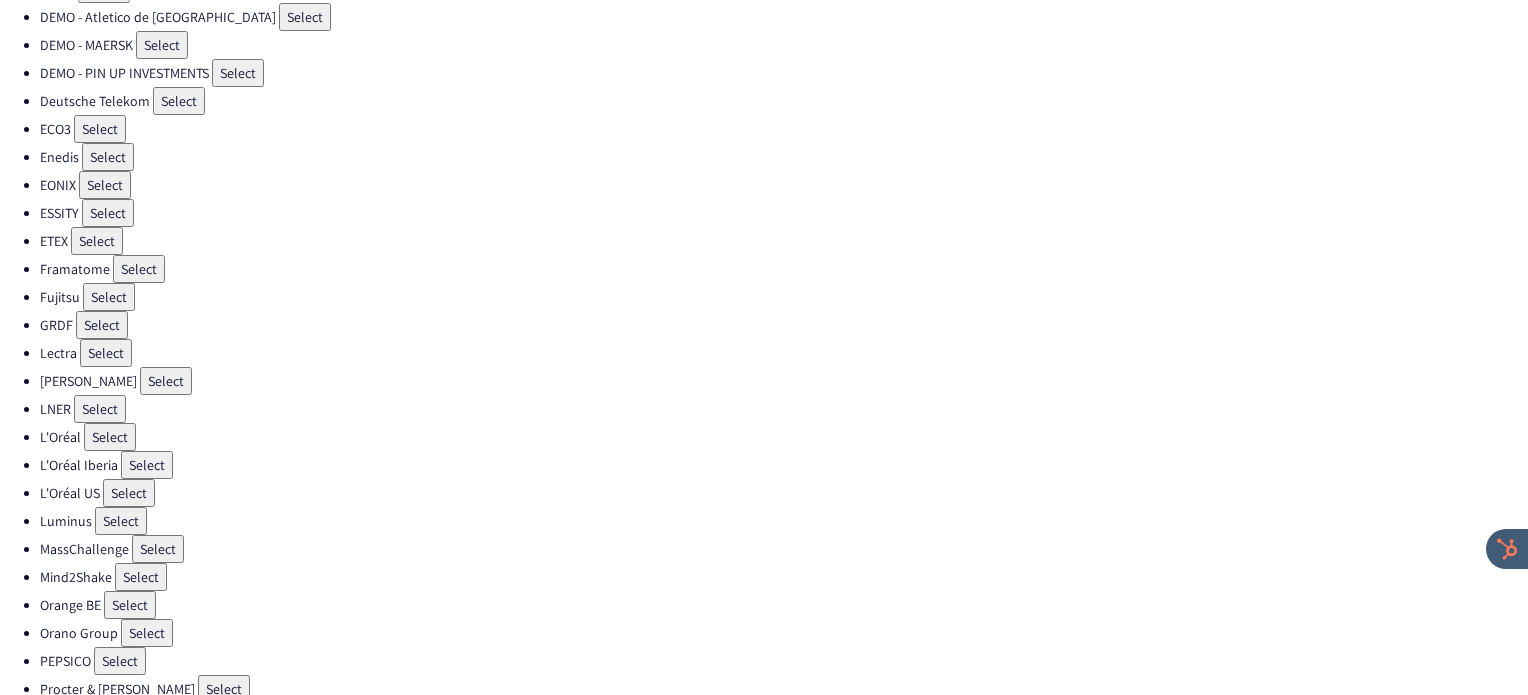 scroll, scrollTop: 312, scrollLeft: 0, axis: vertical 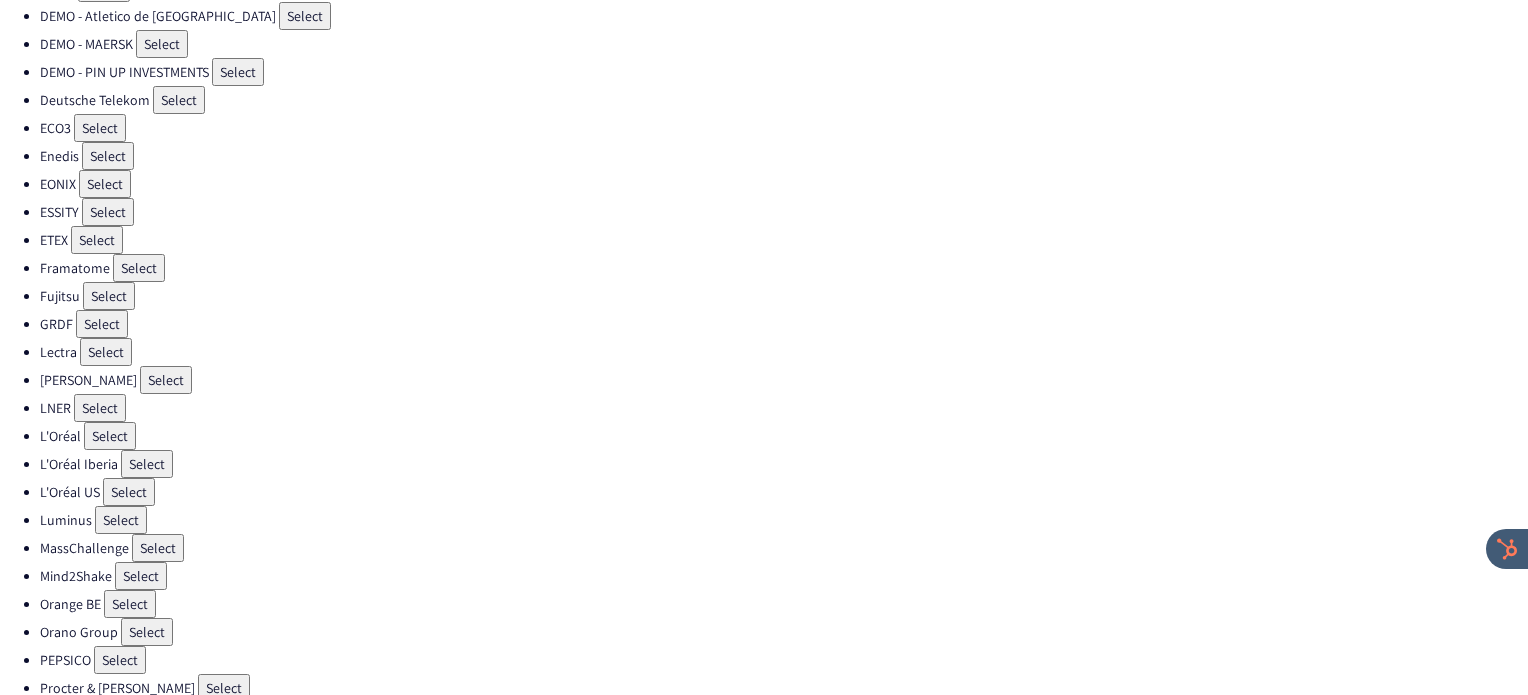 click on "Select" at bounding box center [147, 632] 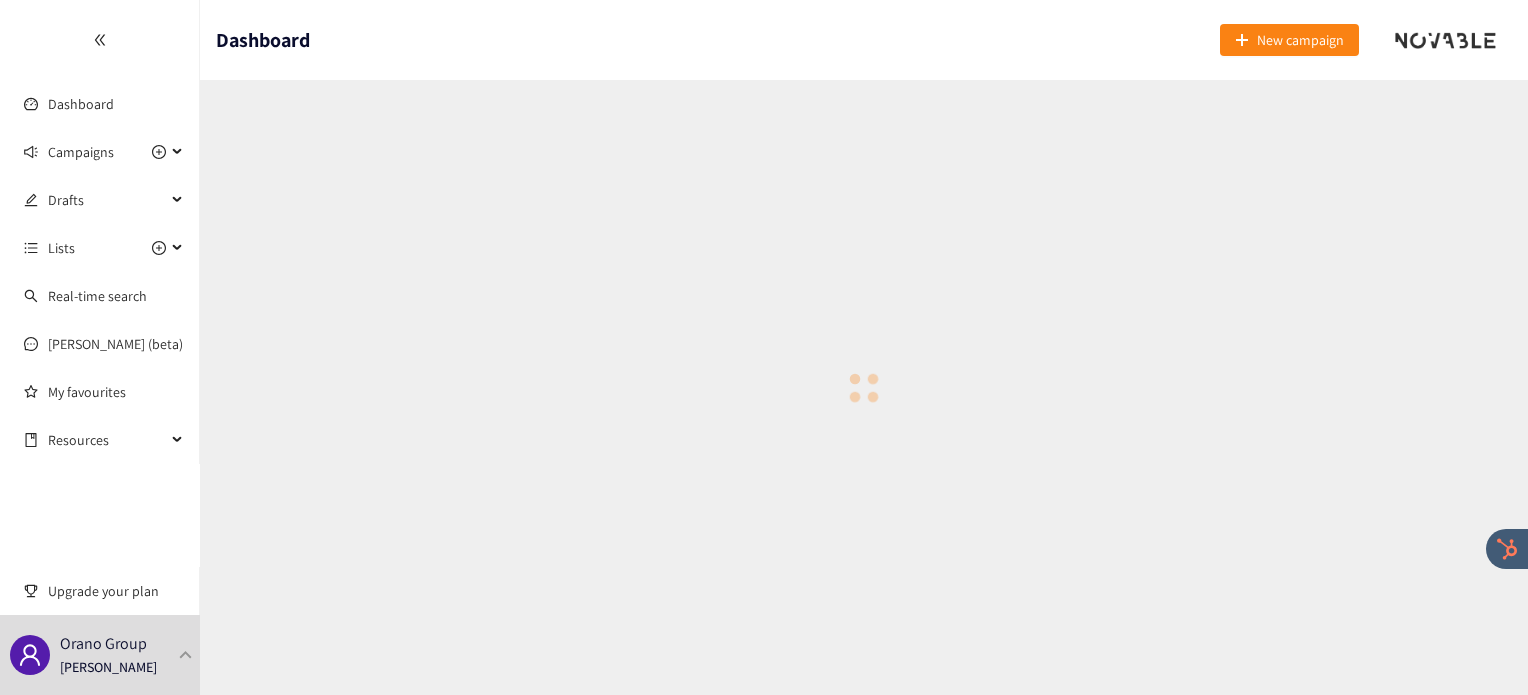 scroll, scrollTop: 0, scrollLeft: 0, axis: both 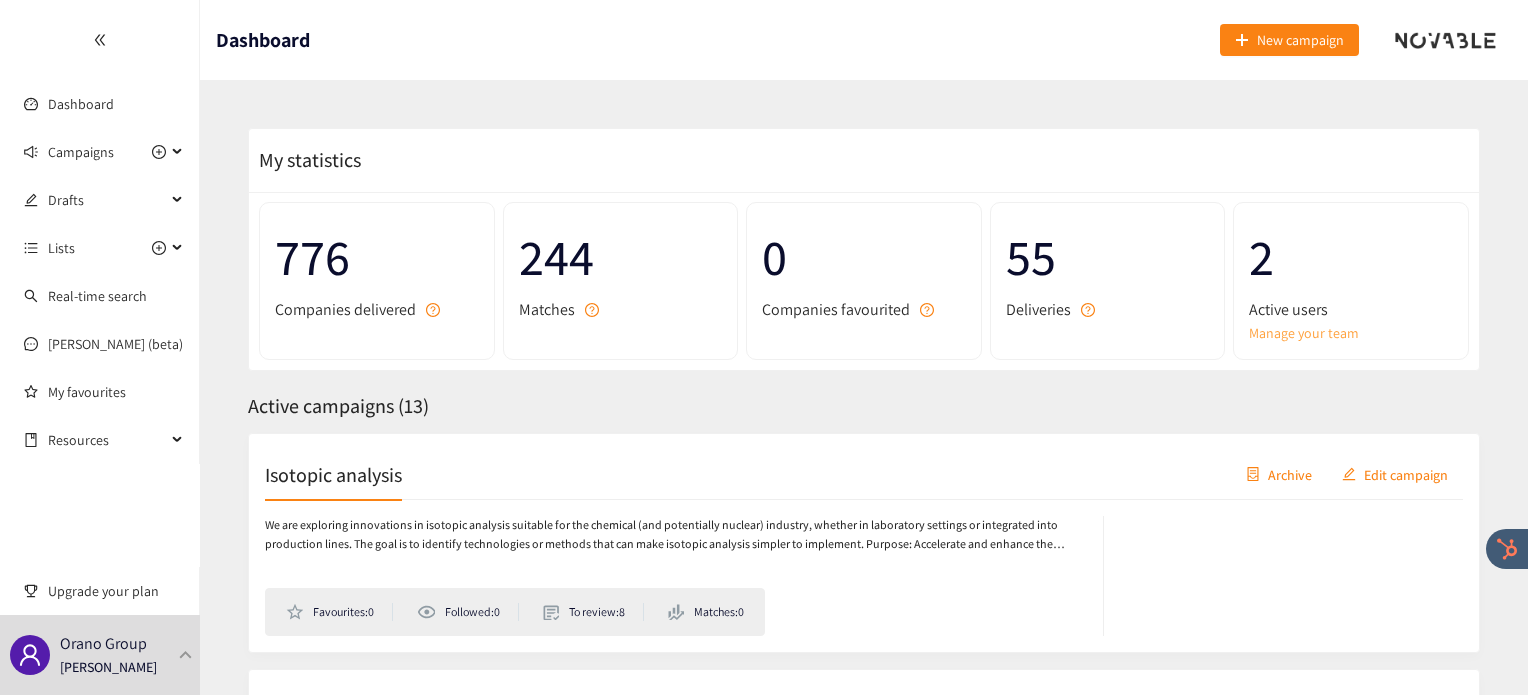 click on "Manage your team" at bounding box center [1351, 333] 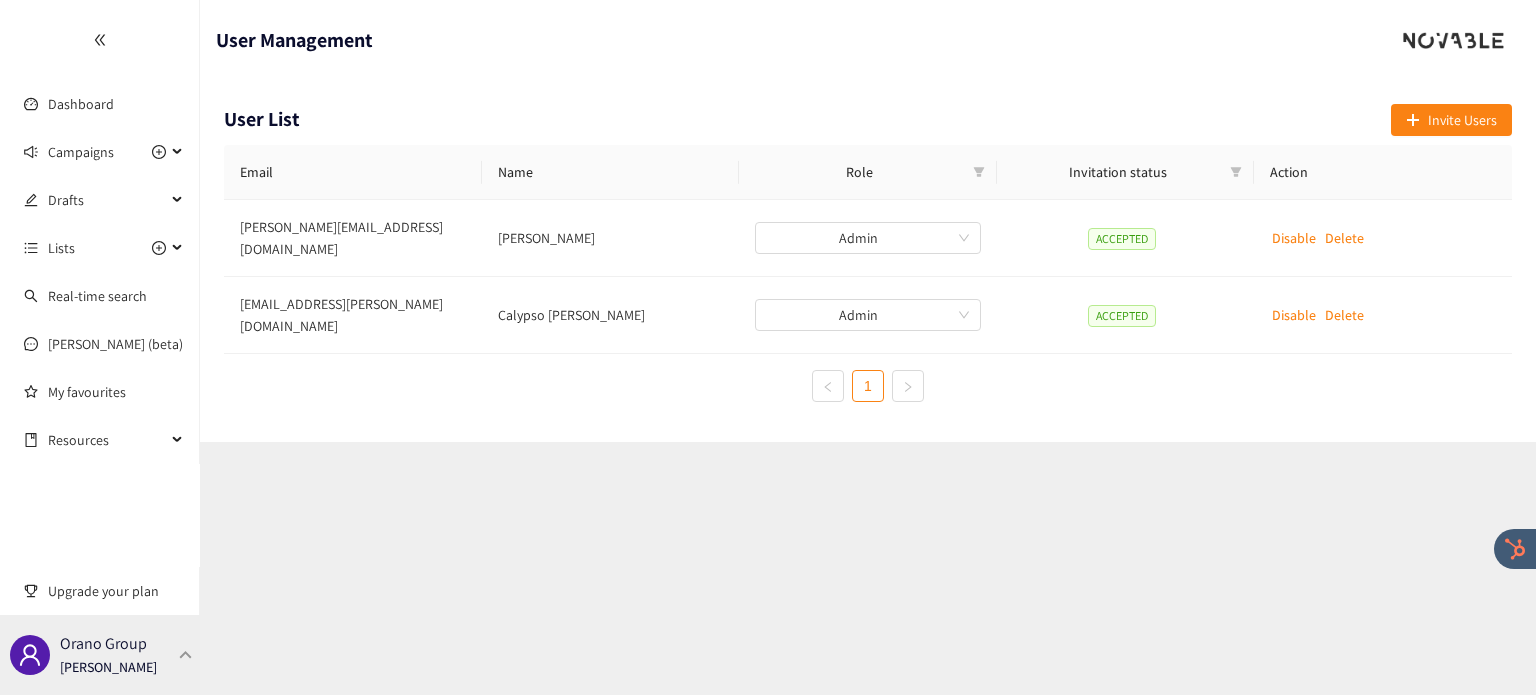 click on "Orano Group Irene Violetta" at bounding box center (100, 655) 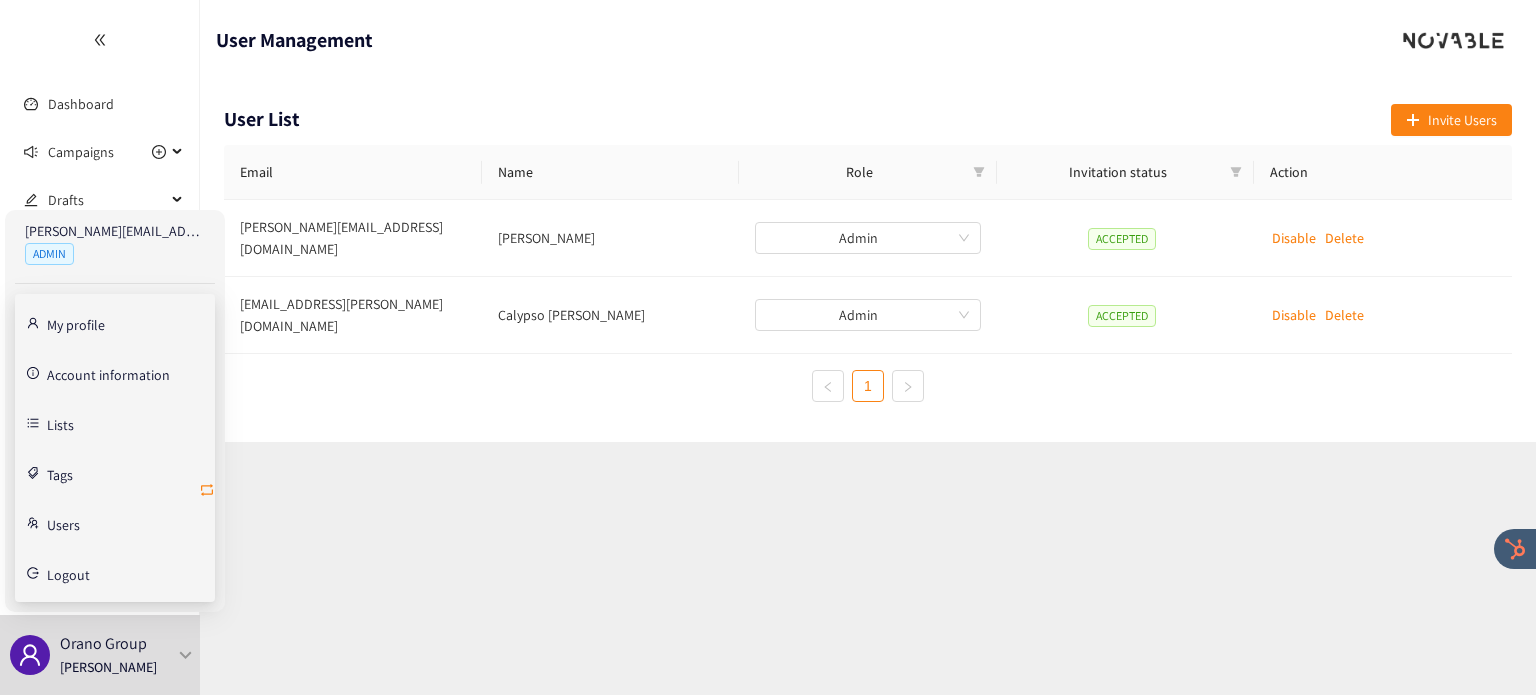 click 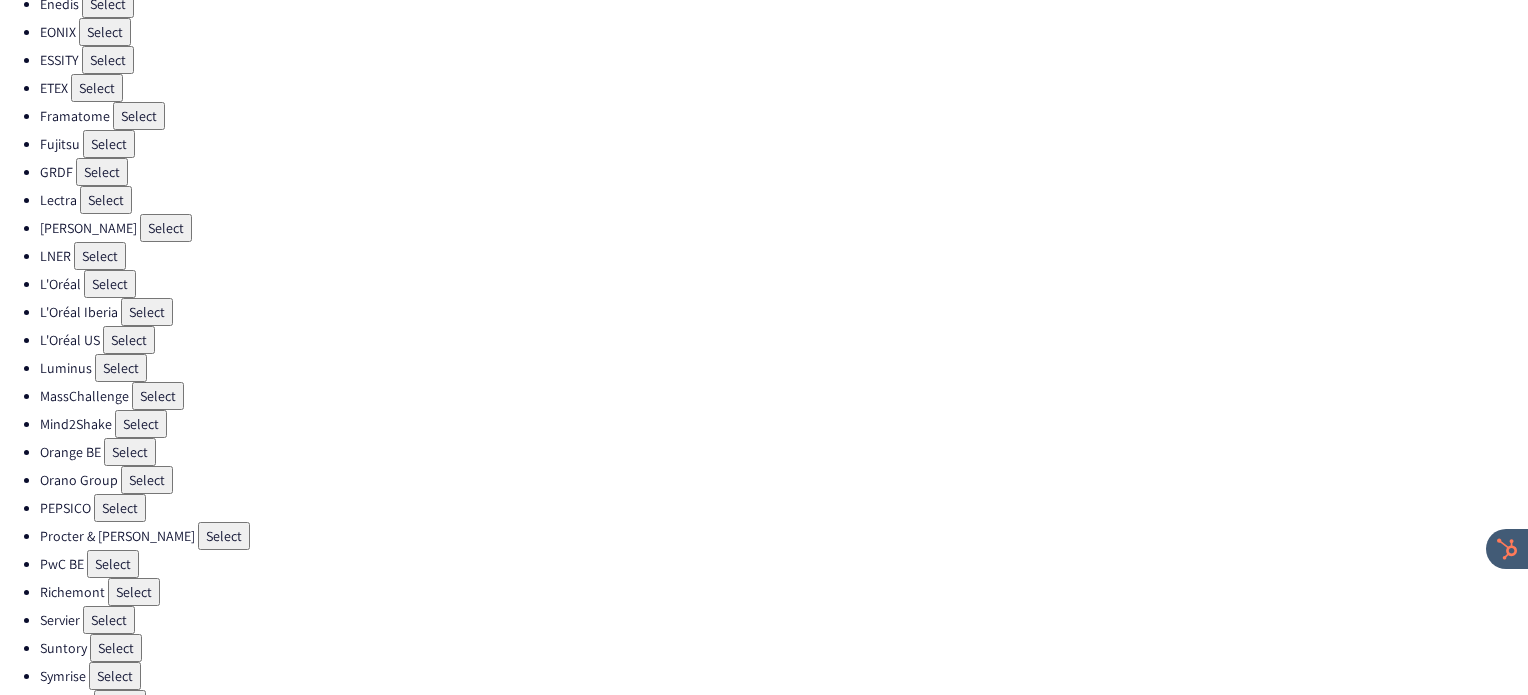 scroll, scrollTop: 511, scrollLeft: 0, axis: vertical 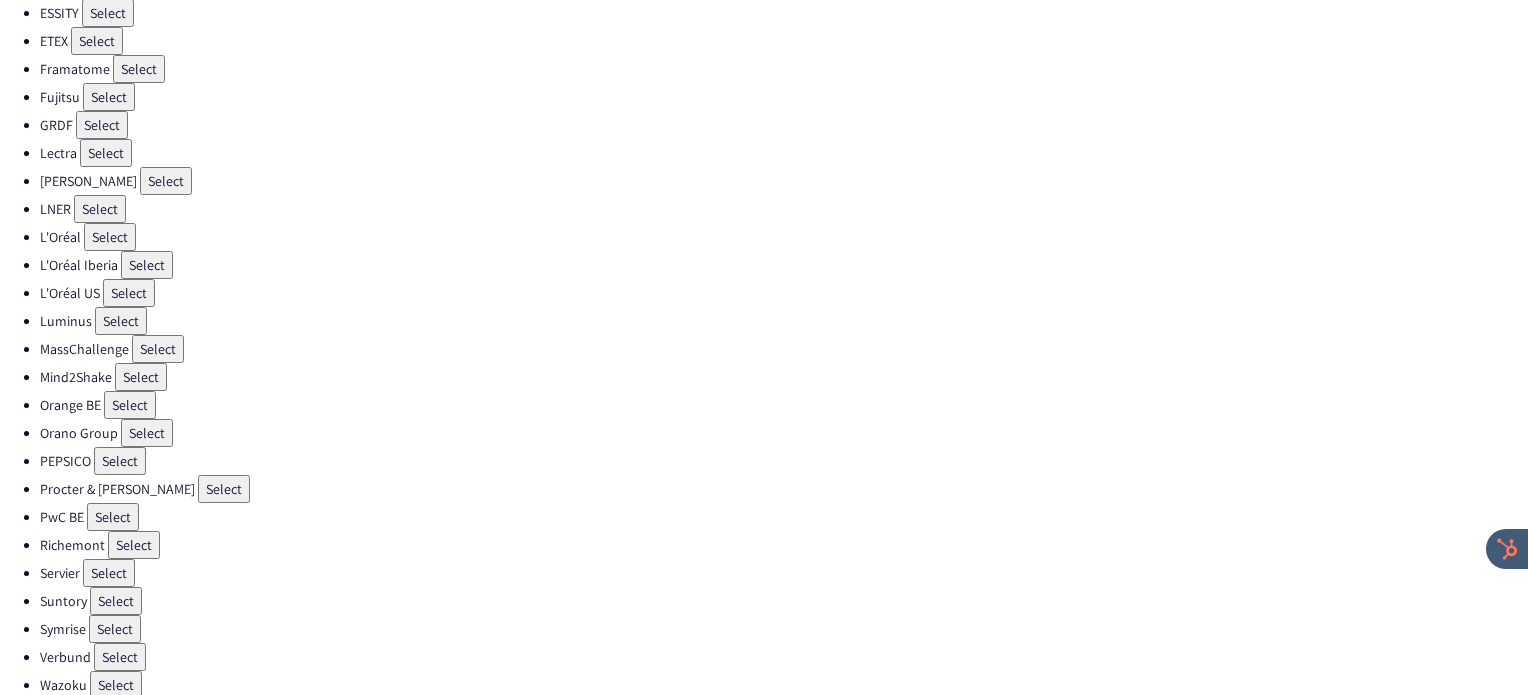 click on "Select" at bounding box center (115, 629) 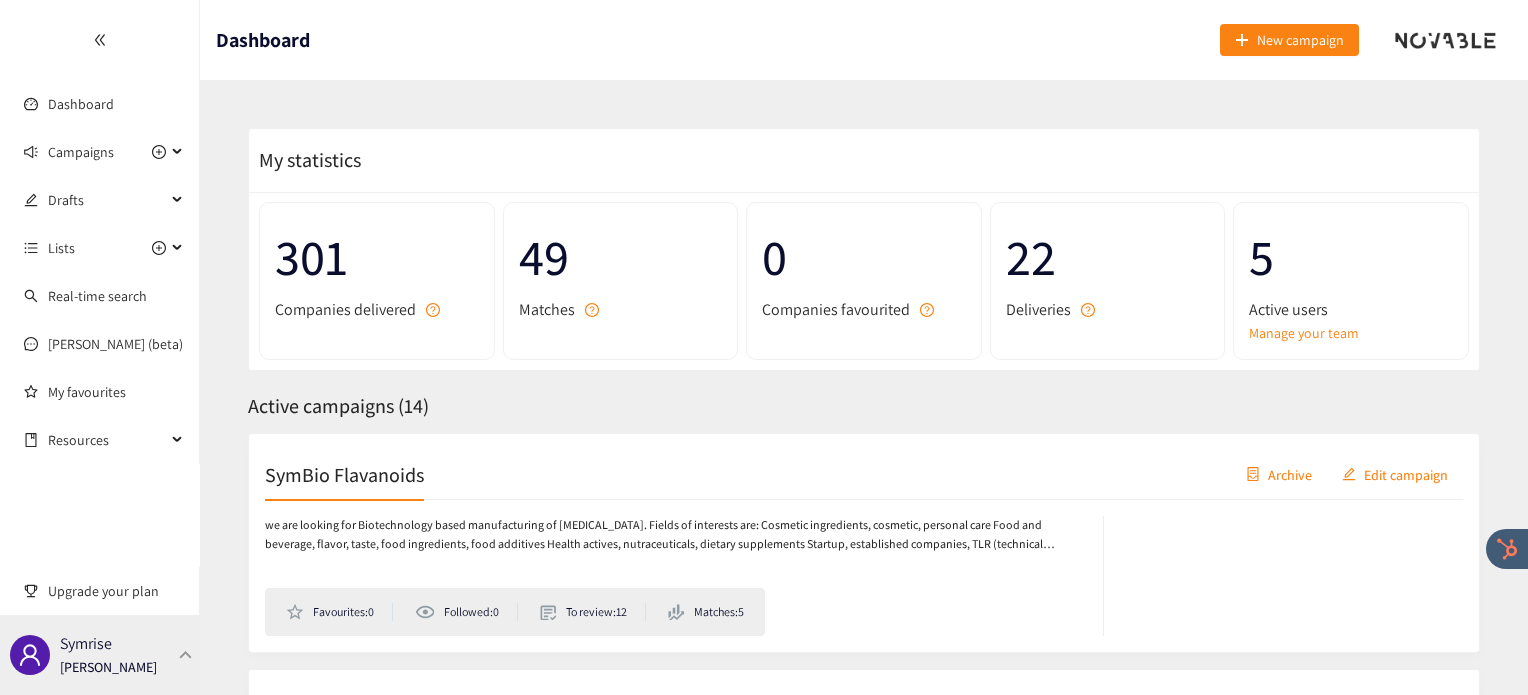 click on "Symrise Irene Violetta" at bounding box center (100, 655) 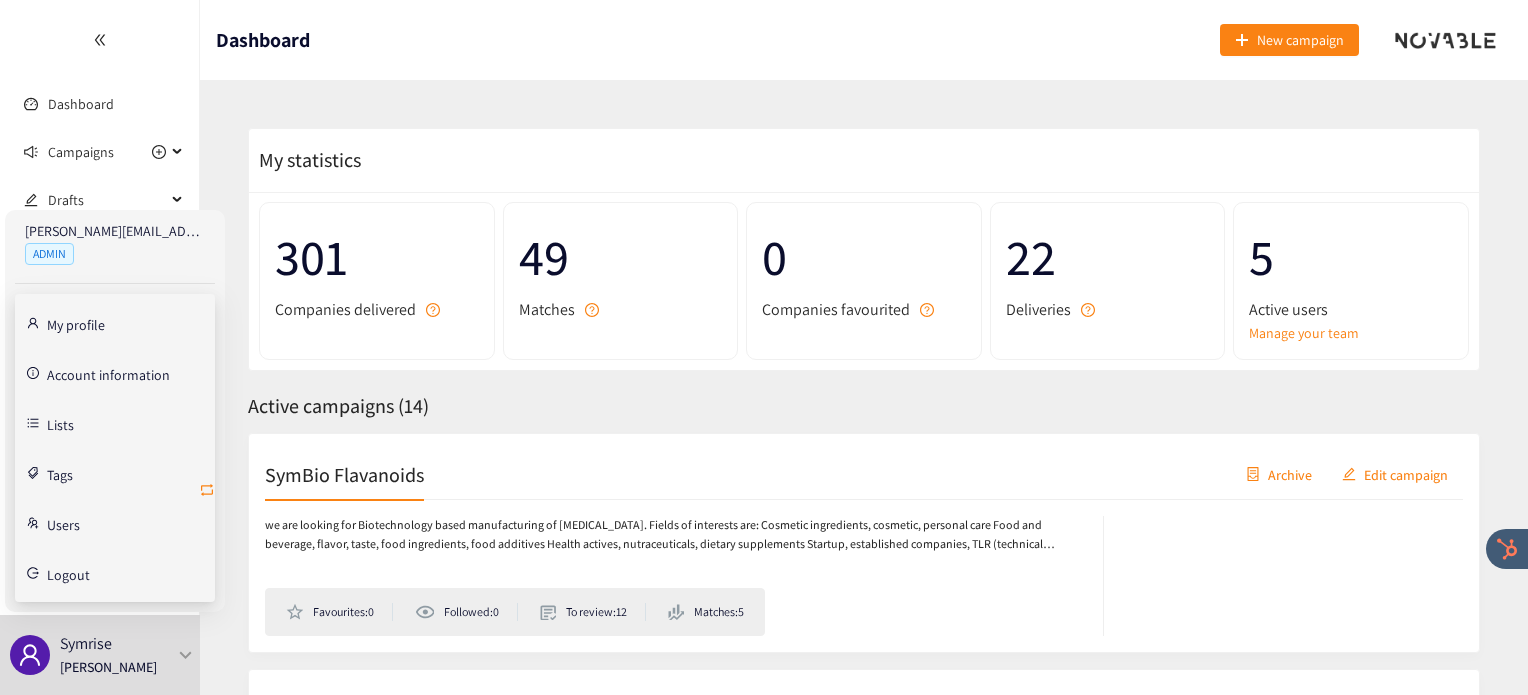 click 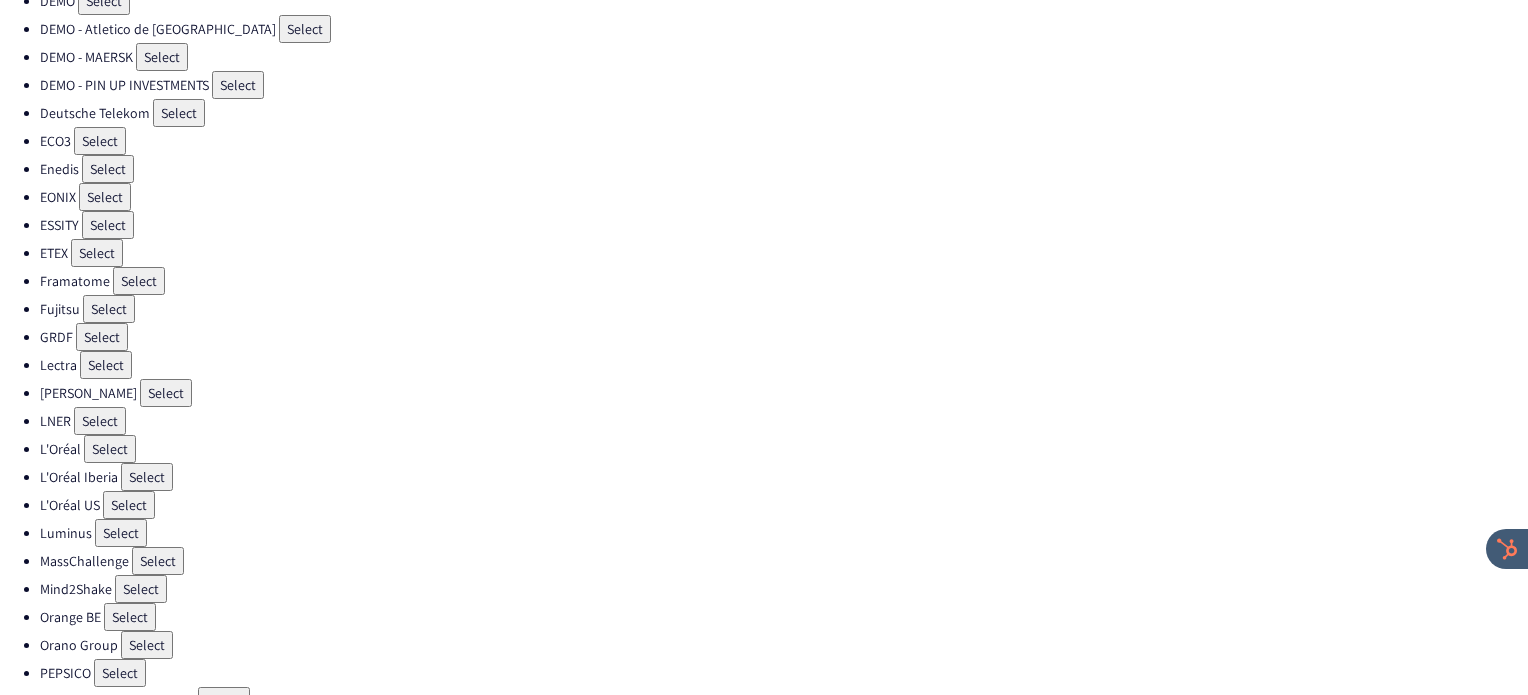 scroll, scrollTop: 300, scrollLeft: 0, axis: vertical 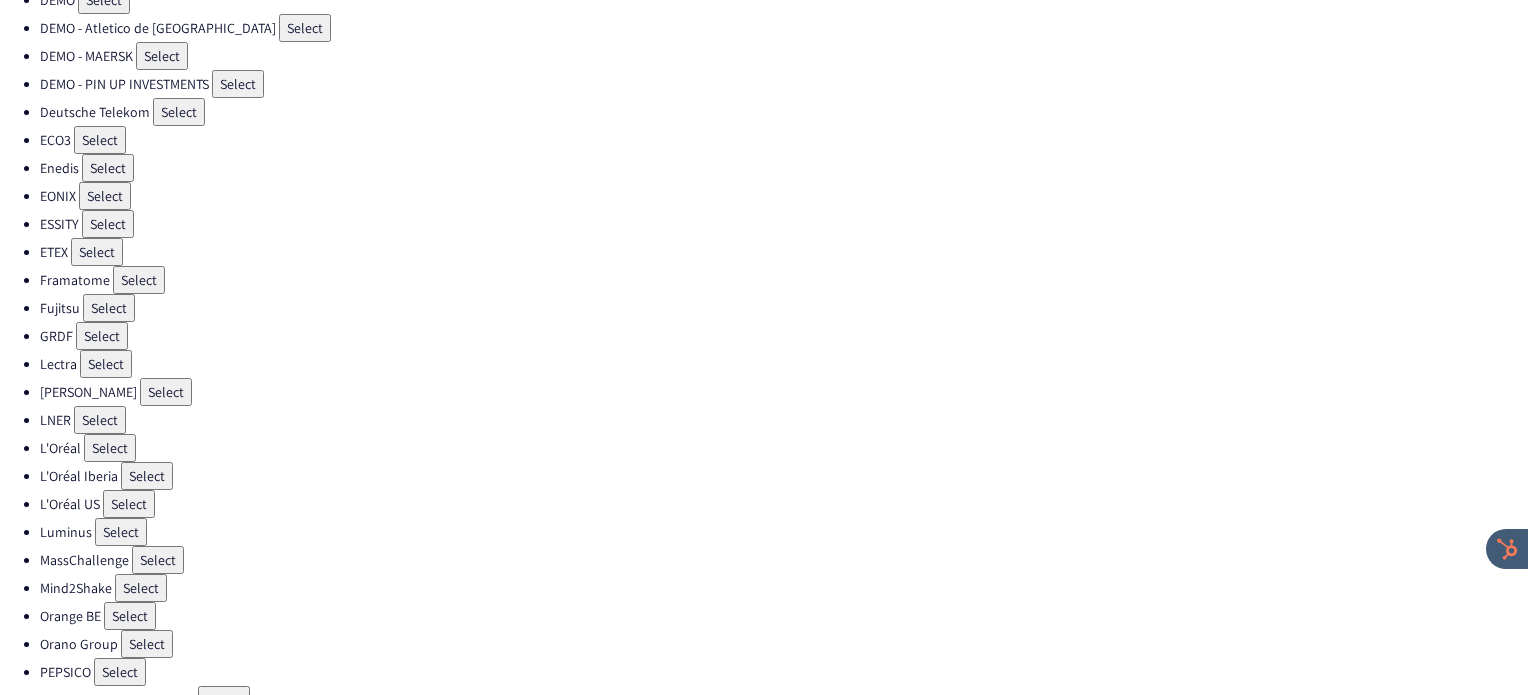 click on "Select" at bounding box center [141, 588] 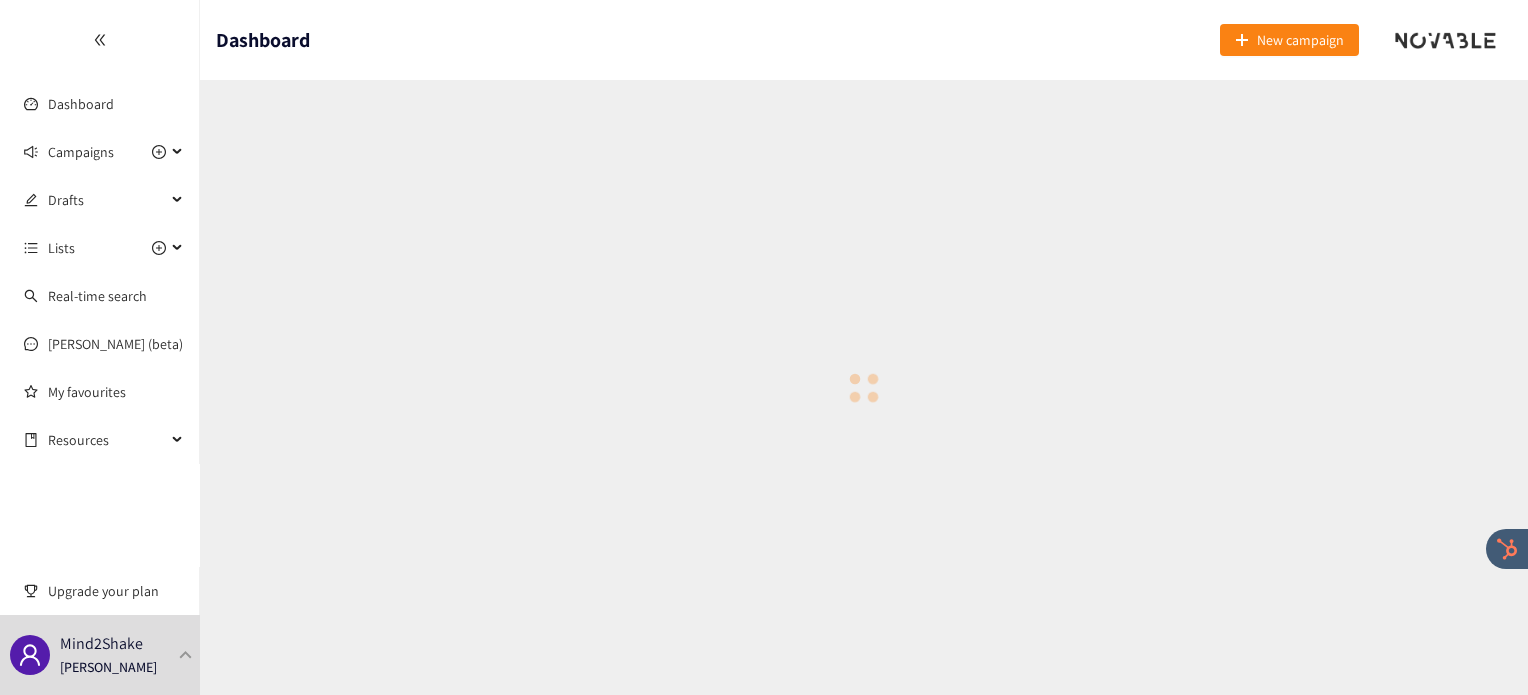 scroll, scrollTop: 0, scrollLeft: 0, axis: both 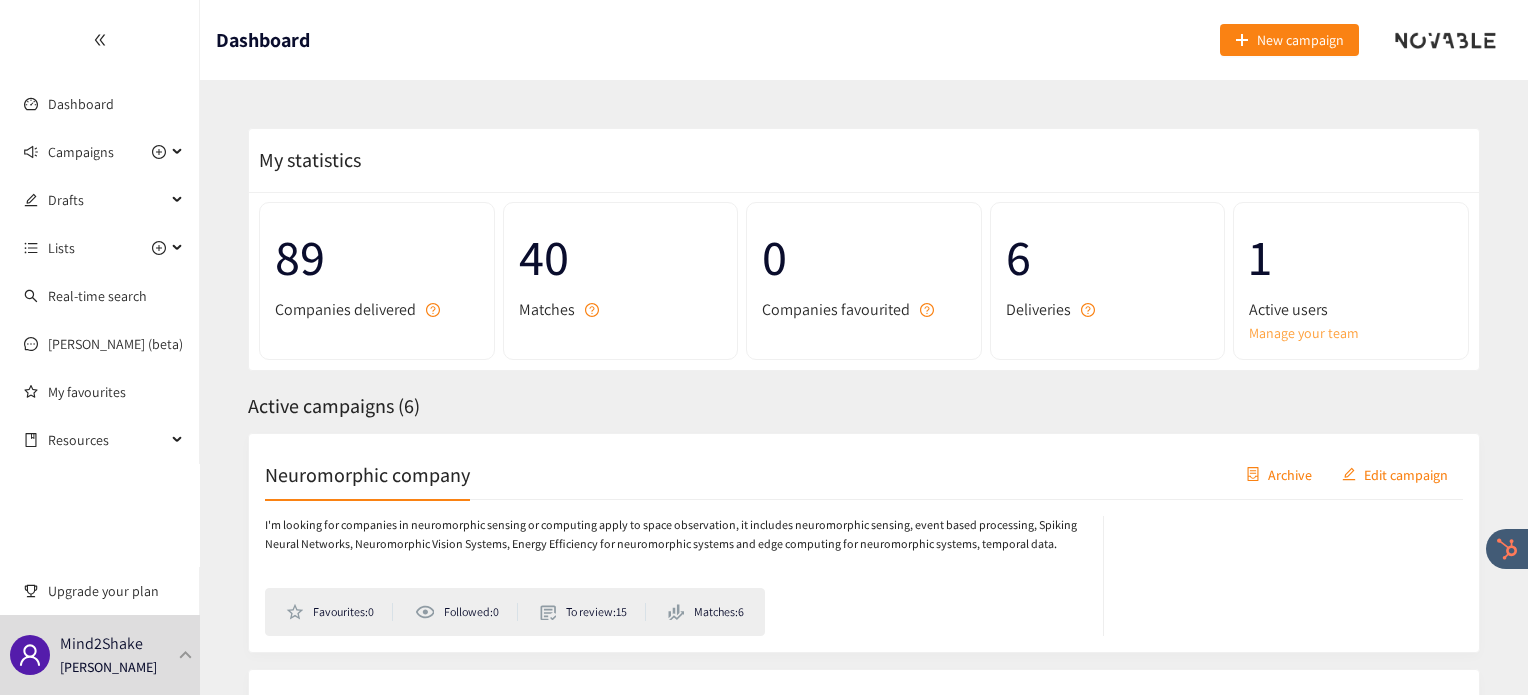 click on "Manage your team" at bounding box center [1351, 333] 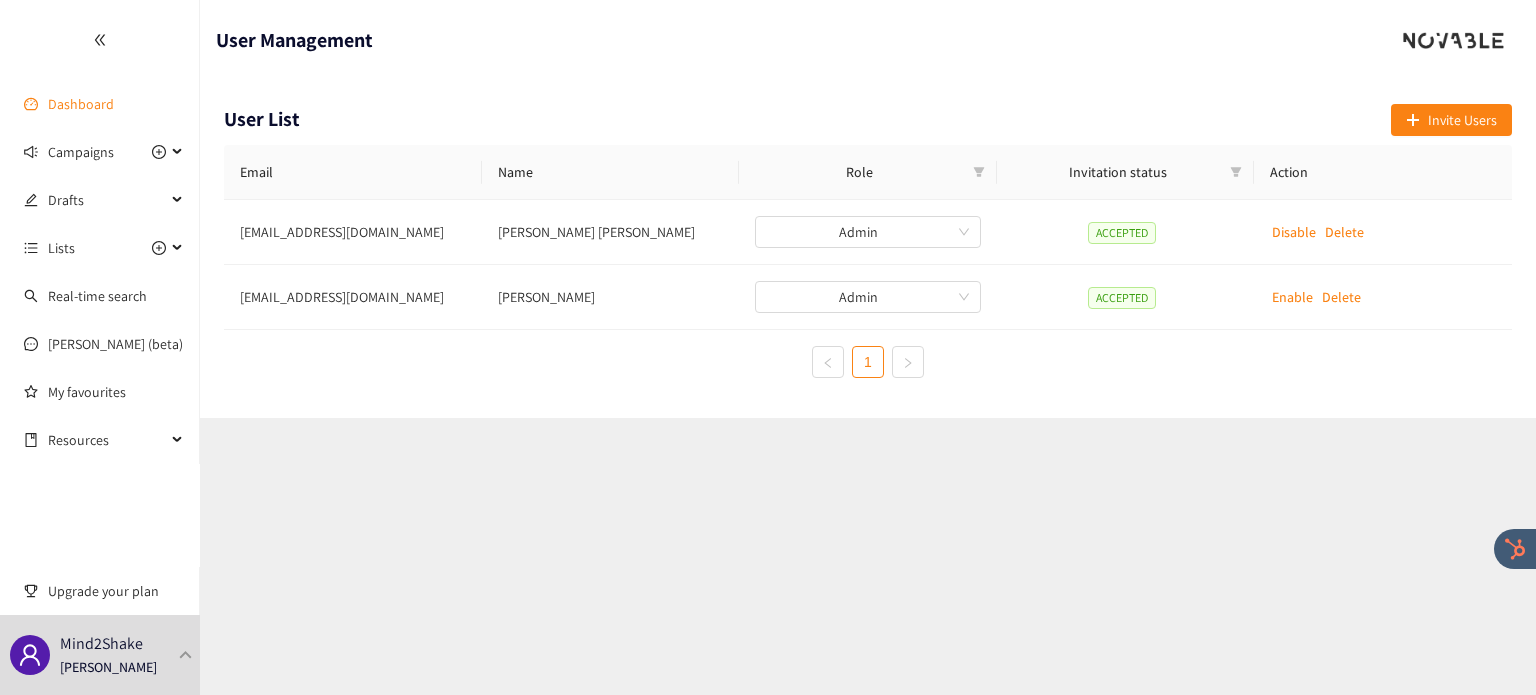 click on "Dashboard" at bounding box center [81, 104] 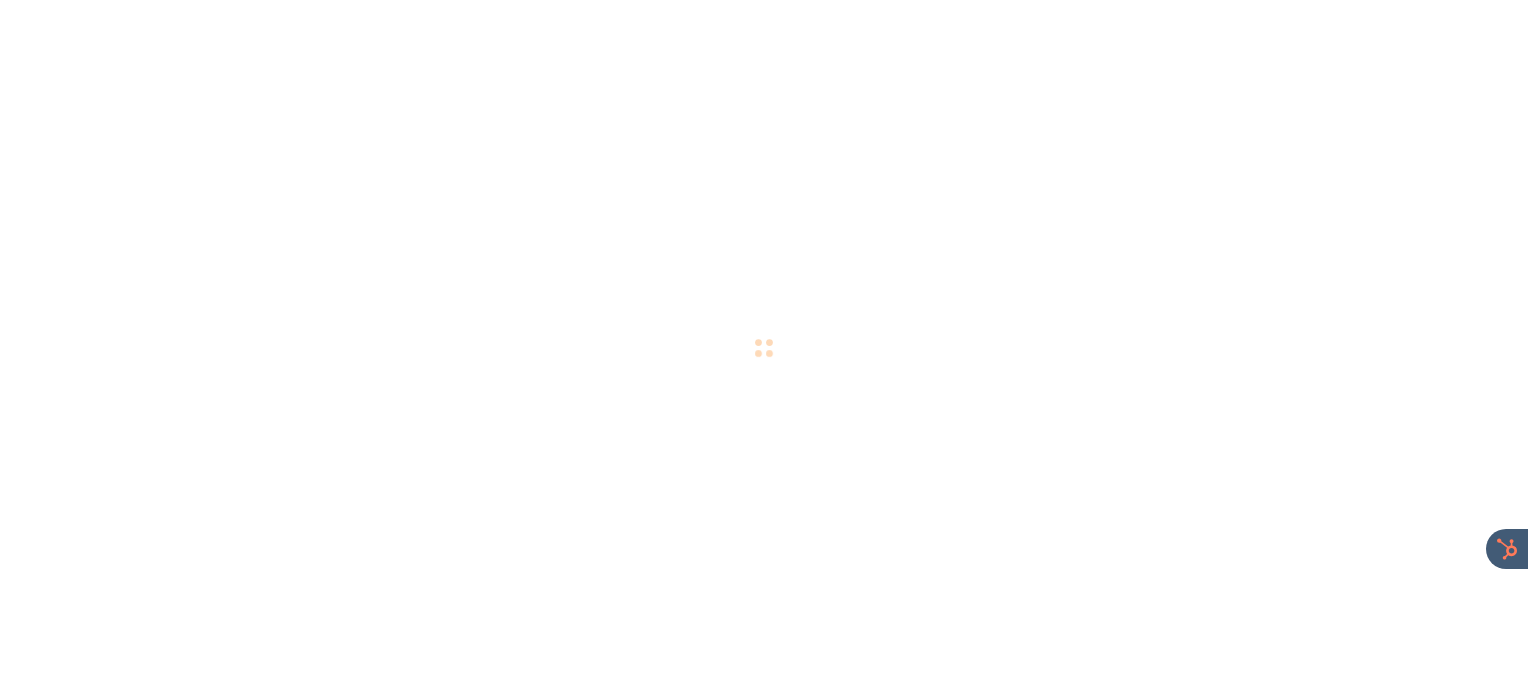 scroll, scrollTop: 0, scrollLeft: 0, axis: both 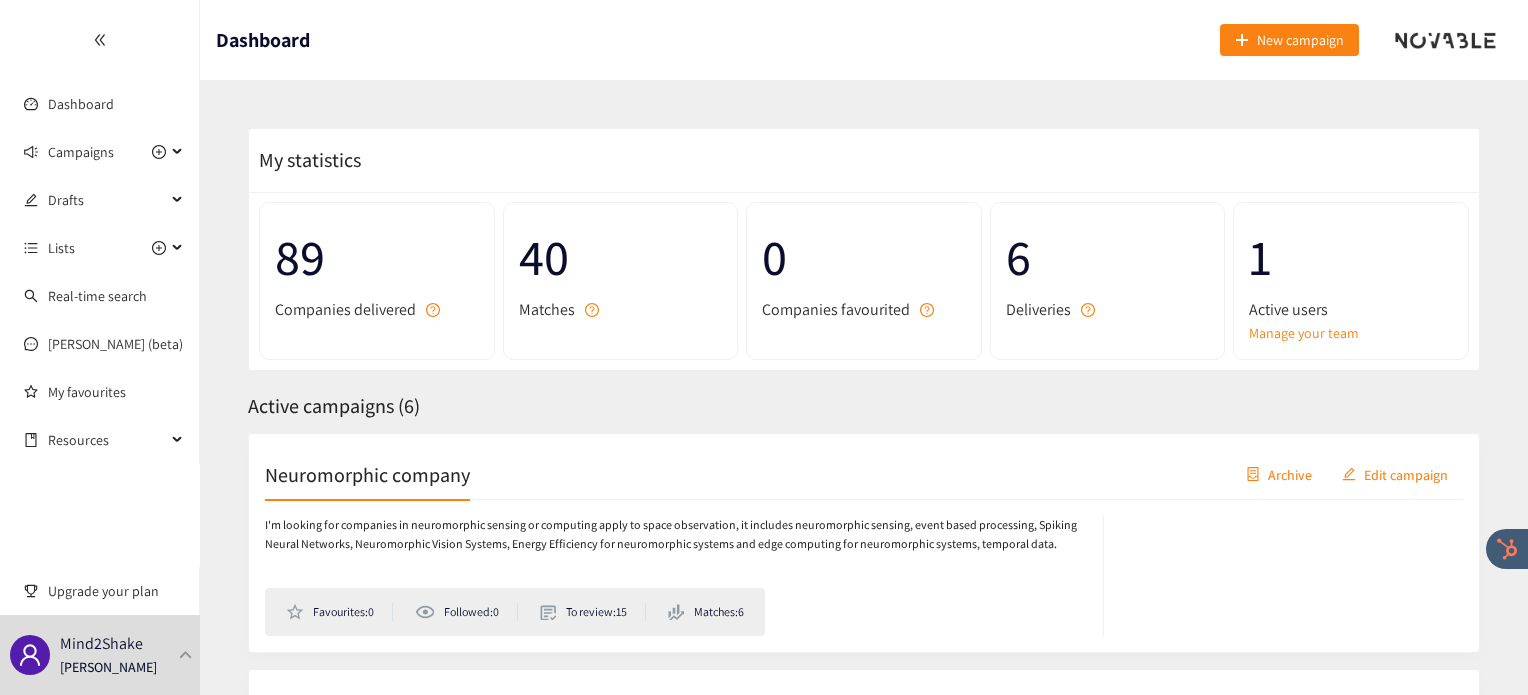 click on "1 Active users Manage your team" at bounding box center [1351, 281] 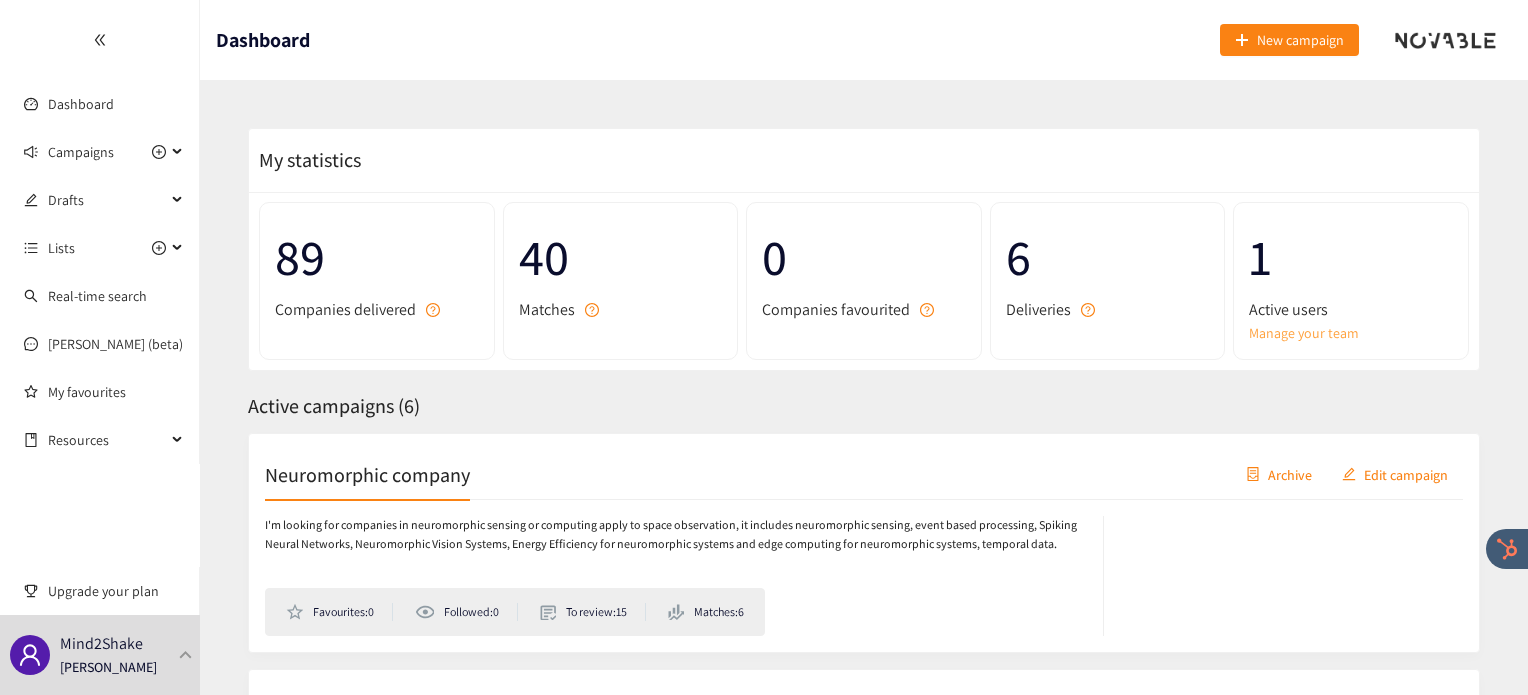 click on "Manage your team" at bounding box center (1351, 333) 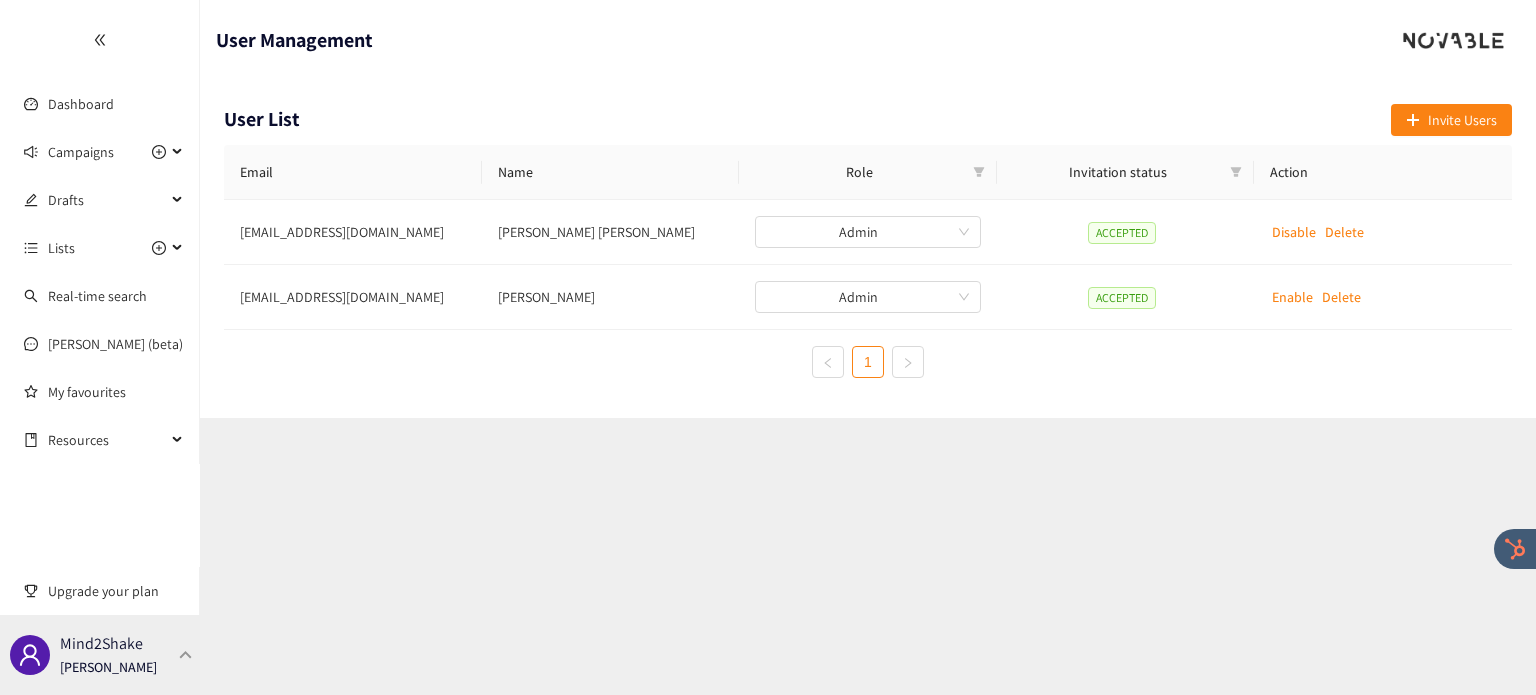 click on "Mind2Shake [PERSON_NAME]" at bounding box center [100, 655] 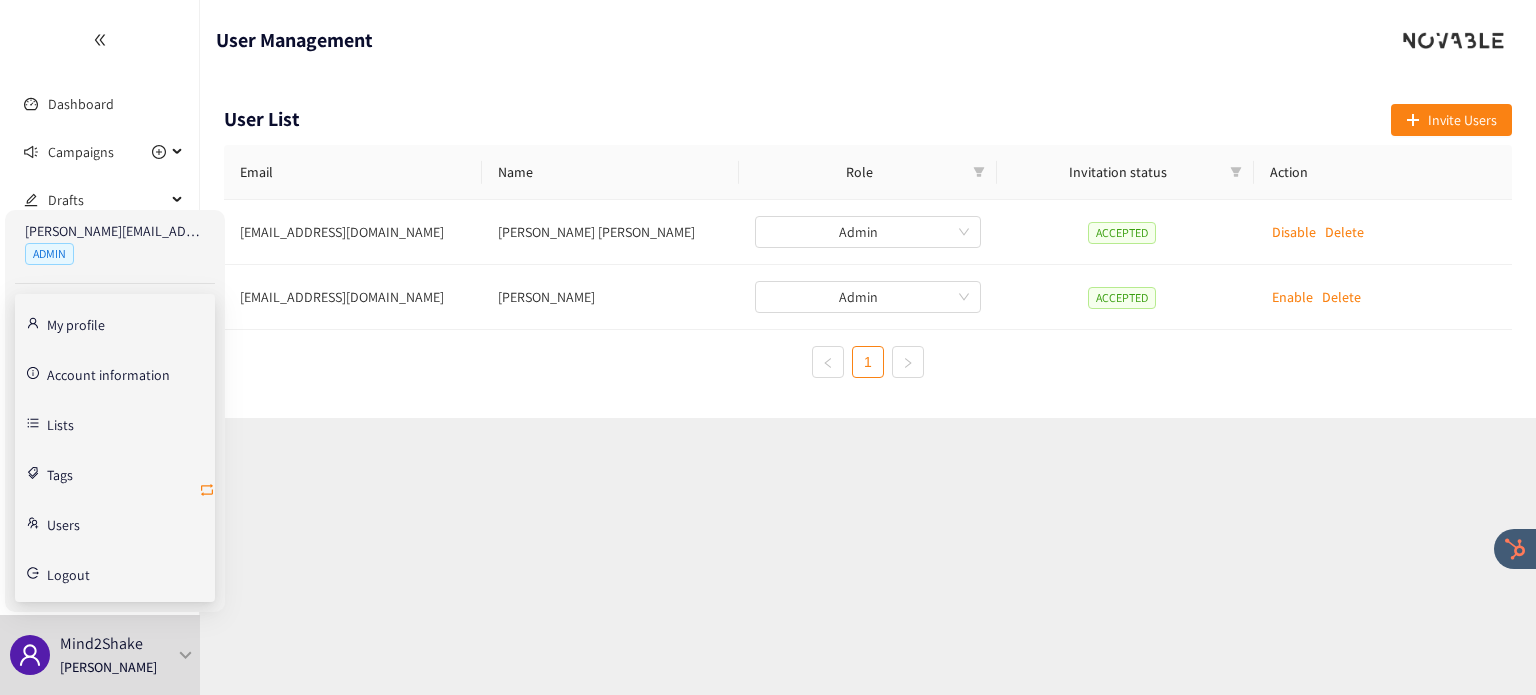click 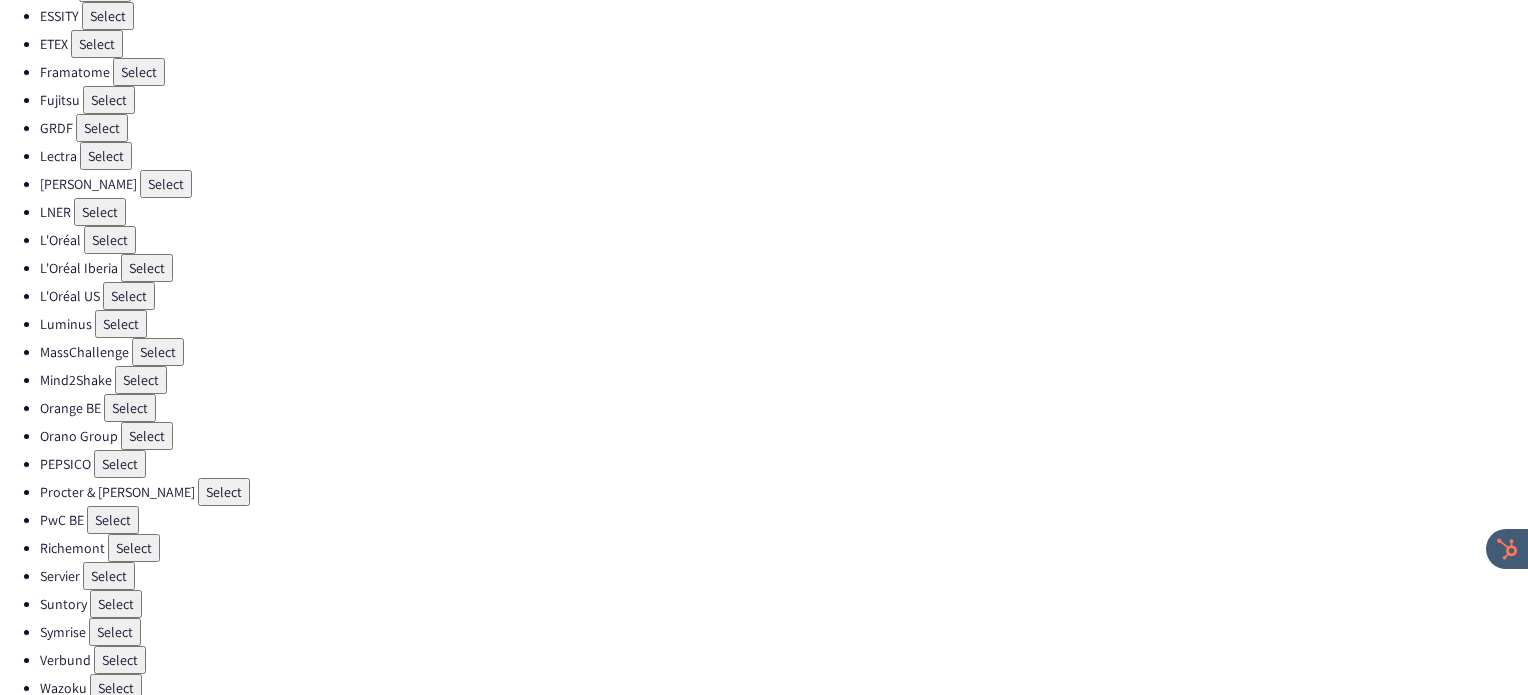 scroll, scrollTop: 511, scrollLeft: 0, axis: vertical 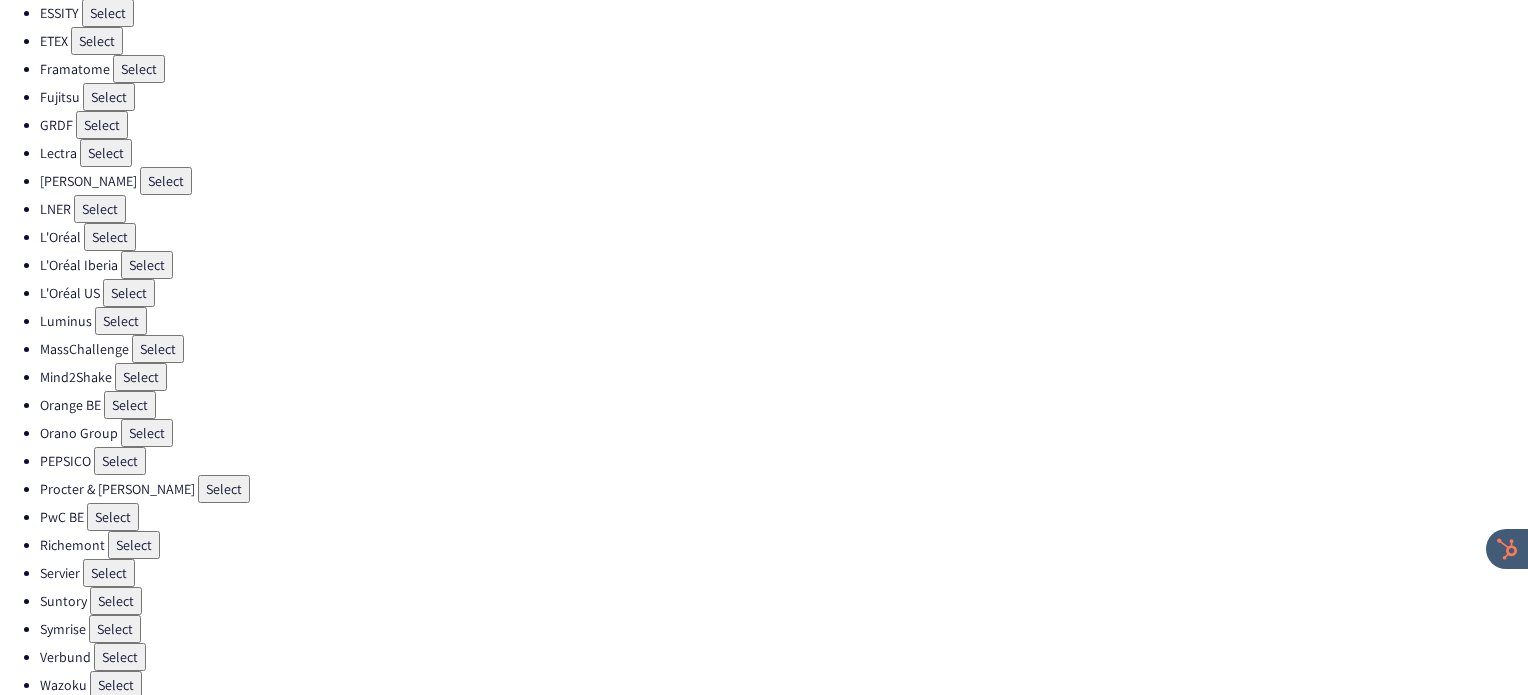 click on "Select" at bounding box center (115, 629) 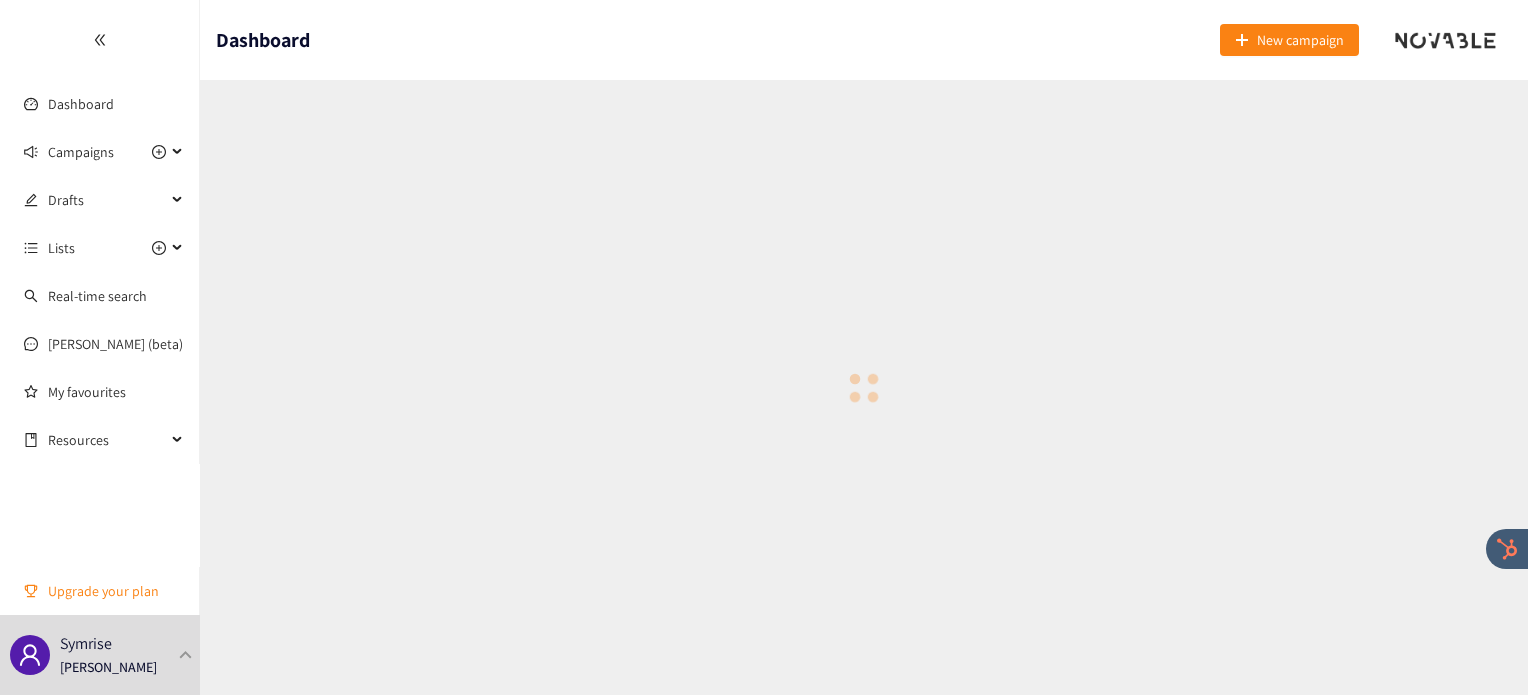 scroll, scrollTop: 0, scrollLeft: 0, axis: both 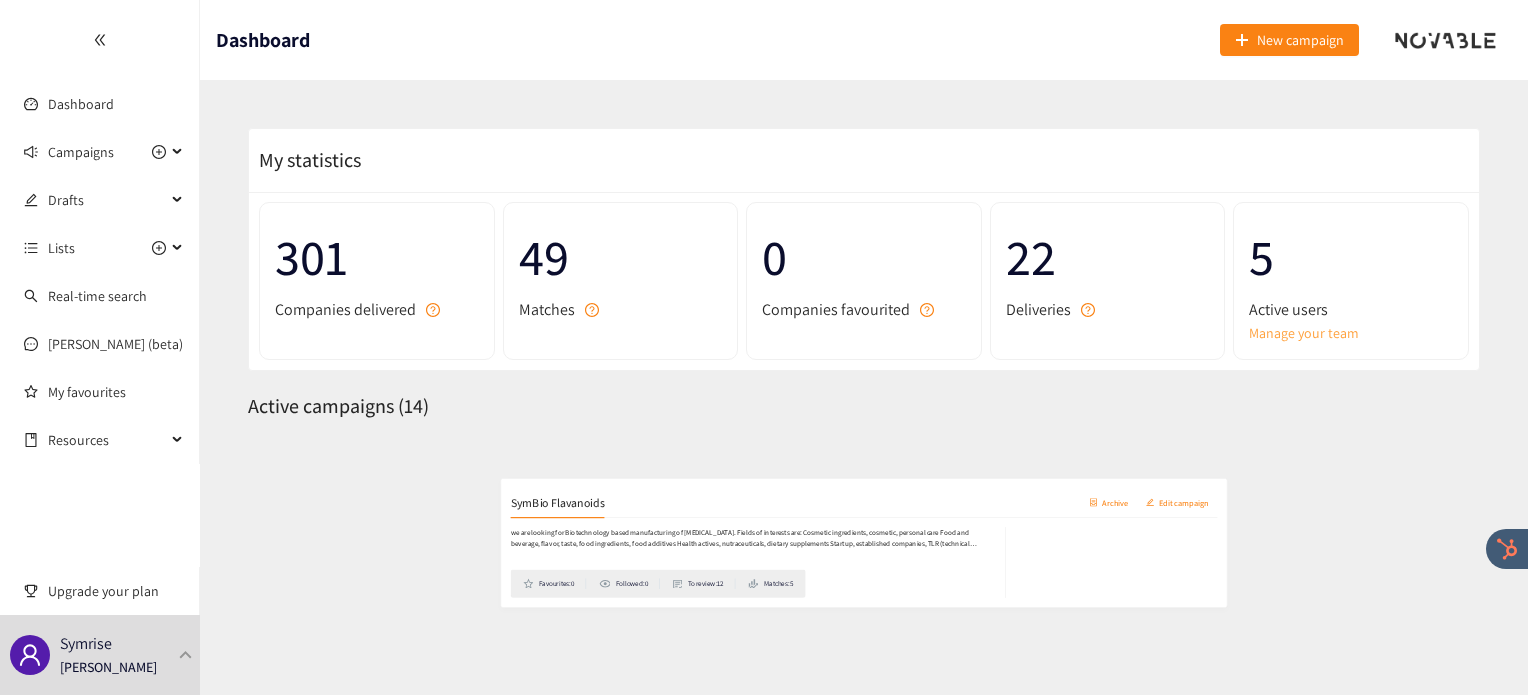 click on "Manage your team" at bounding box center (1351, 333) 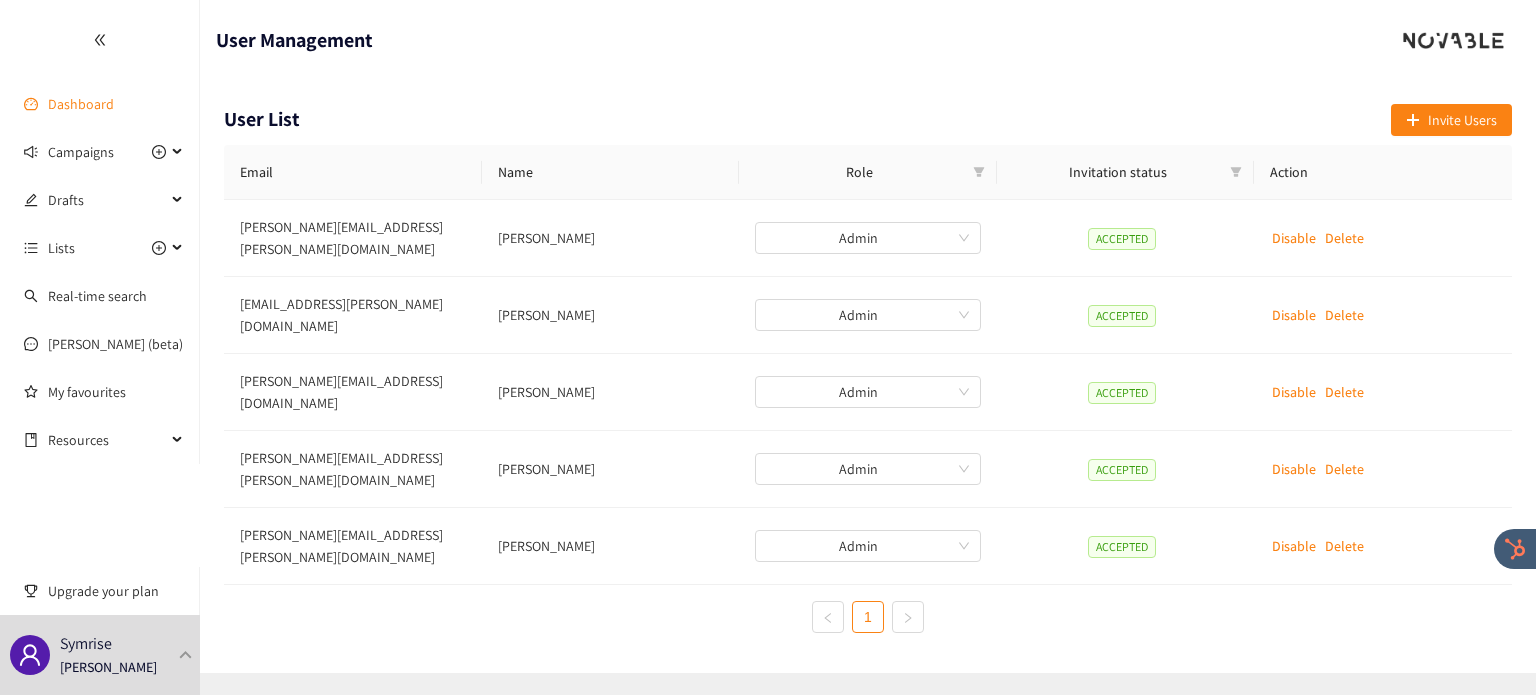 click on "Dashboard" at bounding box center [81, 104] 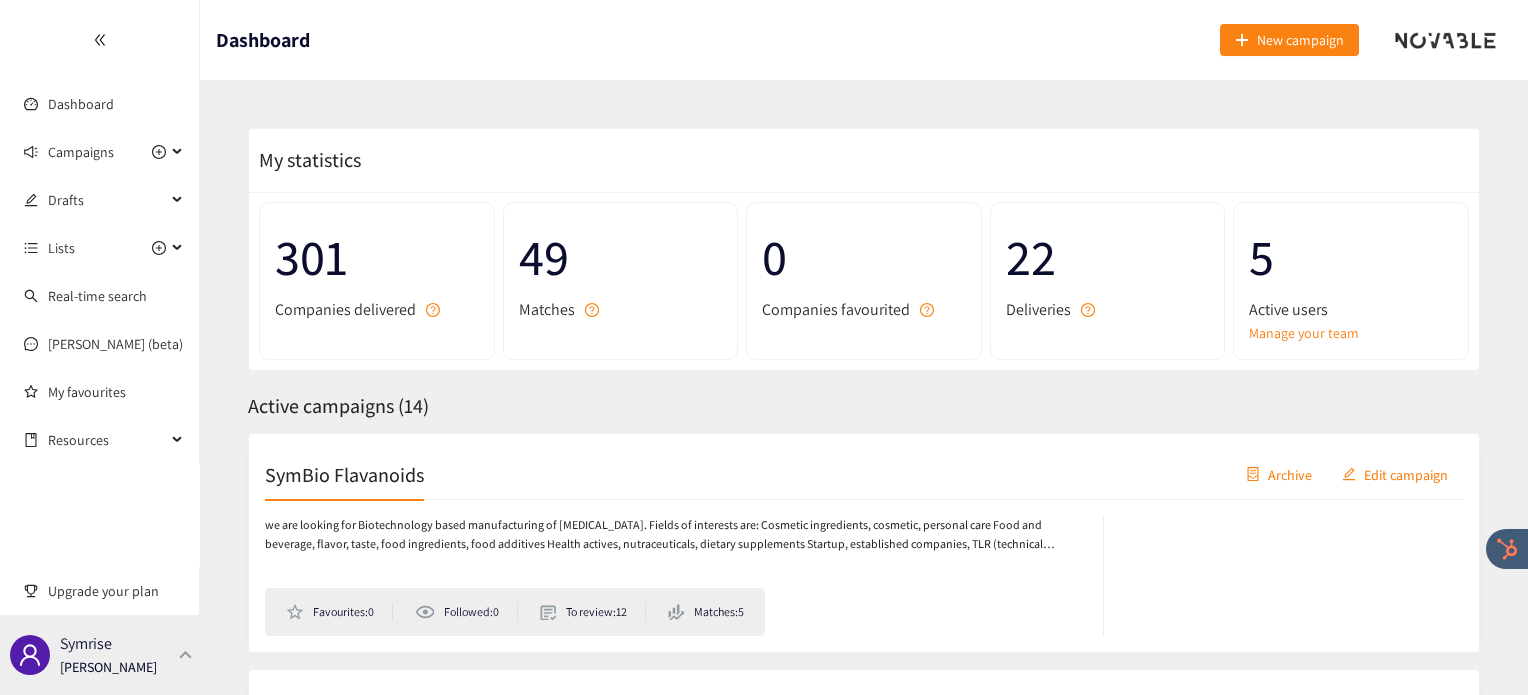 click at bounding box center [186, 654] 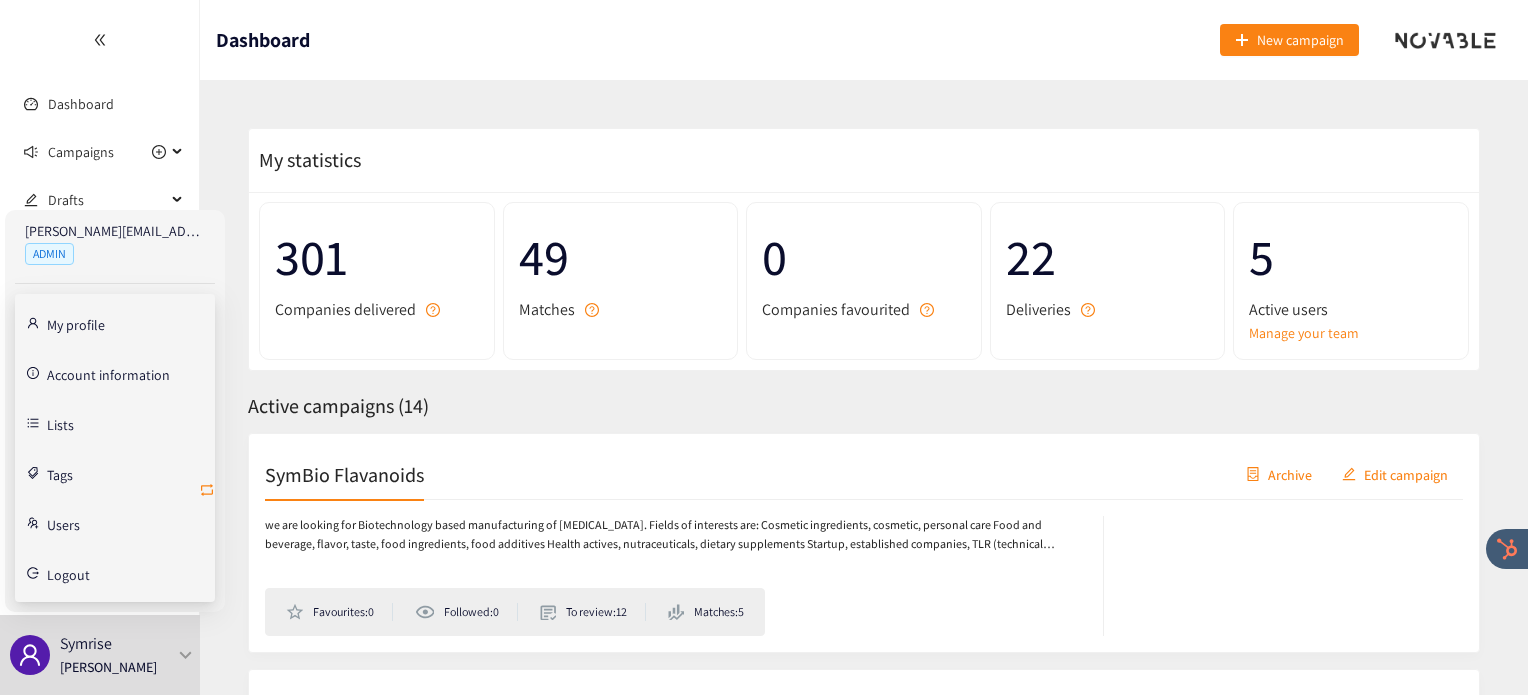 click 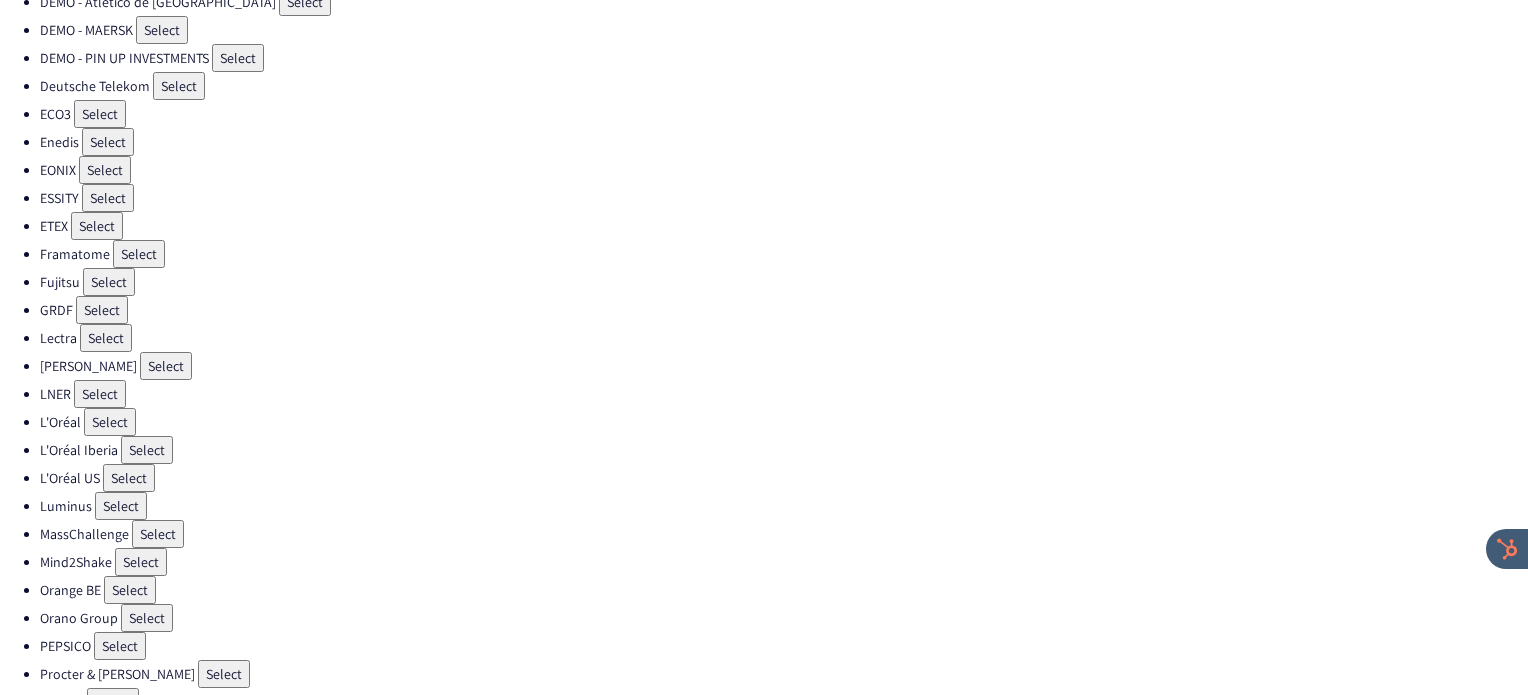 scroll, scrollTop: 344, scrollLeft: 0, axis: vertical 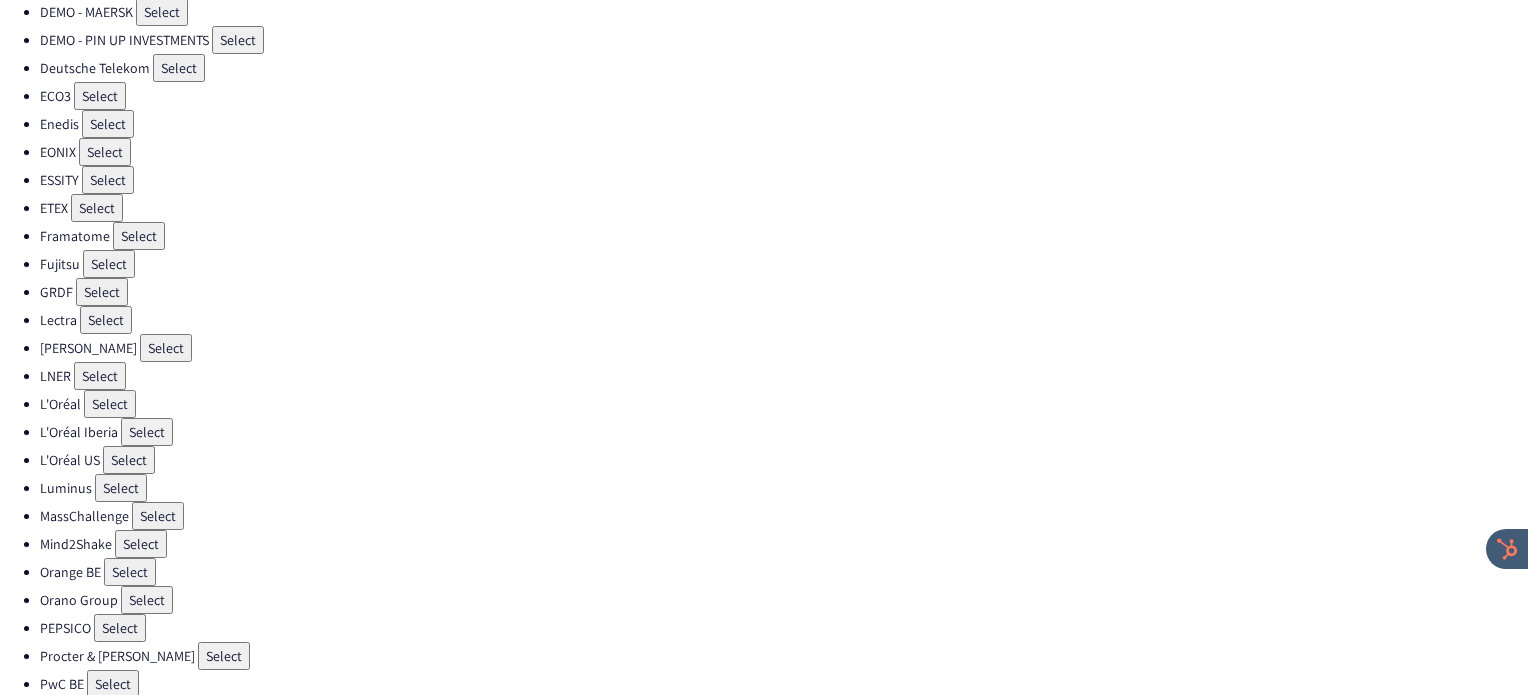 click on "Select" at bounding box center [141, 544] 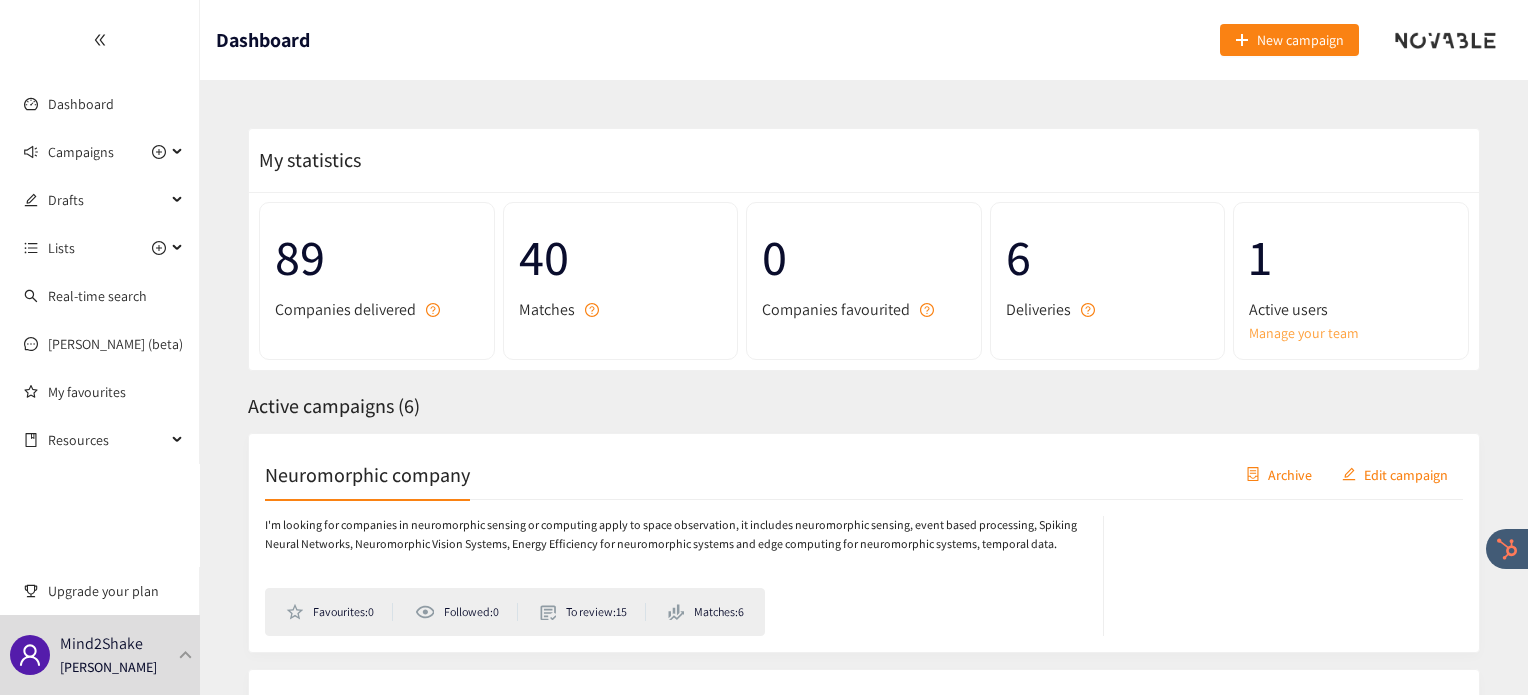 click on "Manage your team" at bounding box center (1351, 333) 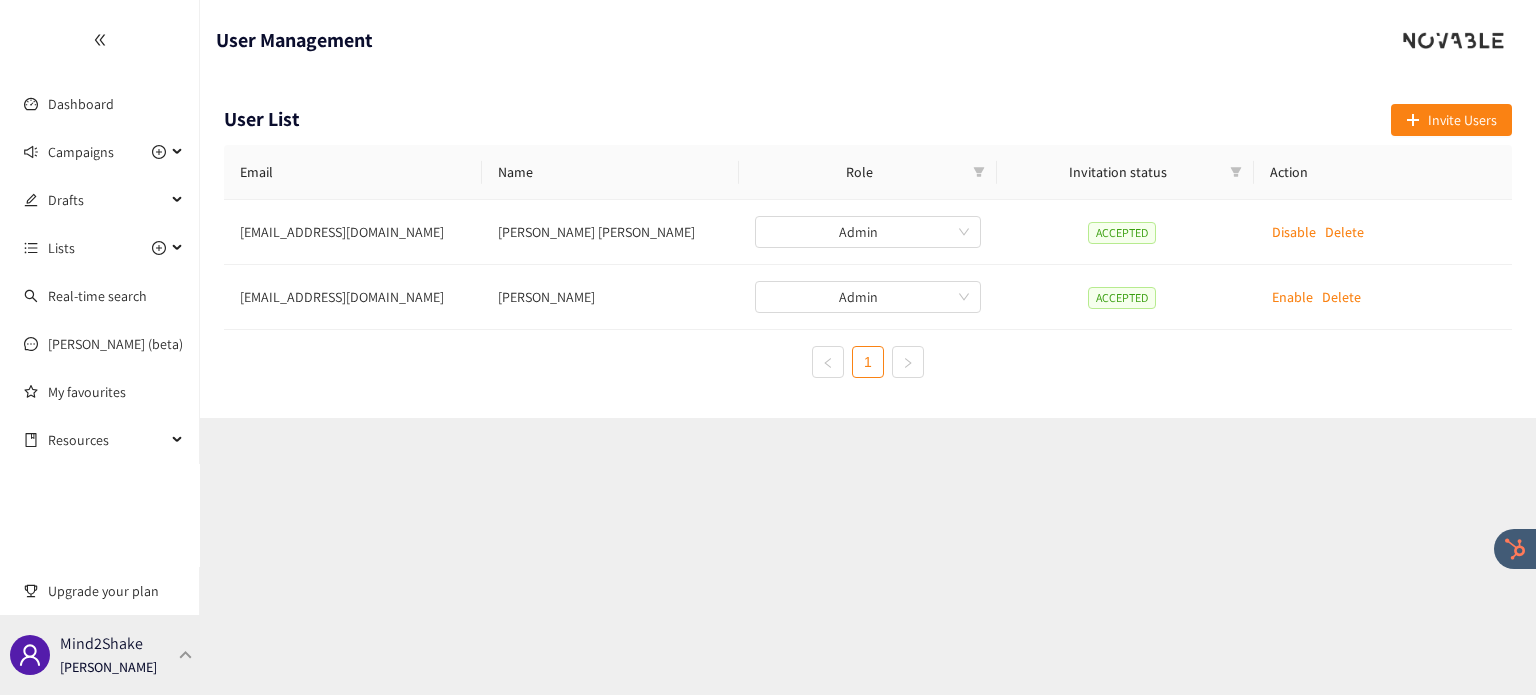 click at bounding box center [186, 654] 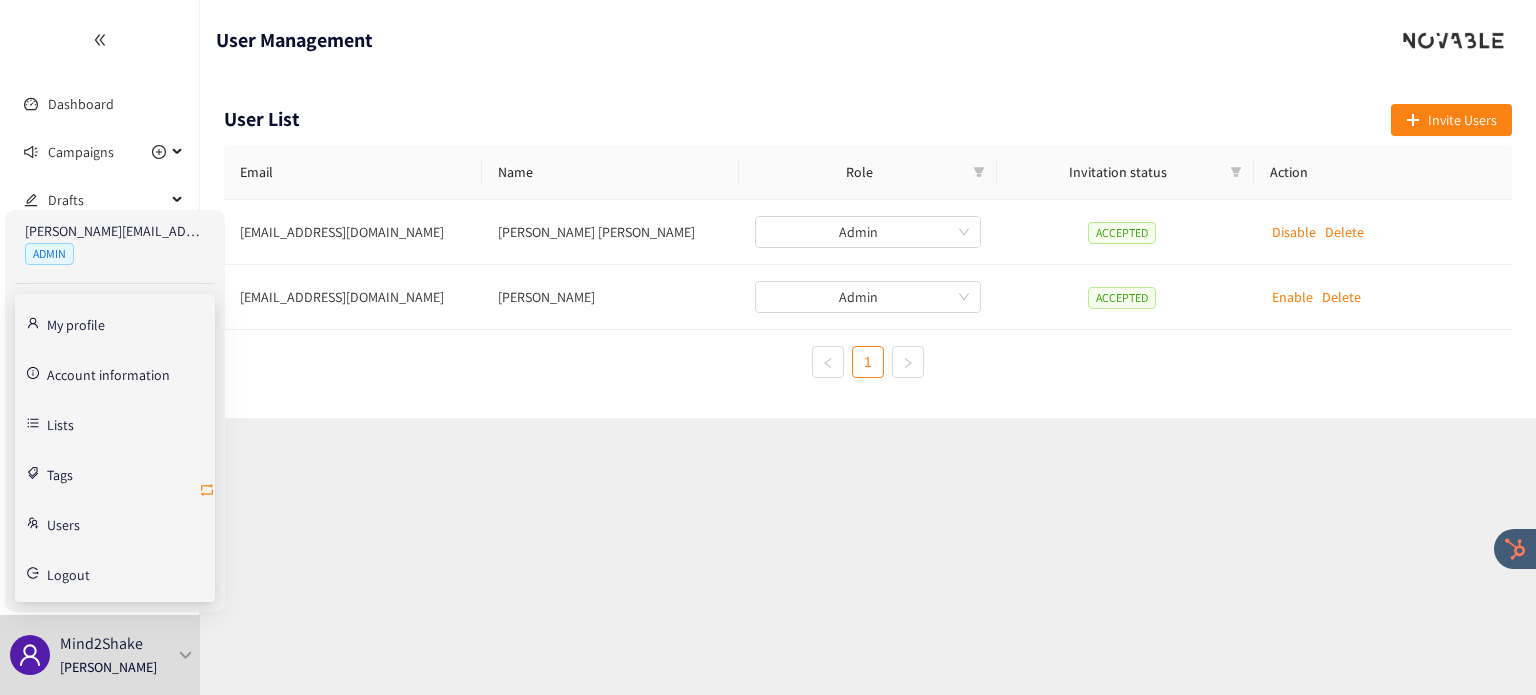 click 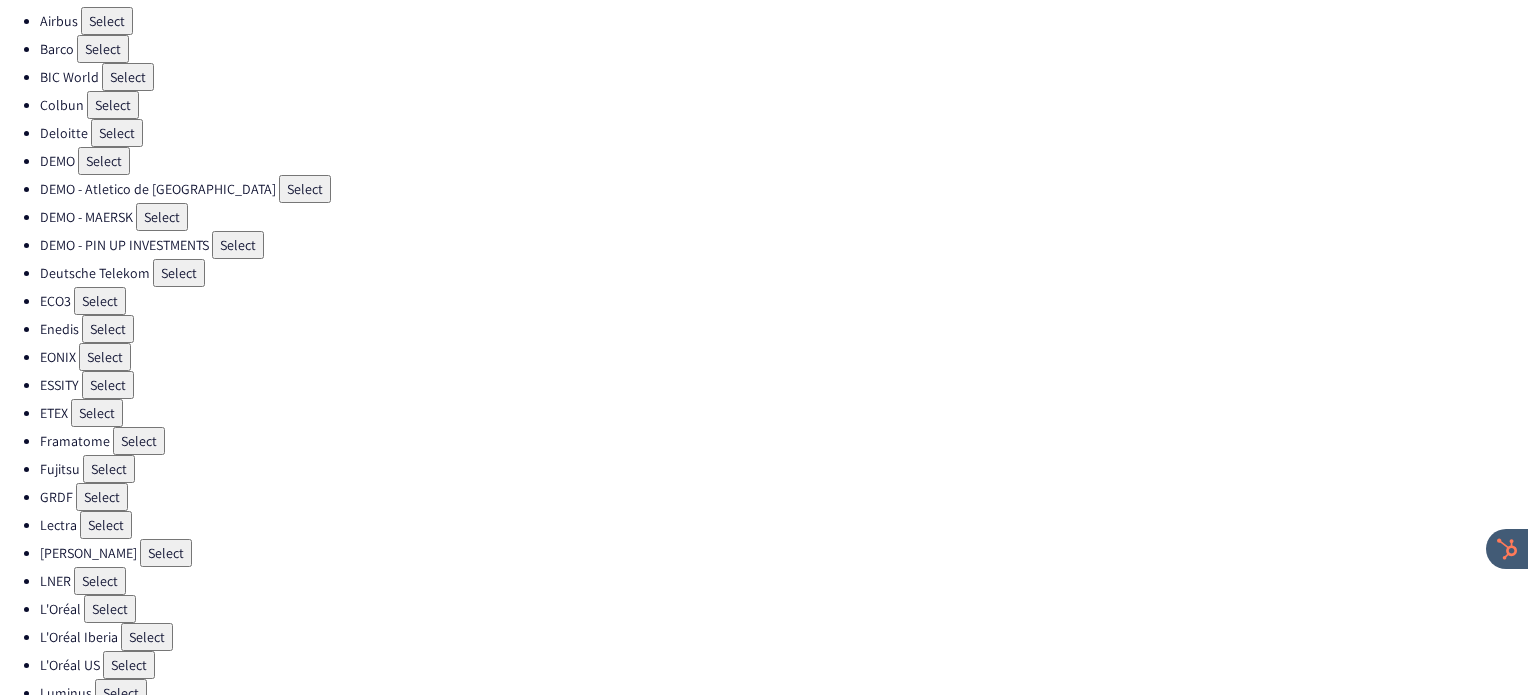 scroll, scrollTop: 142, scrollLeft: 0, axis: vertical 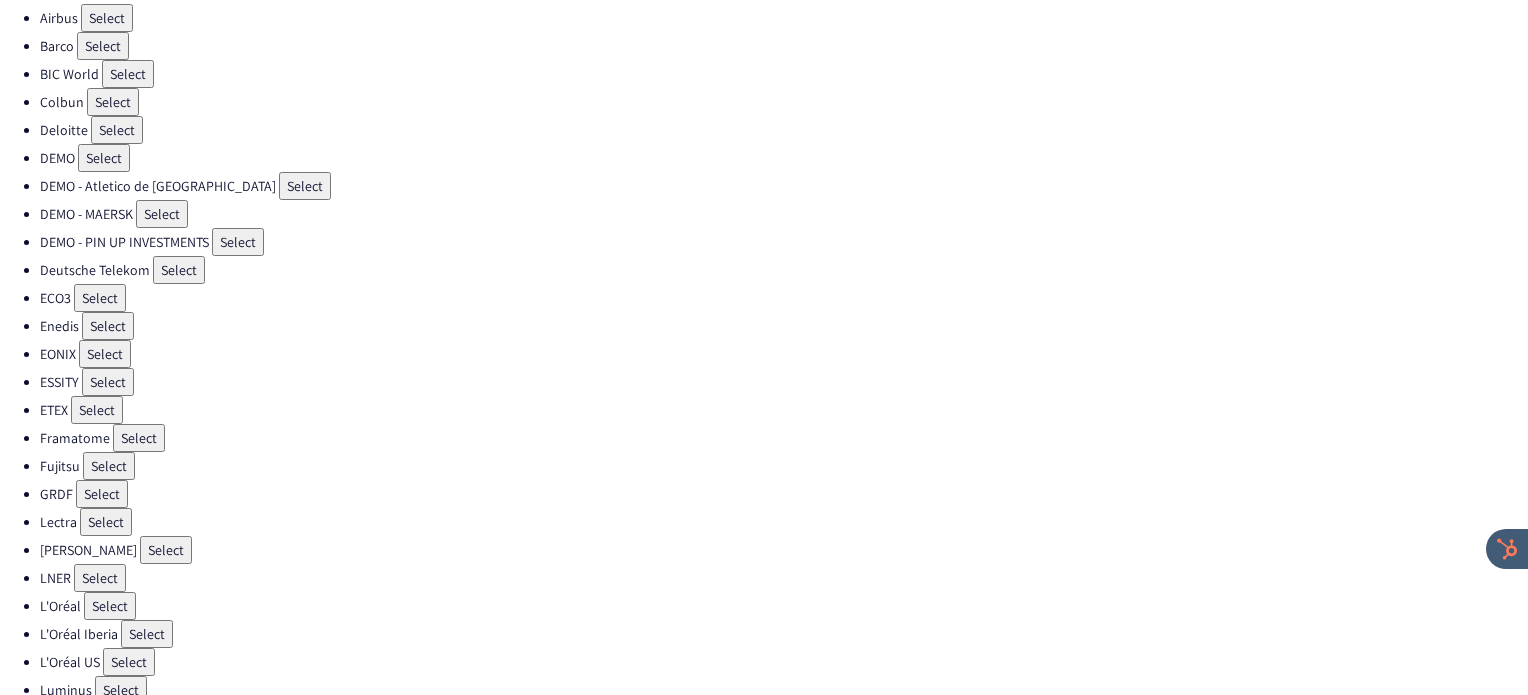 click on "Select" at bounding box center (166, 550) 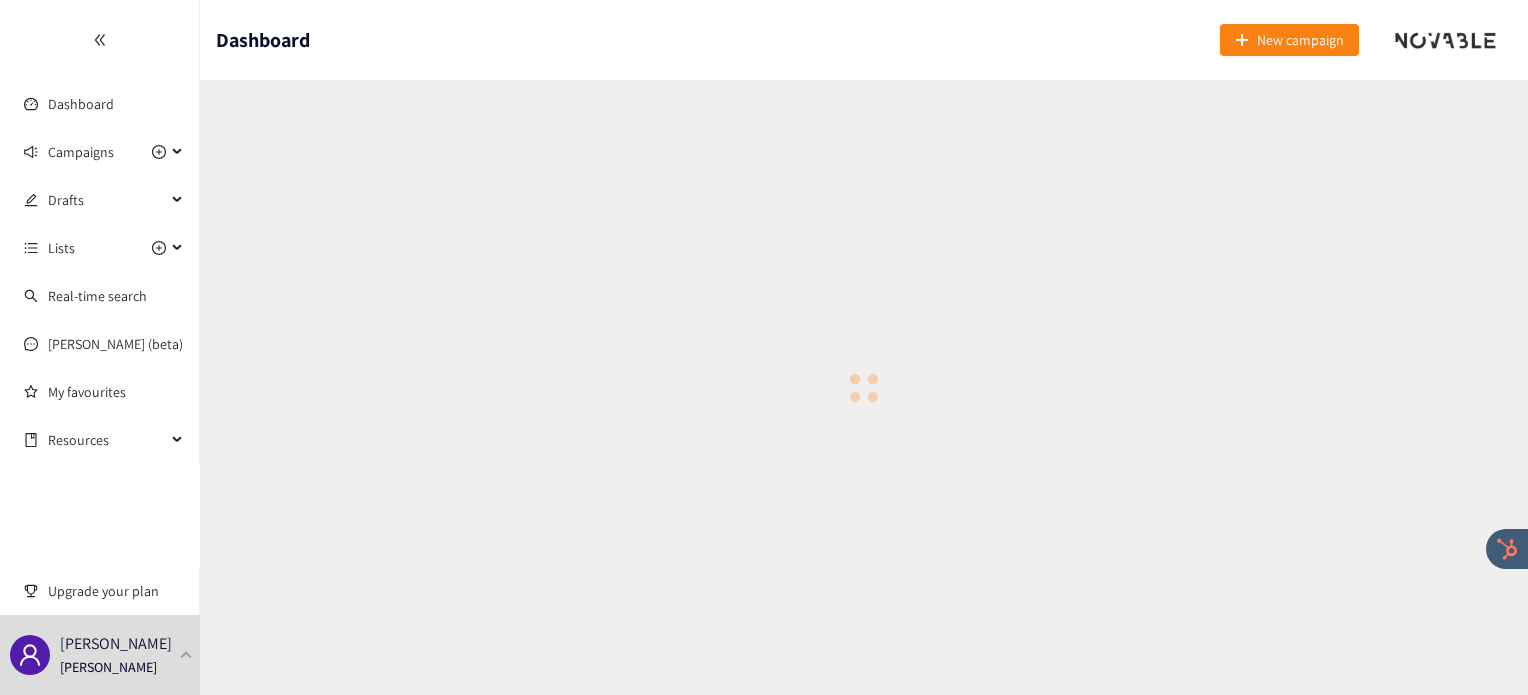 scroll, scrollTop: 0, scrollLeft: 0, axis: both 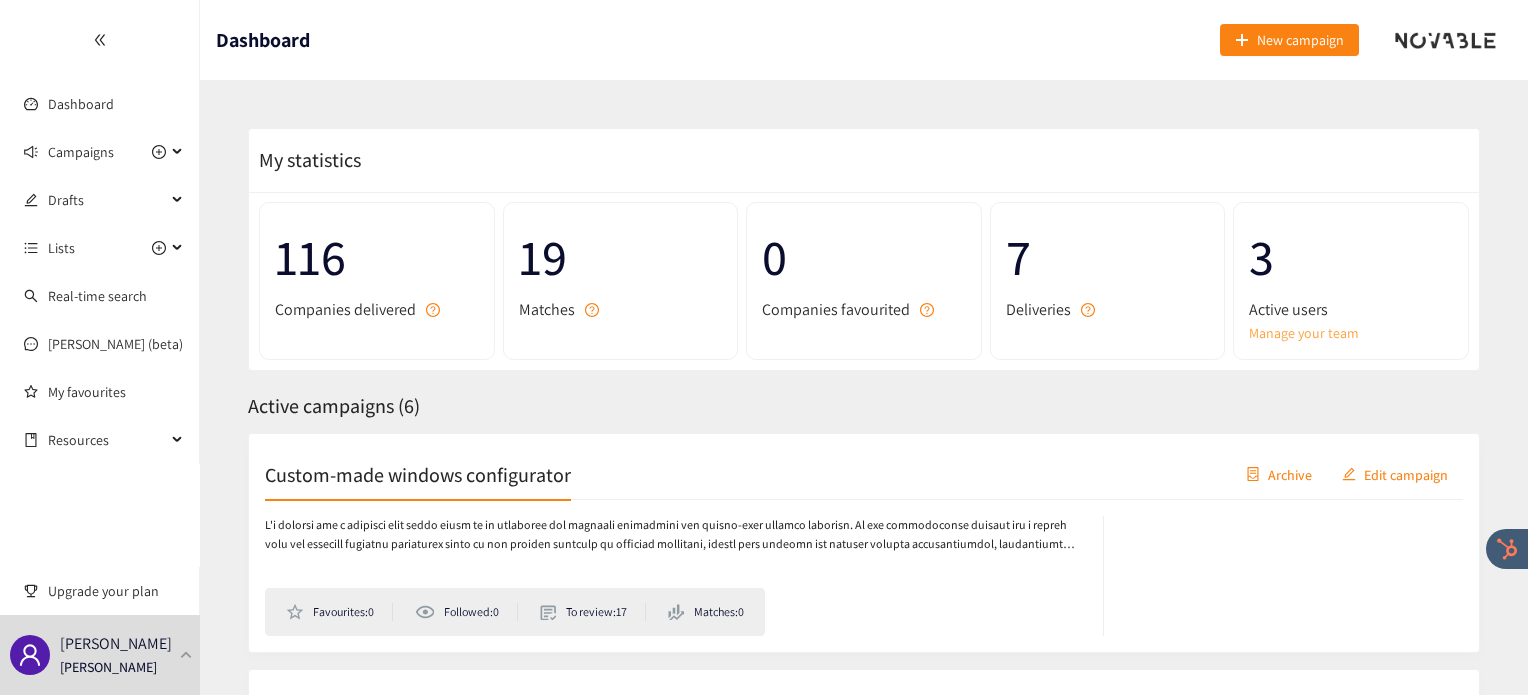 click on "Manage your team" at bounding box center (1351, 333) 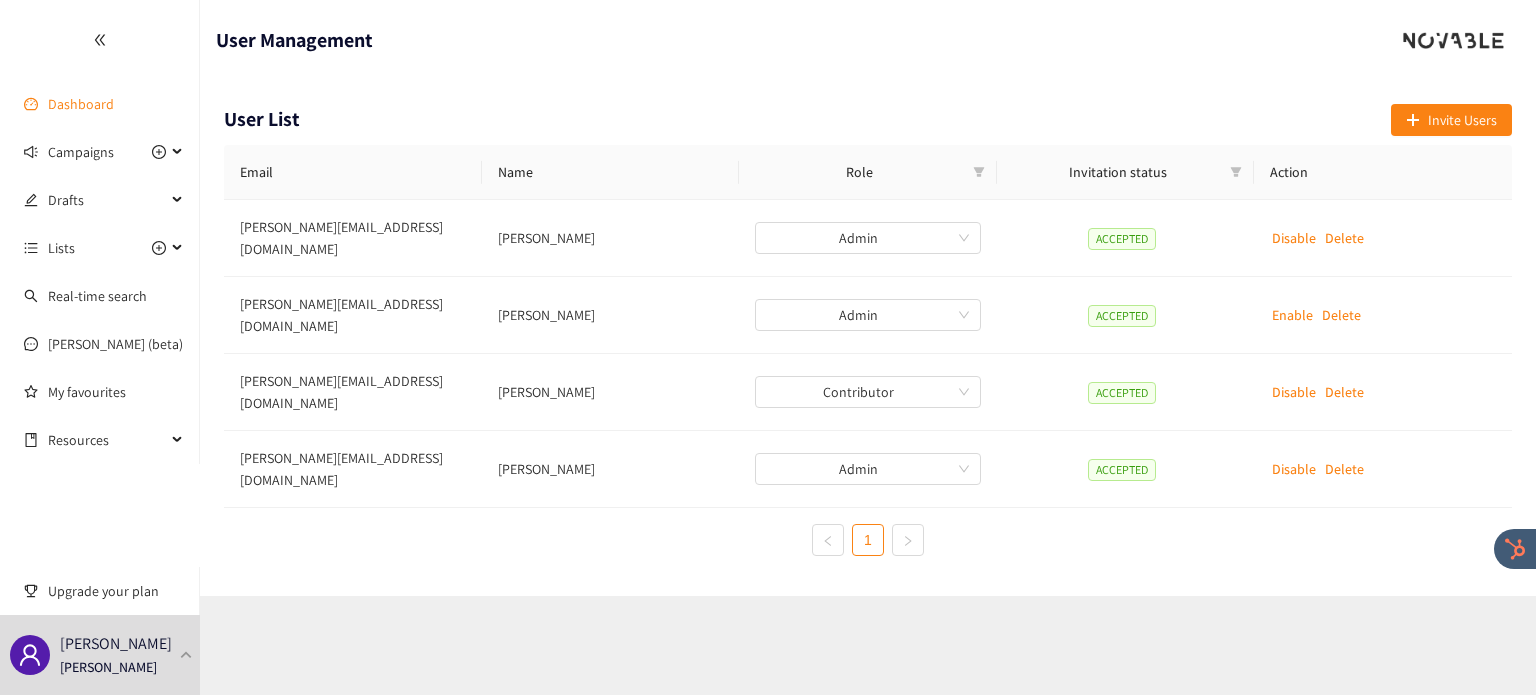 click on "Dashboard" at bounding box center [81, 104] 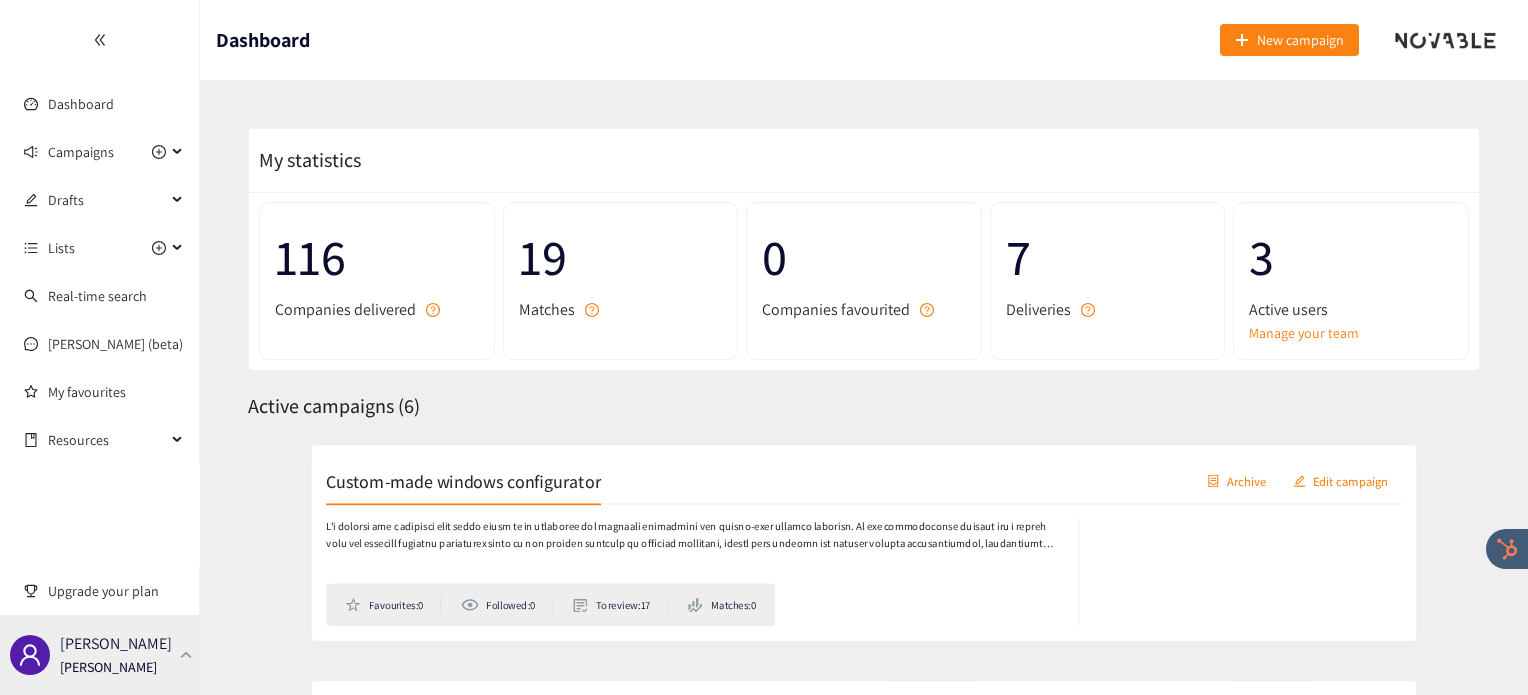 click on "Leroy Merlin Irene Violetta" at bounding box center [100, 655] 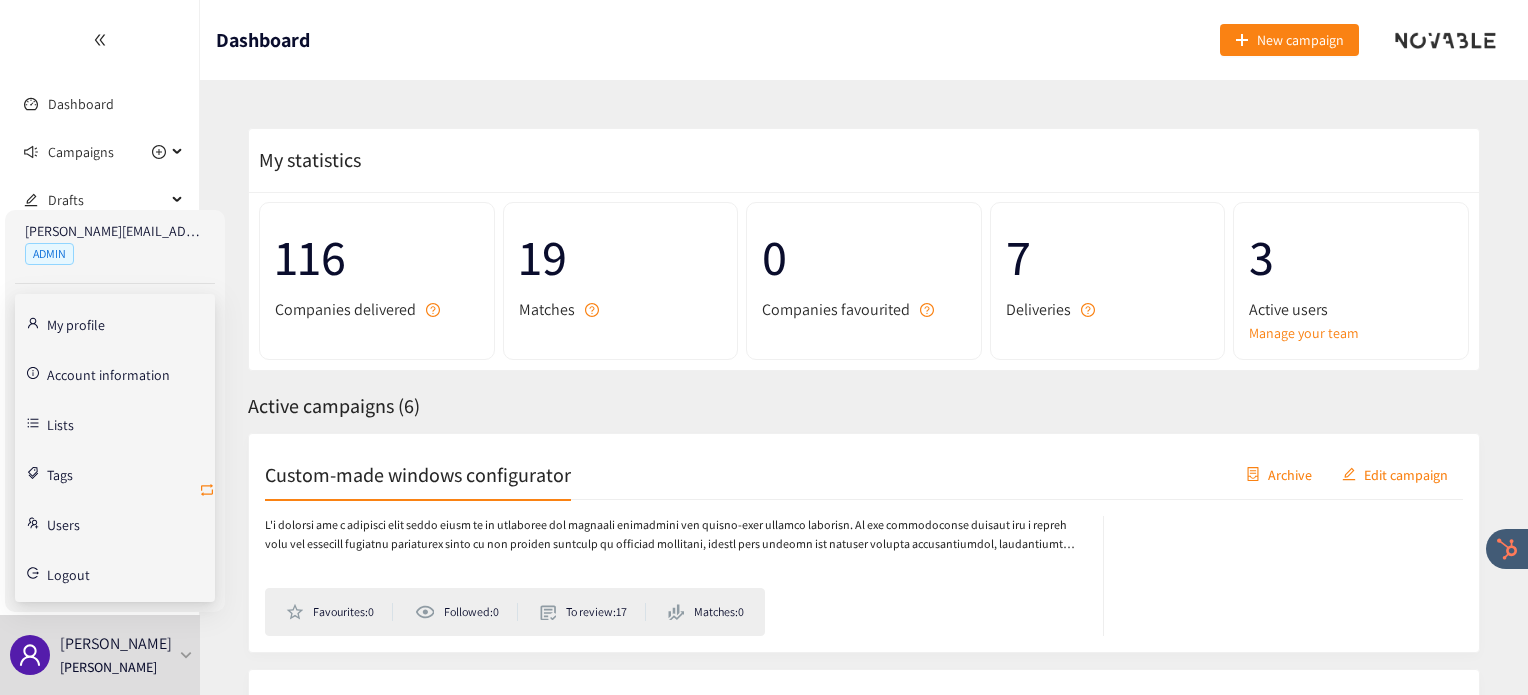 click 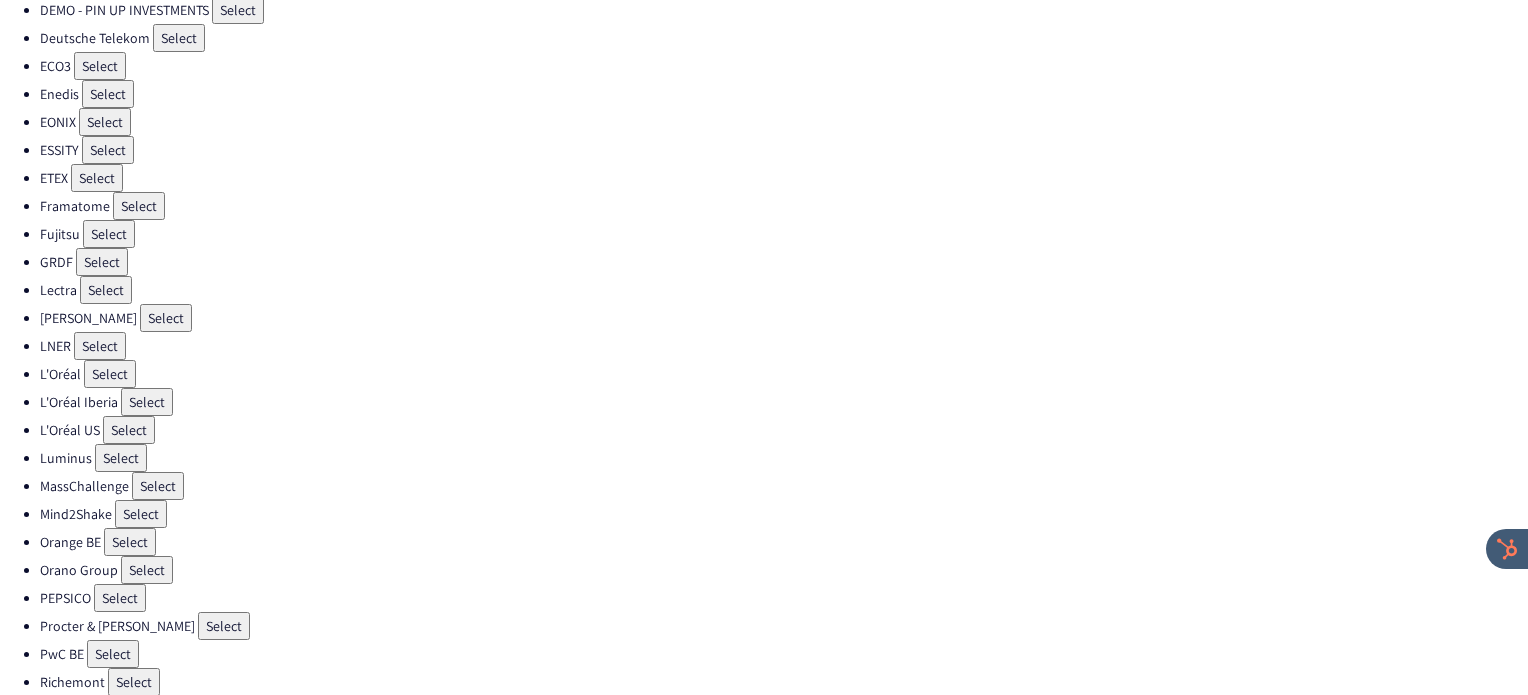scroll, scrollTop: 511, scrollLeft: 0, axis: vertical 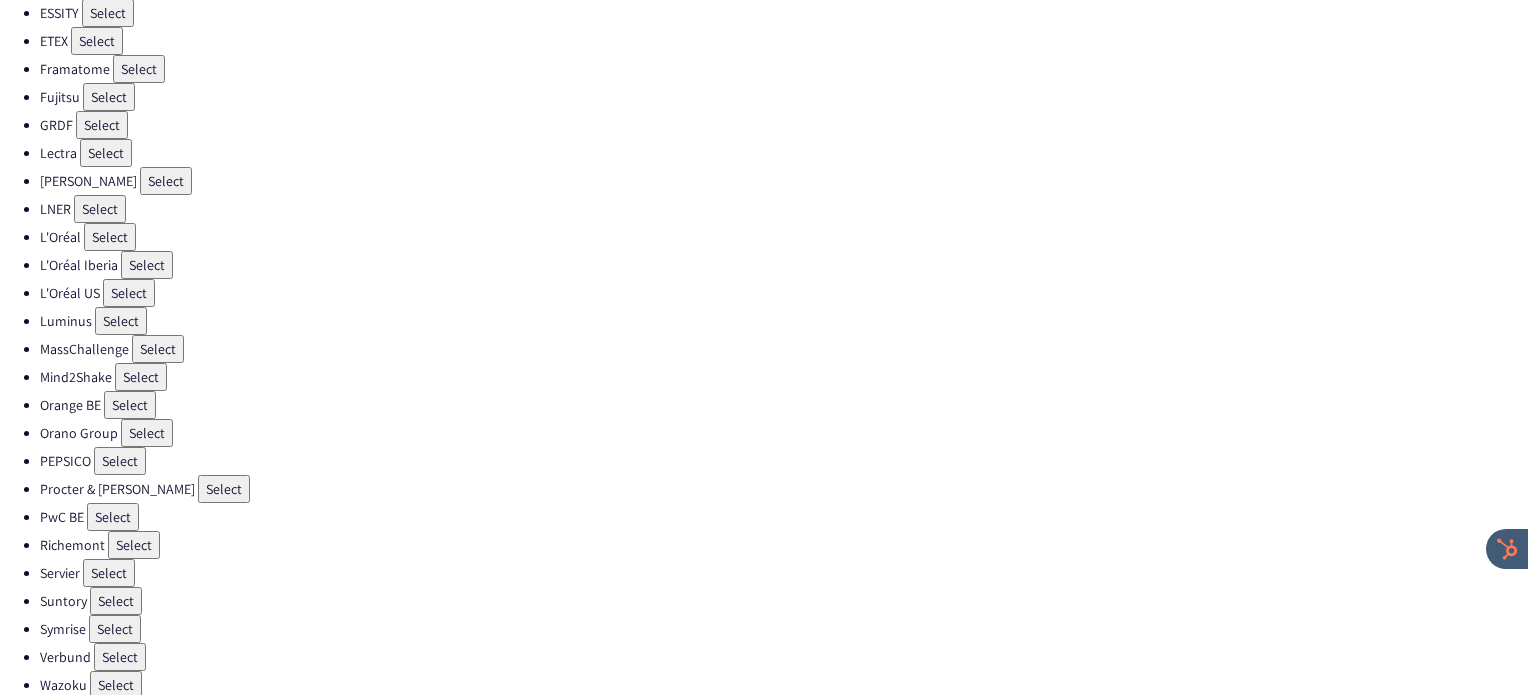 click on "Select" at bounding box center [115, 629] 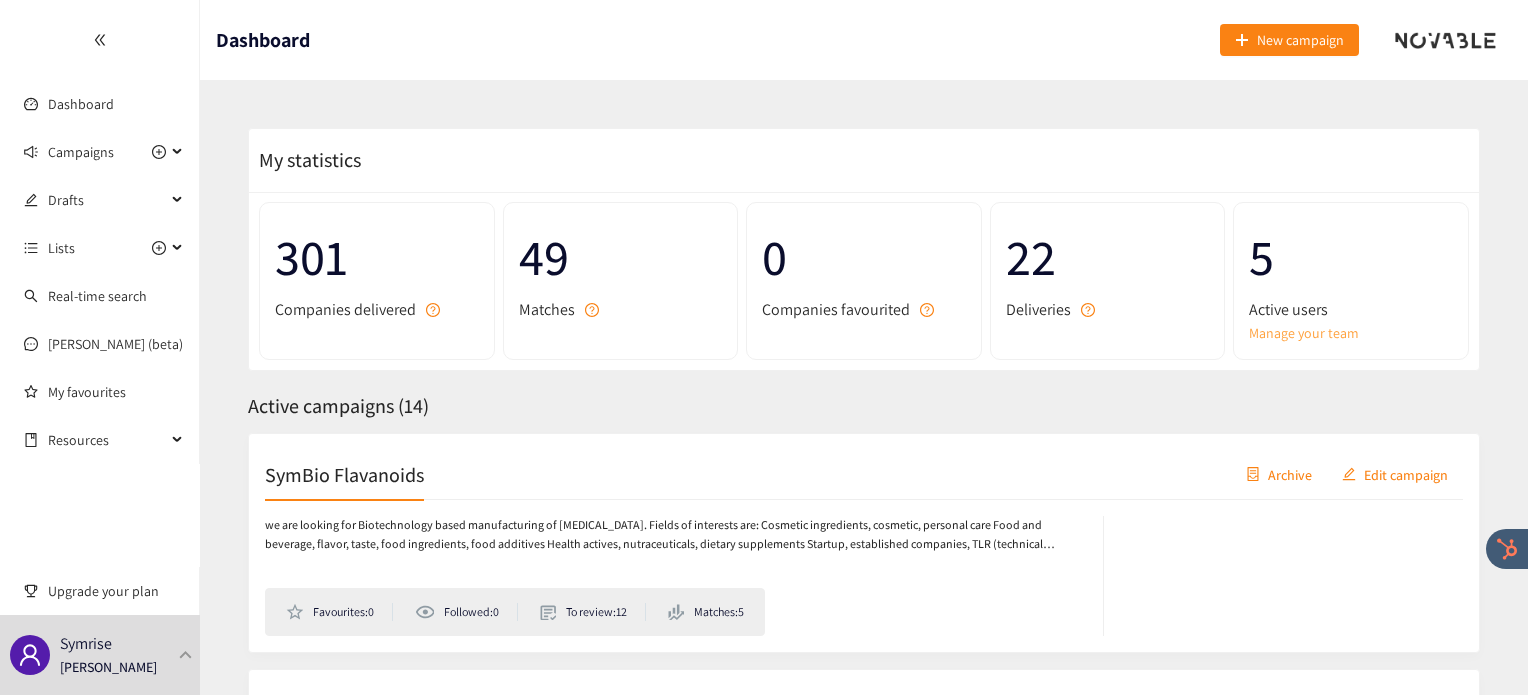 click on "Manage your team" at bounding box center [1351, 333] 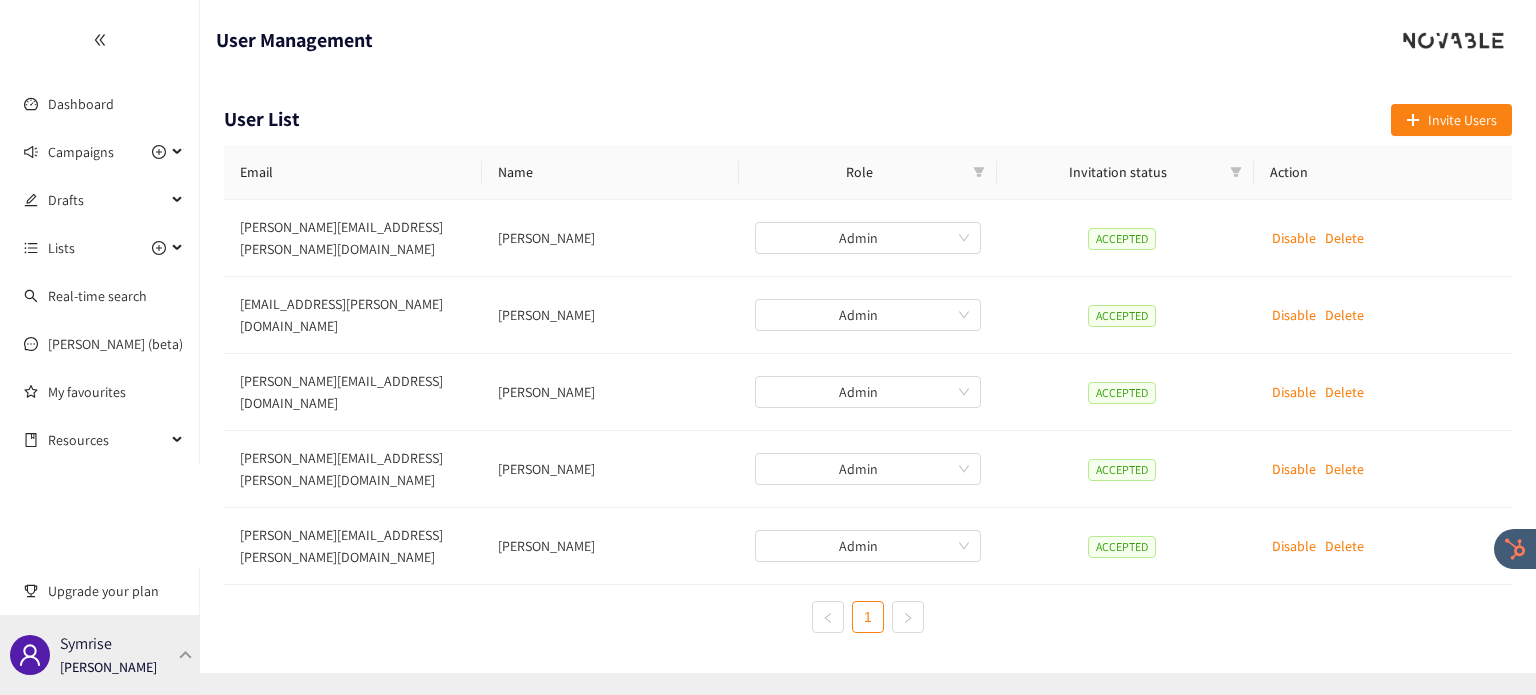click on "Symrise Irene Violetta" at bounding box center [100, 655] 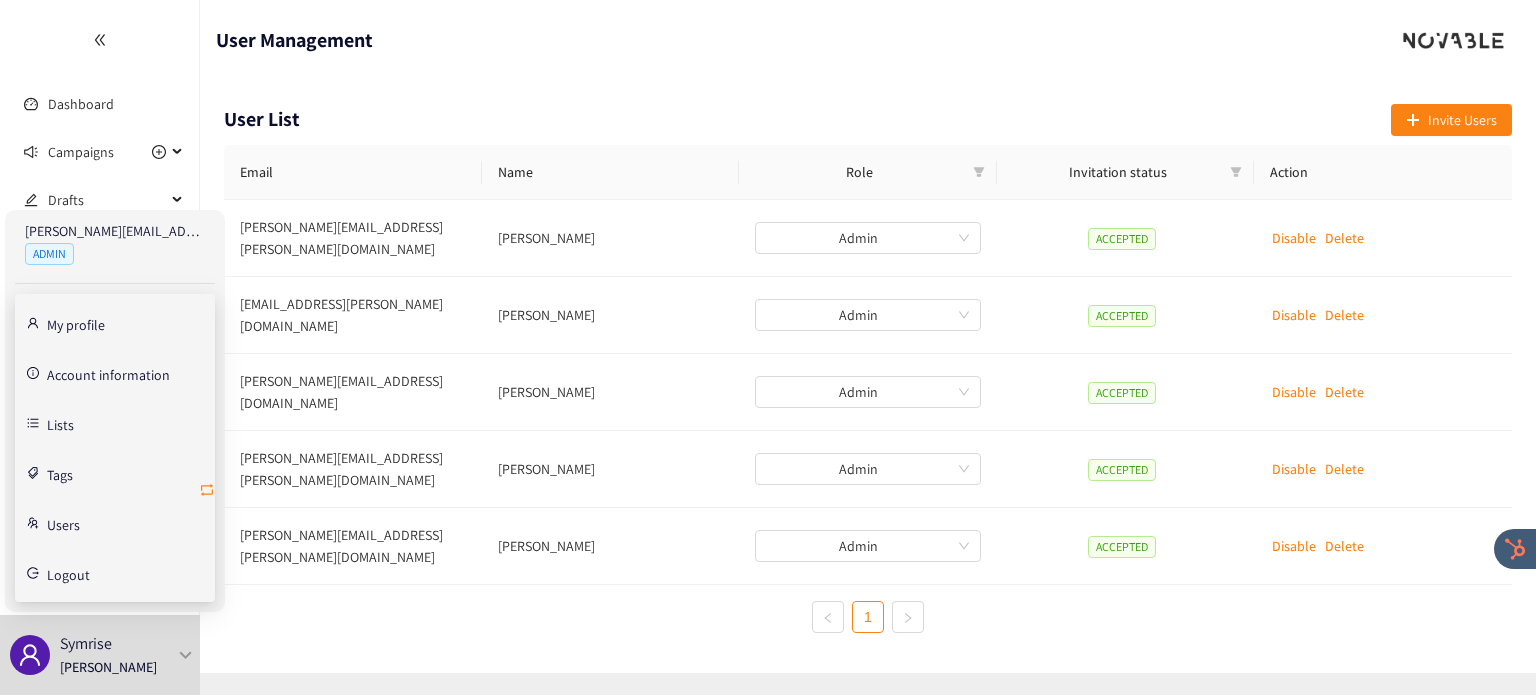 click 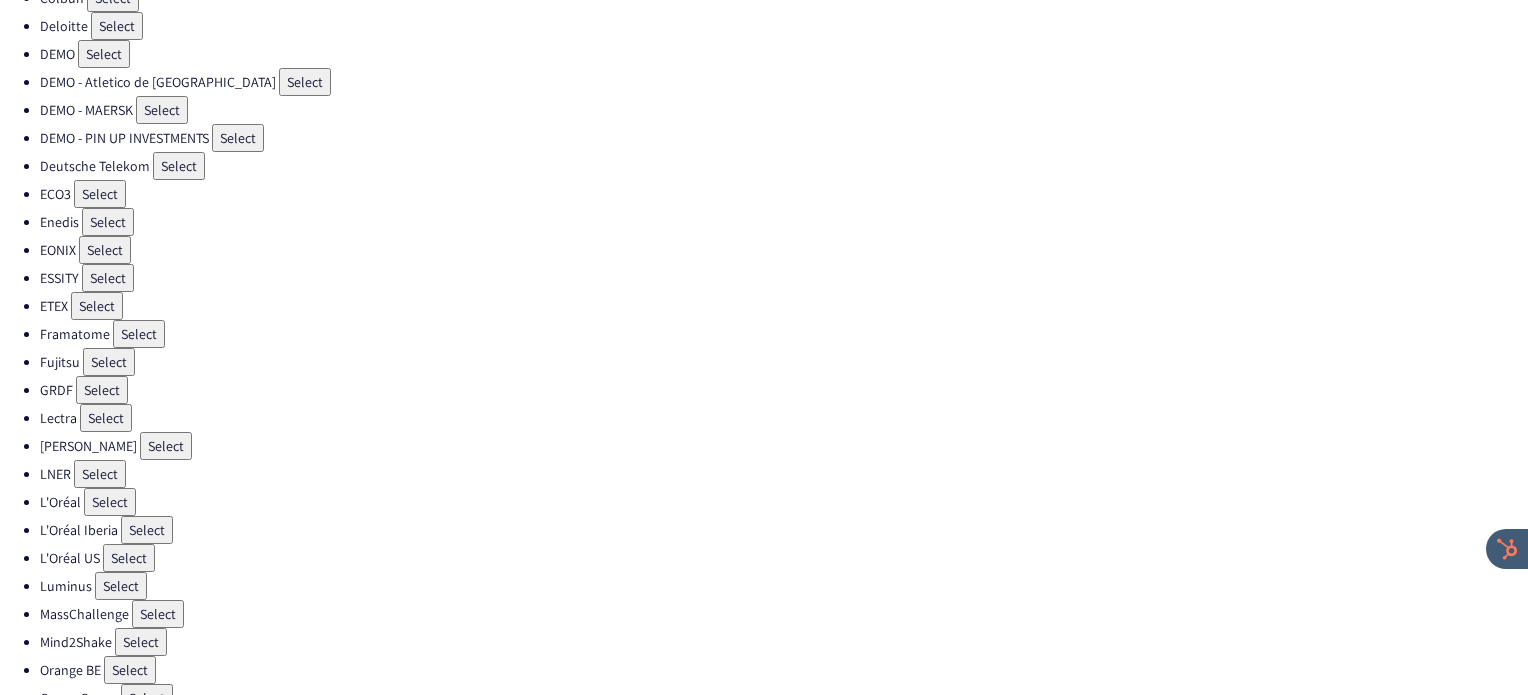 scroll, scrollTop: 252, scrollLeft: 0, axis: vertical 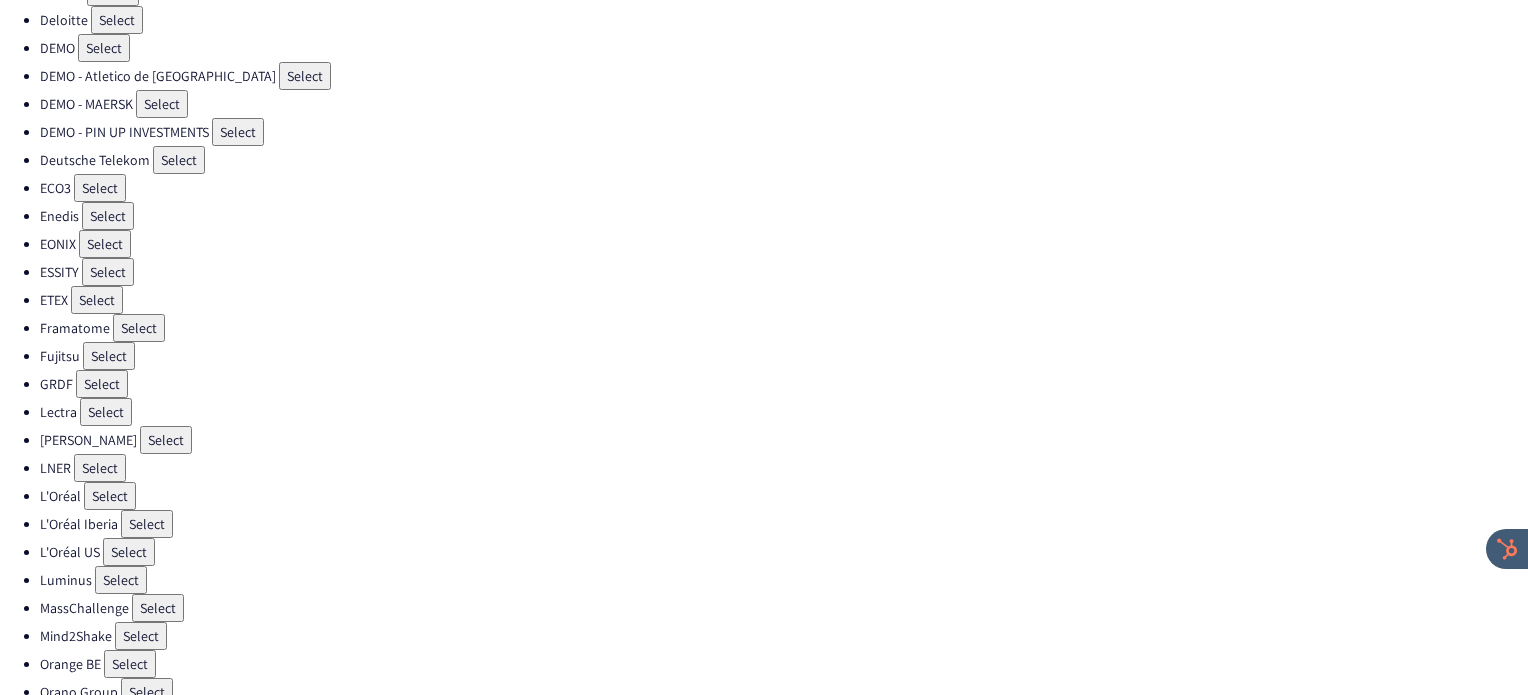 click on "Select" at bounding box center [141, 636] 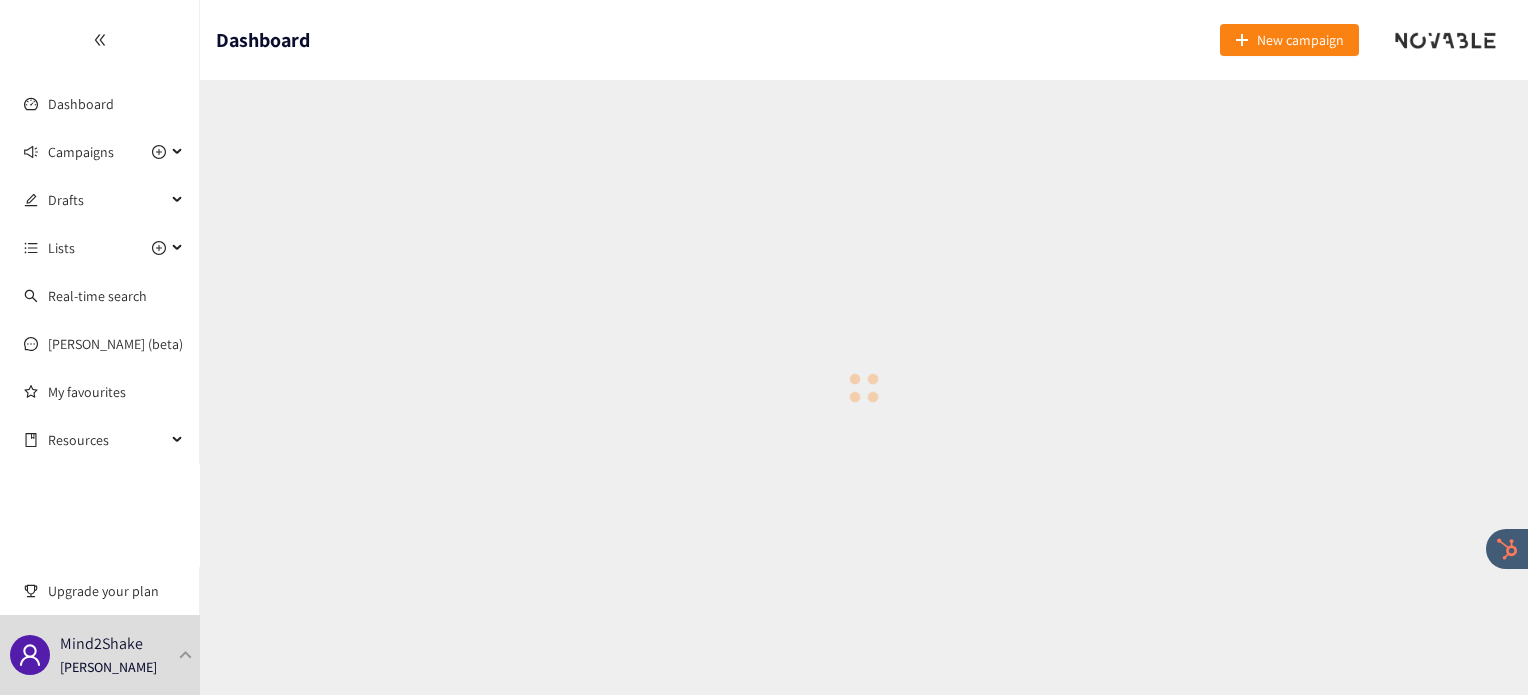 scroll, scrollTop: 0, scrollLeft: 0, axis: both 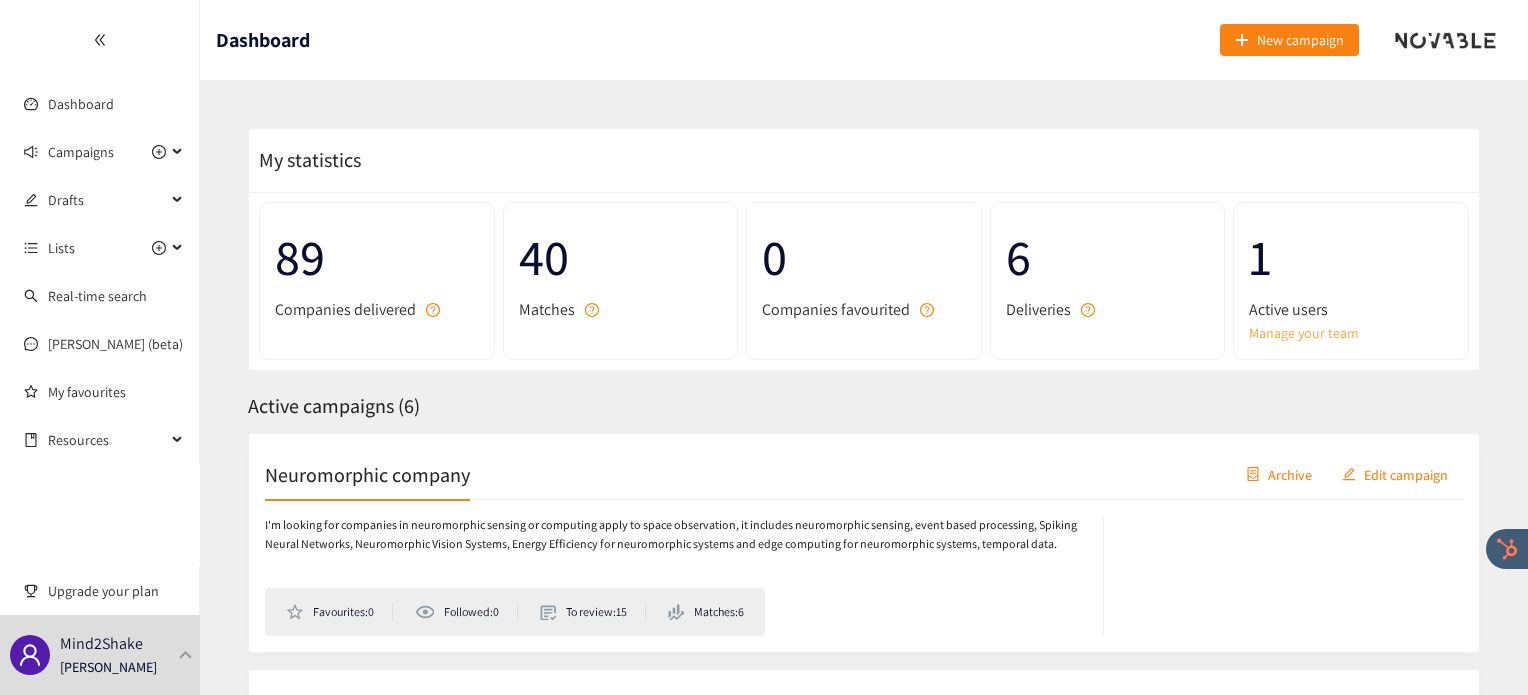 click on "Manage your team" at bounding box center (1351, 333) 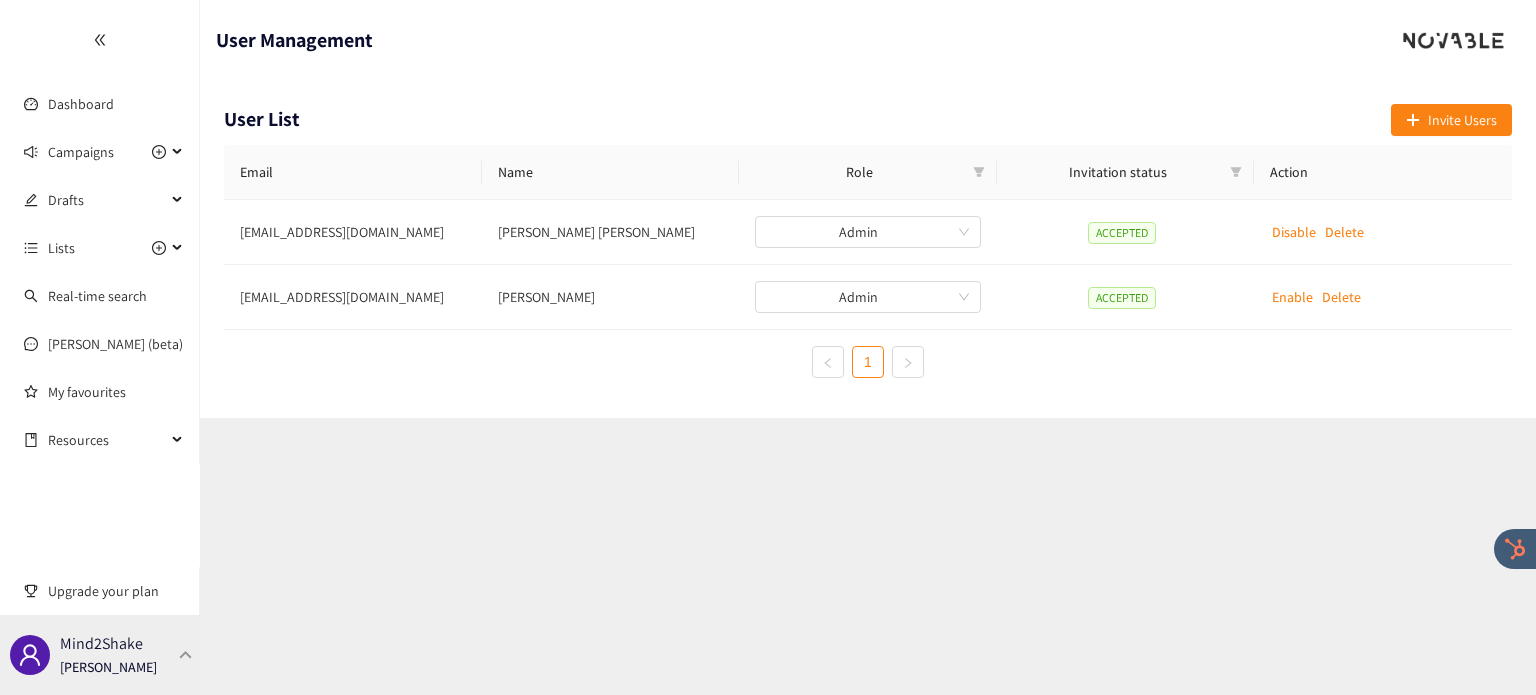 click at bounding box center [186, 654] 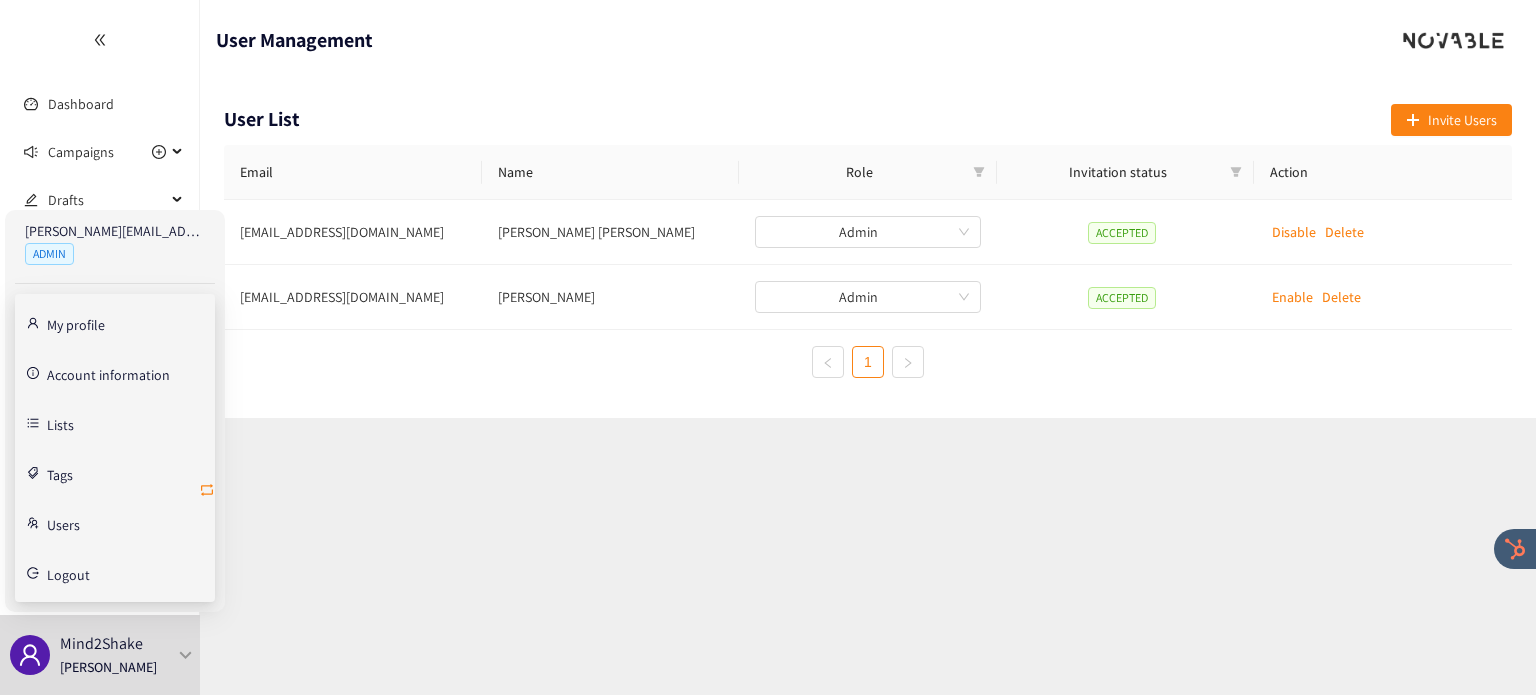 click 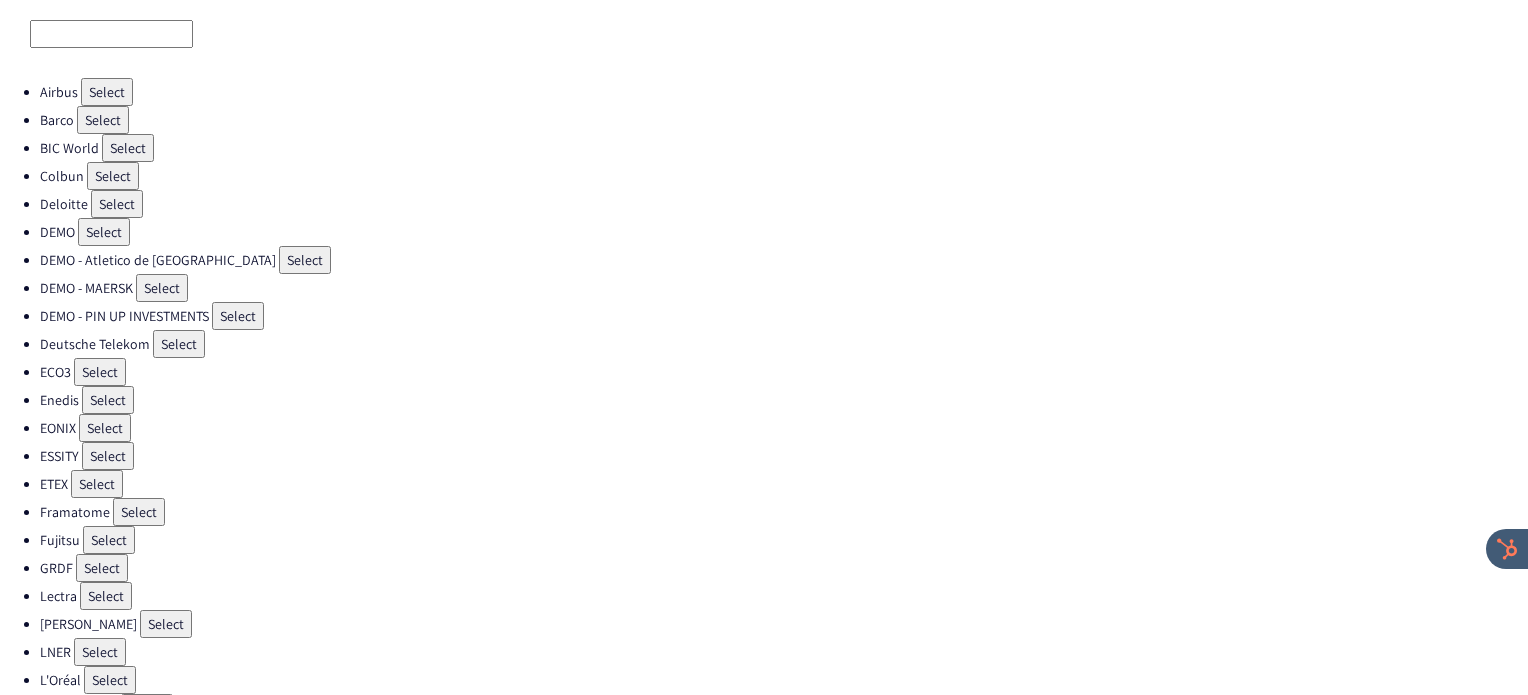 scroll, scrollTop: 70, scrollLeft: 0, axis: vertical 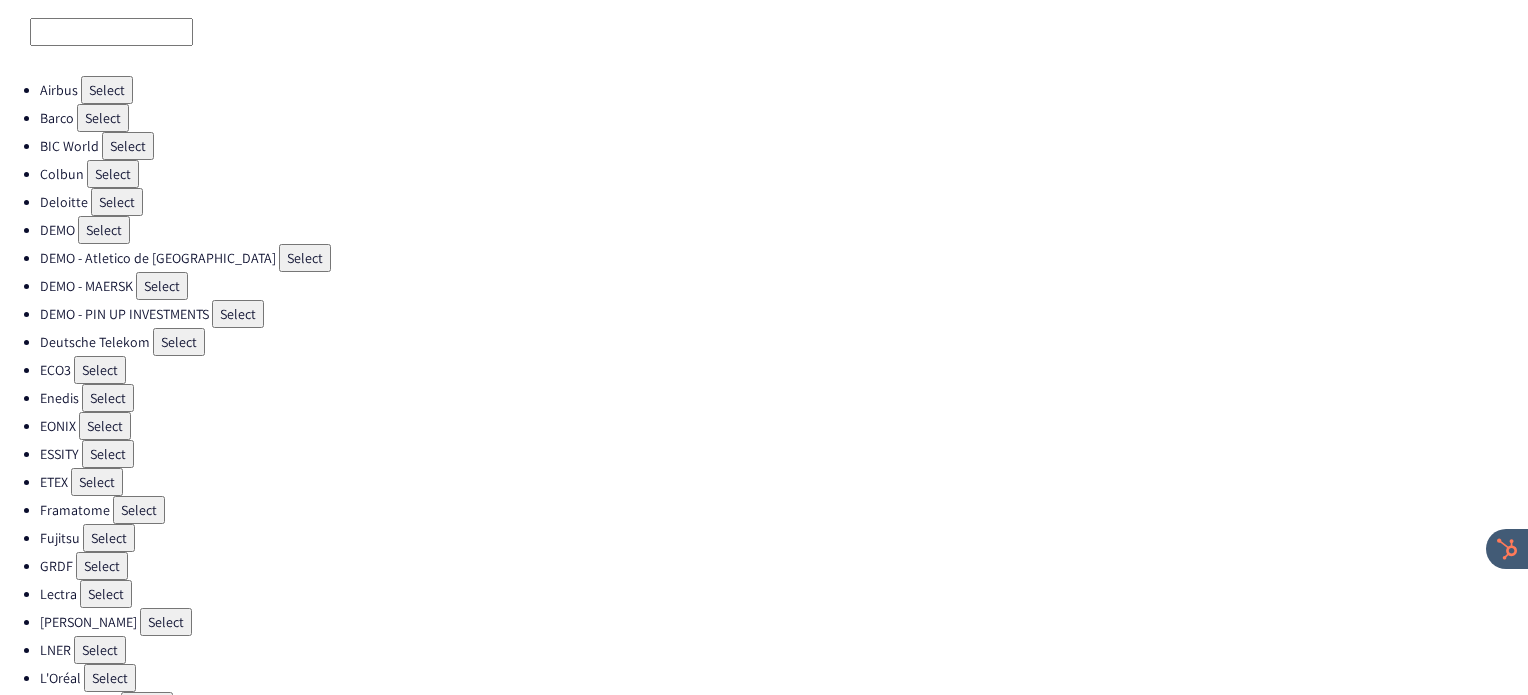 click on "Select" at bounding box center (113, 174) 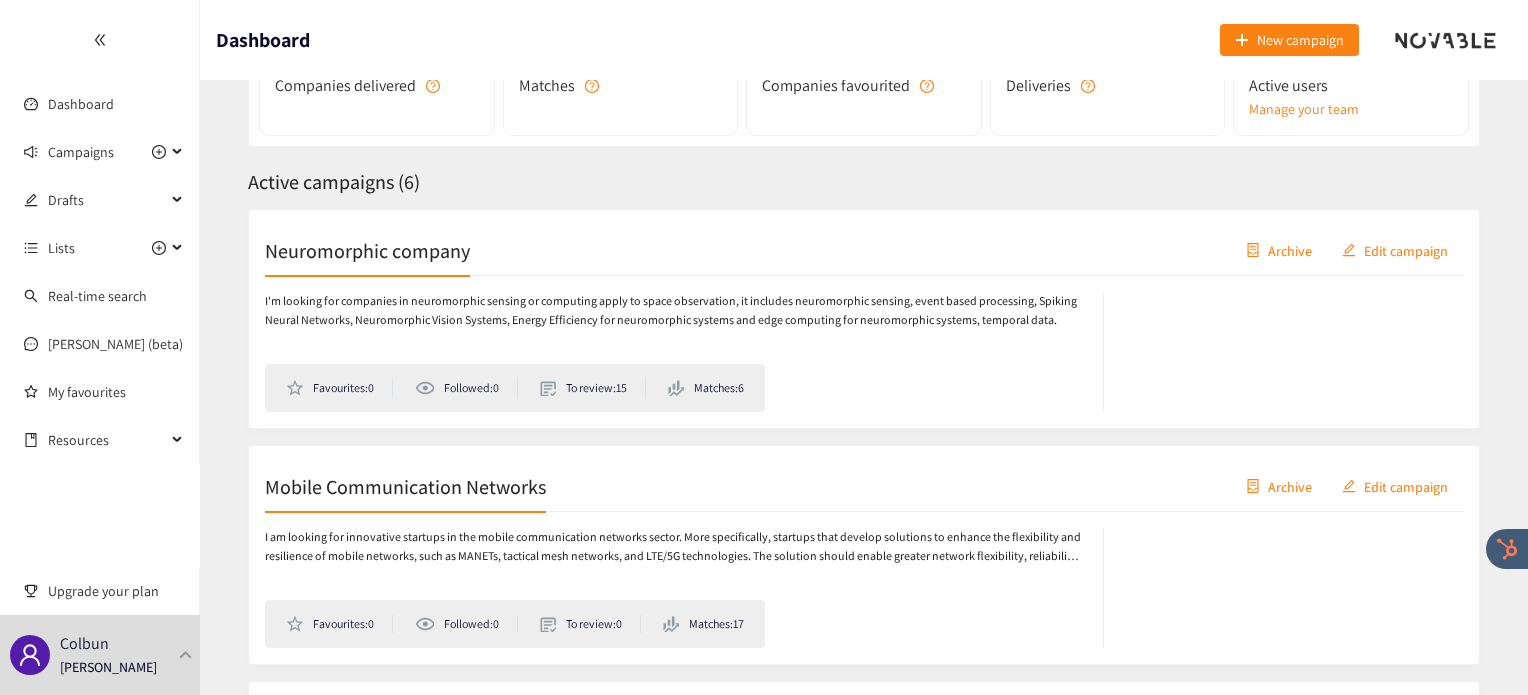 scroll, scrollTop: 251, scrollLeft: 0, axis: vertical 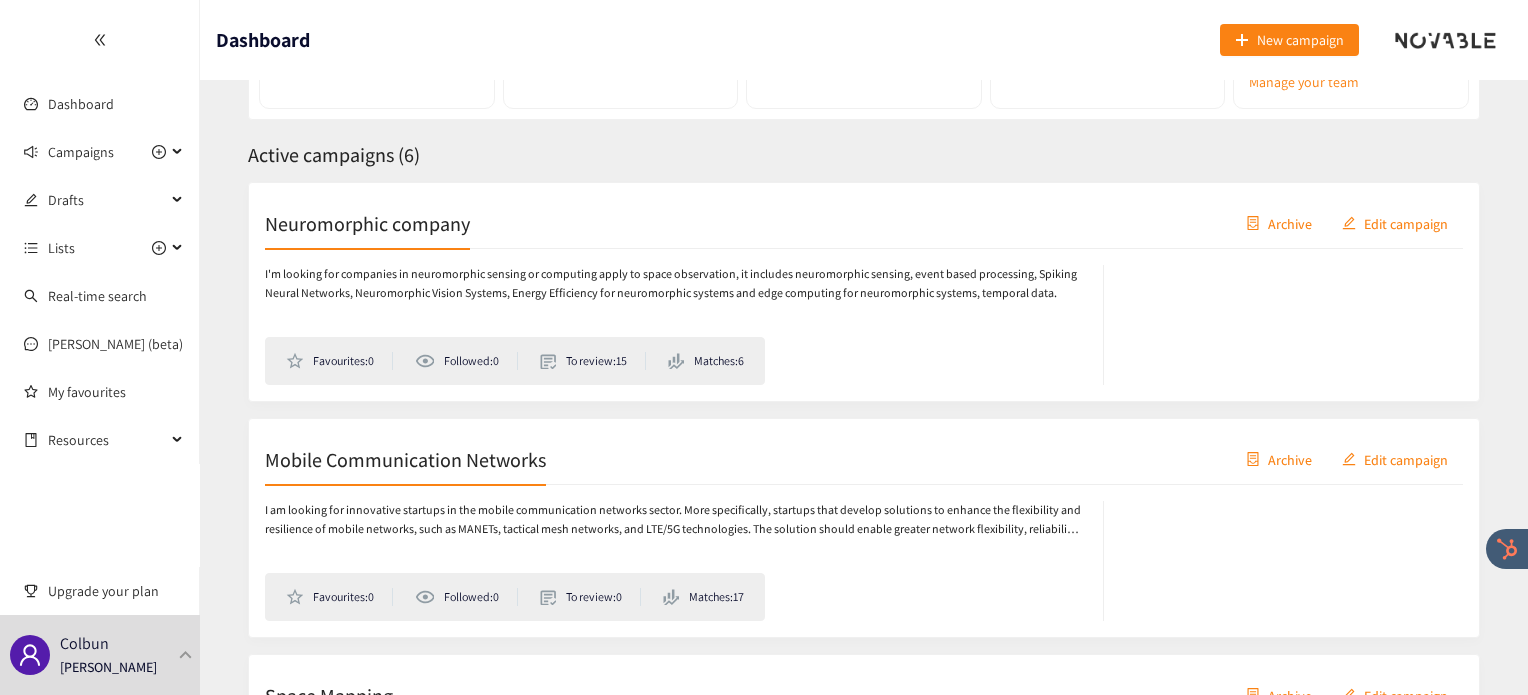 click on "Neuromorphic company" at bounding box center (367, 223) 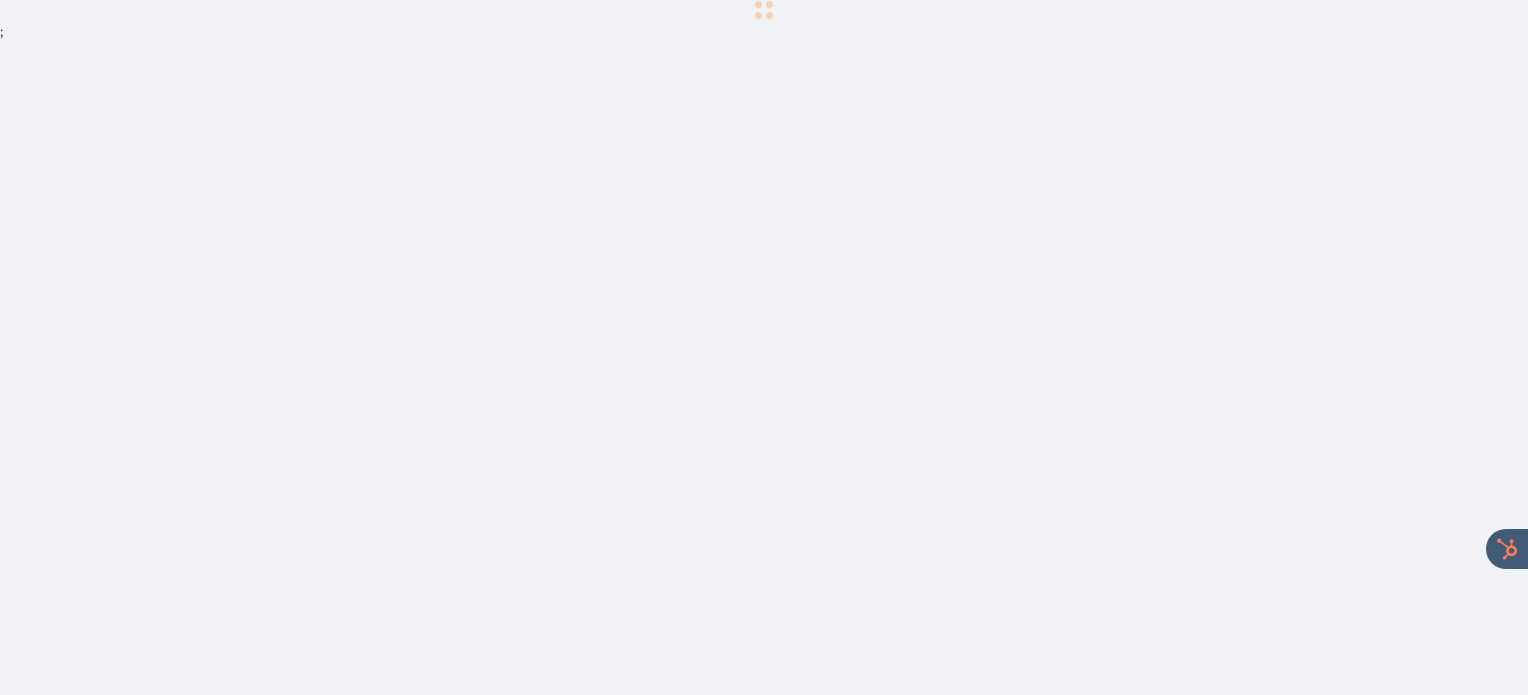 scroll, scrollTop: 0, scrollLeft: 0, axis: both 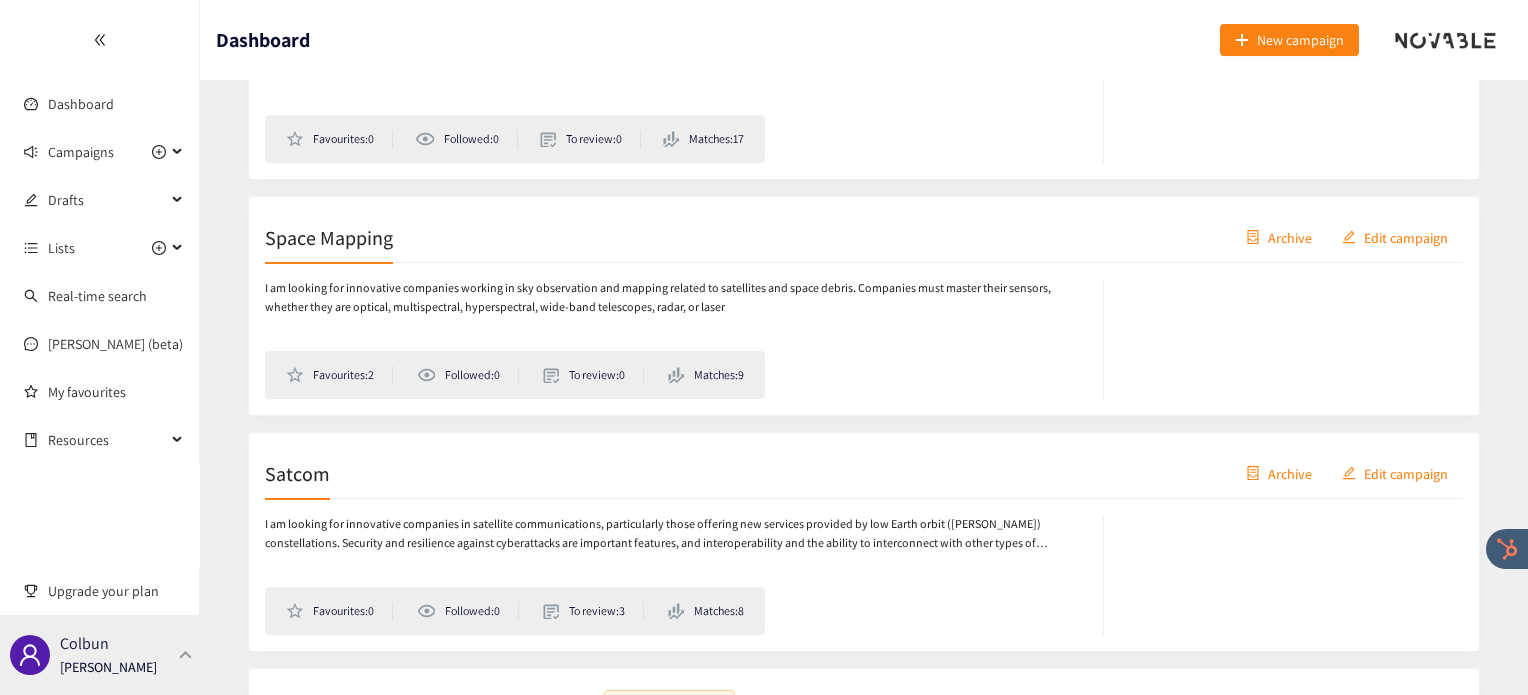 click at bounding box center [186, 654] 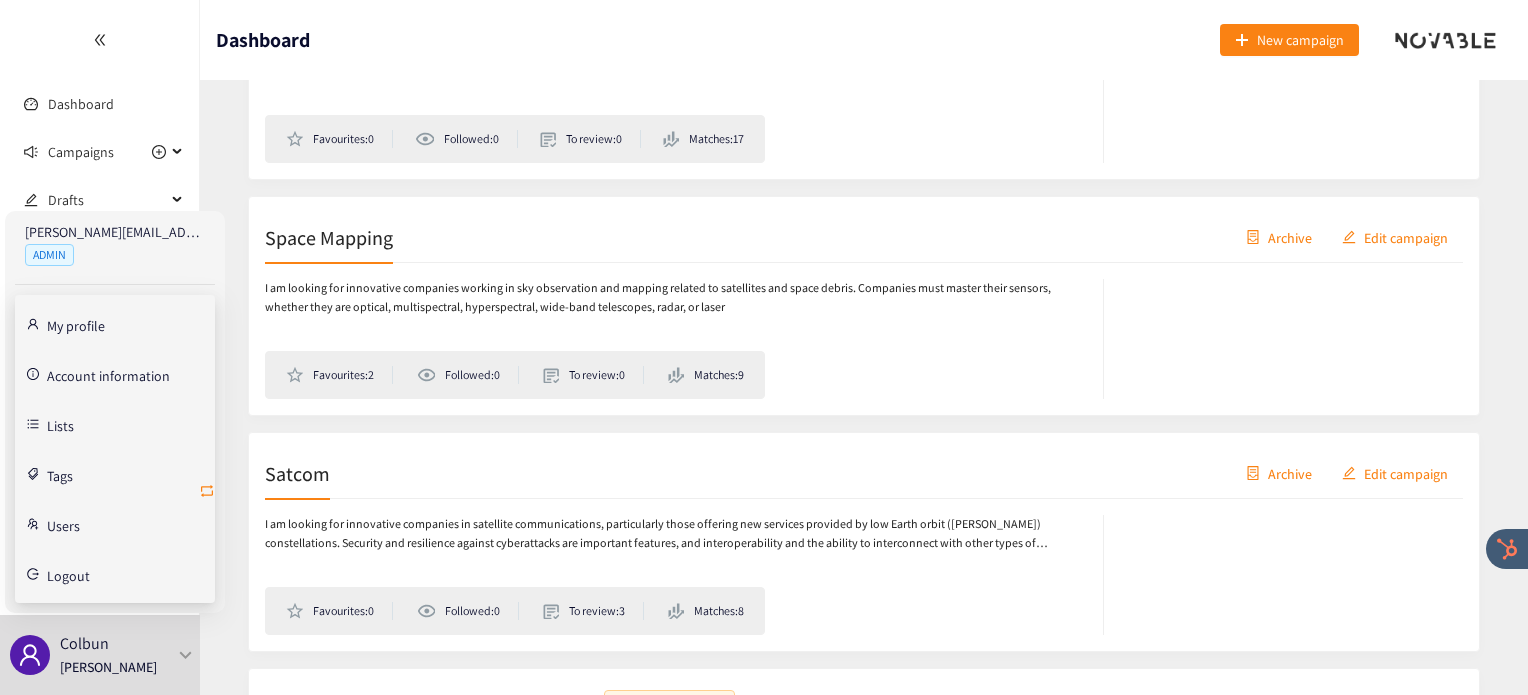 click 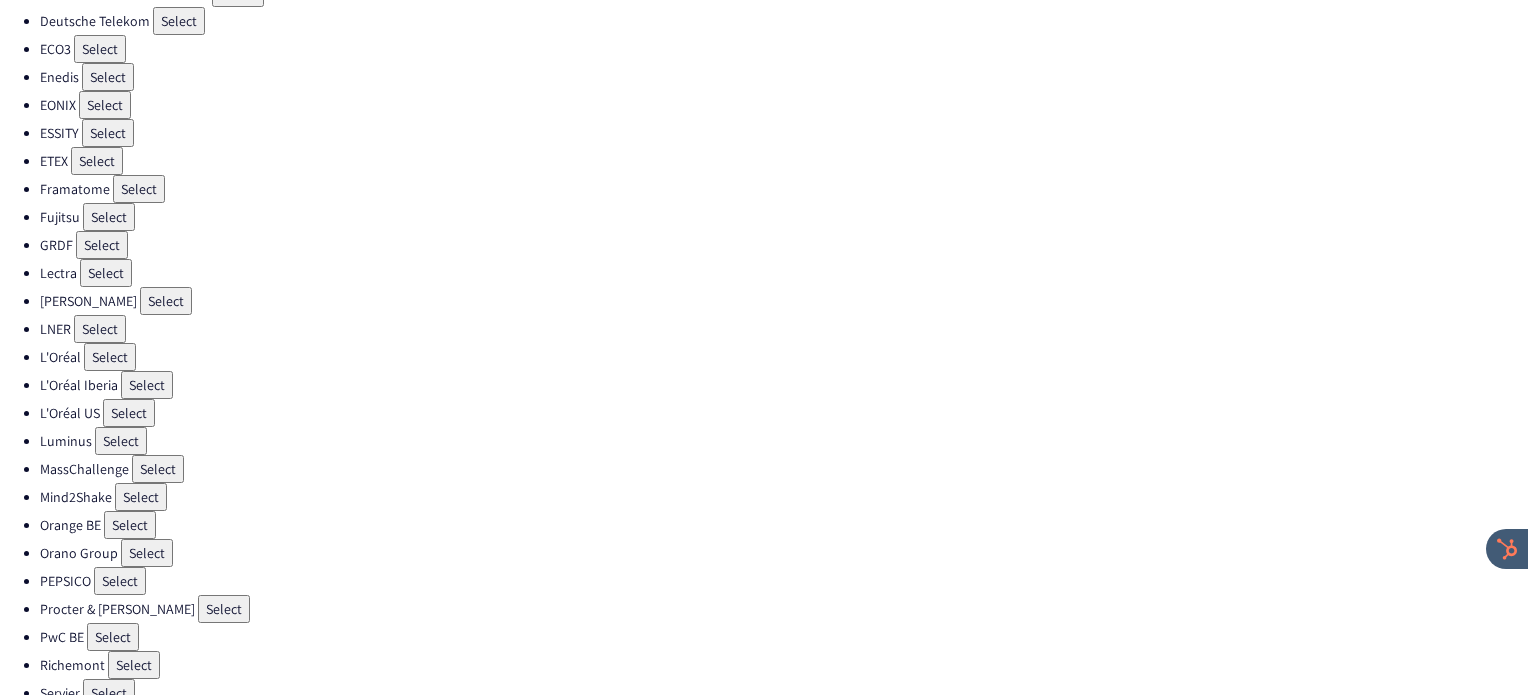 scroll, scrollTop: 392, scrollLeft: 0, axis: vertical 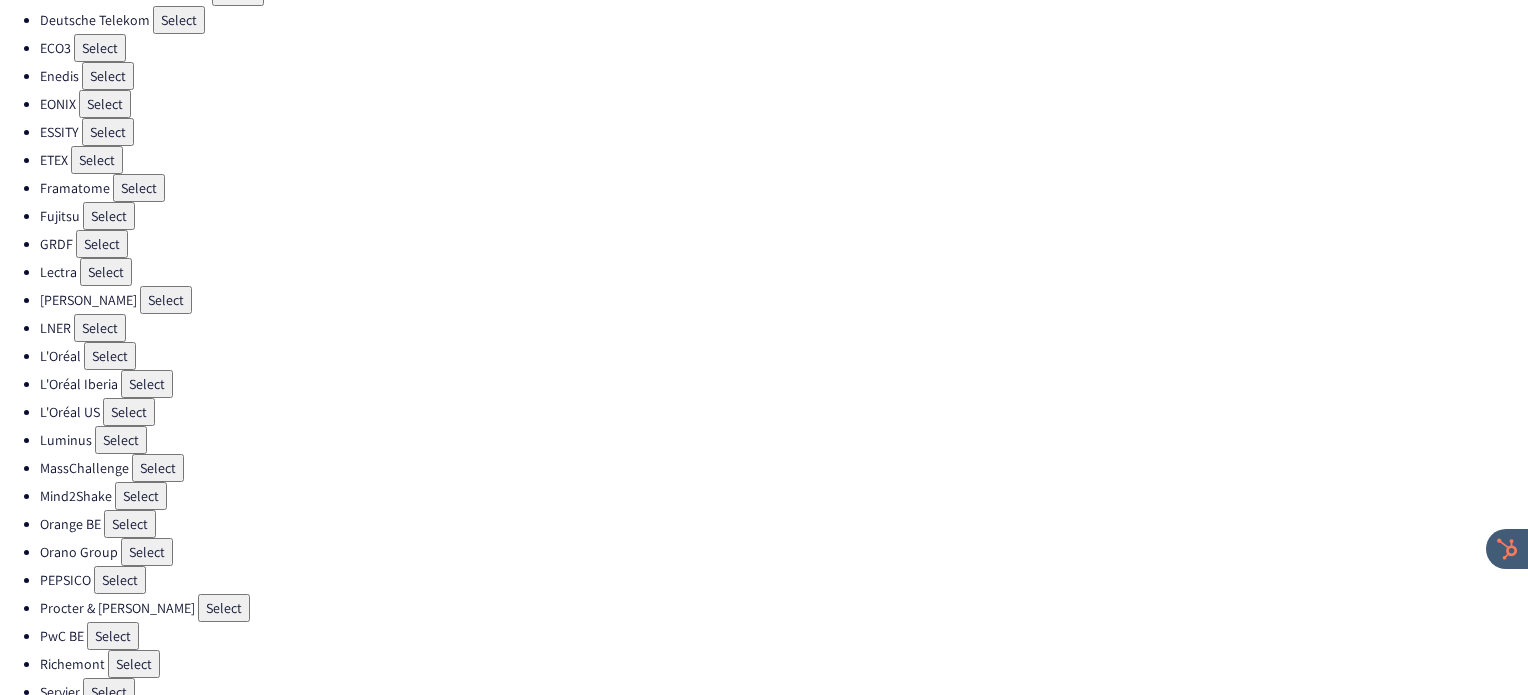 click on "Select" at bounding box center (120, 580) 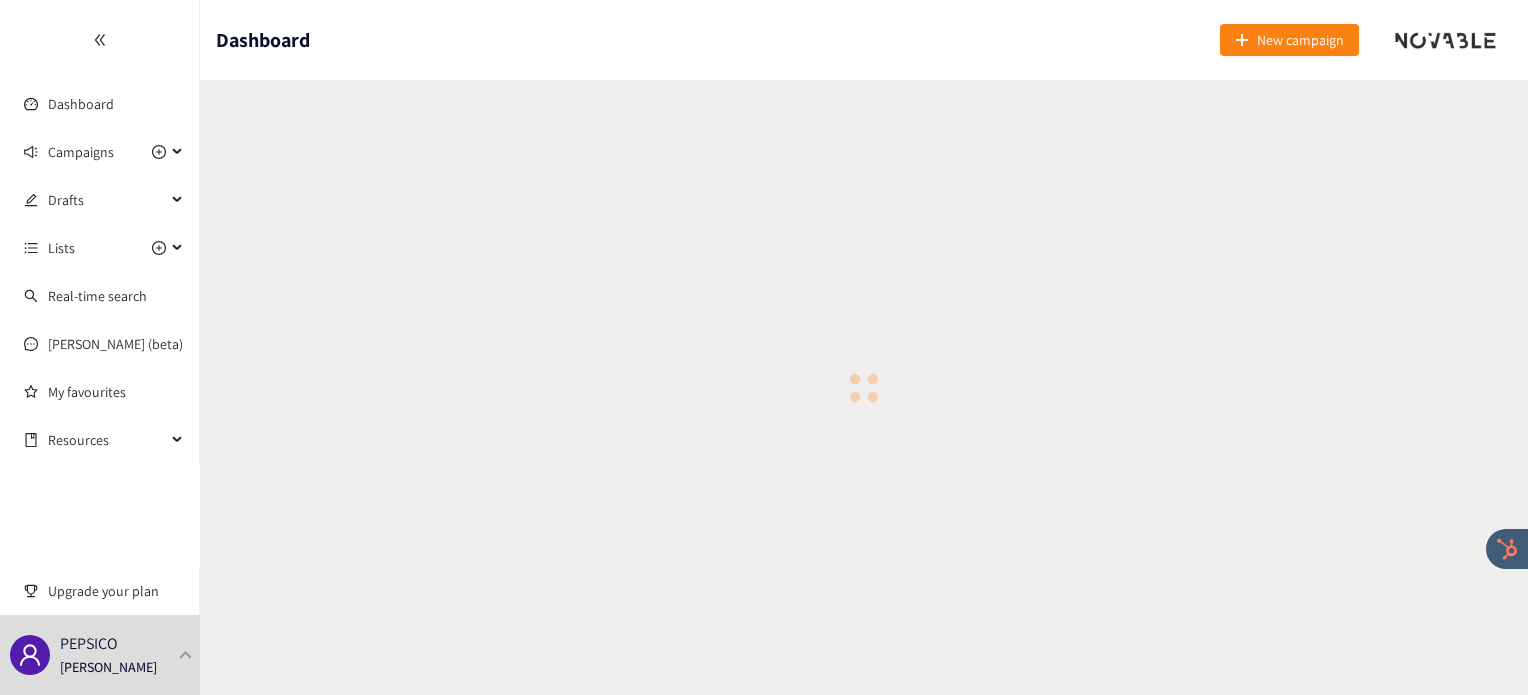scroll, scrollTop: 0, scrollLeft: 0, axis: both 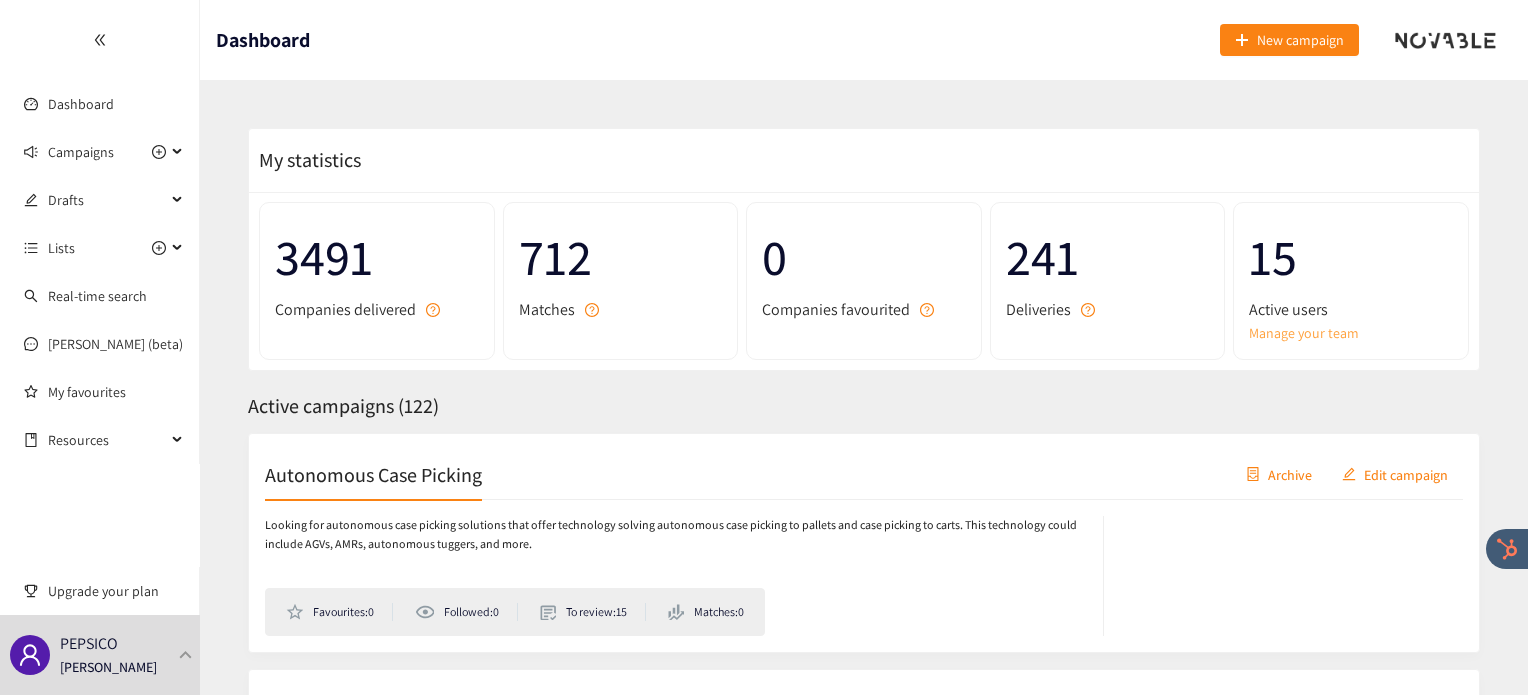 click on "Manage your team" at bounding box center (1351, 333) 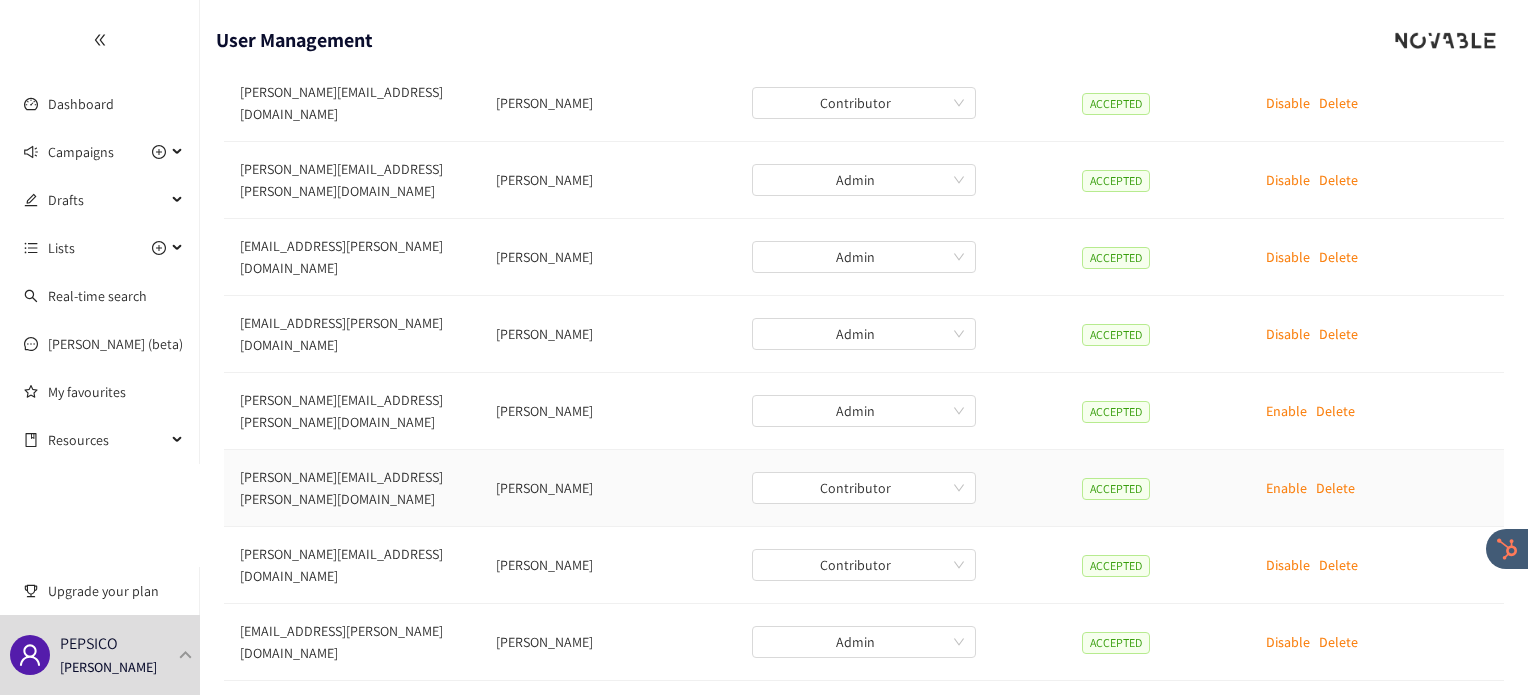 scroll, scrollTop: 240, scrollLeft: 0, axis: vertical 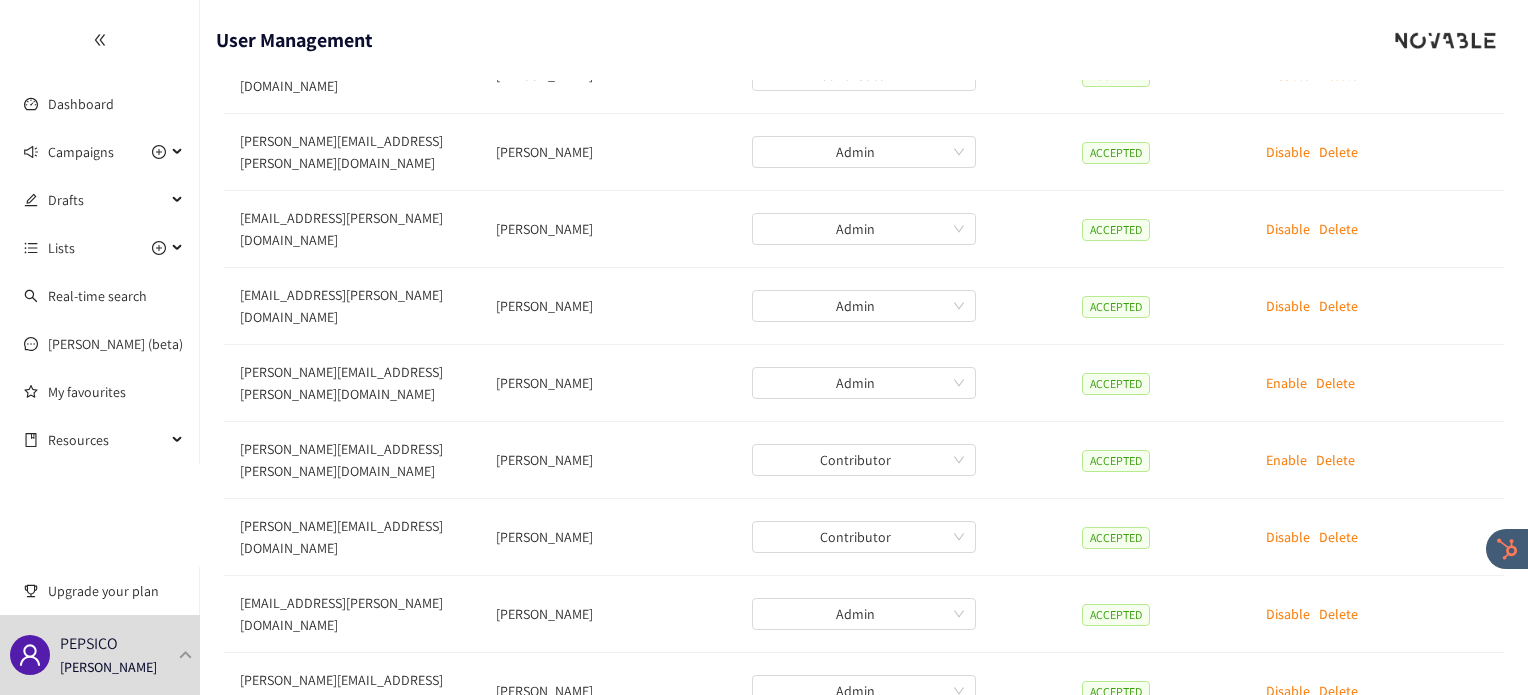click on "2" at bounding box center (884, 762) 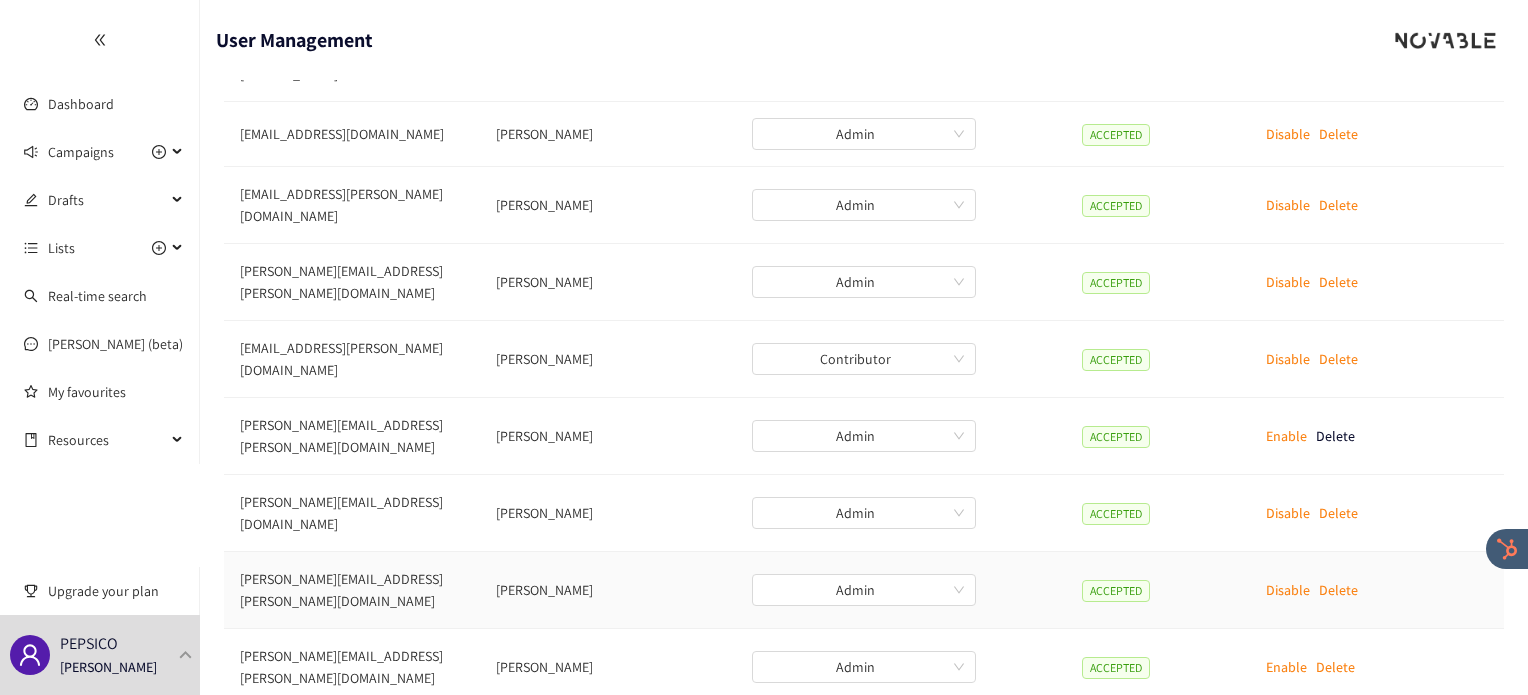 scroll, scrollTop: 0, scrollLeft: 0, axis: both 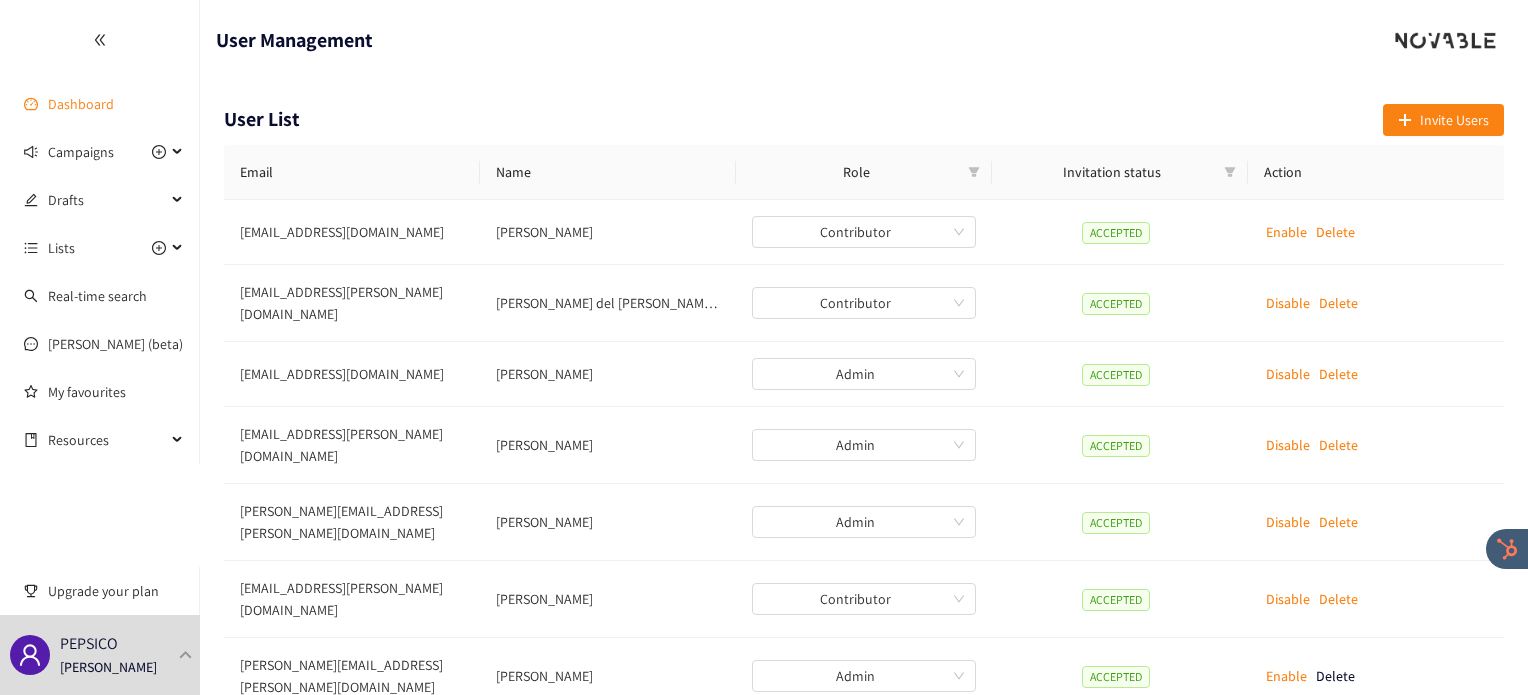 click on "Dashboard" at bounding box center (81, 104) 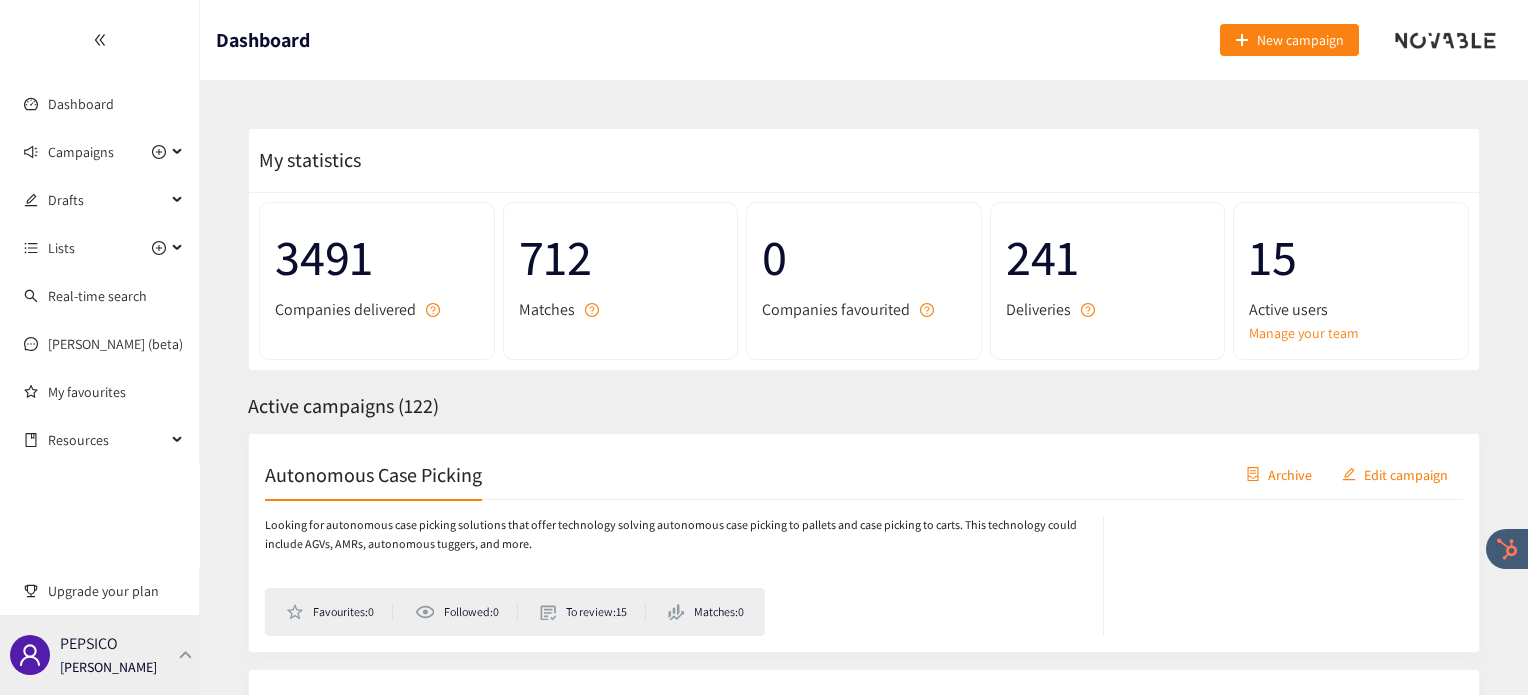 click at bounding box center [186, 654] 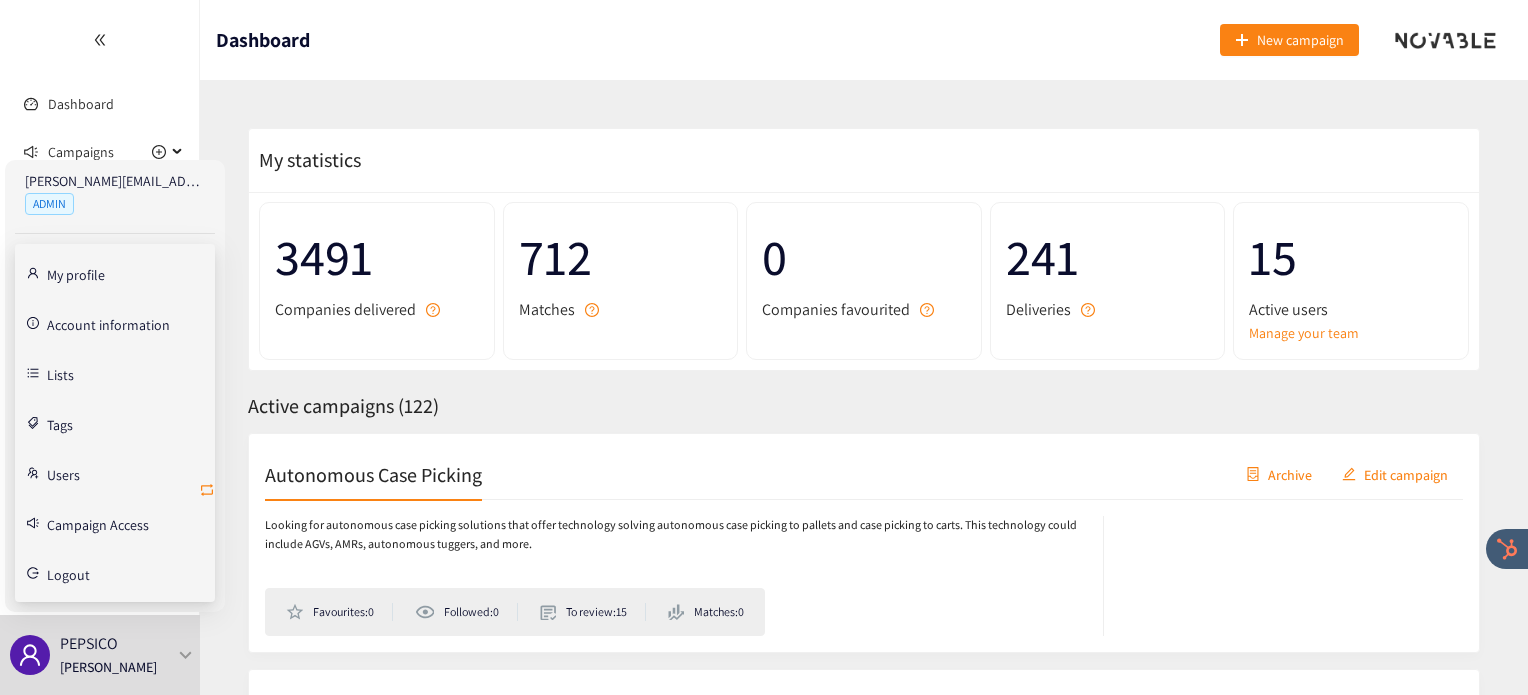 click 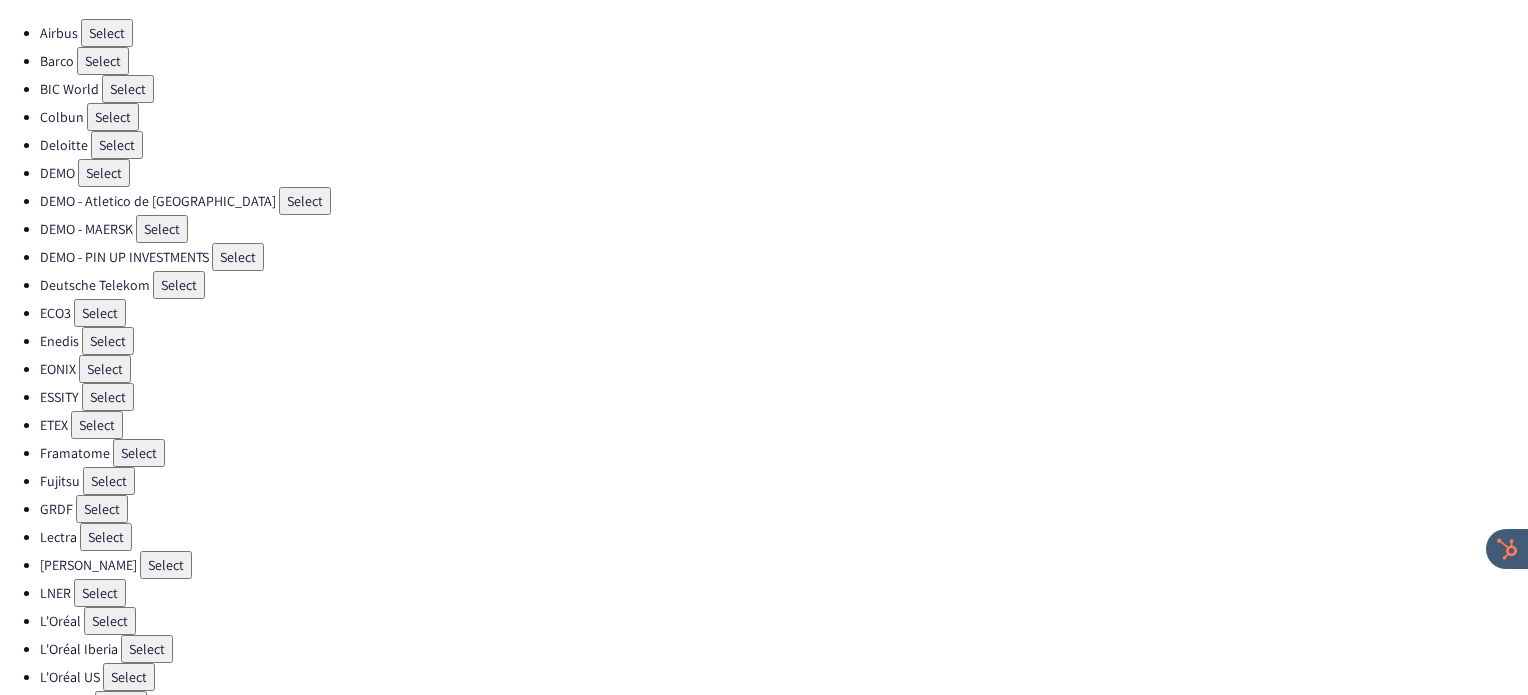 scroll, scrollTop: 128, scrollLeft: 0, axis: vertical 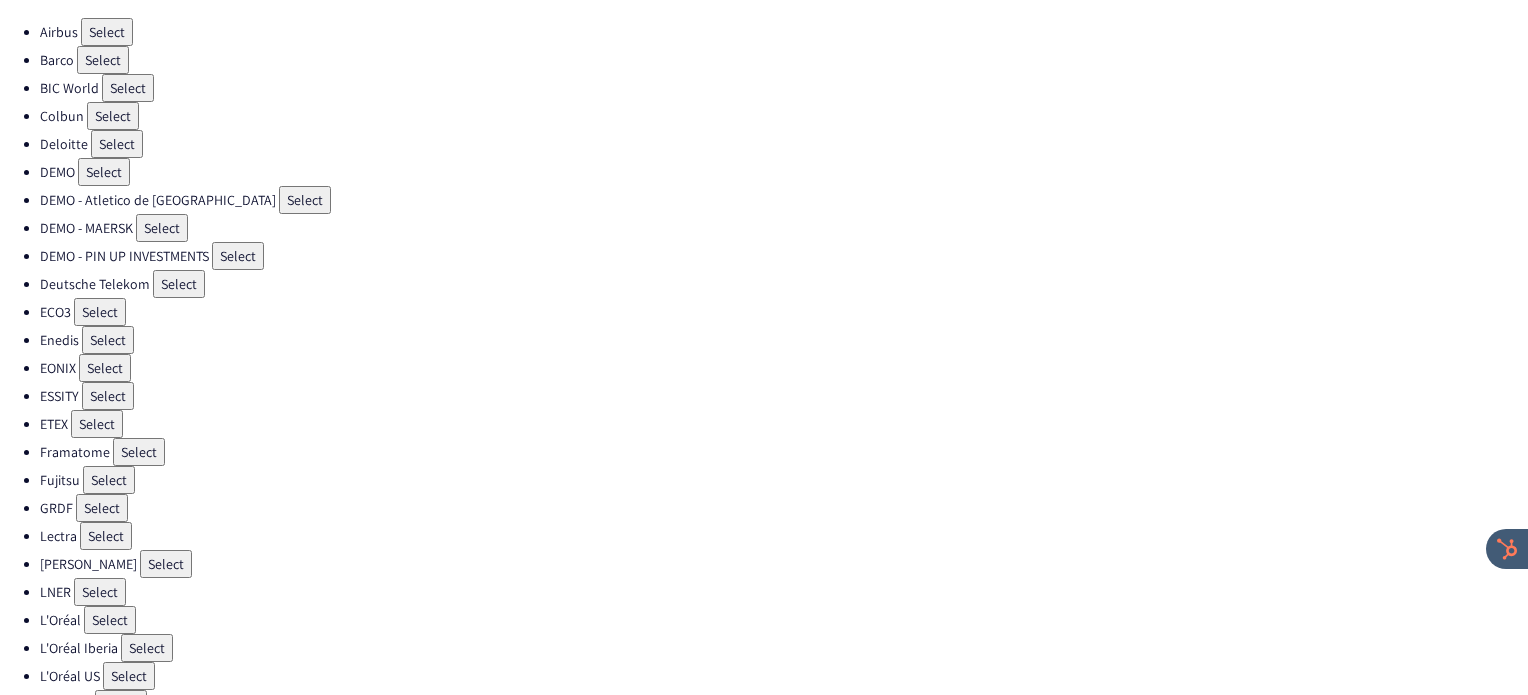 click on "Select" at bounding box center [97, 424] 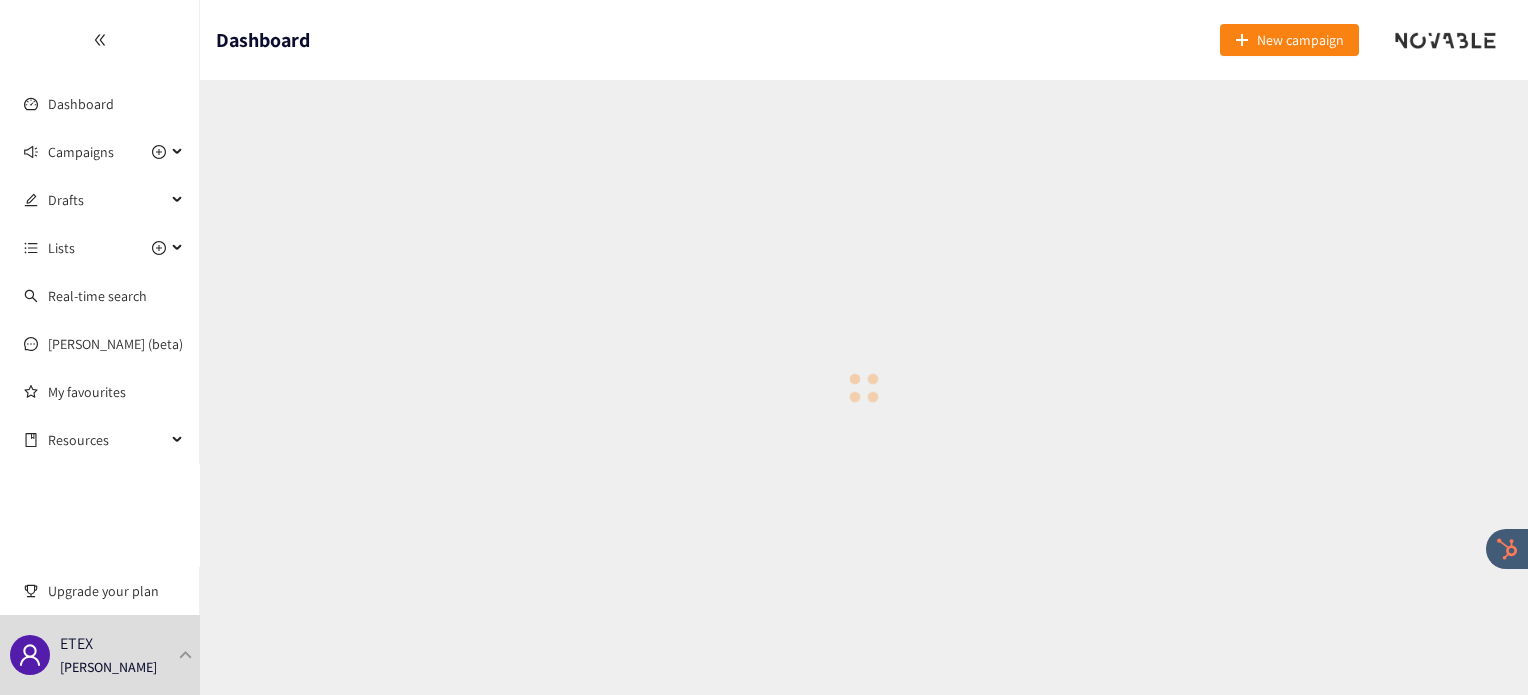 scroll, scrollTop: 0, scrollLeft: 0, axis: both 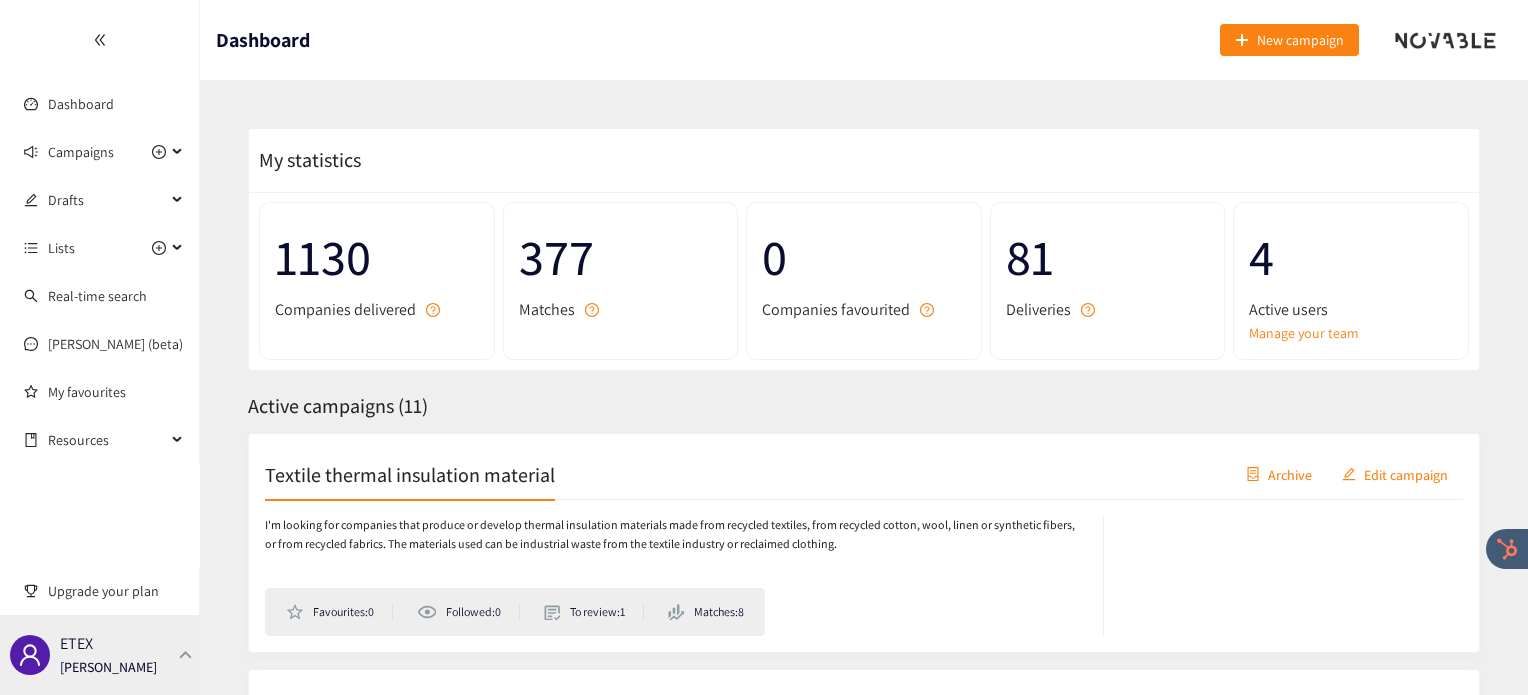 click at bounding box center [186, 654] 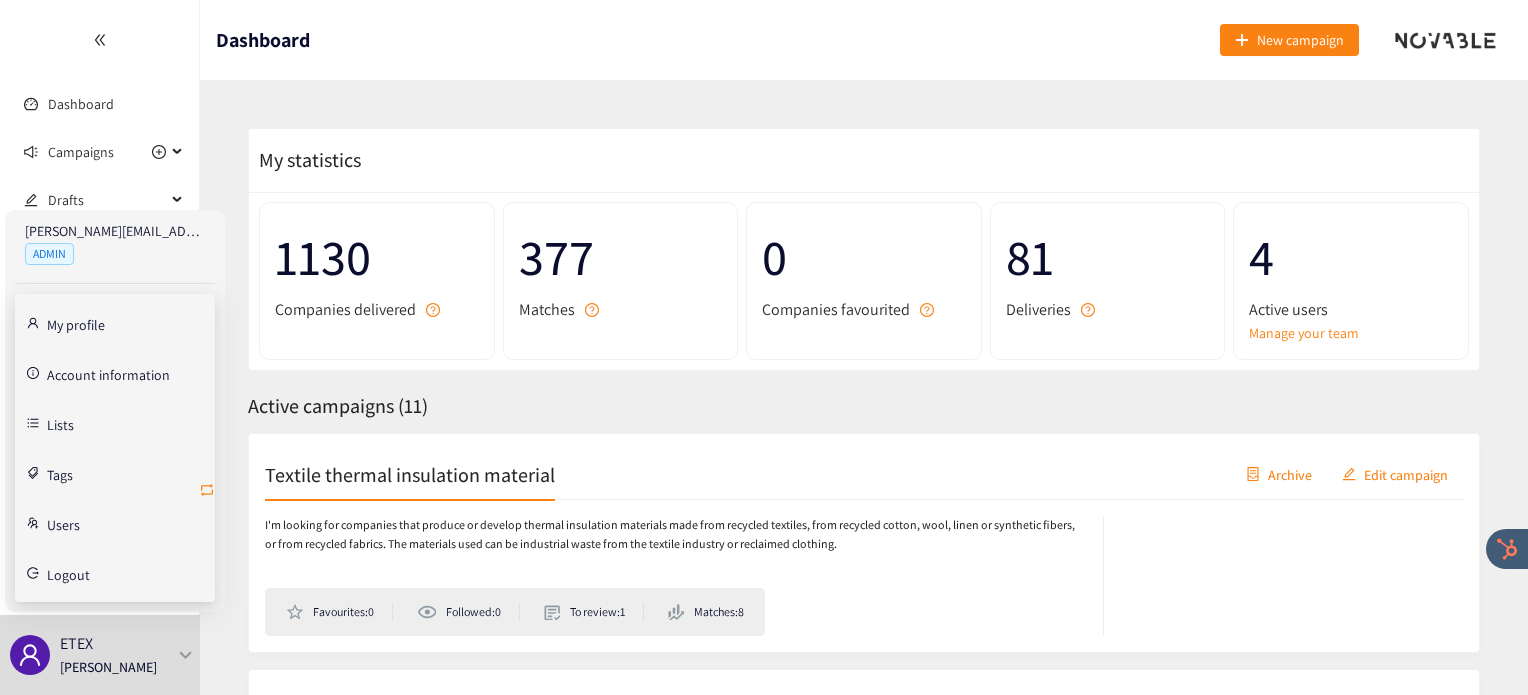 click 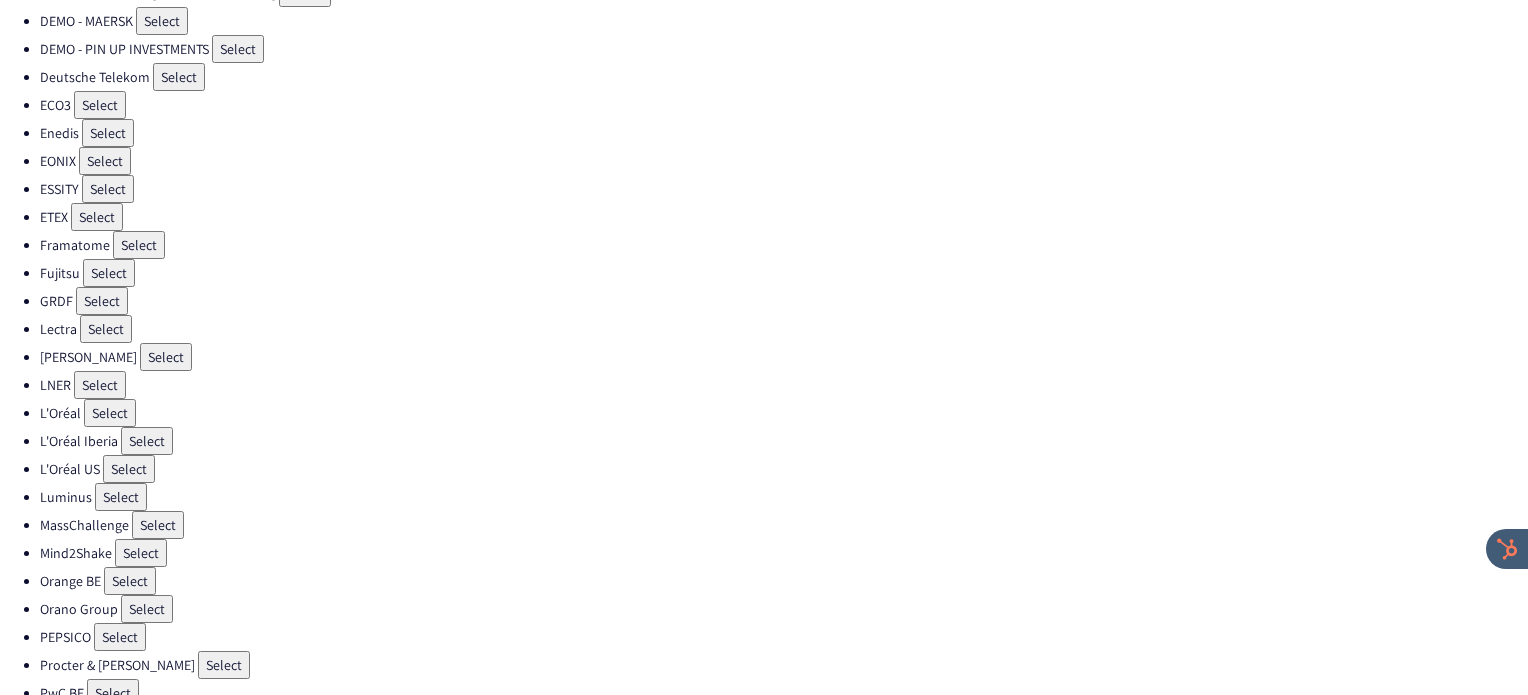scroll, scrollTop: 338, scrollLeft: 0, axis: vertical 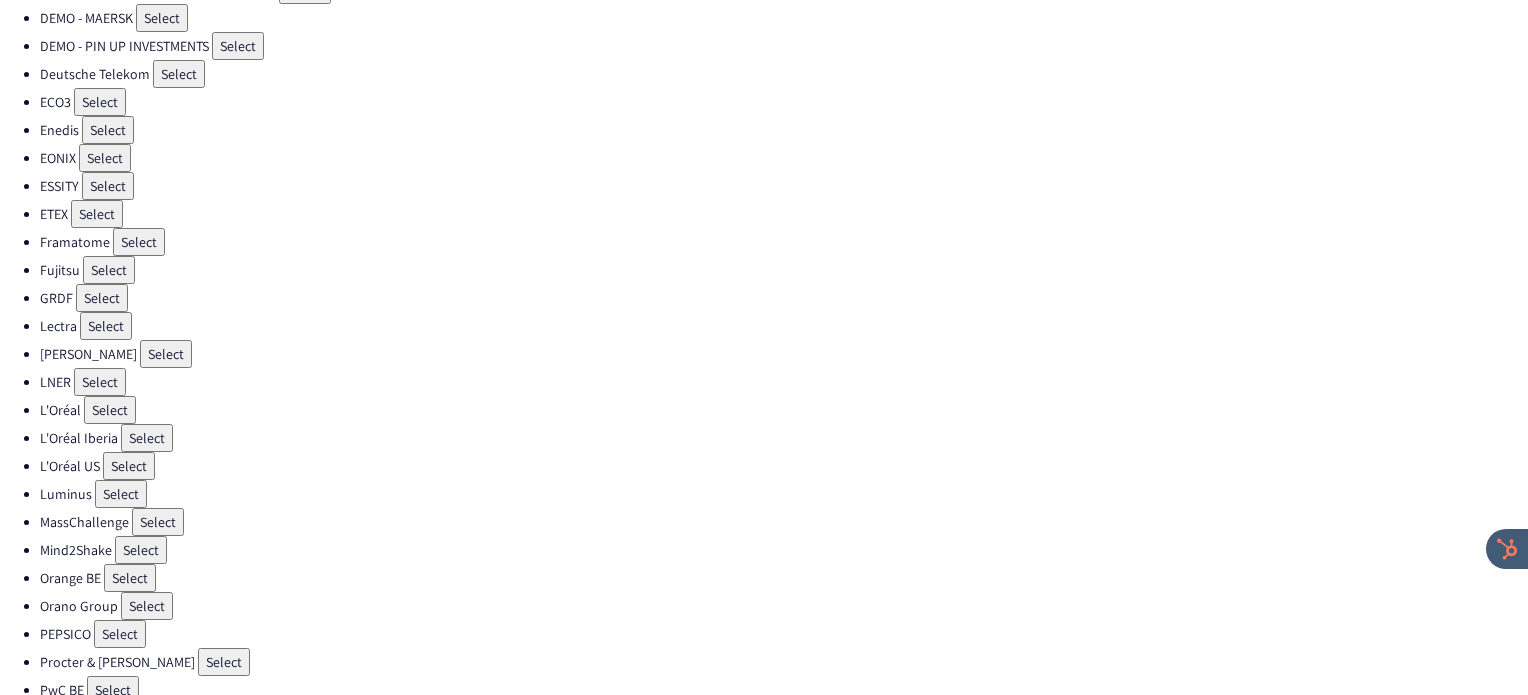 click on "Select" at bounding box center [130, 578] 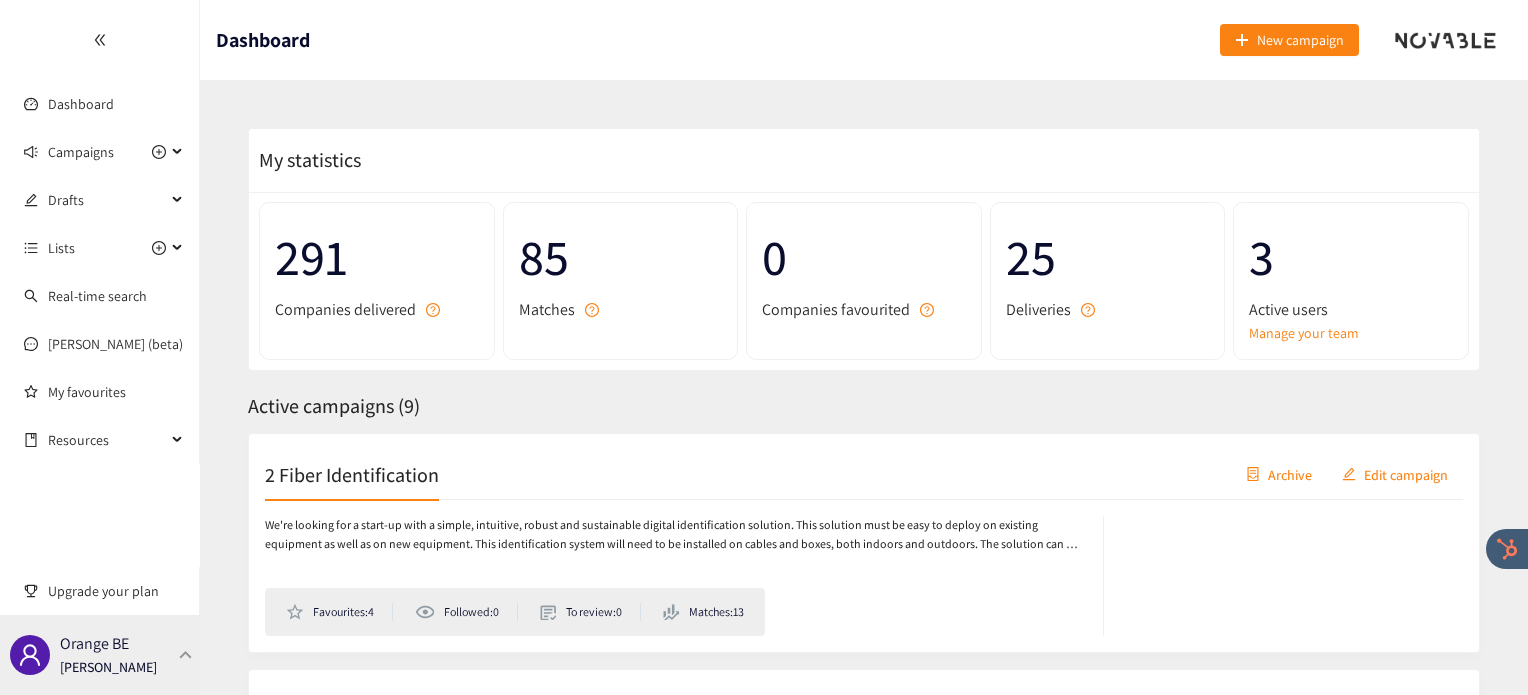 click at bounding box center [186, 654] 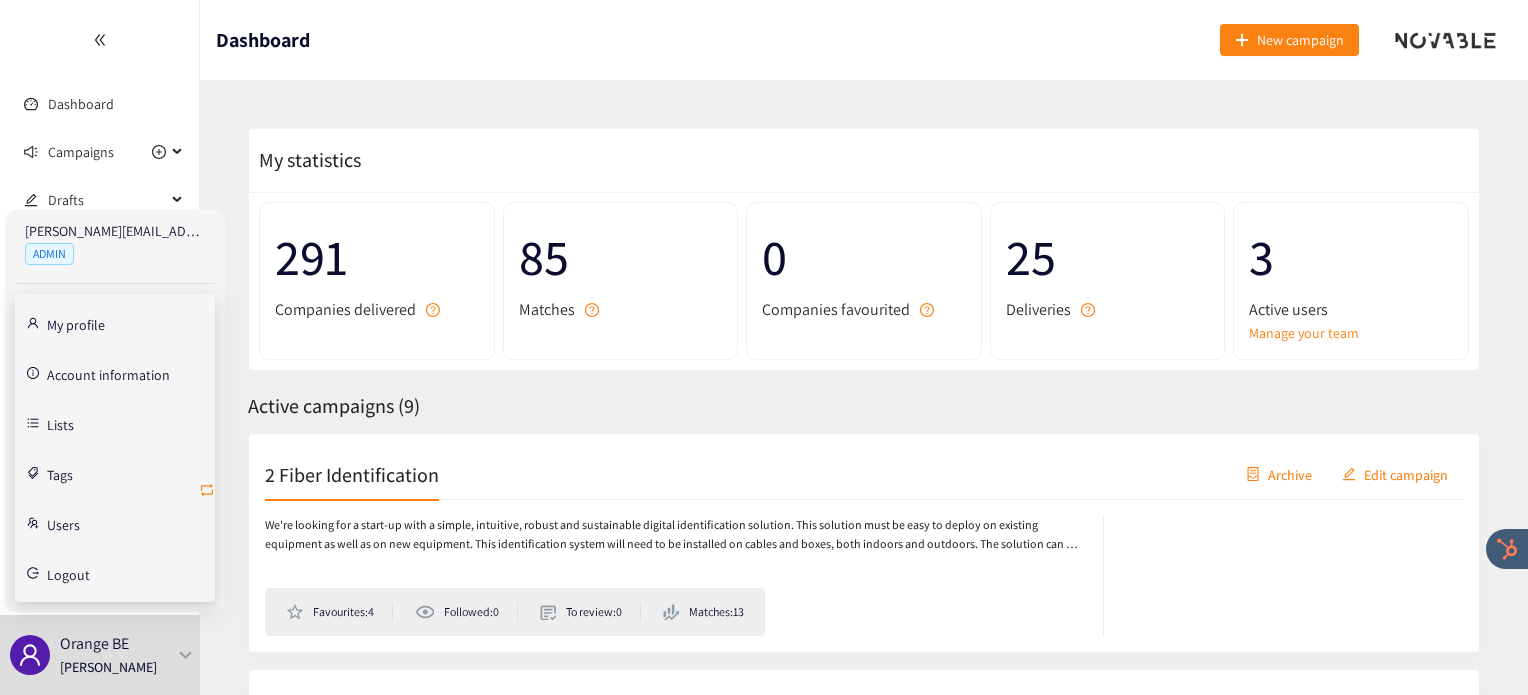 click 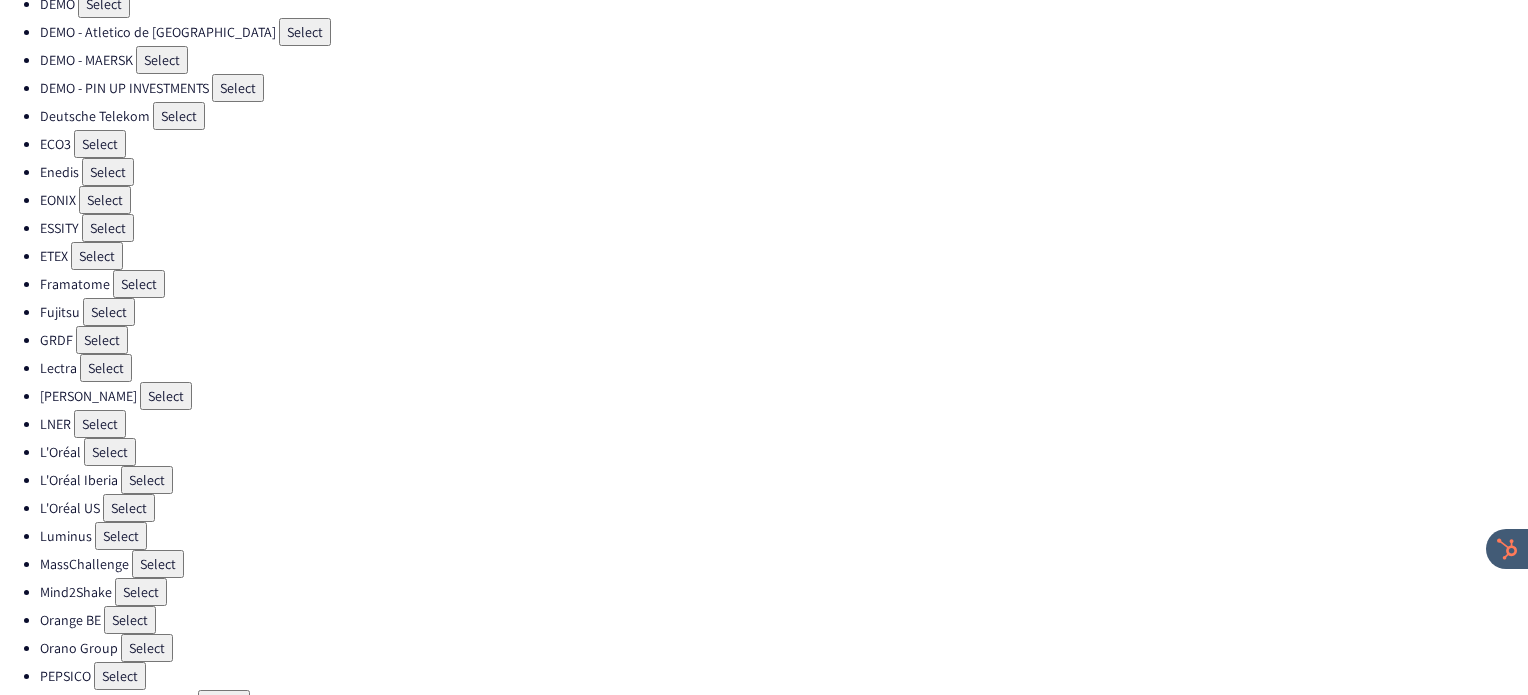 scroll, scrollTop: 310, scrollLeft: 0, axis: vertical 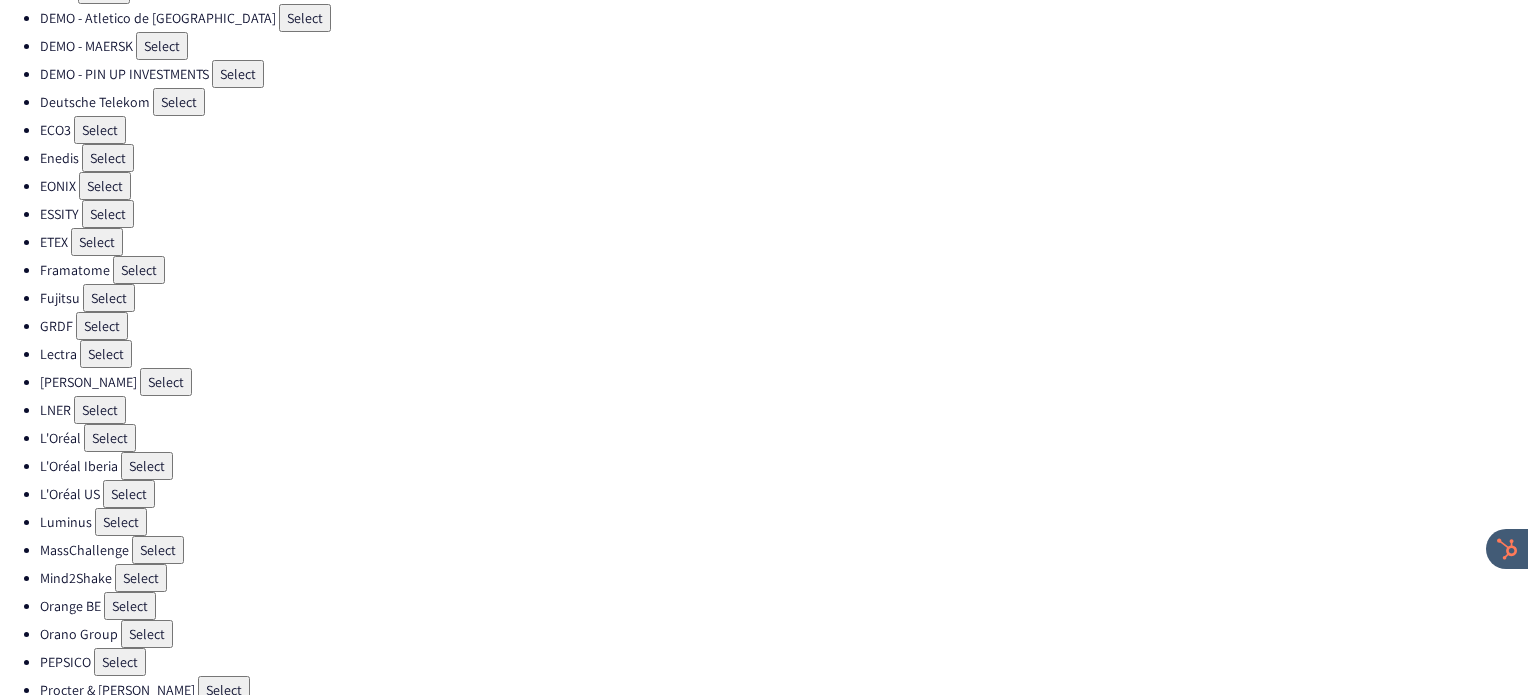 click on "Select" at bounding box center (147, 634) 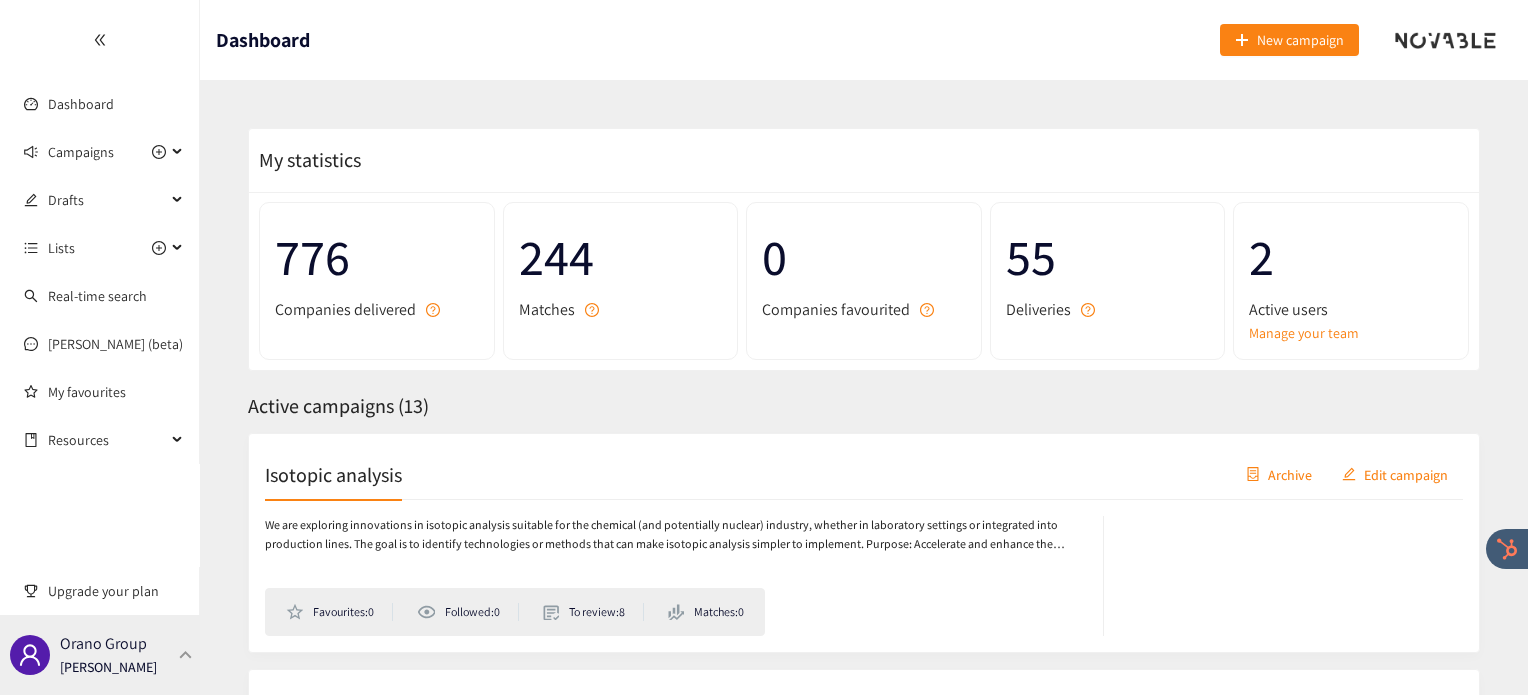 click at bounding box center [186, 654] 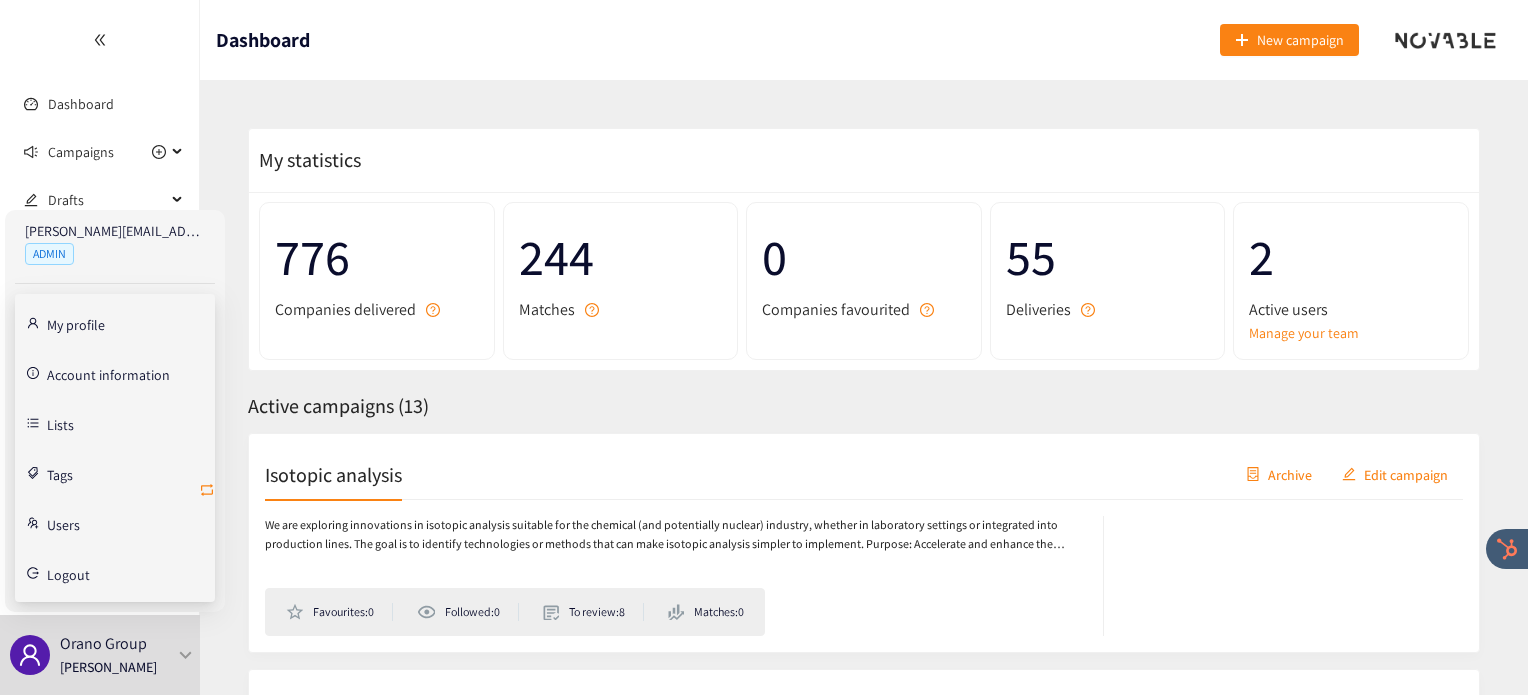 click 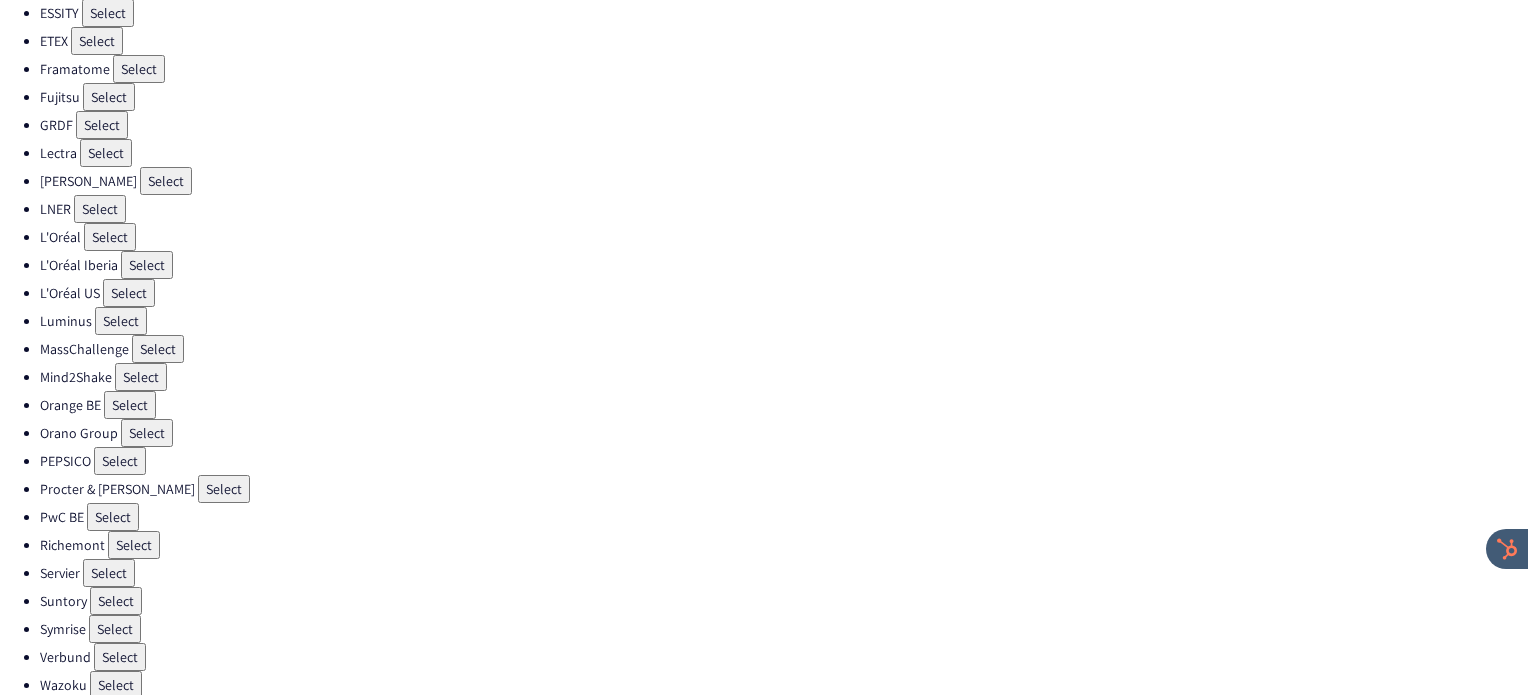 scroll, scrollTop: 510, scrollLeft: 0, axis: vertical 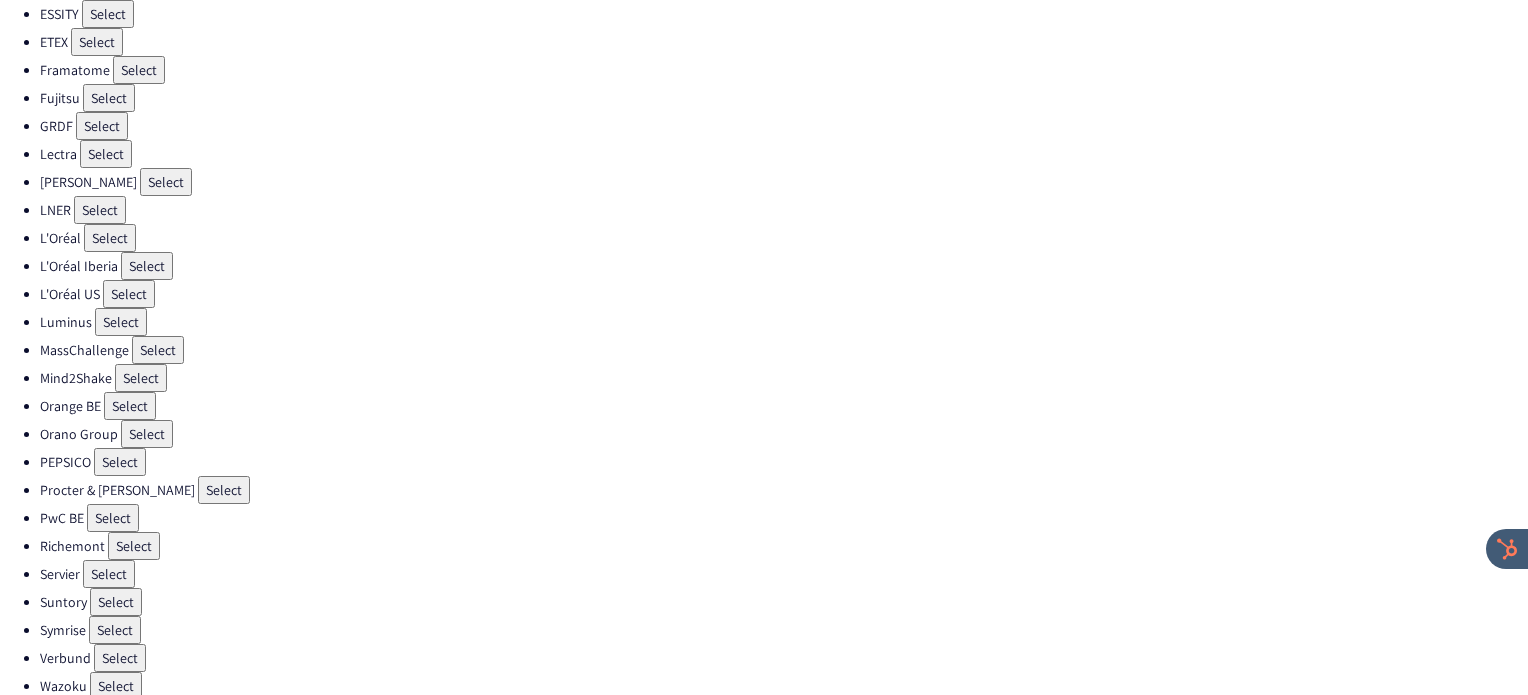 click on "Select" at bounding box center (115, 630) 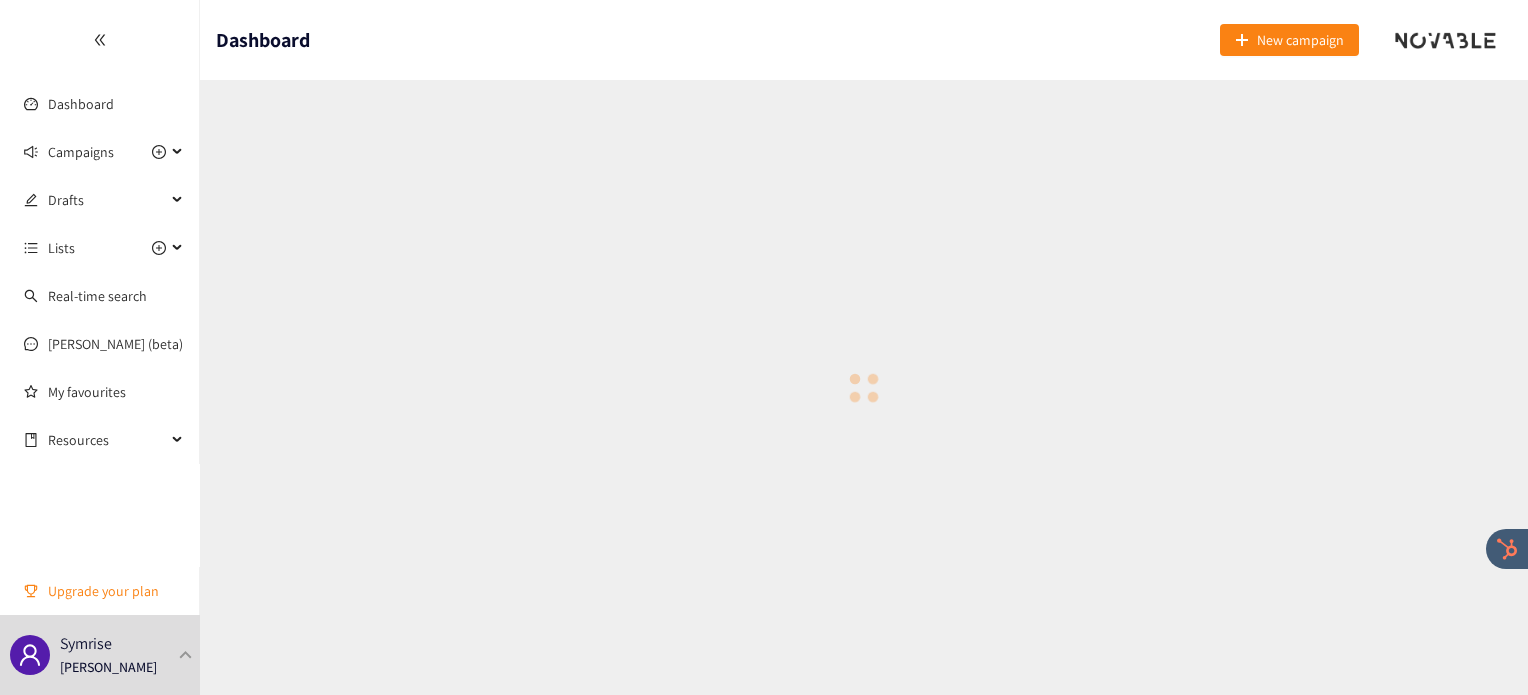 scroll, scrollTop: 0, scrollLeft: 0, axis: both 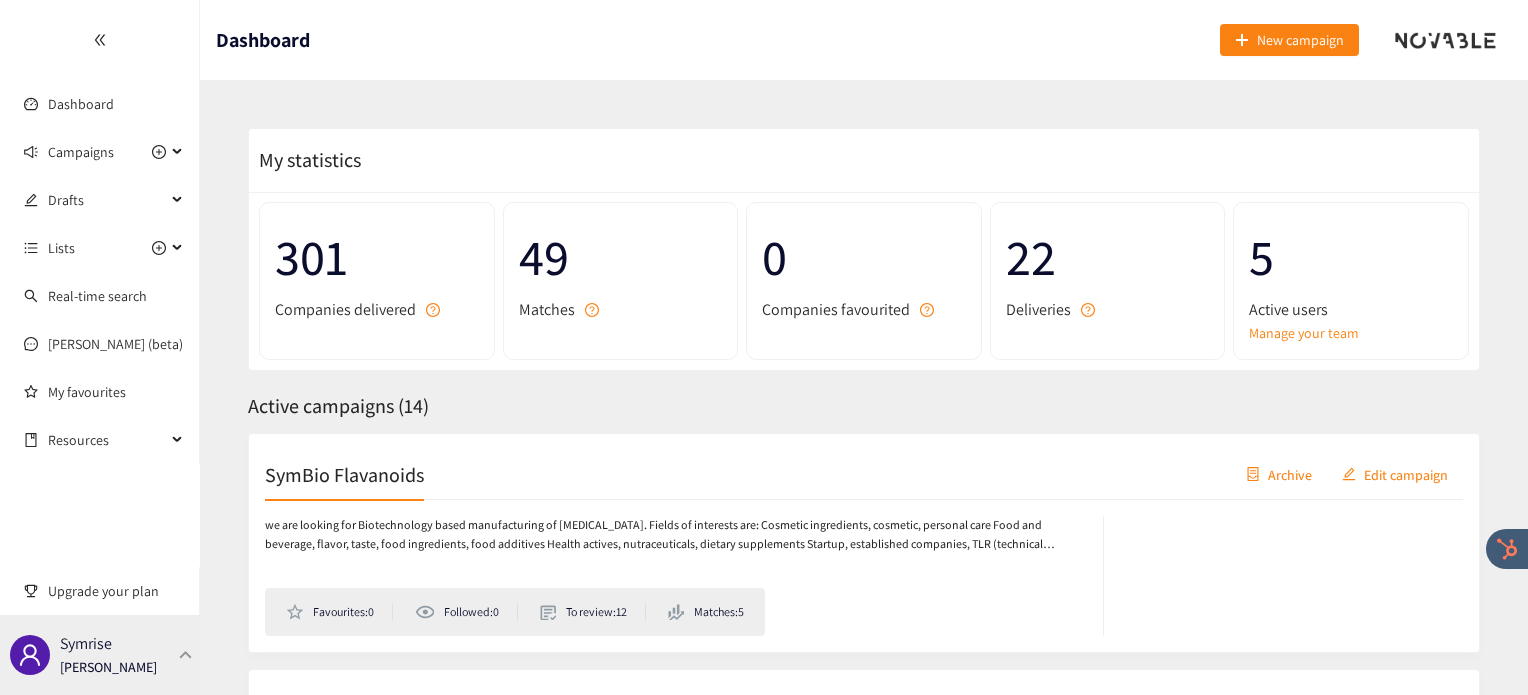 click at bounding box center [186, 654] 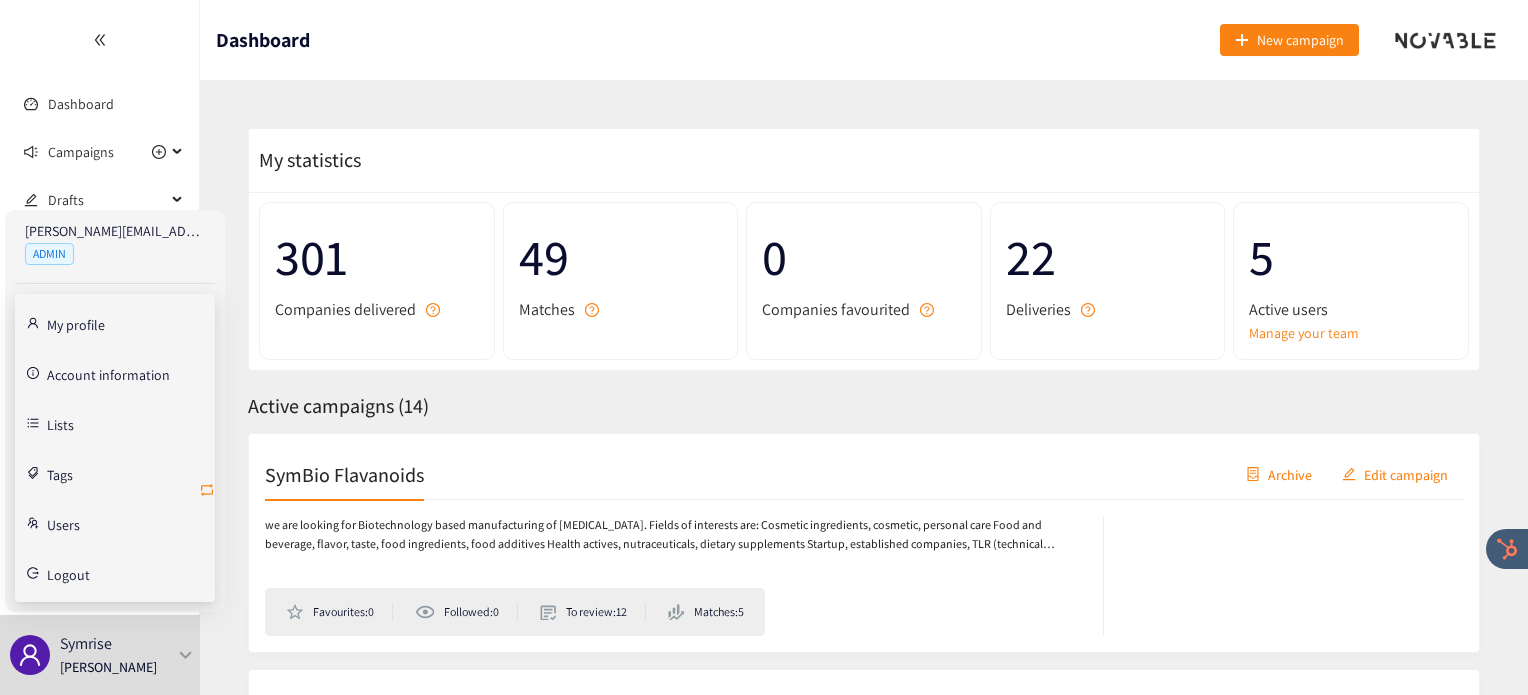 click 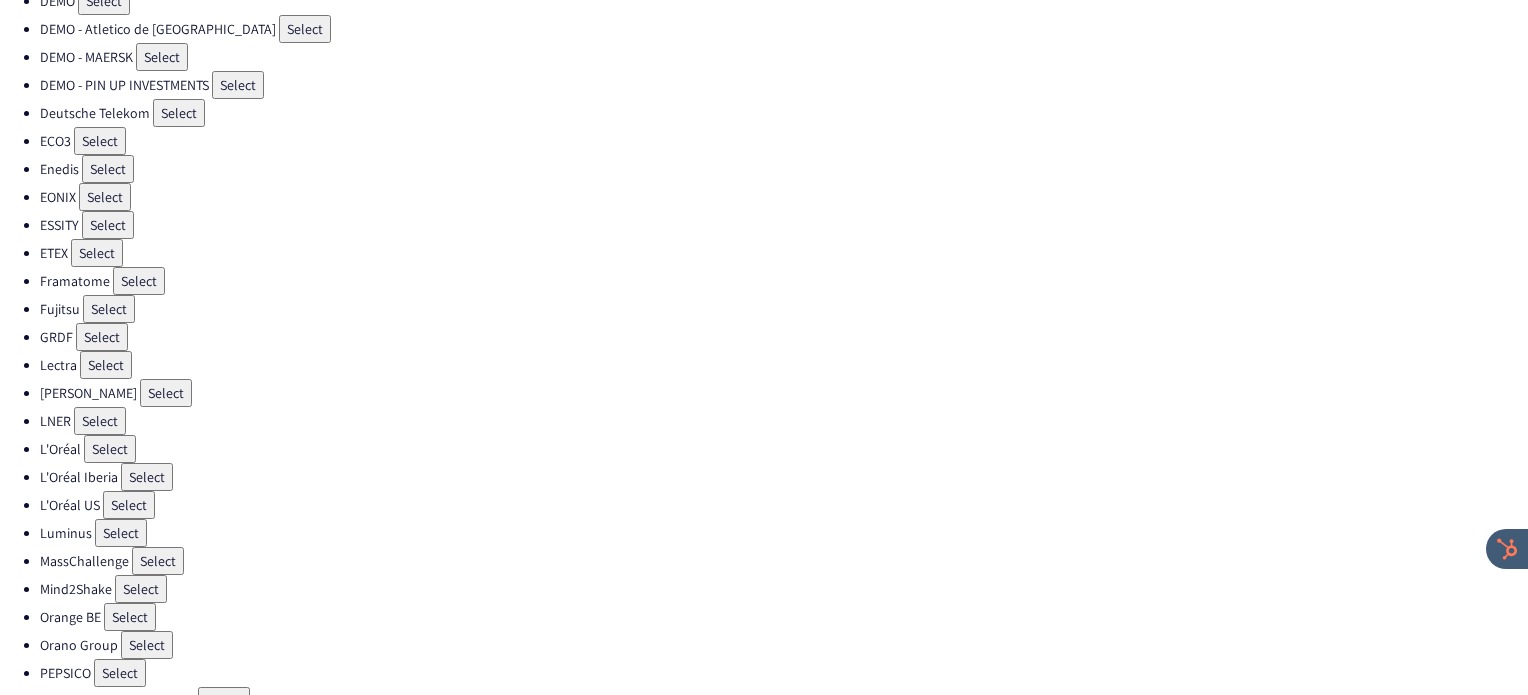 scroll, scrollTop: 300, scrollLeft: 0, axis: vertical 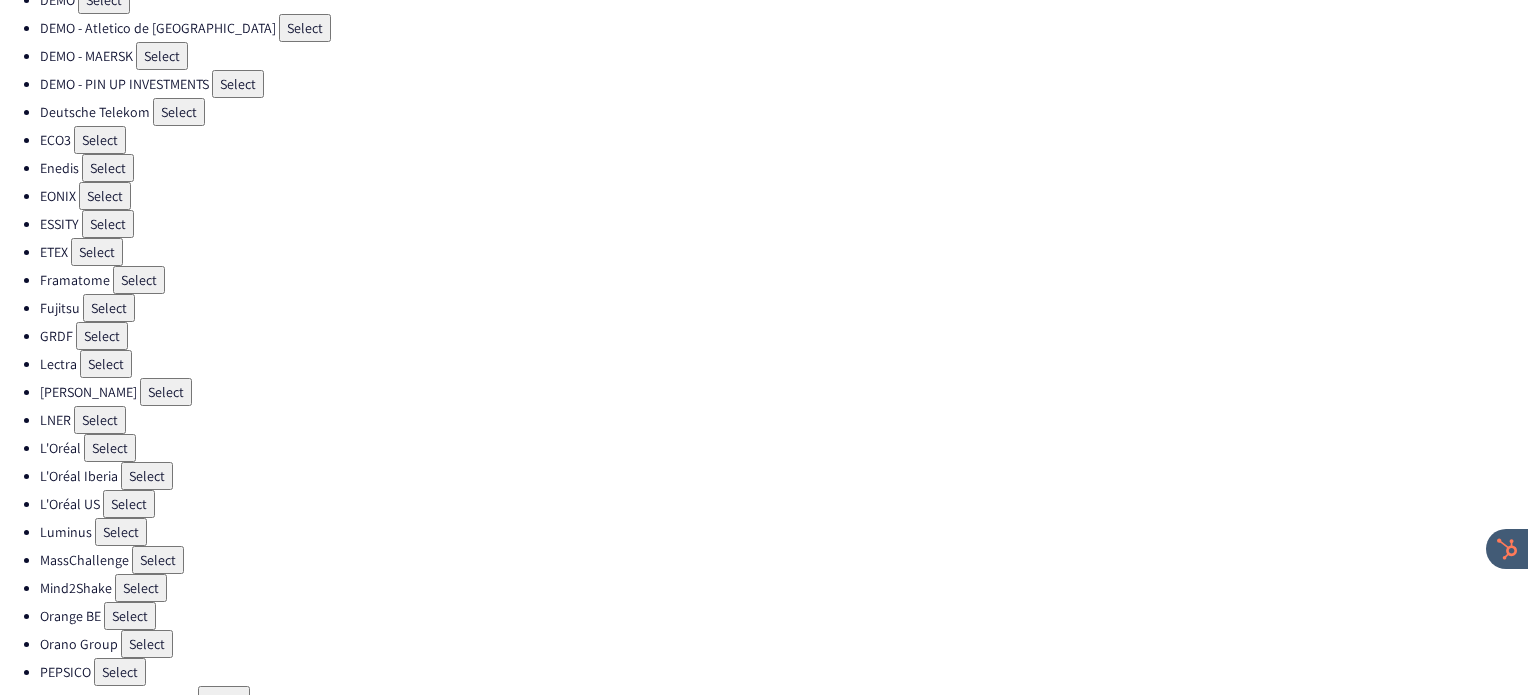 click on "Select" at bounding box center [141, 588] 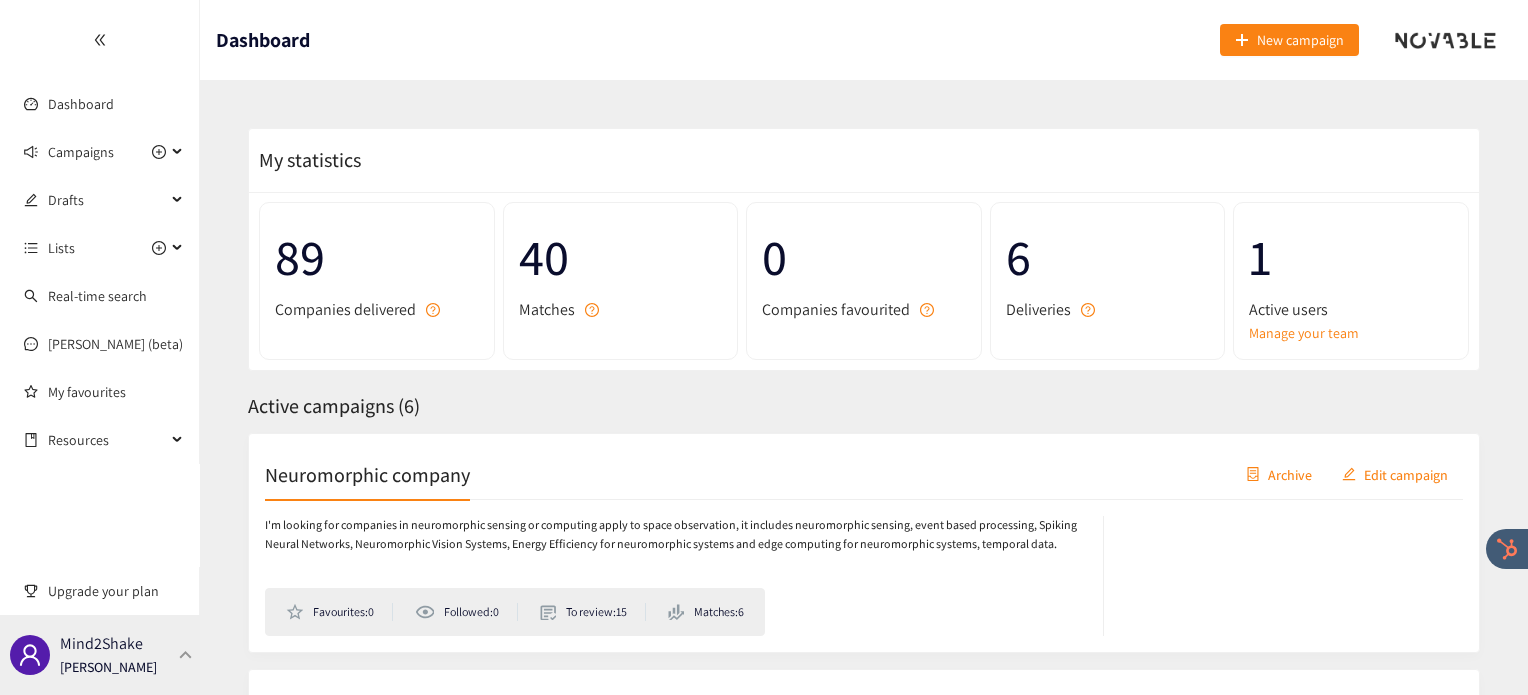 click at bounding box center (186, 654) 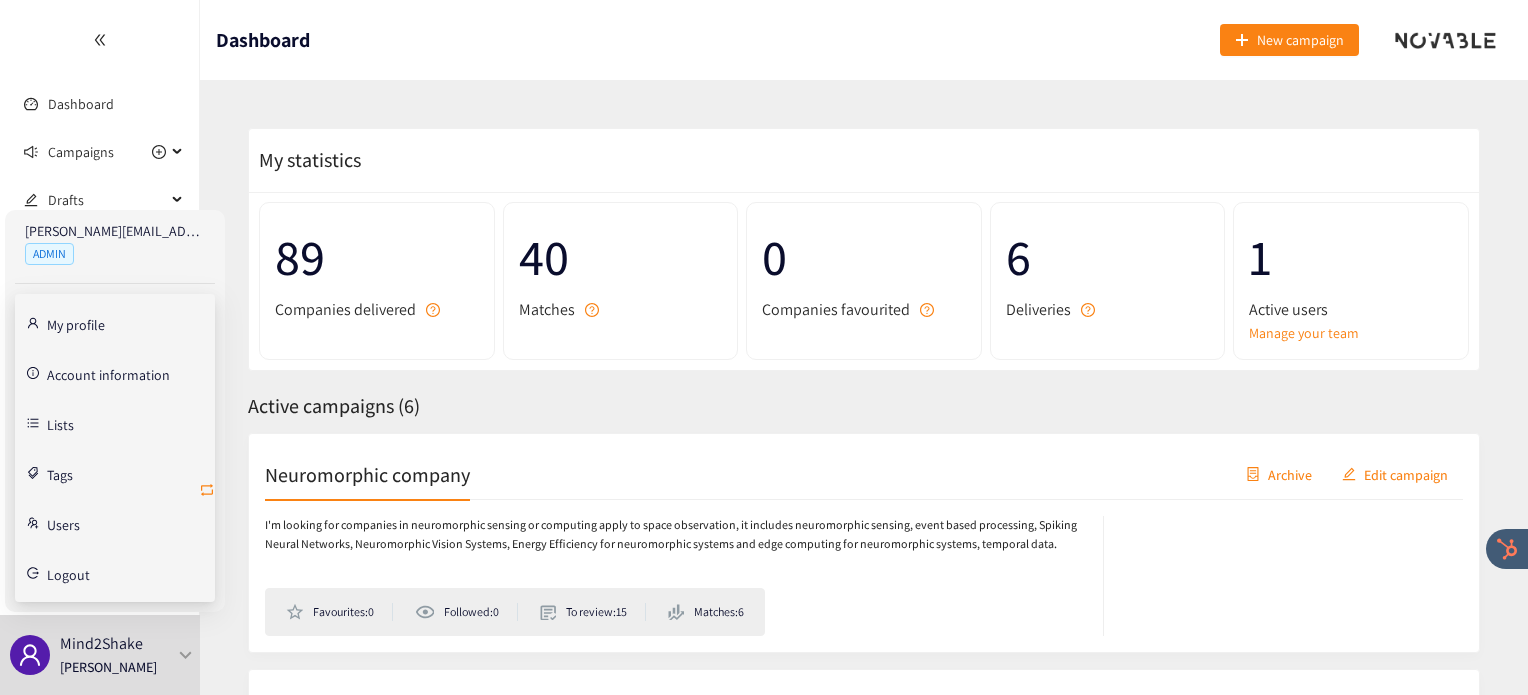 click 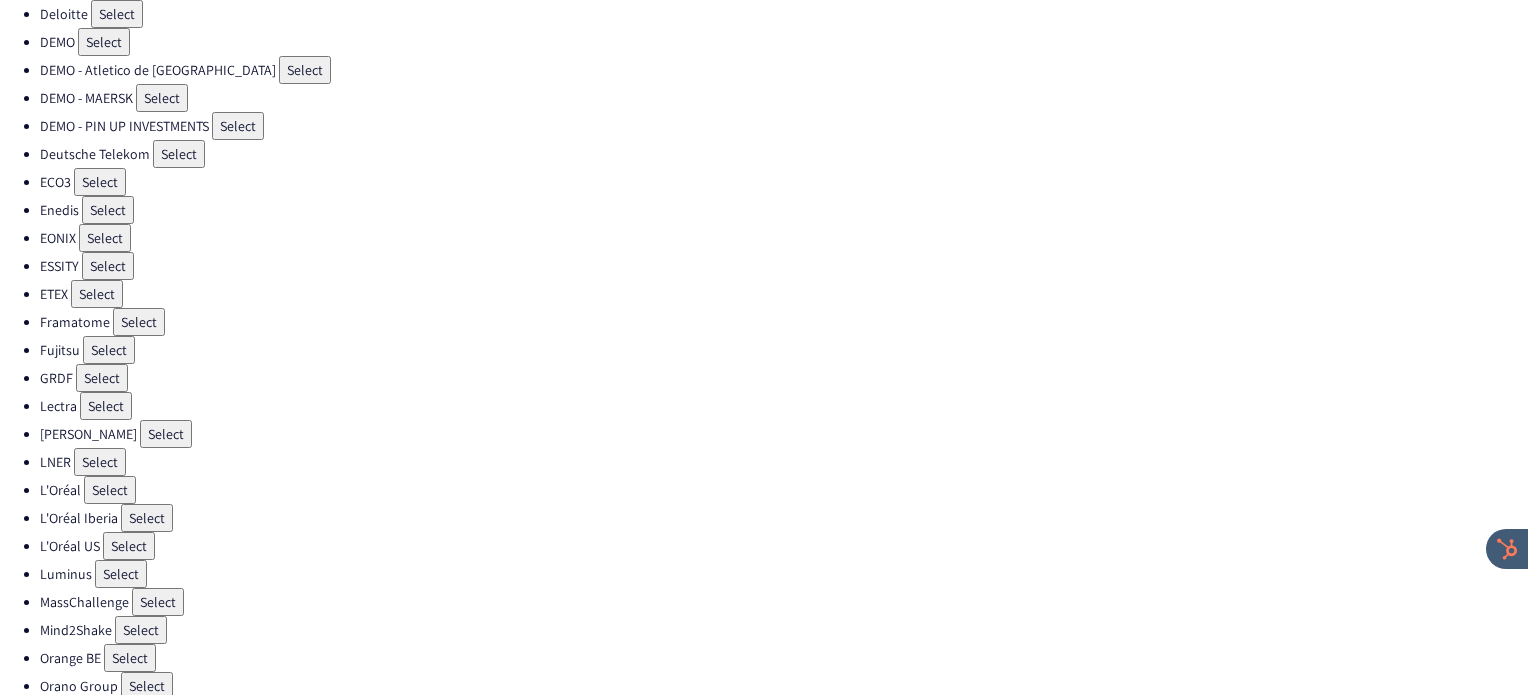 scroll, scrollTop: 259, scrollLeft: 0, axis: vertical 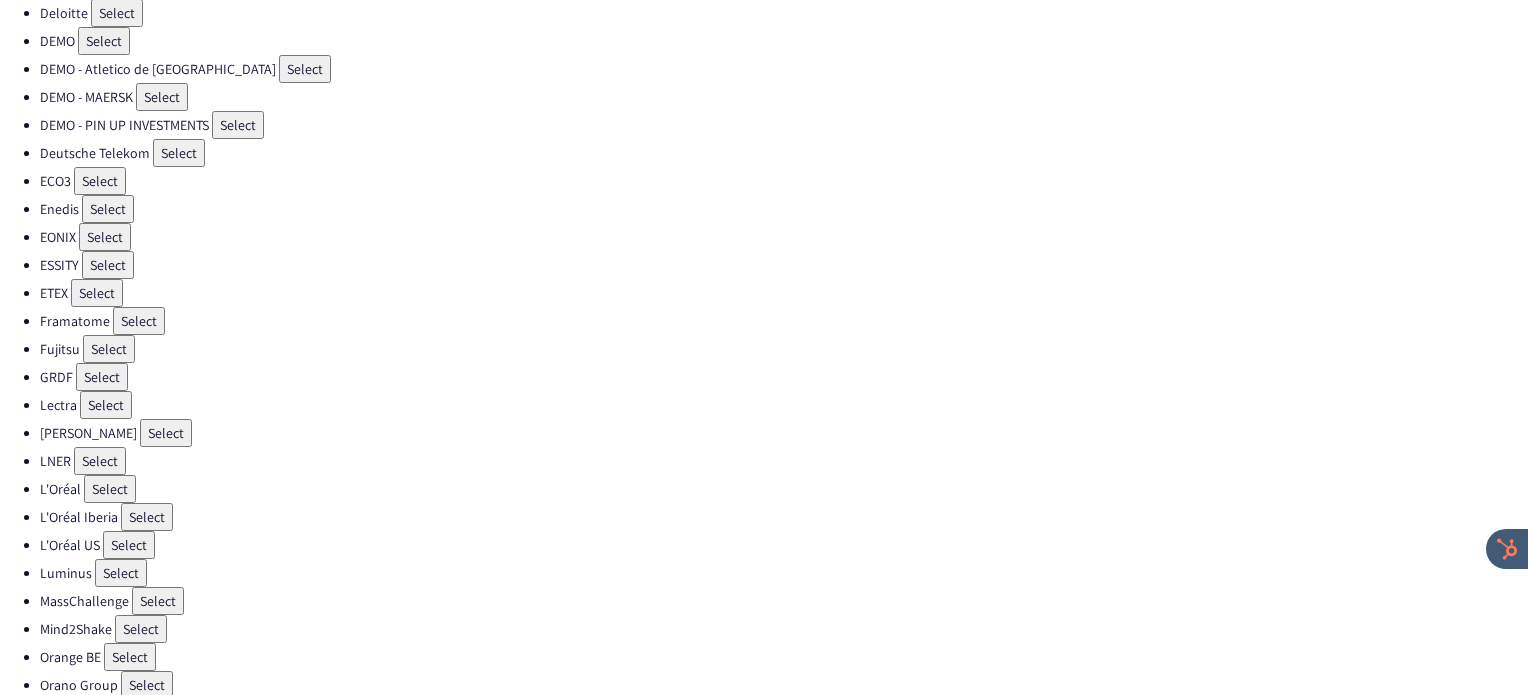 click on "Select" at bounding box center (166, 433) 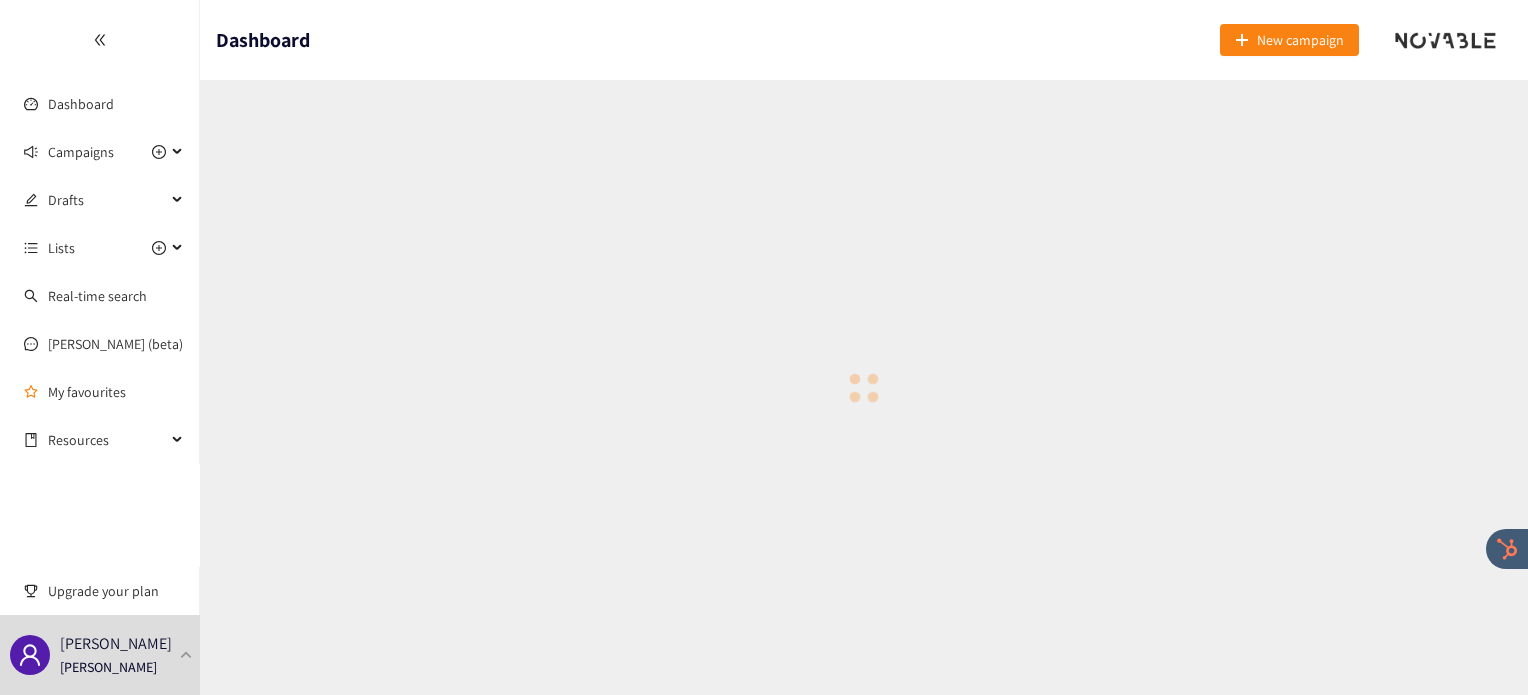 scroll, scrollTop: 0, scrollLeft: 0, axis: both 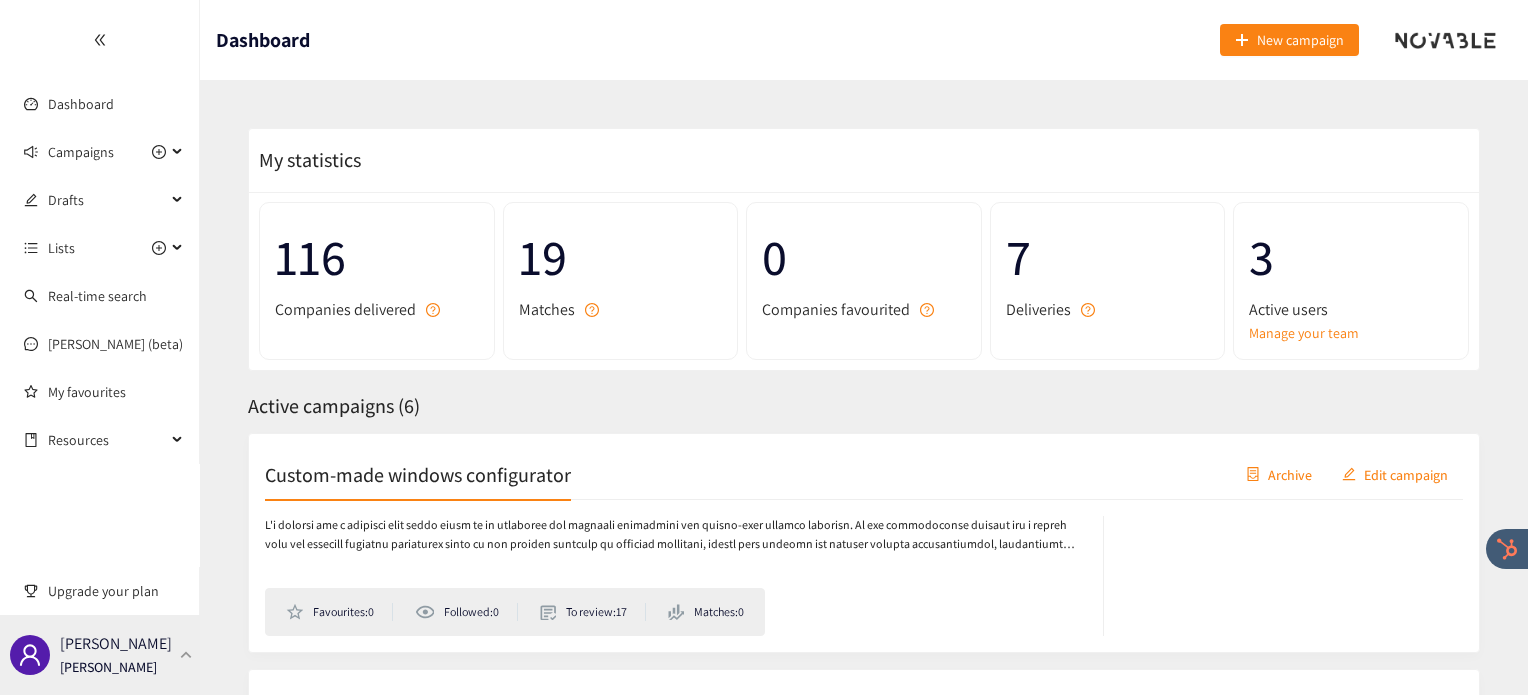 drag, startPoint x: 193, startPoint y: 651, endPoint x: 170, endPoint y: 659, distance: 24.351591 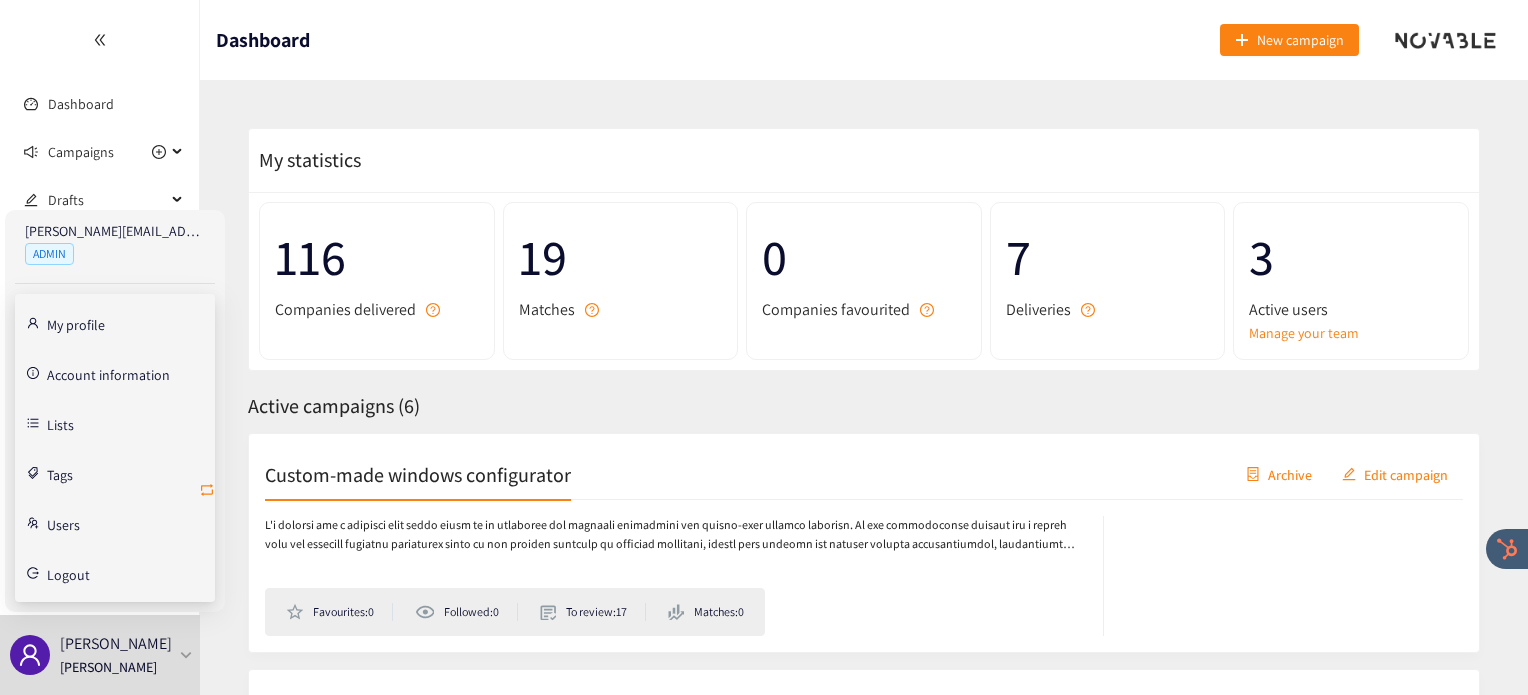 click 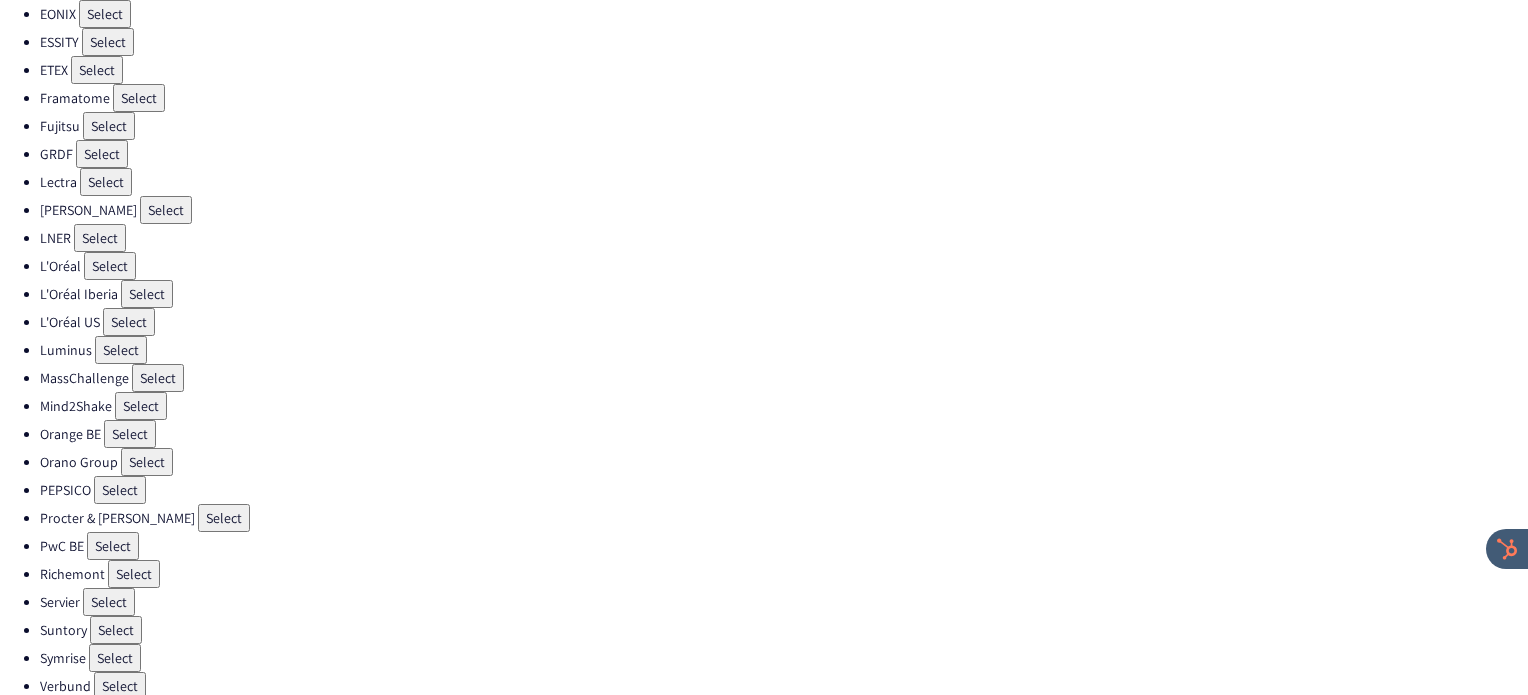 scroll, scrollTop: 483, scrollLeft: 0, axis: vertical 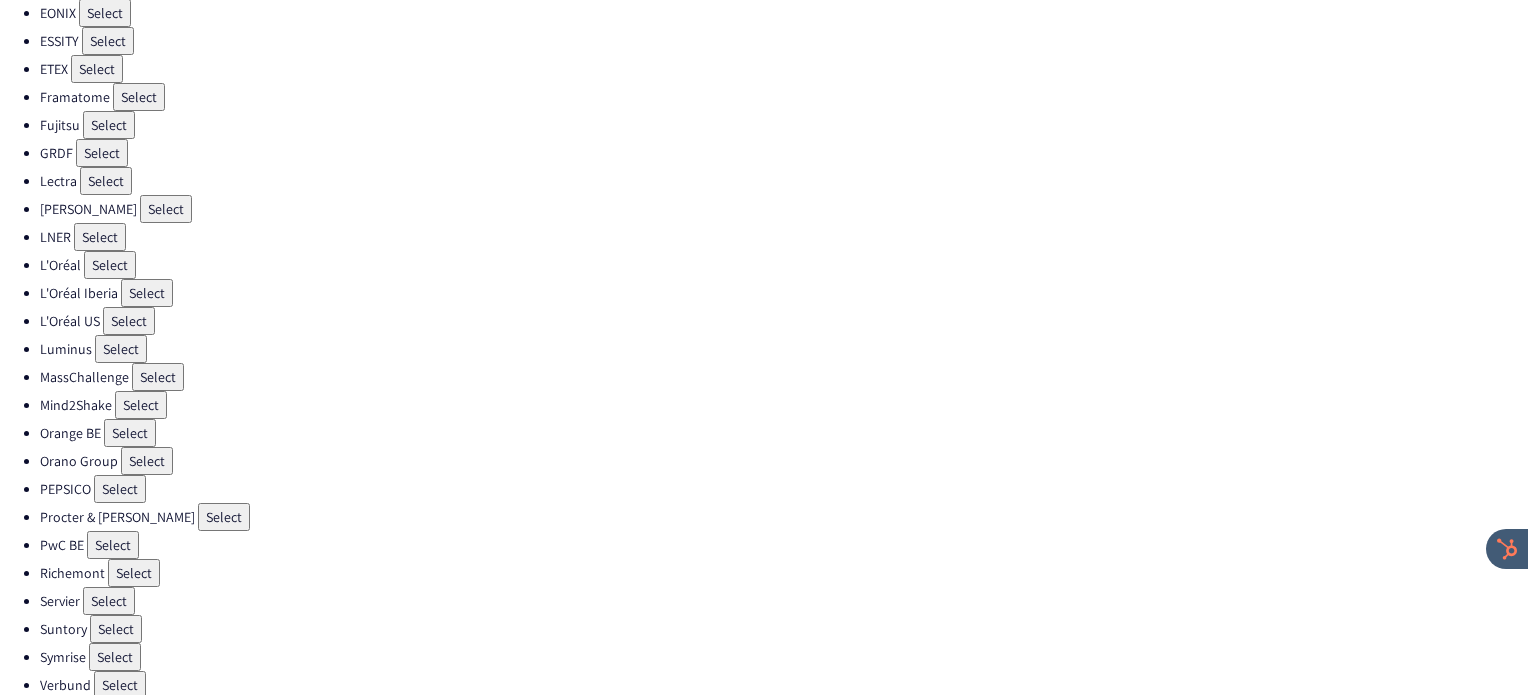 click on "Select" at bounding box center (224, 517) 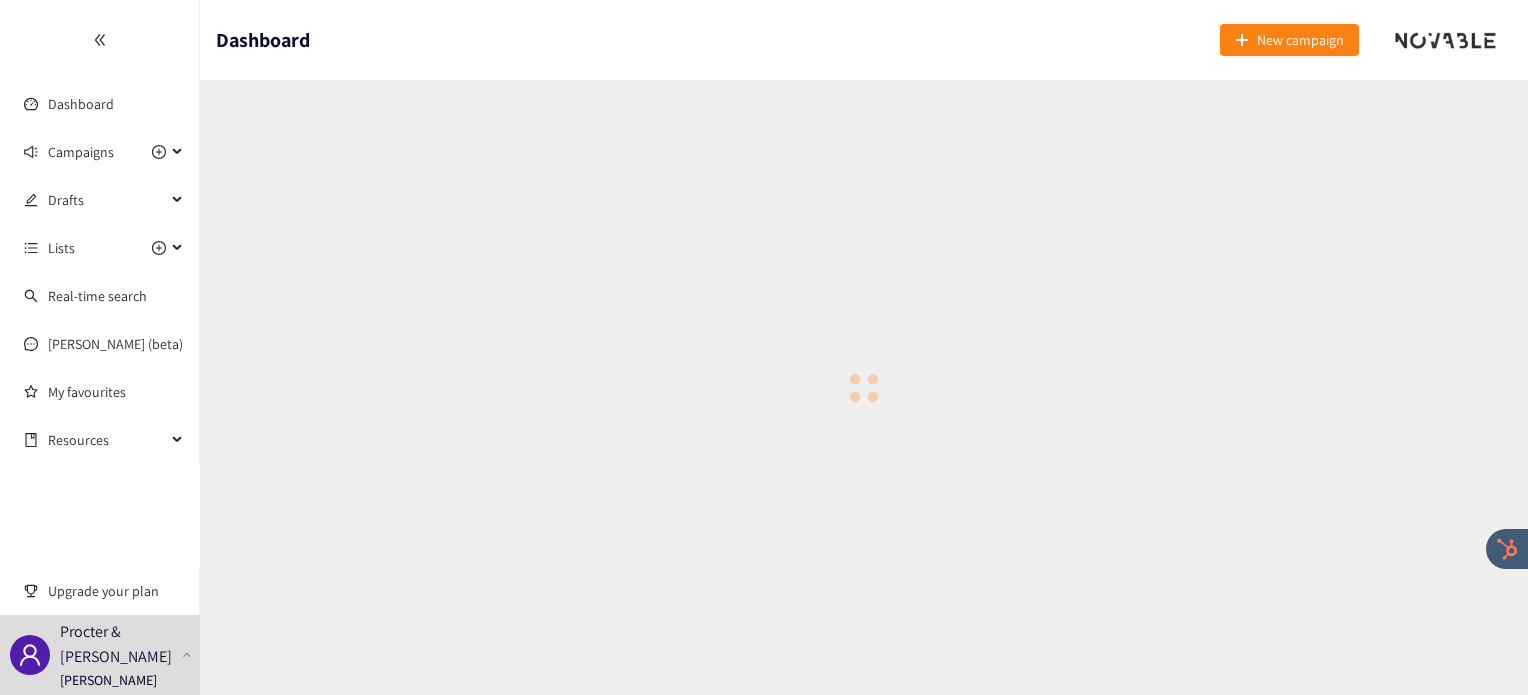 scroll, scrollTop: 0, scrollLeft: 0, axis: both 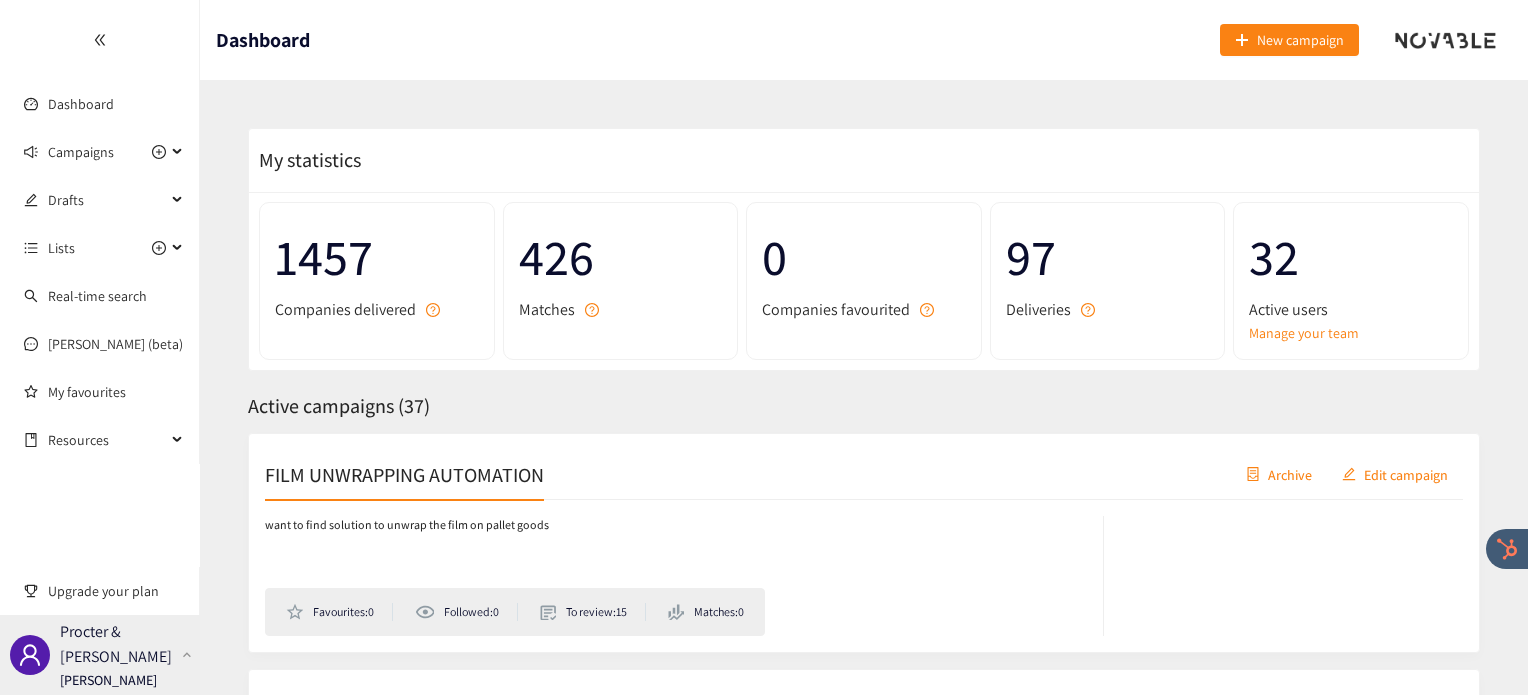 click at bounding box center (187, 655) 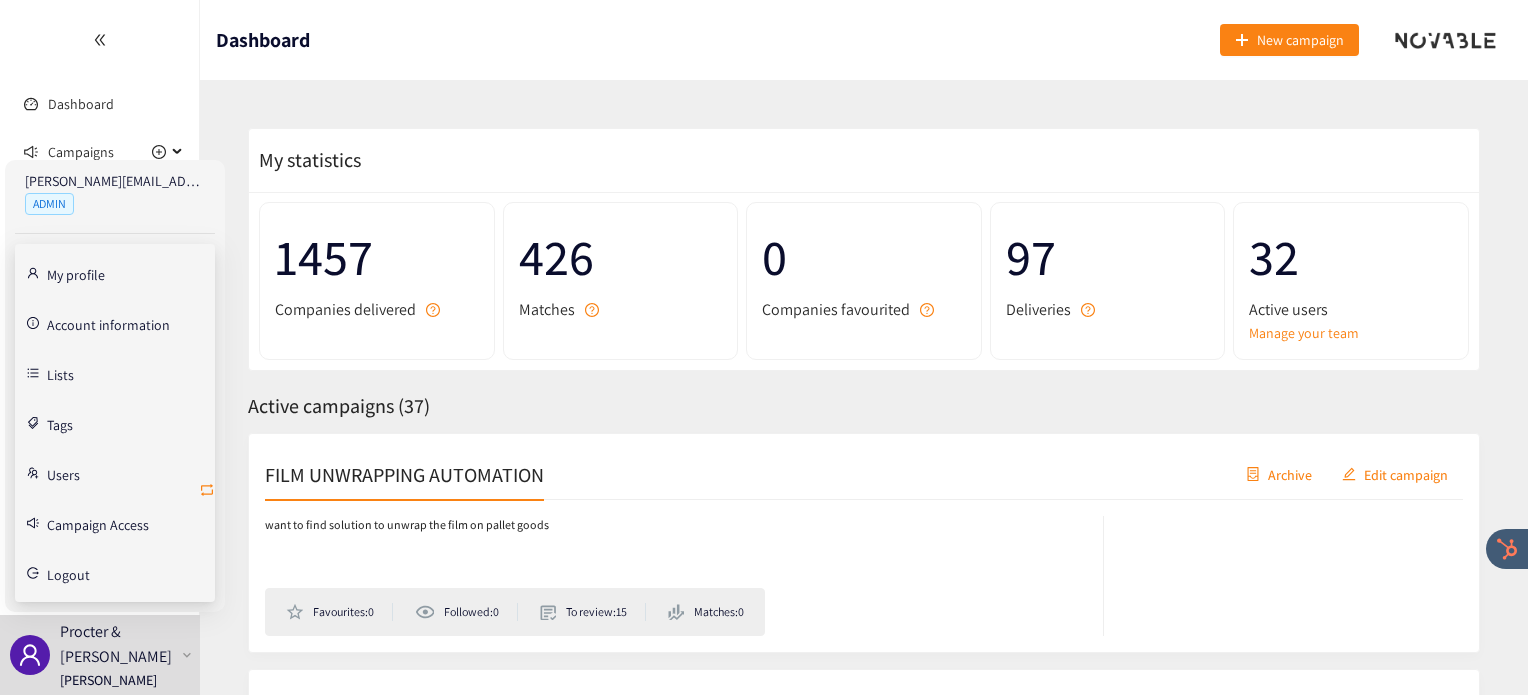 click 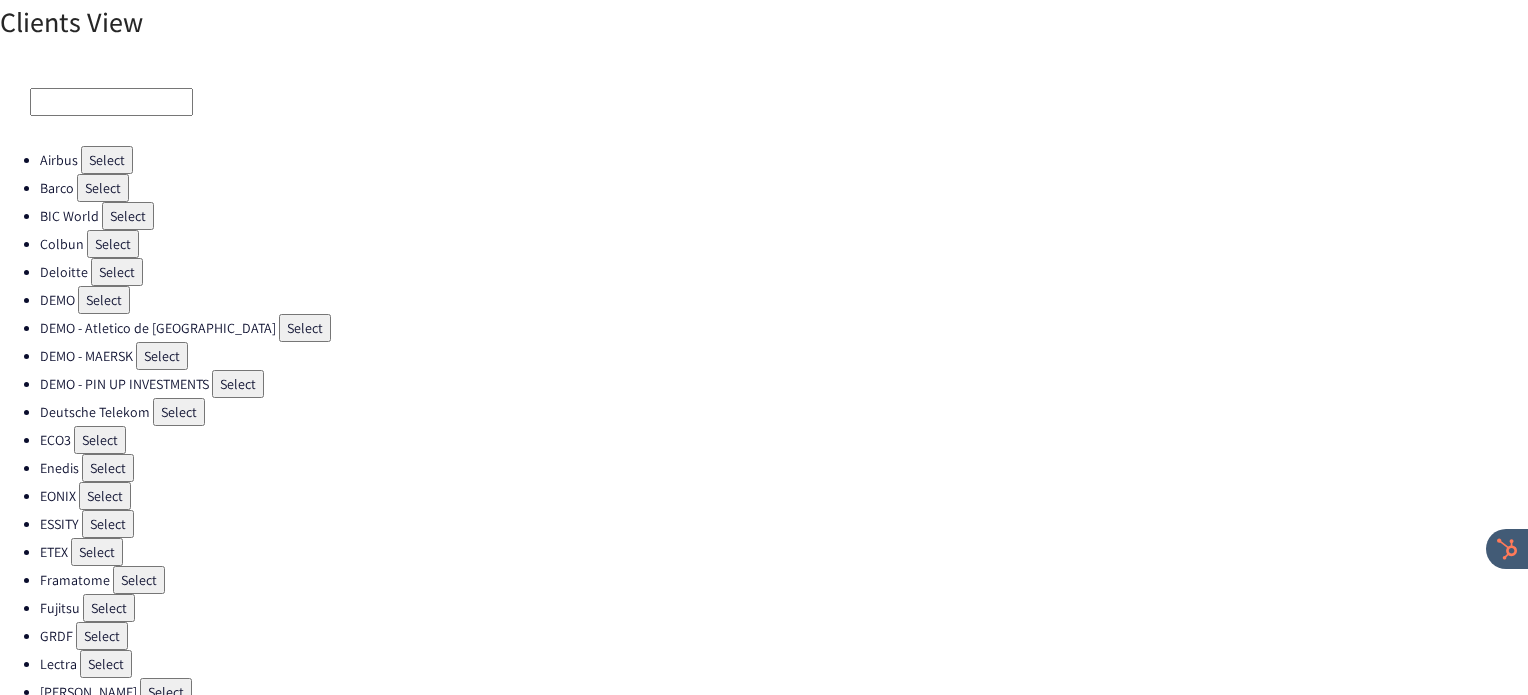 click on "Select" at bounding box center [117, 272] 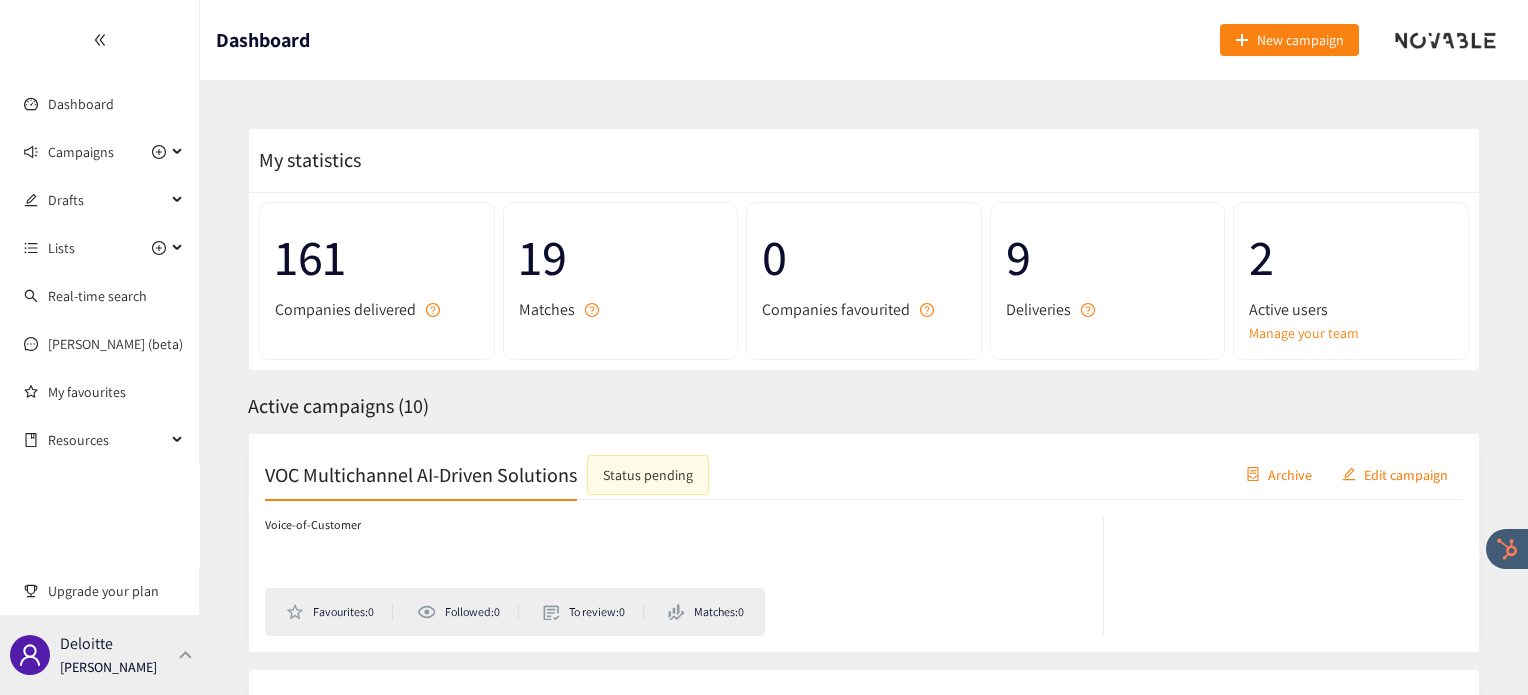 click at bounding box center [186, 654] 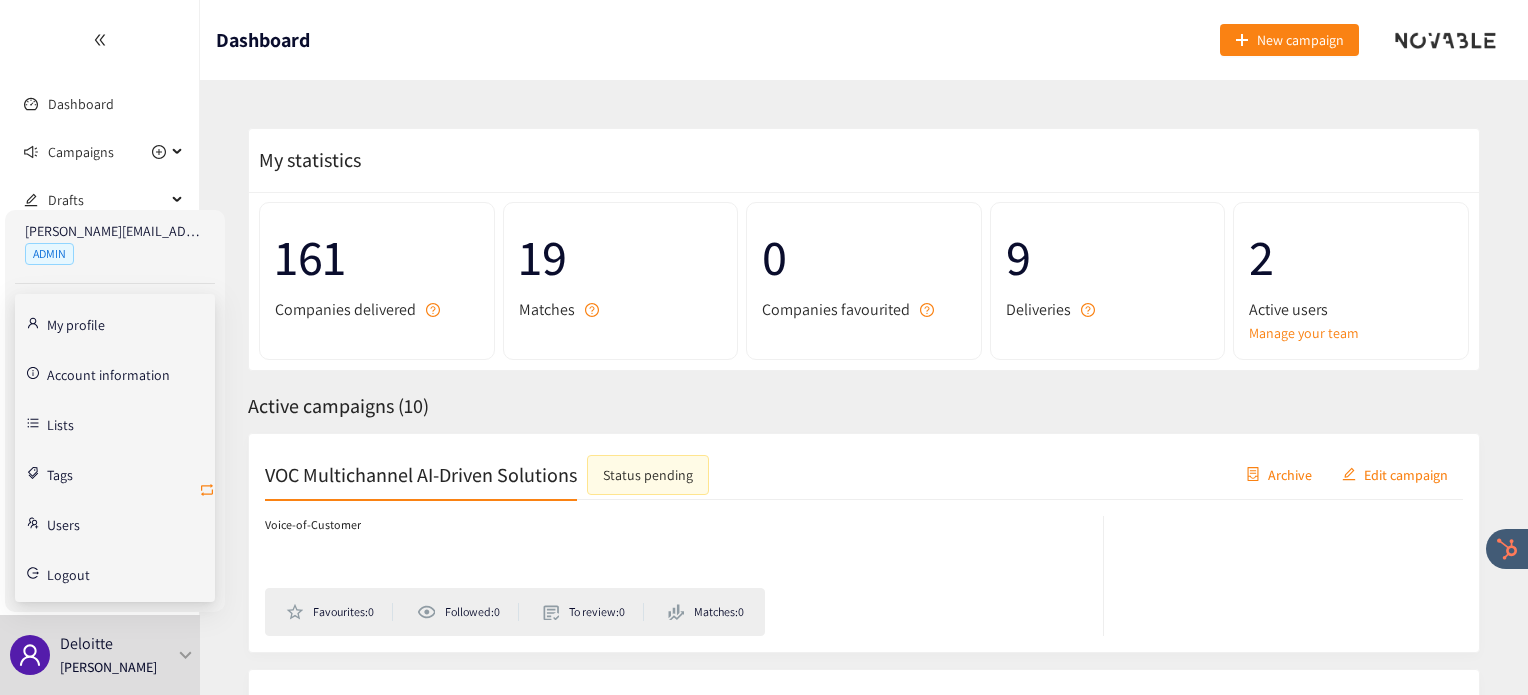 click 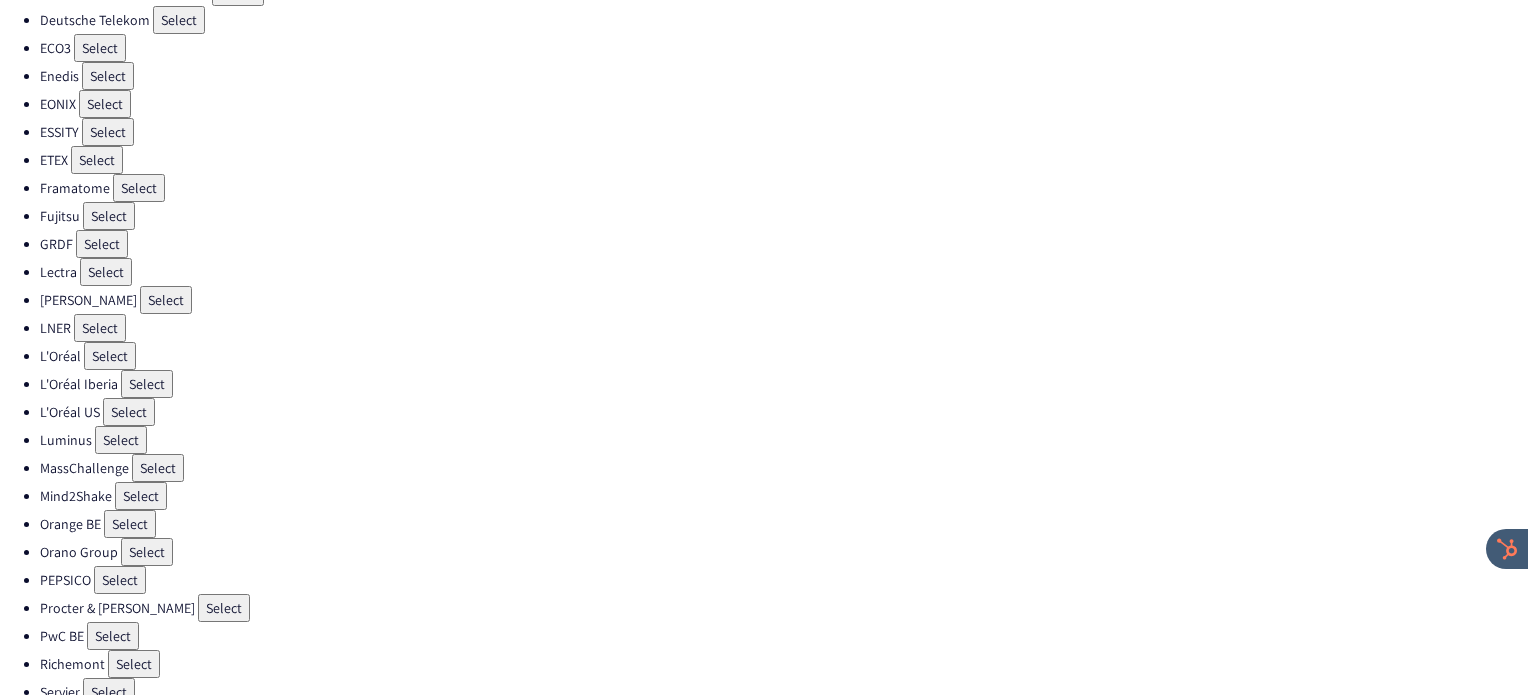 scroll, scrollTop: 416, scrollLeft: 0, axis: vertical 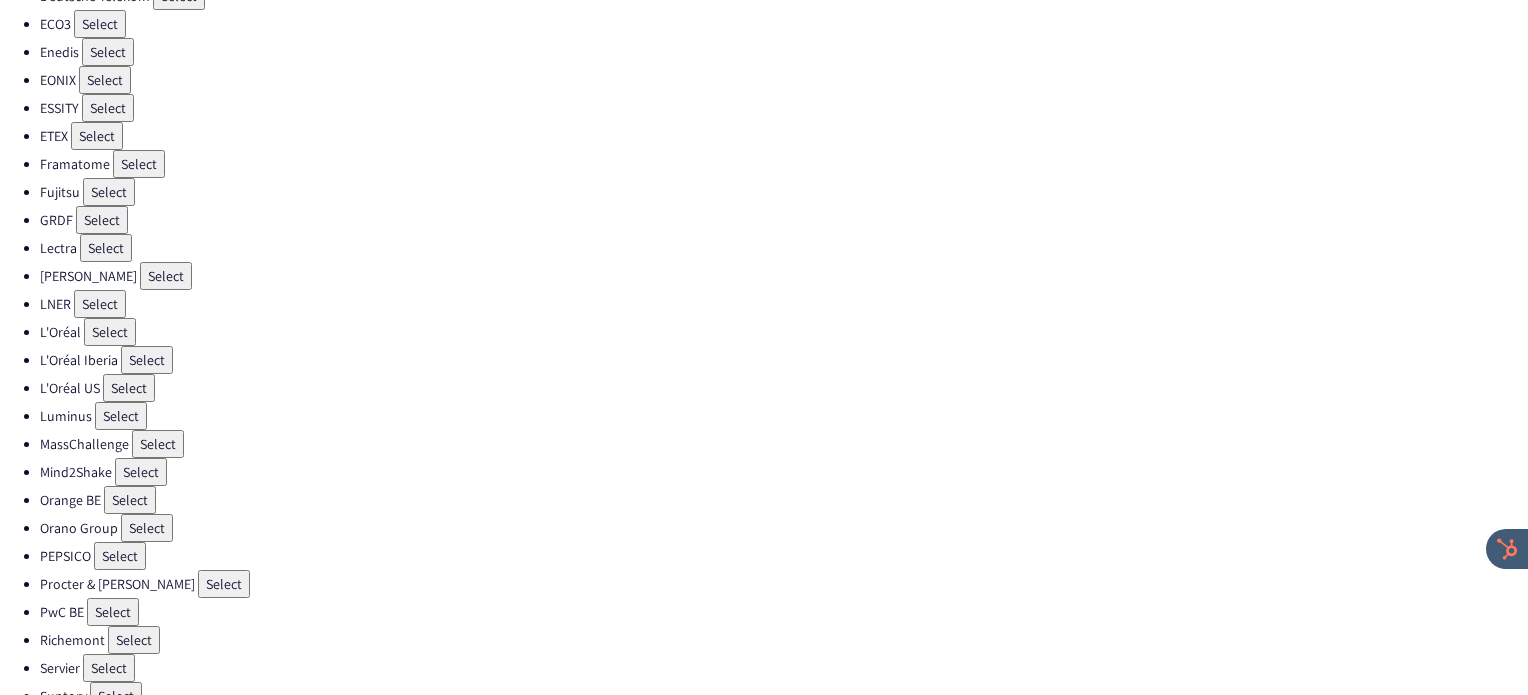 click on "Select" at bounding box center [134, 640] 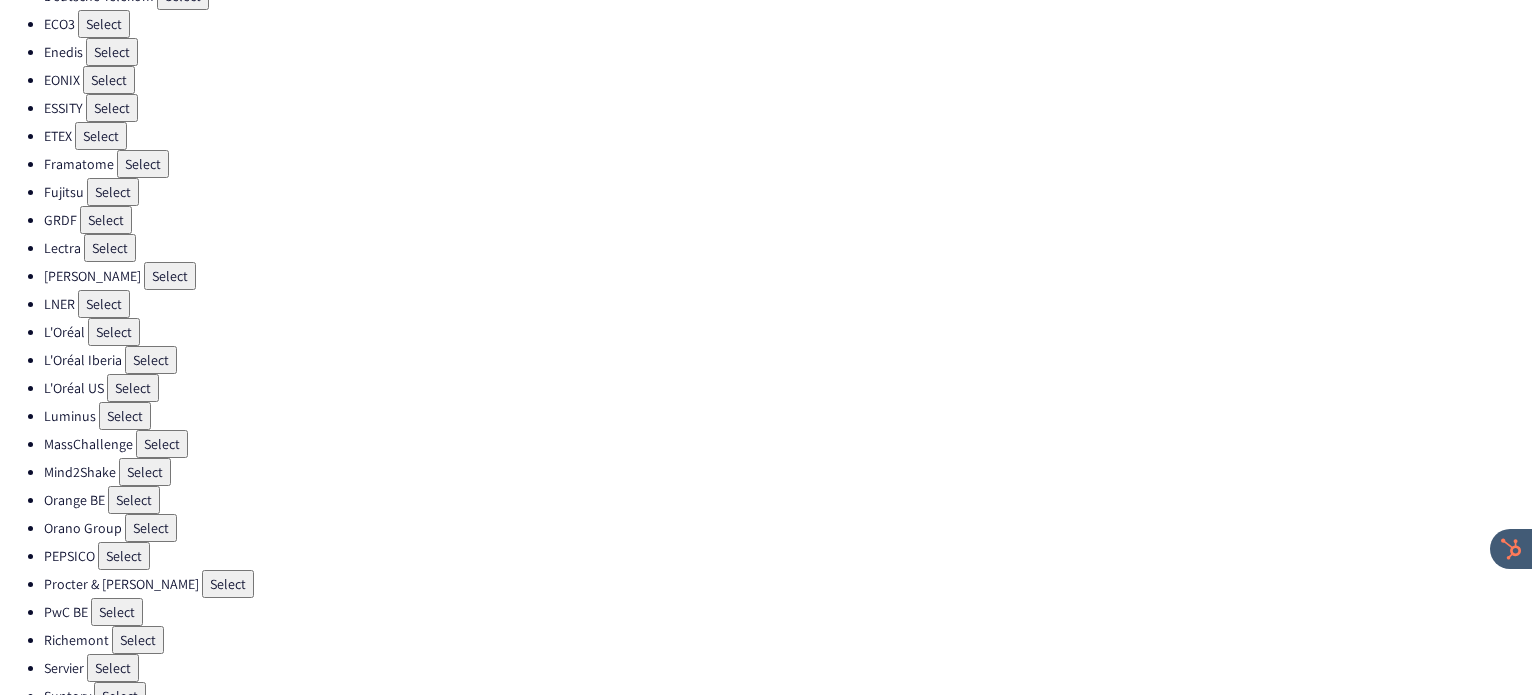 scroll, scrollTop: 0, scrollLeft: 0, axis: both 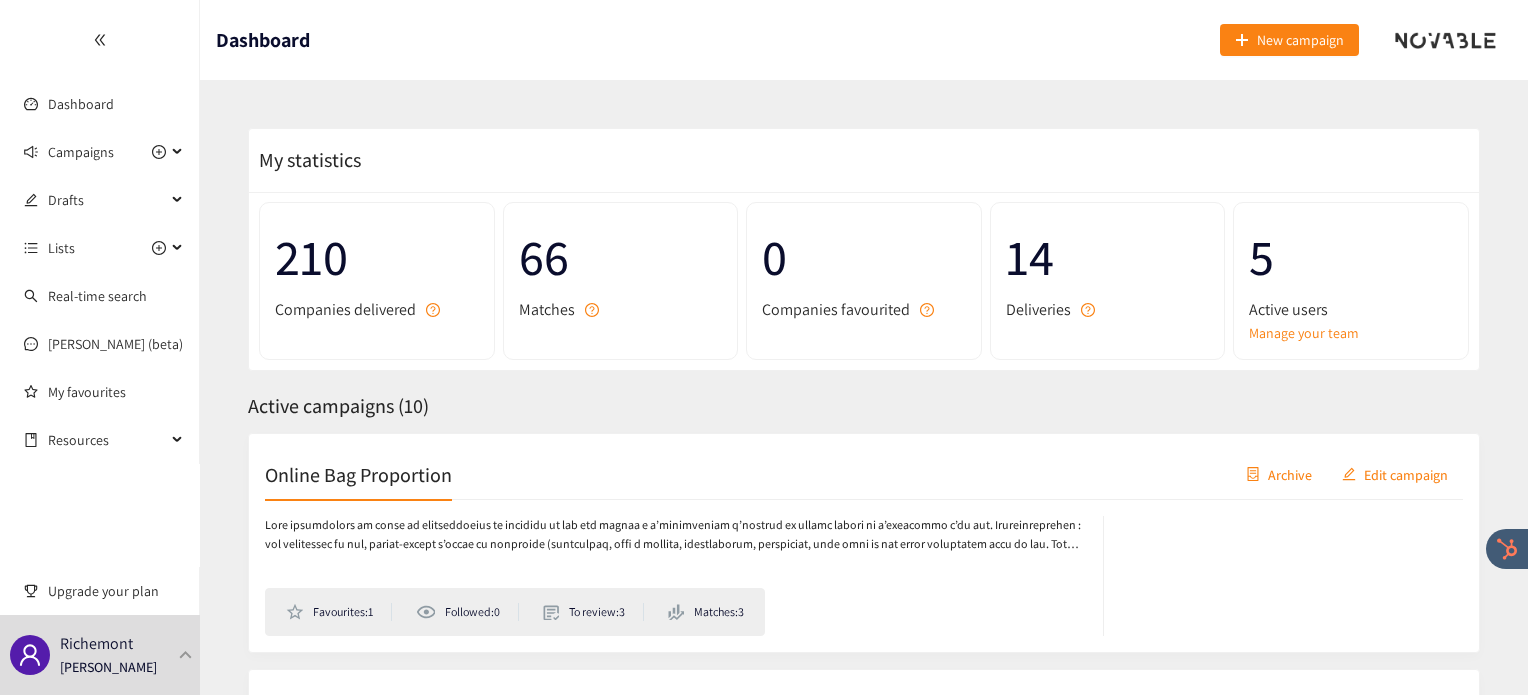 click on "Online Bag Proportion" at bounding box center (358, 474) 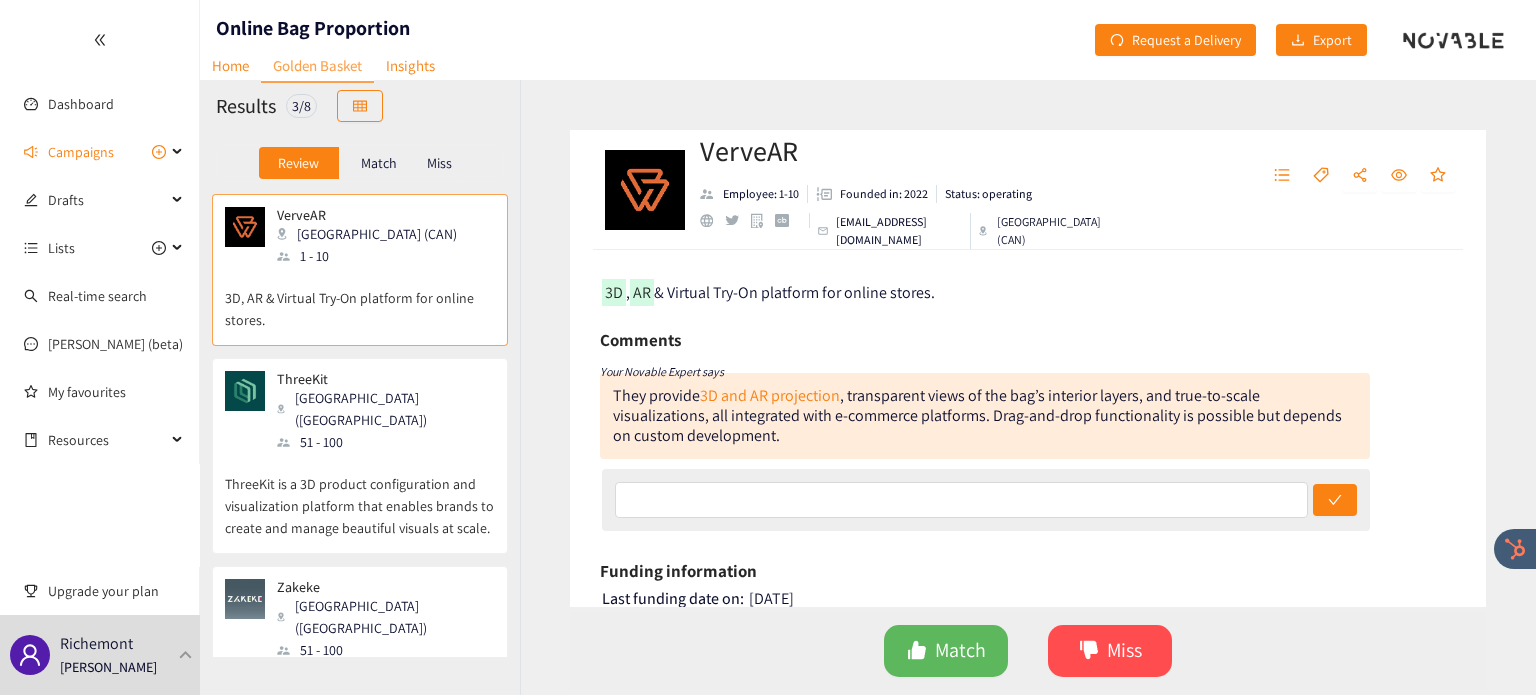click on "Miss" at bounding box center [439, 163] 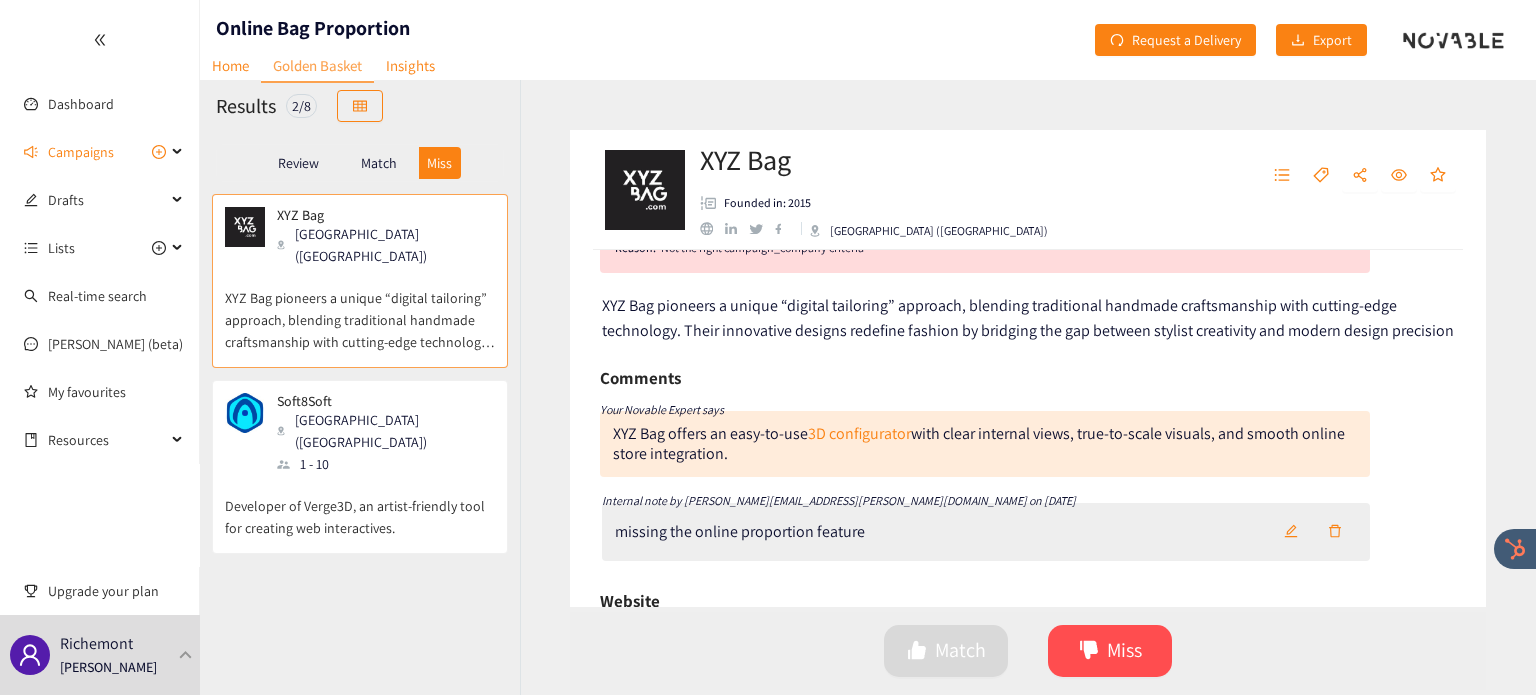 scroll, scrollTop: 84, scrollLeft: 0, axis: vertical 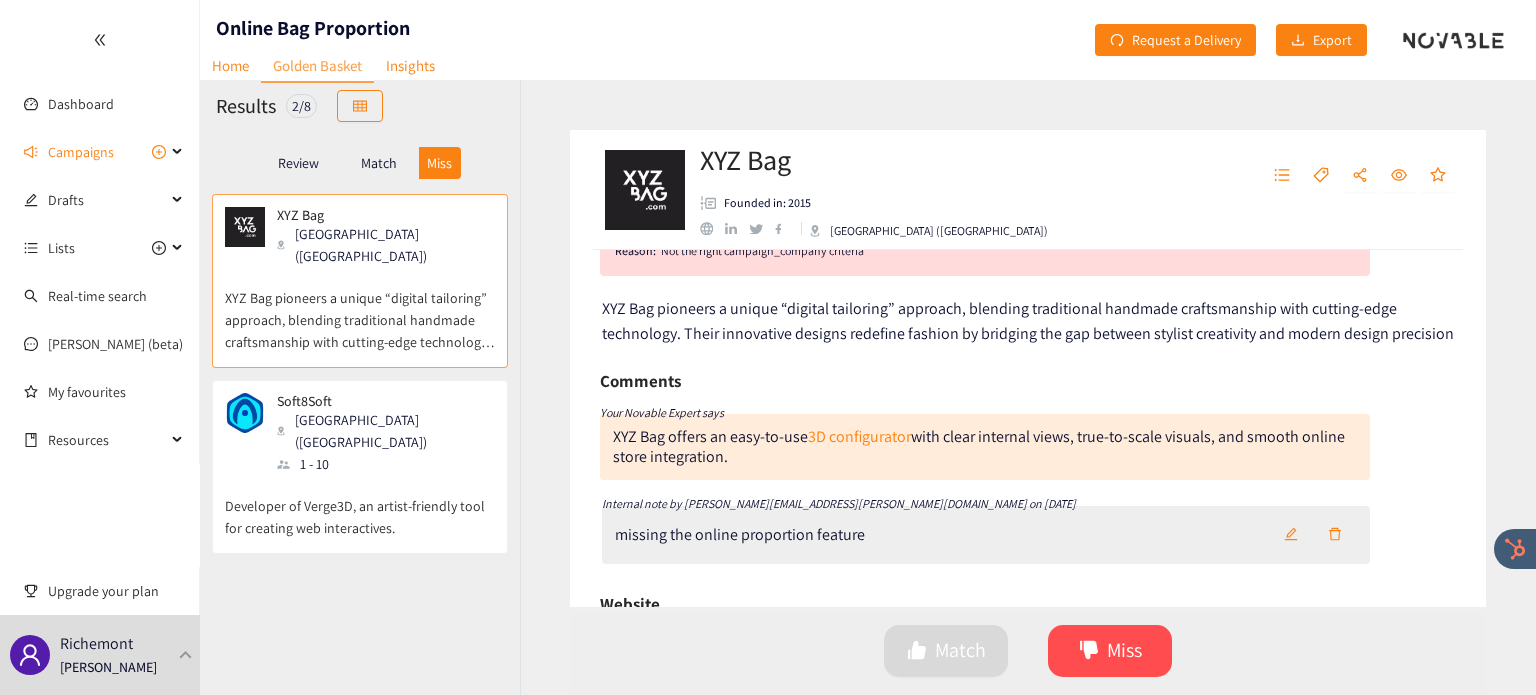 click on "Developer of Verge3D, an artist-friendly tool for creating web interactives." at bounding box center (360, 507) 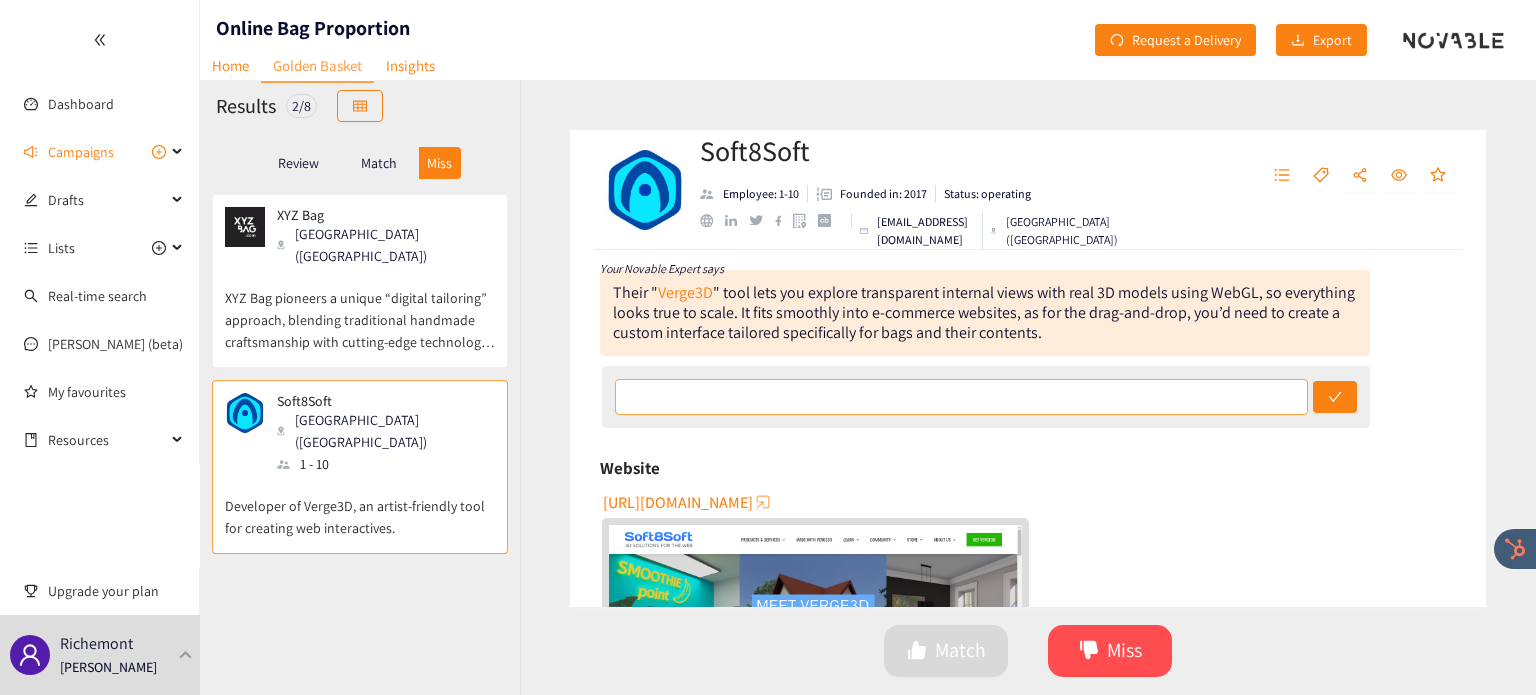 scroll, scrollTop: 116, scrollLeft: 0, axis: vertical 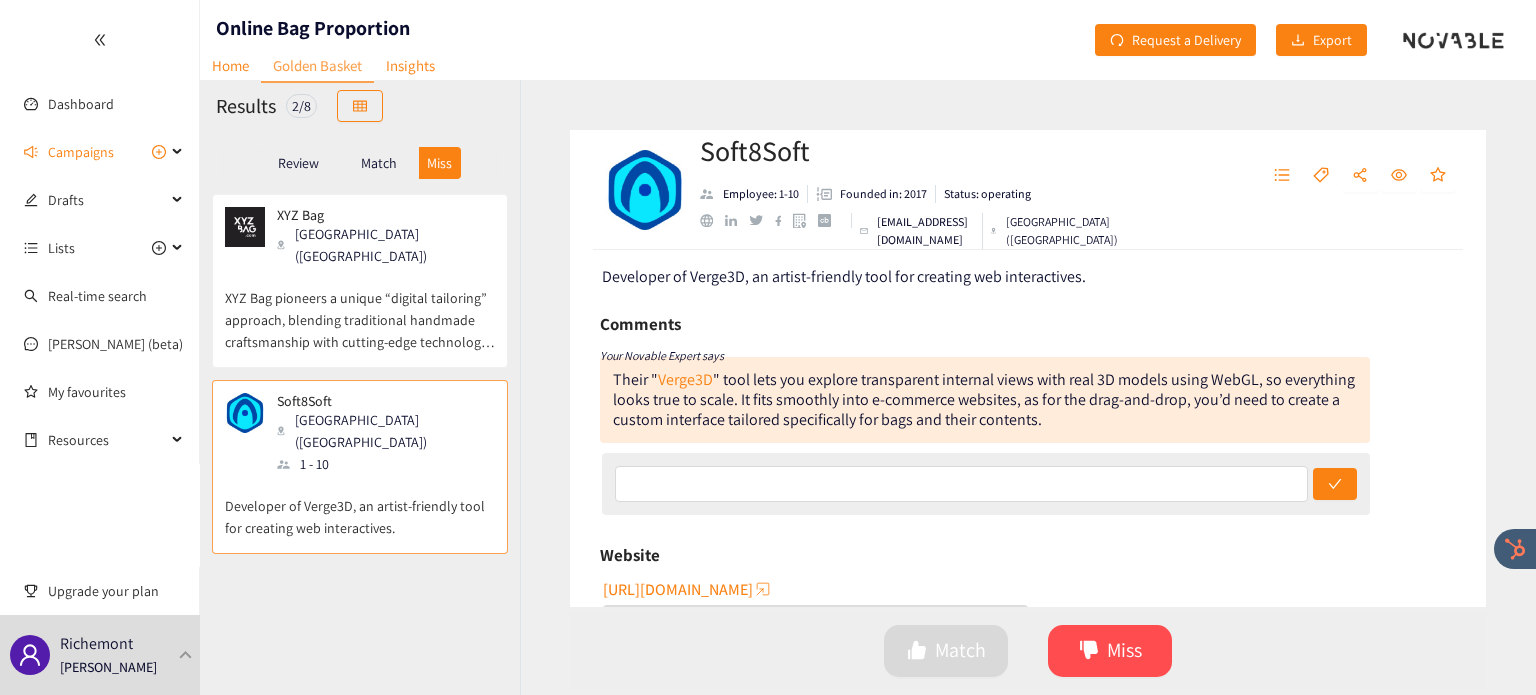 click on "Match" at bounding box center [379, 163] 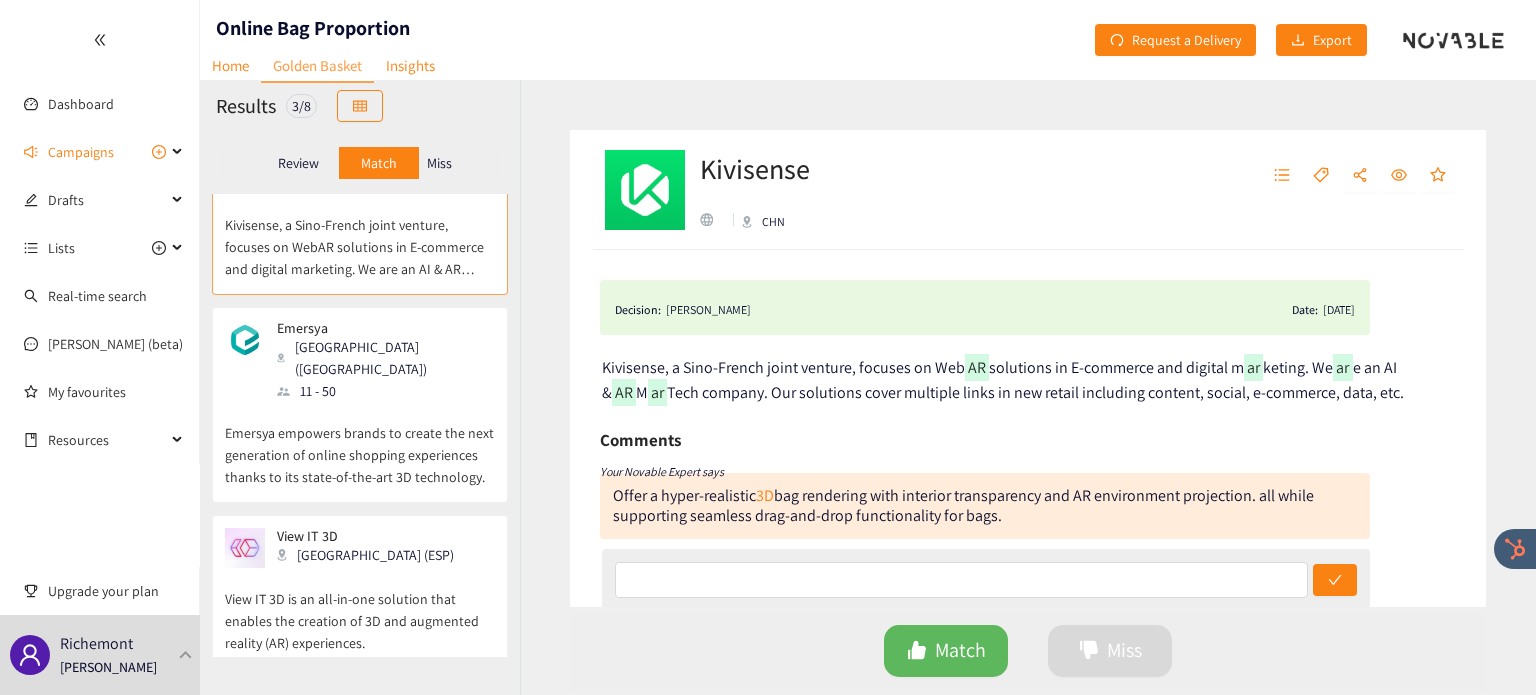 scroll, scrollTop: 53, scrollLeft: 0, axis: vertical 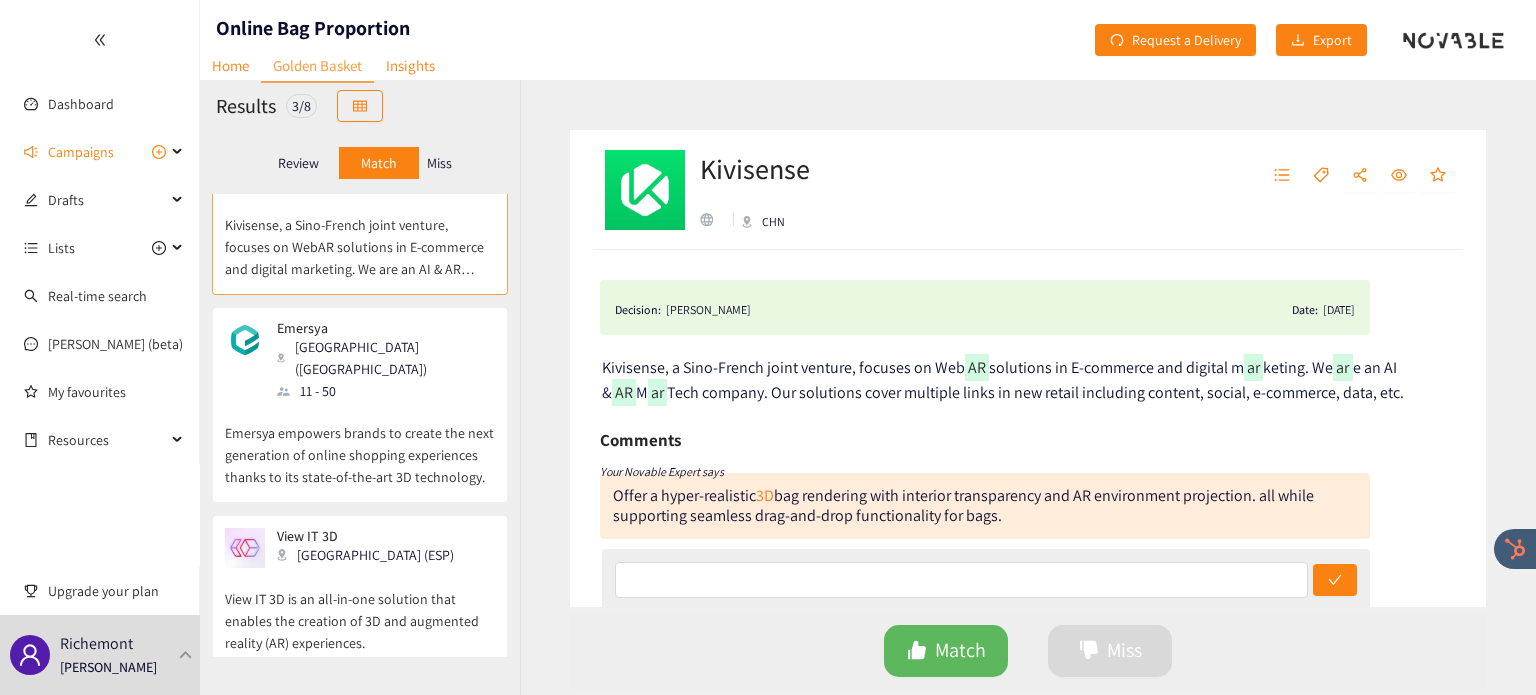 click on "Emersya empowers brands to create the next generation of online shopping experiences thanks to its state-of-the-art 3D technology." at bounding box center [360, 445] 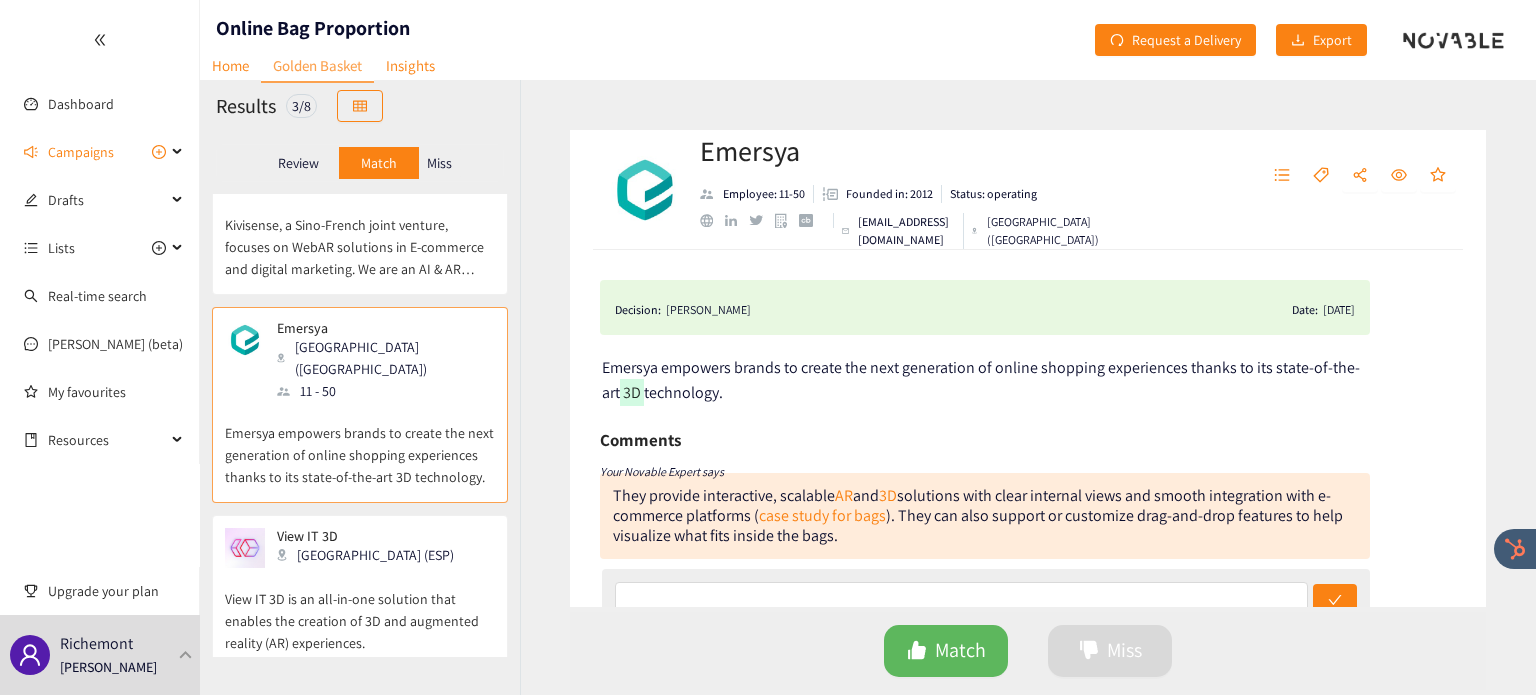 scroll, scrollTop: 30, scrollLeft: 0, axis: vertical 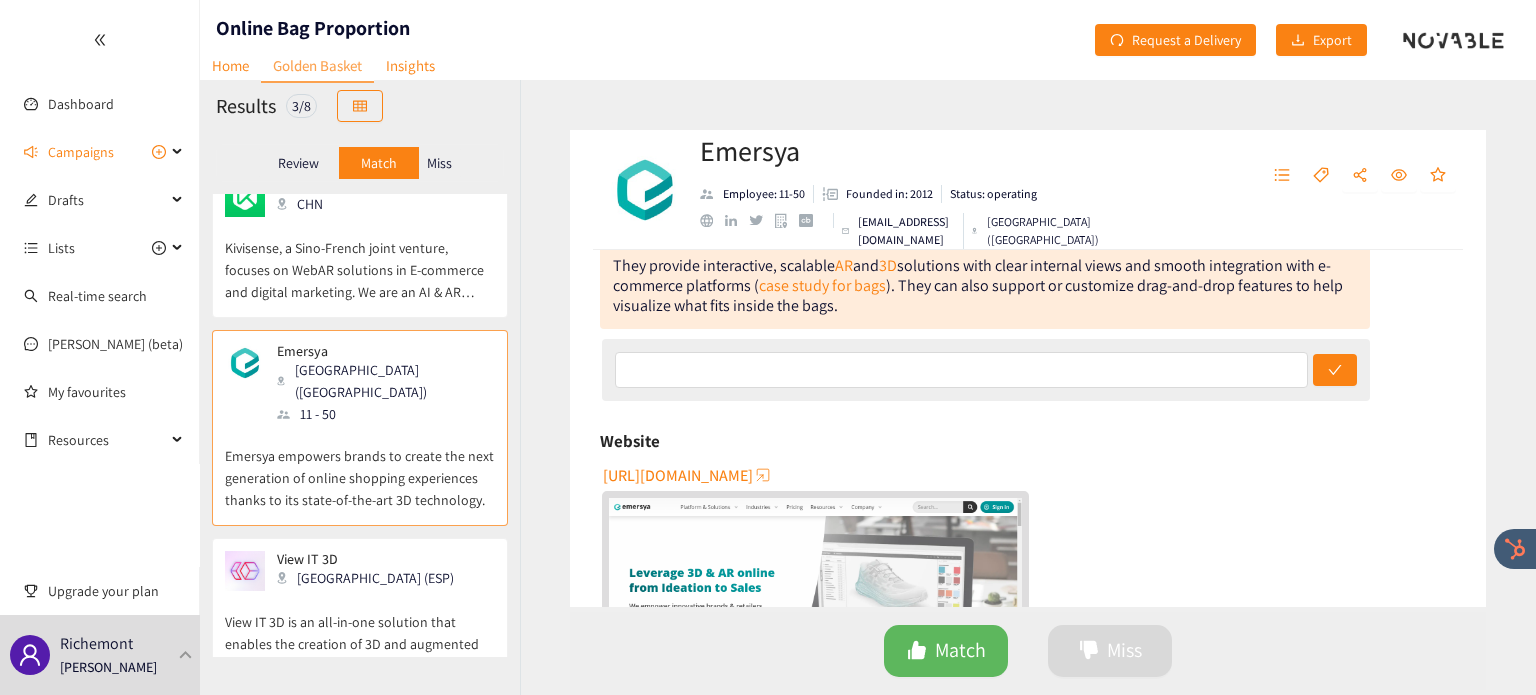 click on "Madrid (ESP)" at bounding box center (371, 578) 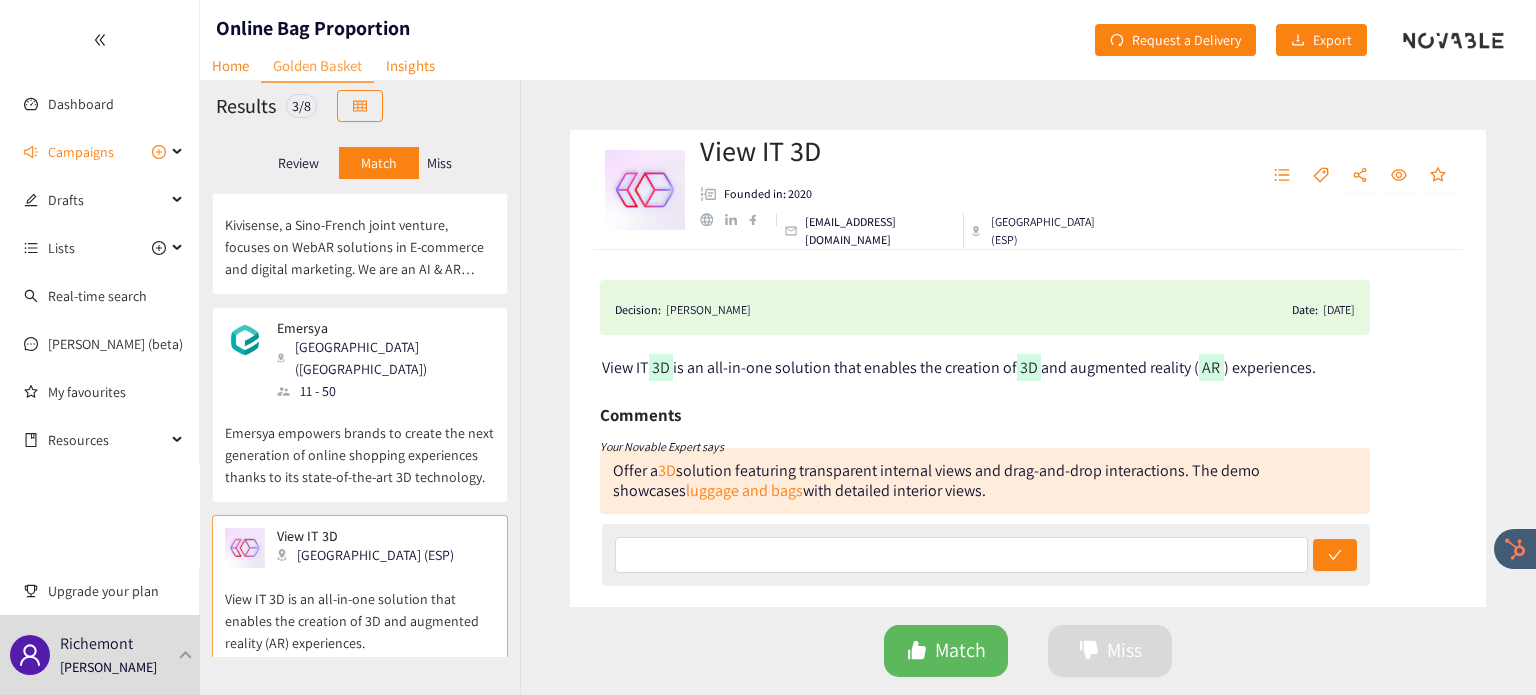 scroll, scrollTop: 0, scrollLeft: 0, axis: both 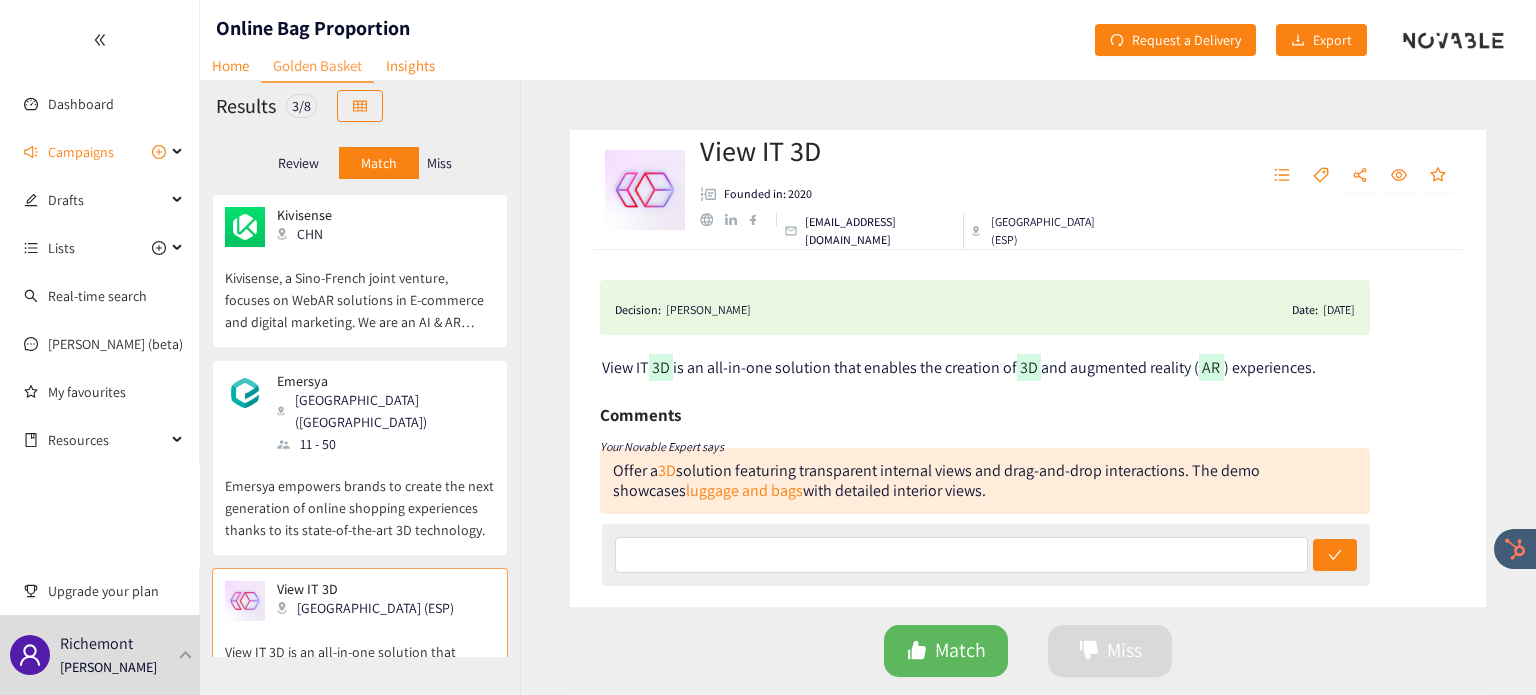 click on "Review Match Miss" at bounding box center [360, 163] 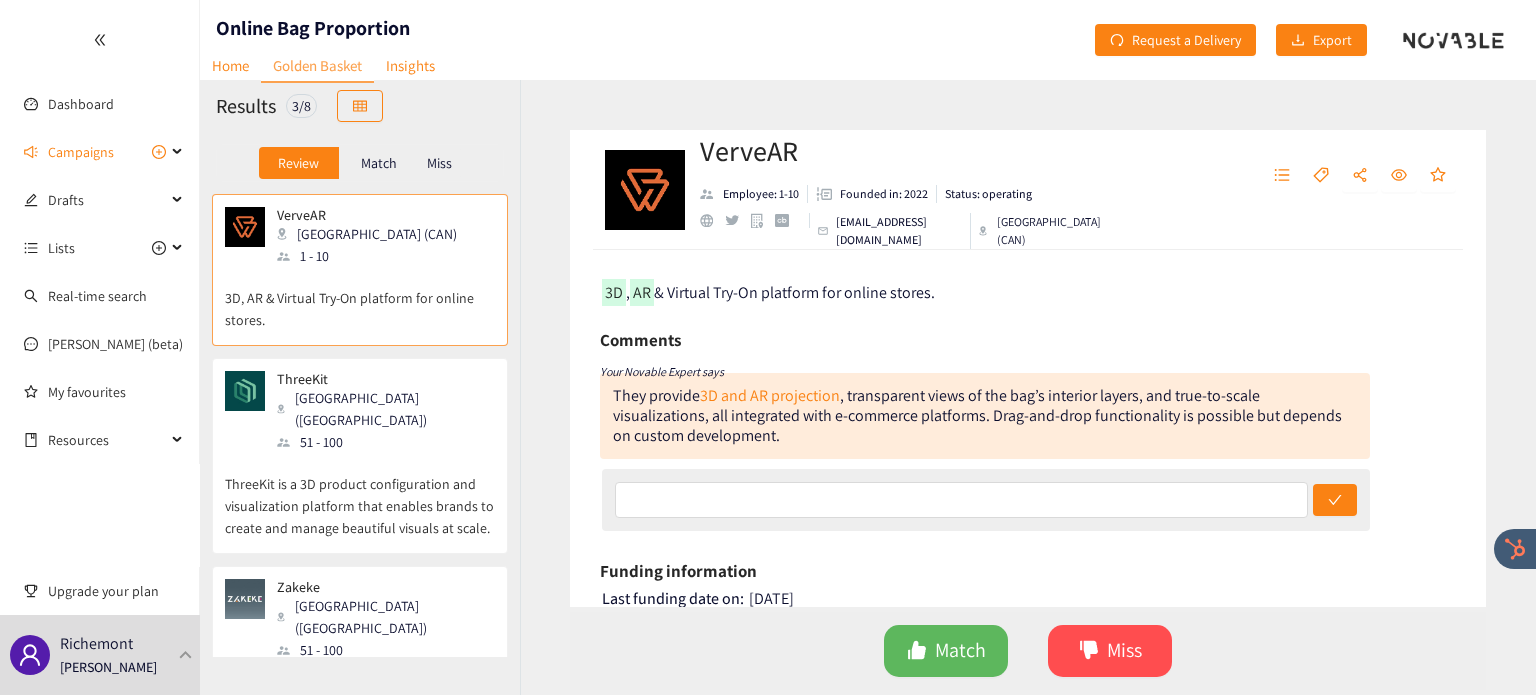 scroll, scrollTop: 71, scrollLeft: 0, axis: vertical 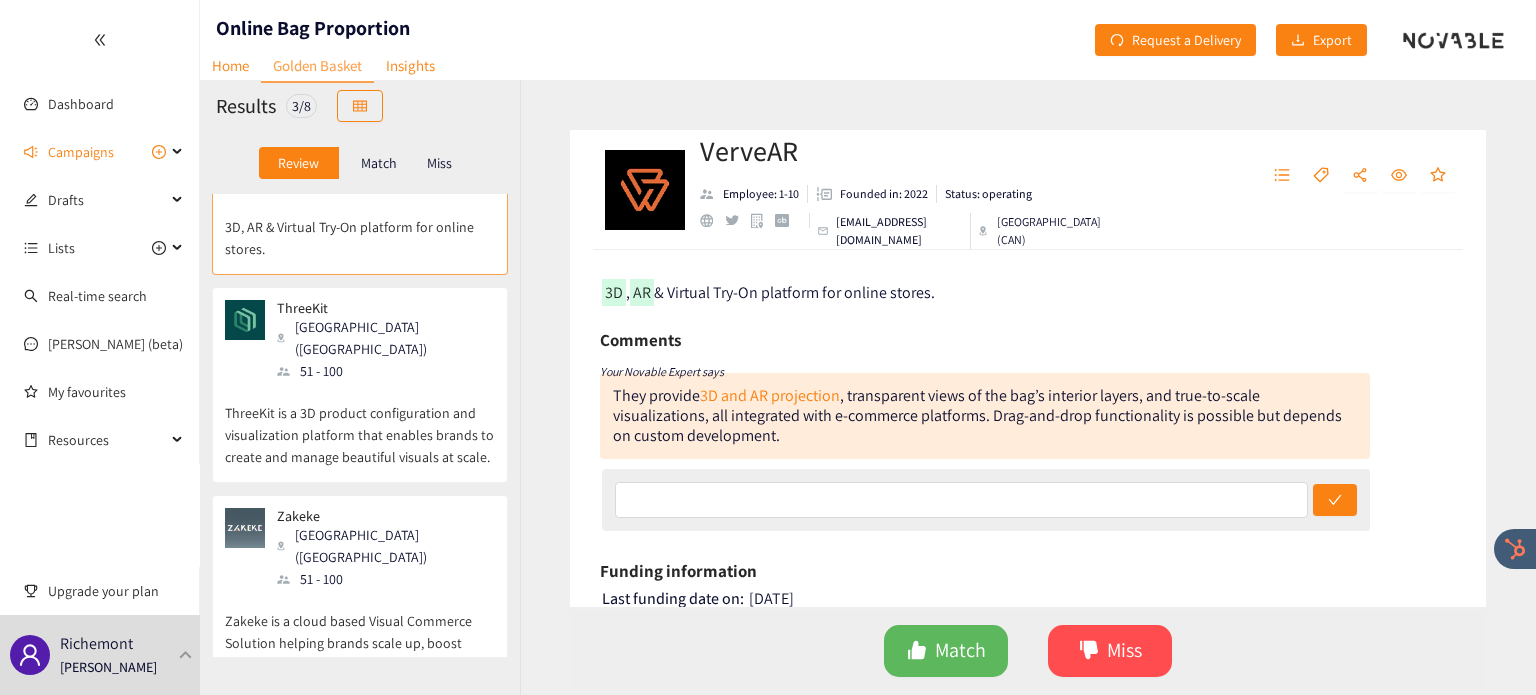 click on "Zakeke   Milan (ITA)     51 - 100" at bounding box center (360, 549) 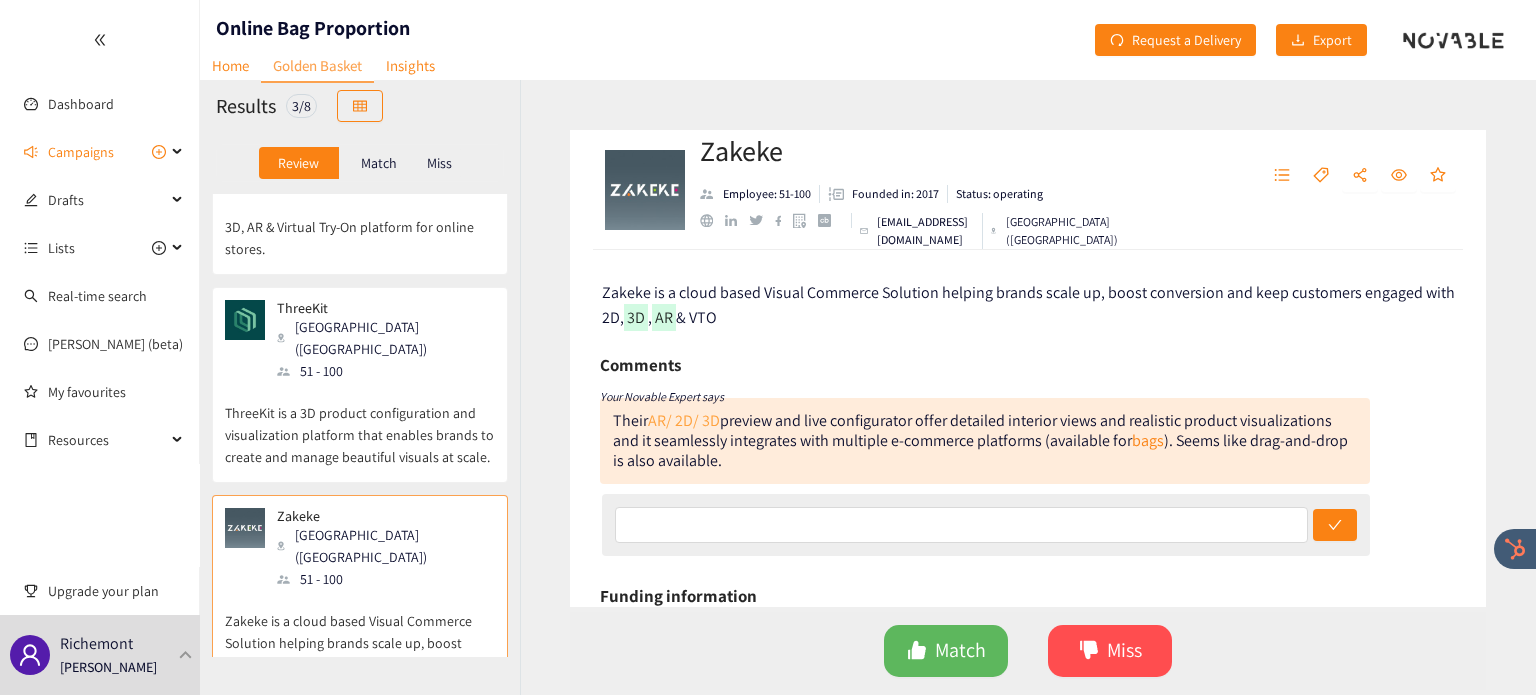 click on "AR/ 2D/ 3D" at bounding box center [684, 420] 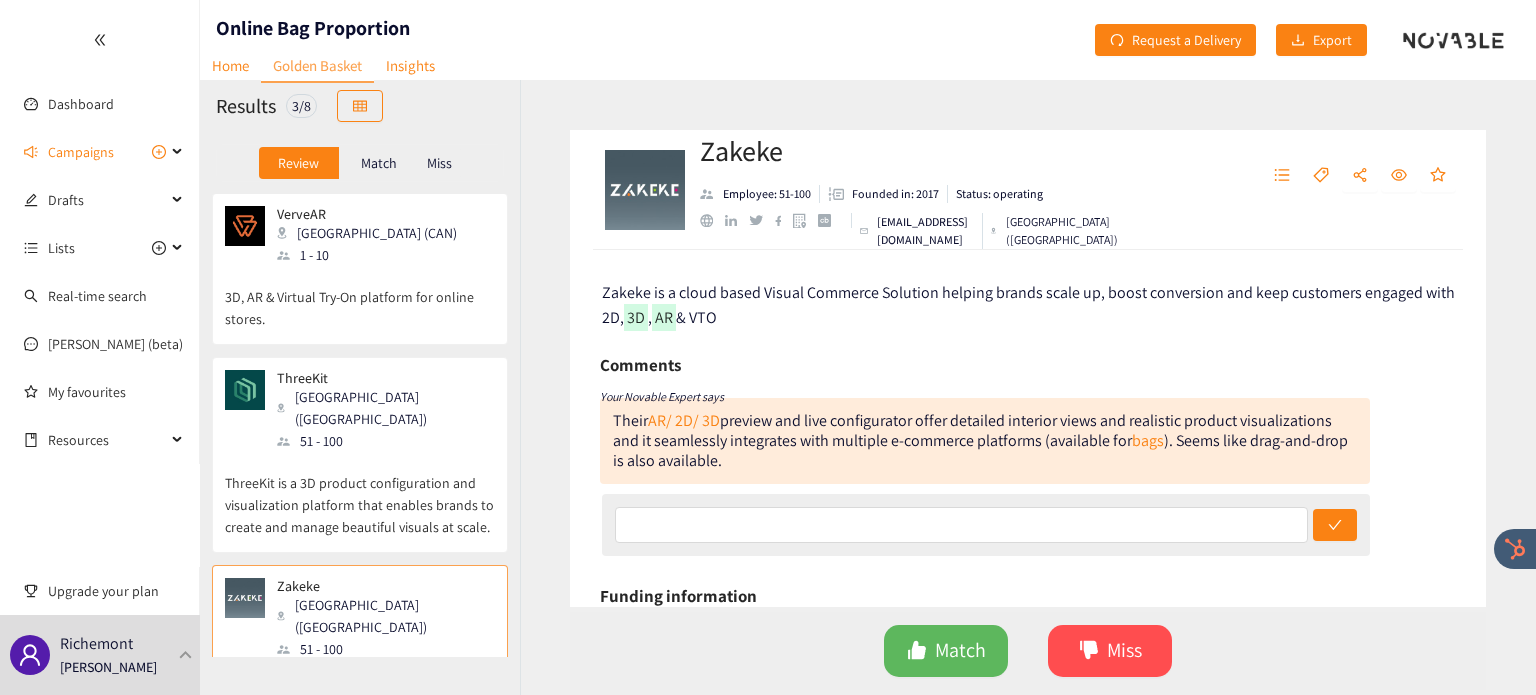 scroll, scrollTop: 0, scrollLeft: 0, axis: both 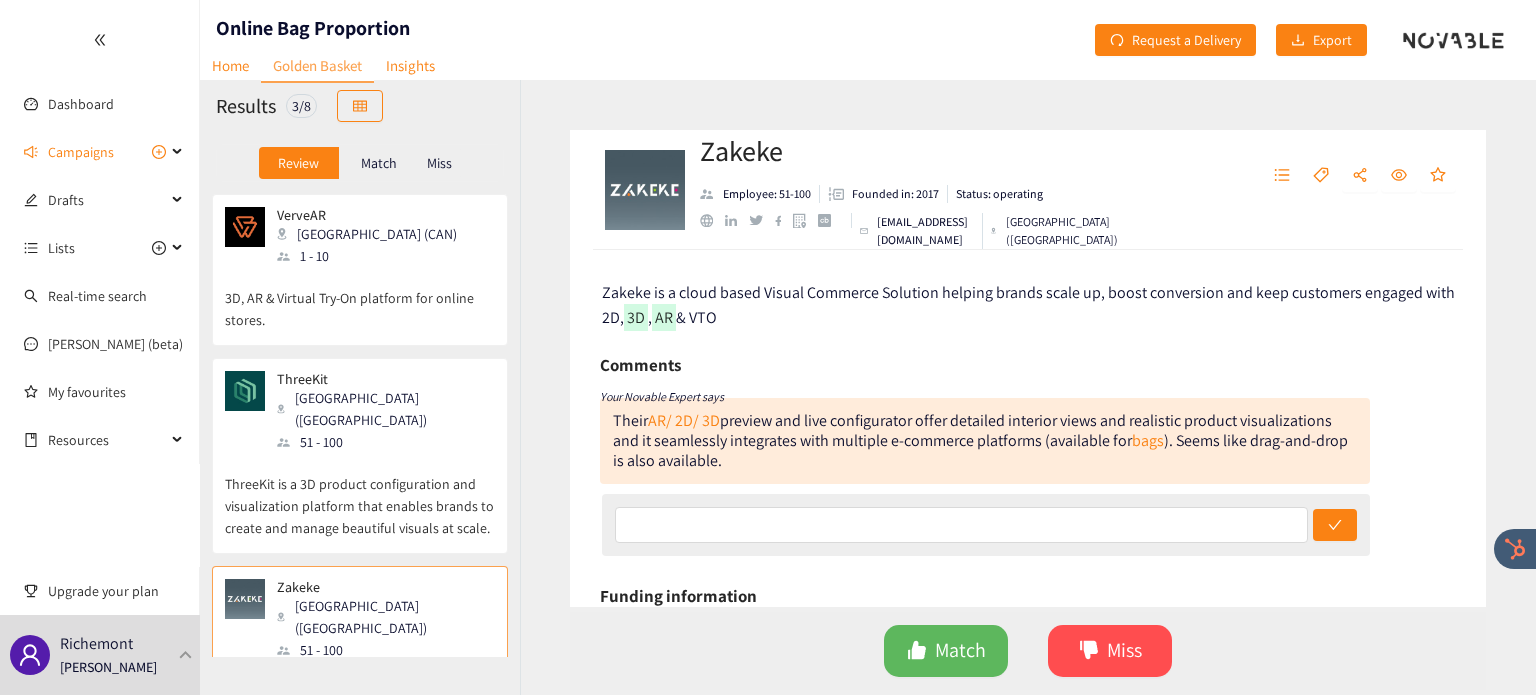 click on "51 - 100" at bounding box center (385, 442) 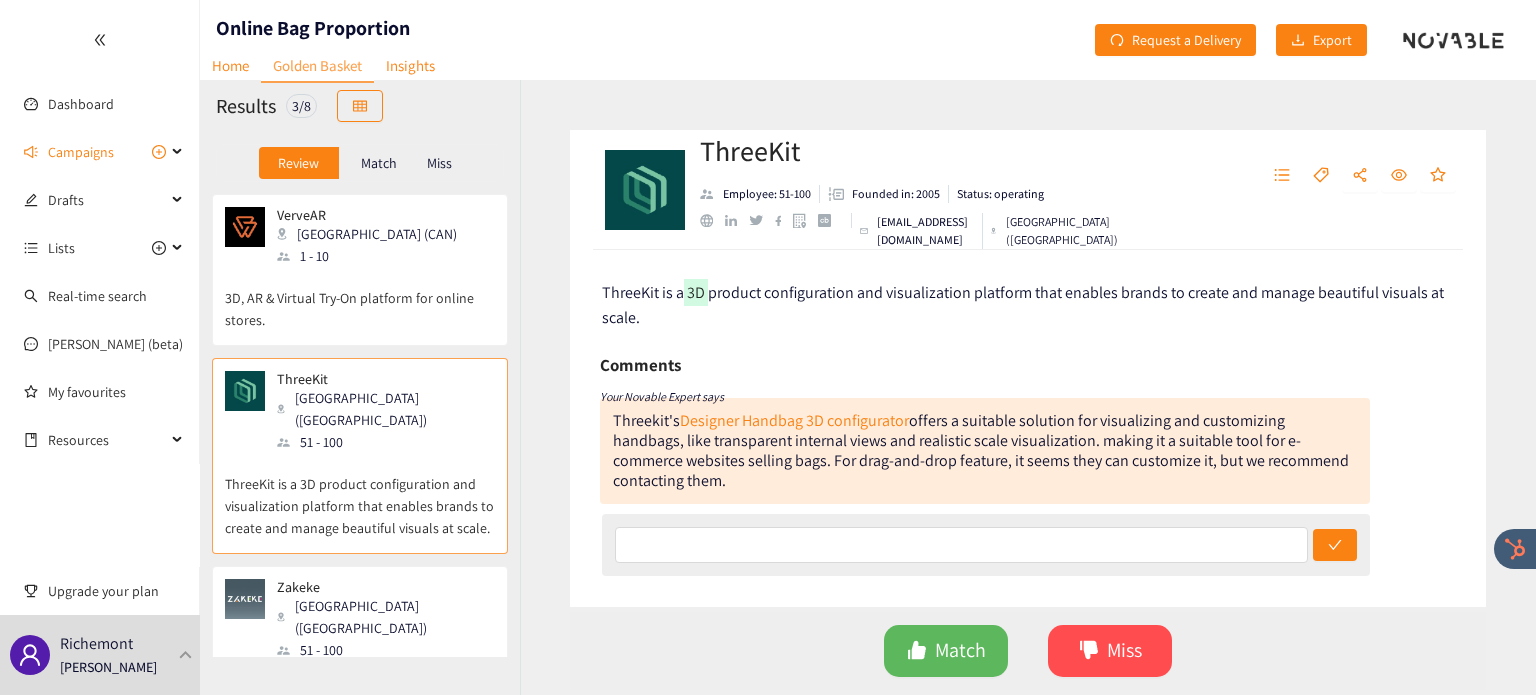 click on "3D, AR & Virtual Try-On platform for online stores." at bounding box center [360, 299] 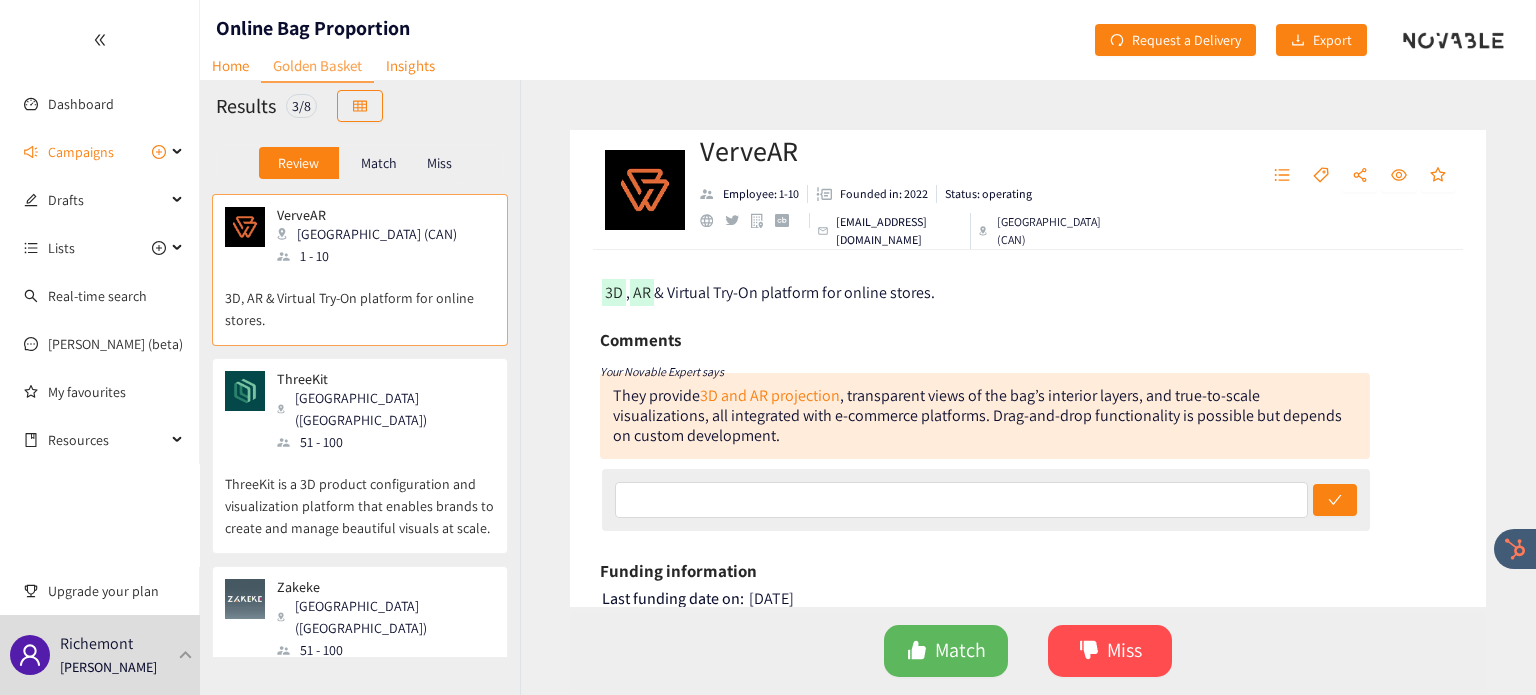 click on "Zakeke   Milan (ITA)     51 - 100" at bounding box center [360, 620] 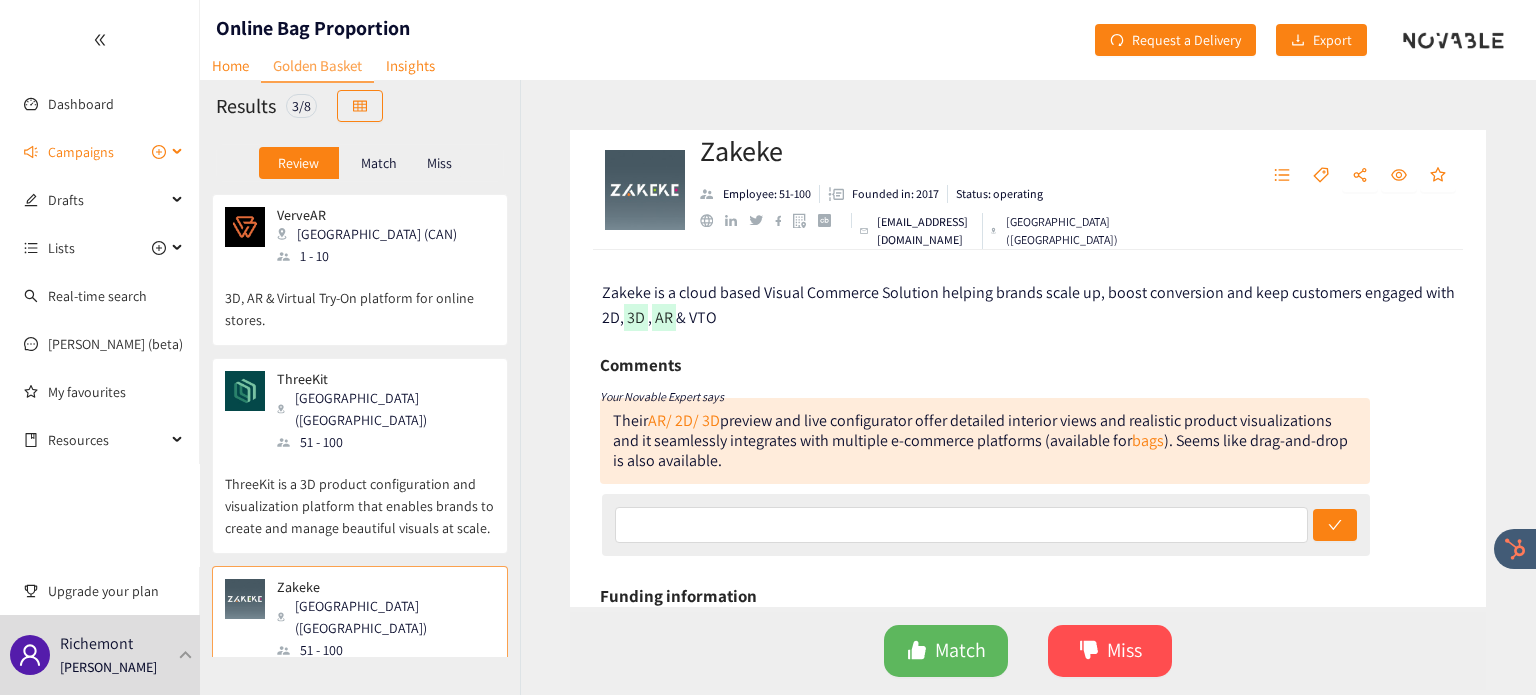 click on "Campaigns" at bounding box center [81, 152] 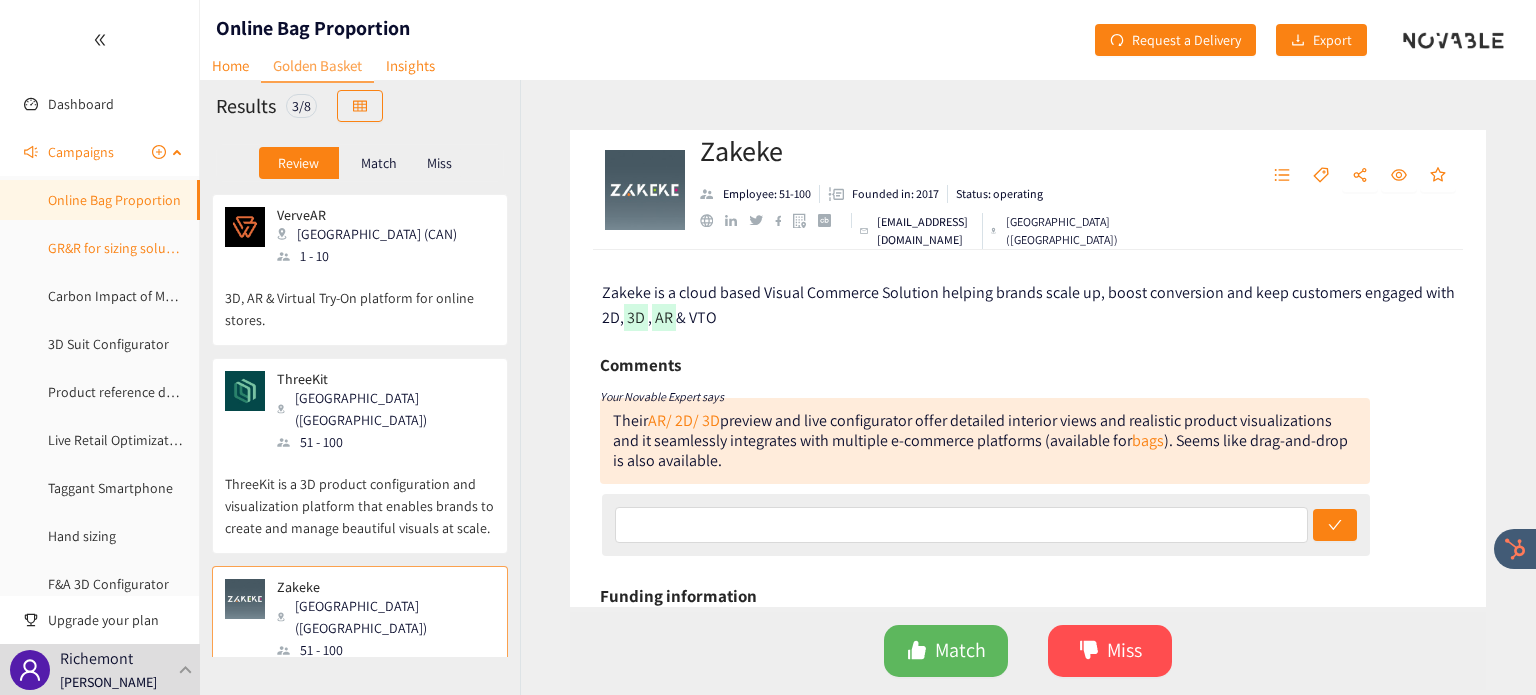 click on "GR&R for sizing solution" at bounding box center (119, 248) 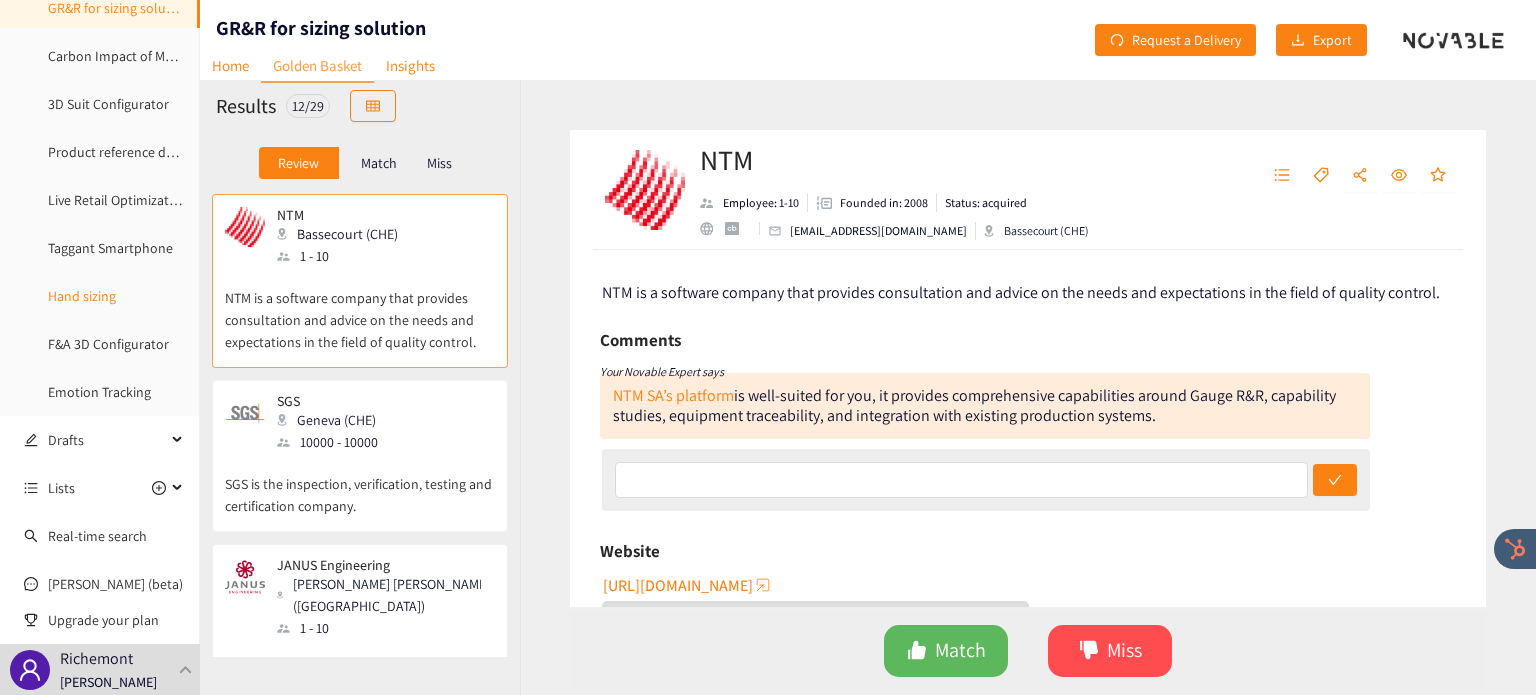 scroll, scrollTop: 248, scrollLeft: 0, axis: vertical 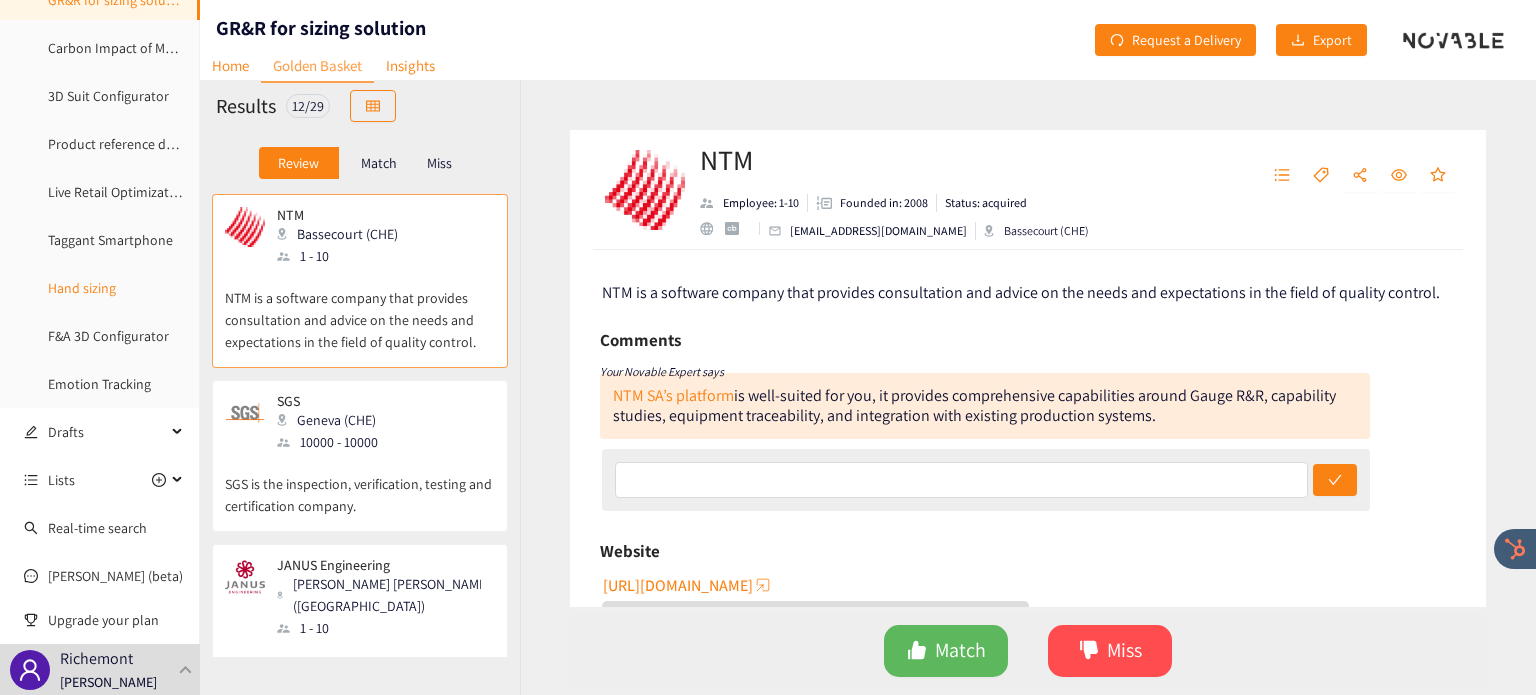 click on "Hand sizing" at bounding box center [82, 288] 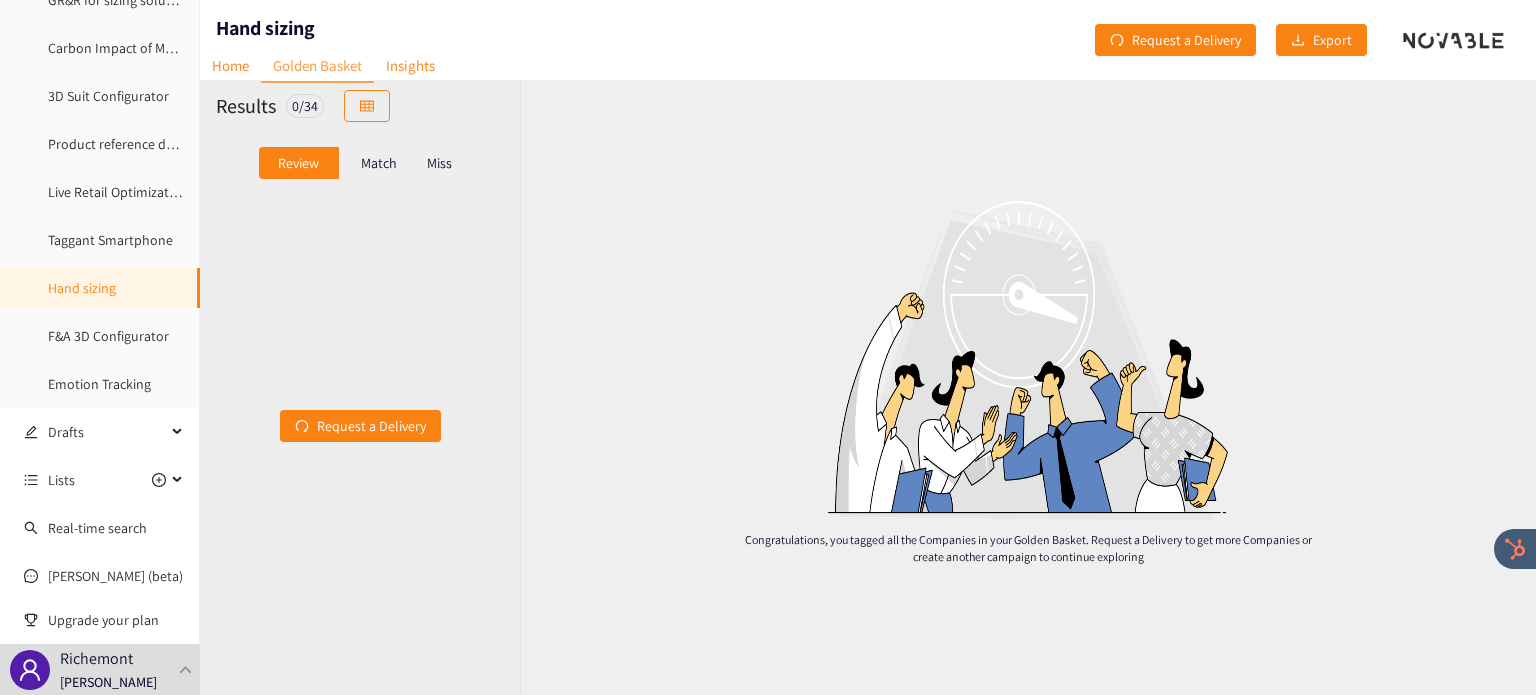 click on "Miss" at bounding box center [439, 163] 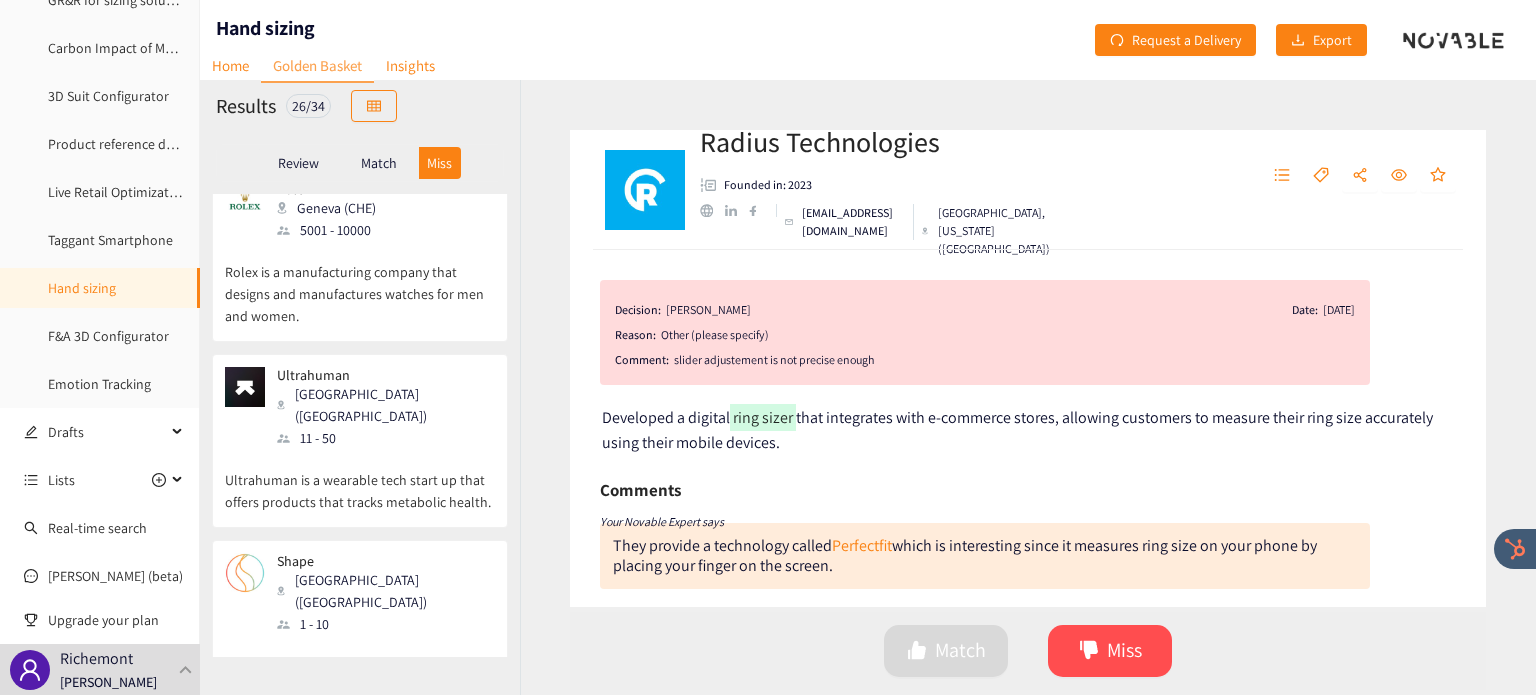 scroll, scrollTop: 4188, scrollLeft: 0, axis: vertical 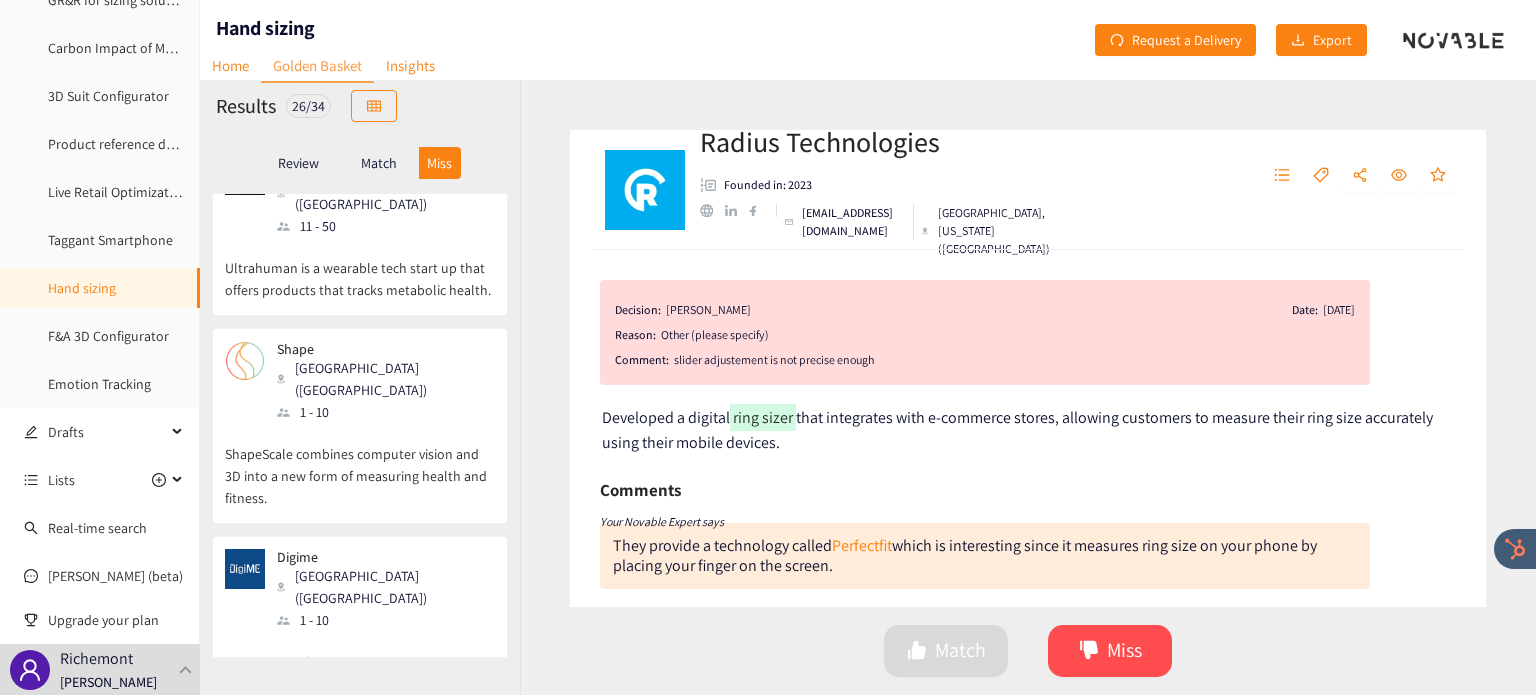 click on "Match" at bounding box center (379, 163) 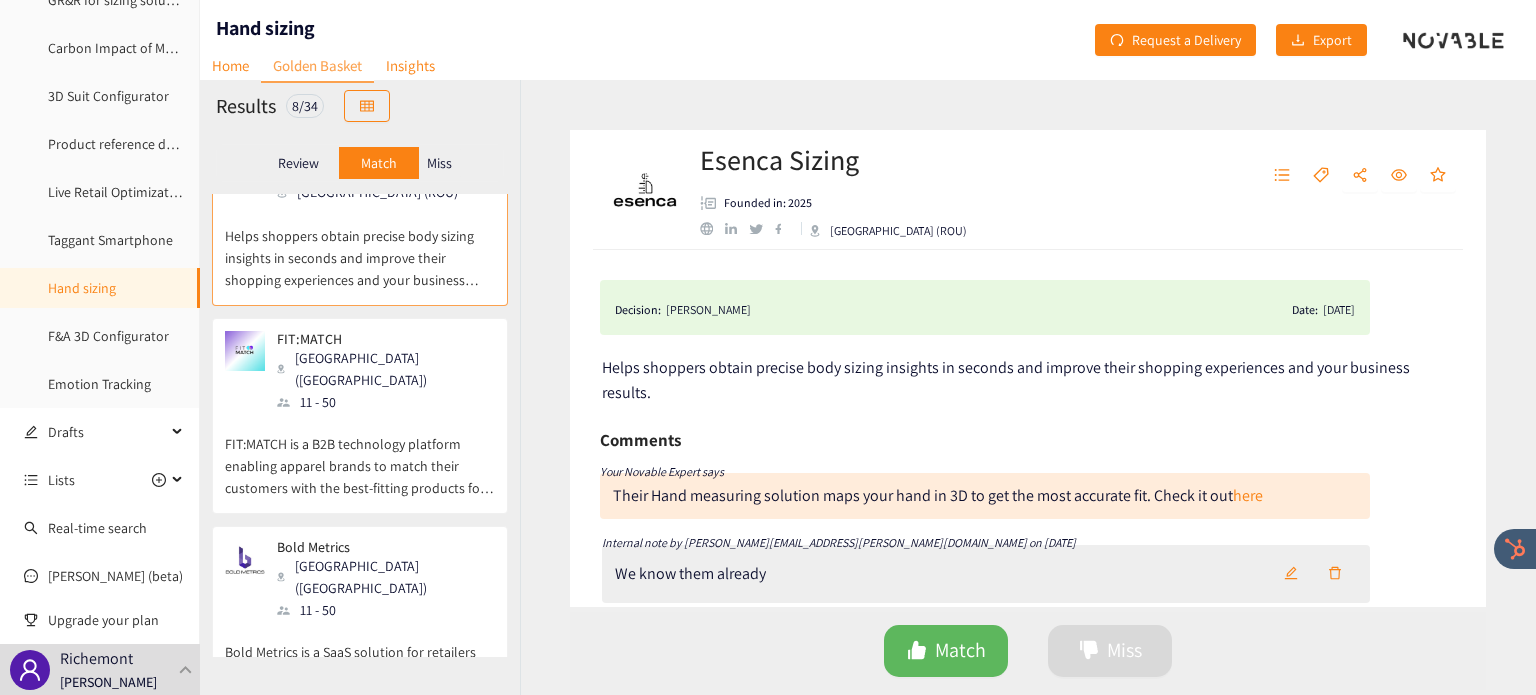 scroll, scrollTop: 0, scrollLeft: 0, axis: both 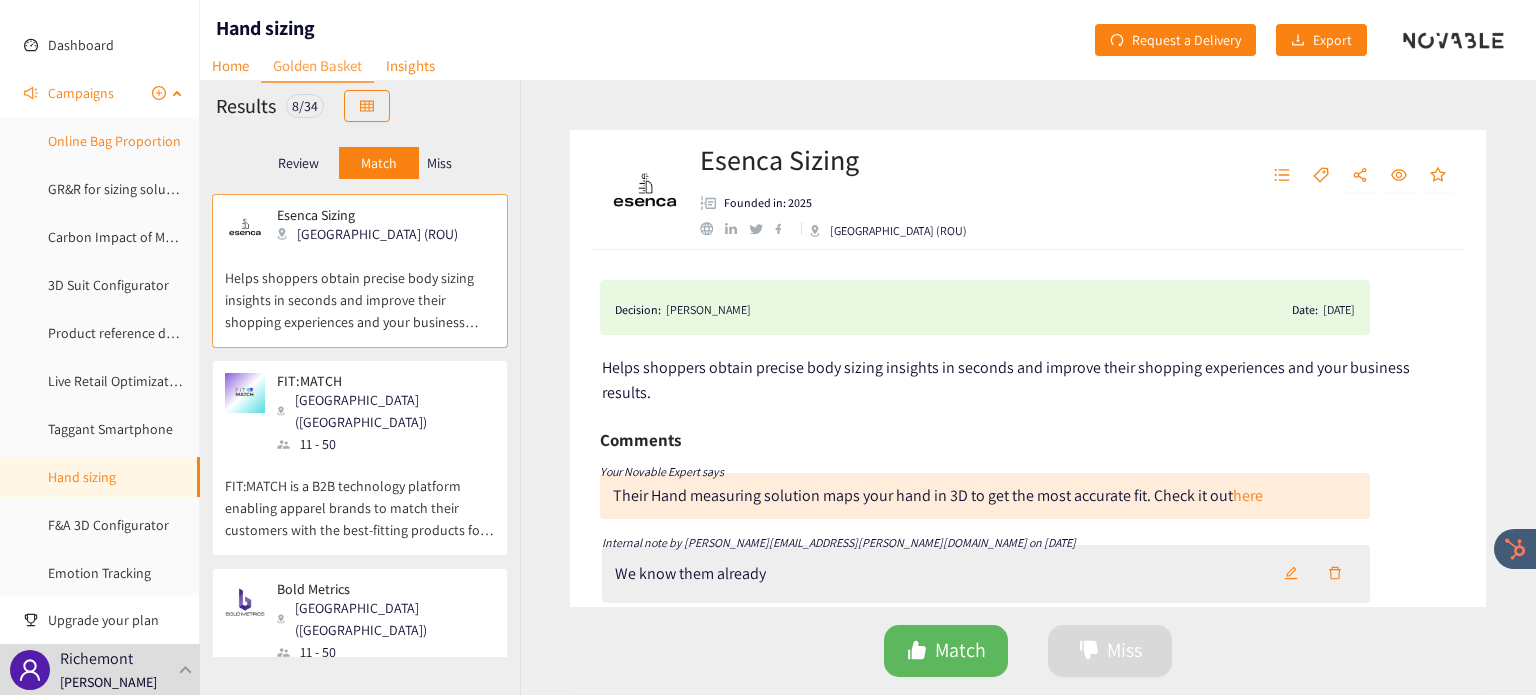 click on "Online Bag Proportion" at bounding box center [114, 141] 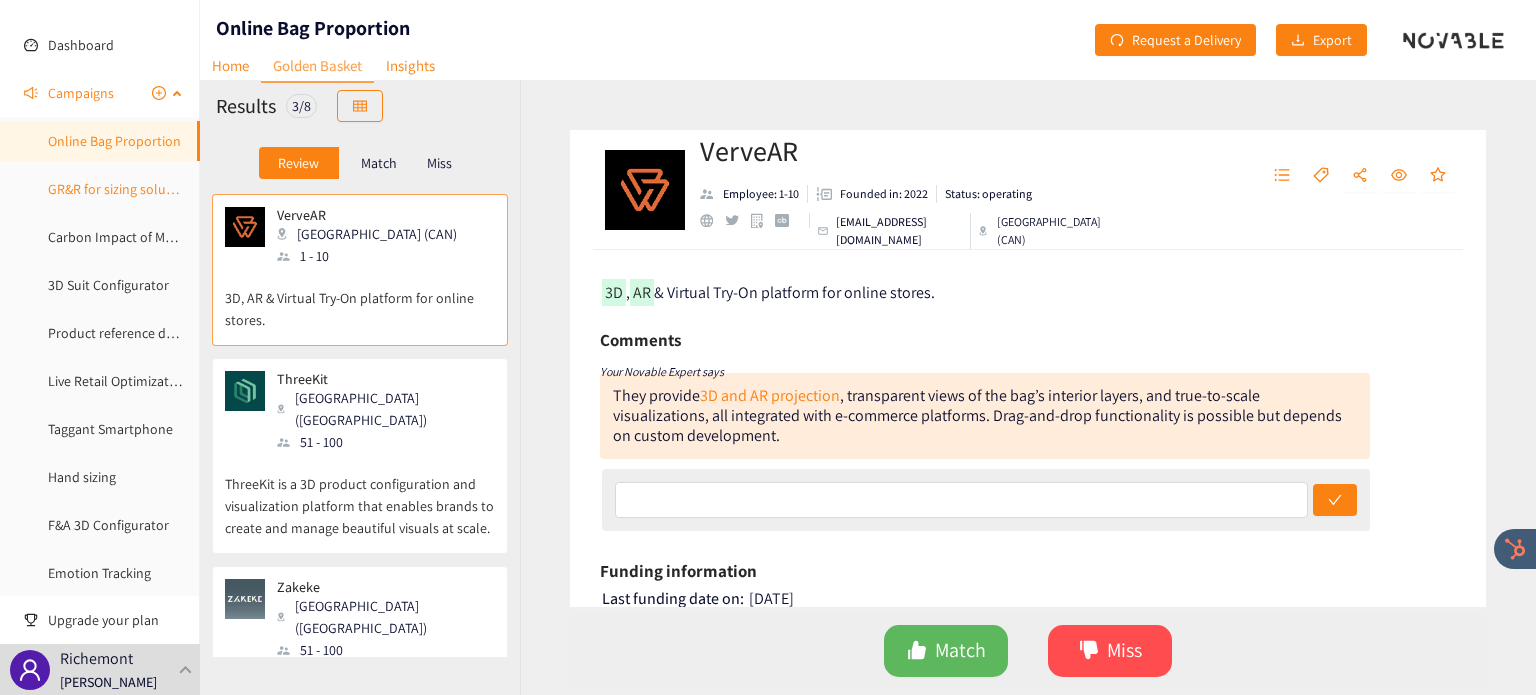click on "GR&R for sizing solution" at bounding box center (119, 189) 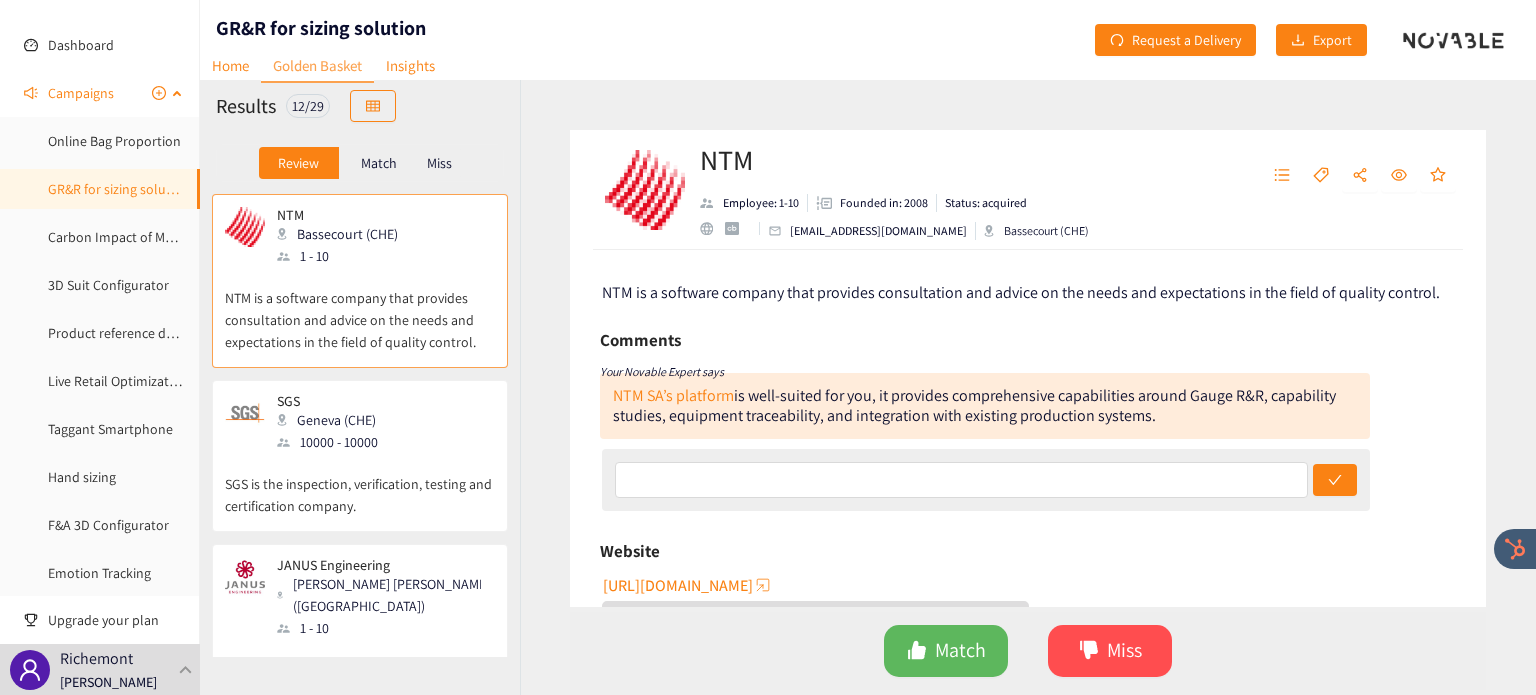 click on "Online Bag Proportion GR&R for sizing solution Carbon Impact of Media Campaigns 3D Suit Configurator Product reference detection Live Retail Optimization Taggant Smartphone Hand sizing F&A 3D Configurator Emotion Tracking" at bounding box center [99, 357] 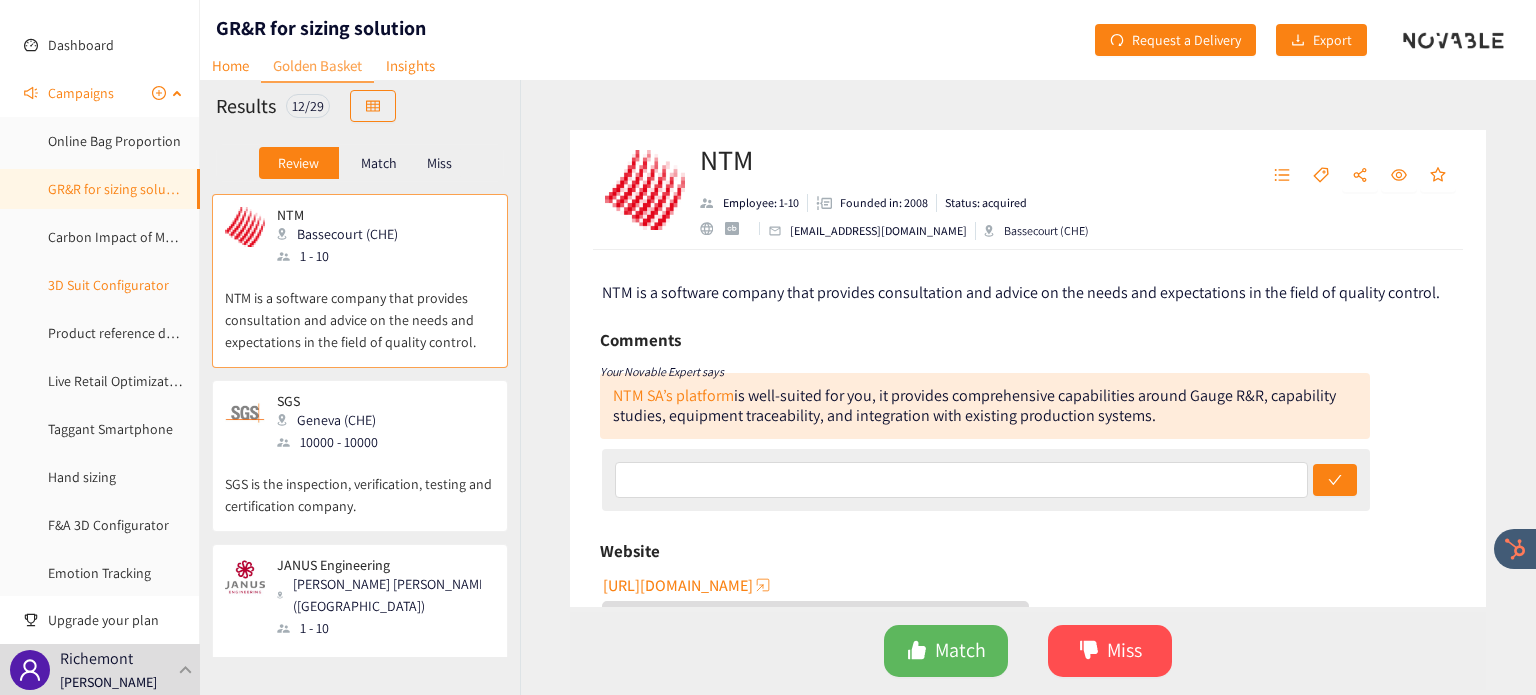 click on "3D Suit Configurator" at bounding box center (108, 285) 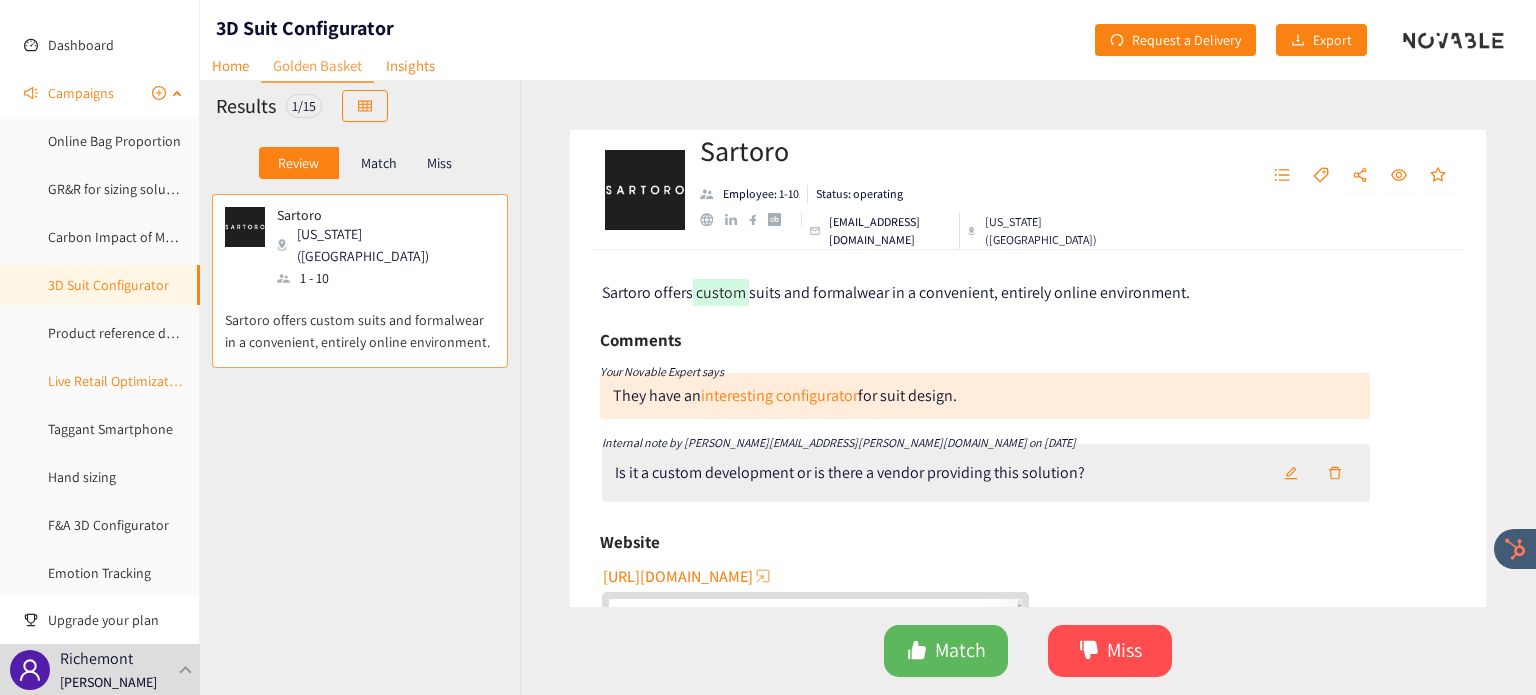 click on "Live Retail Optimization" at bounding box center (118, 381) 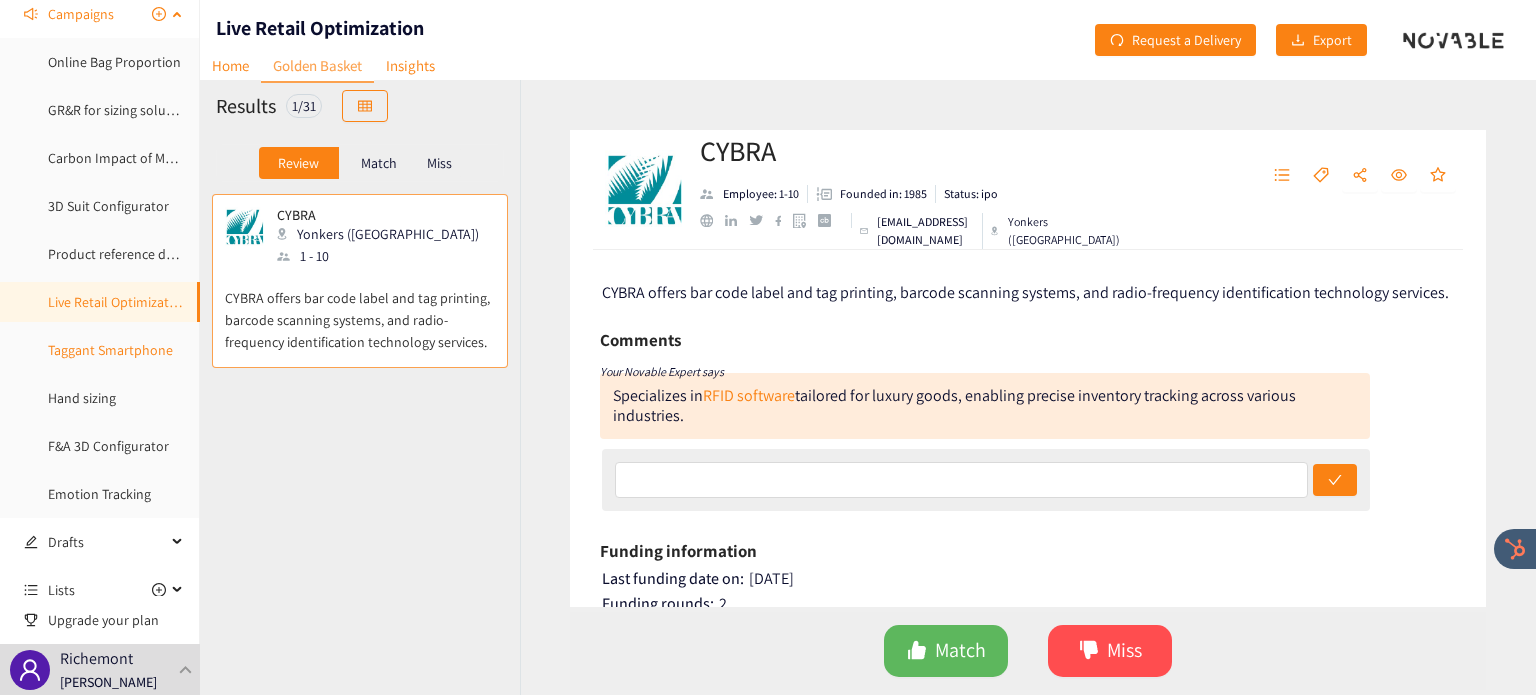 scroll, scrollTop: 139, scrollLeft: 0, axis: vertical 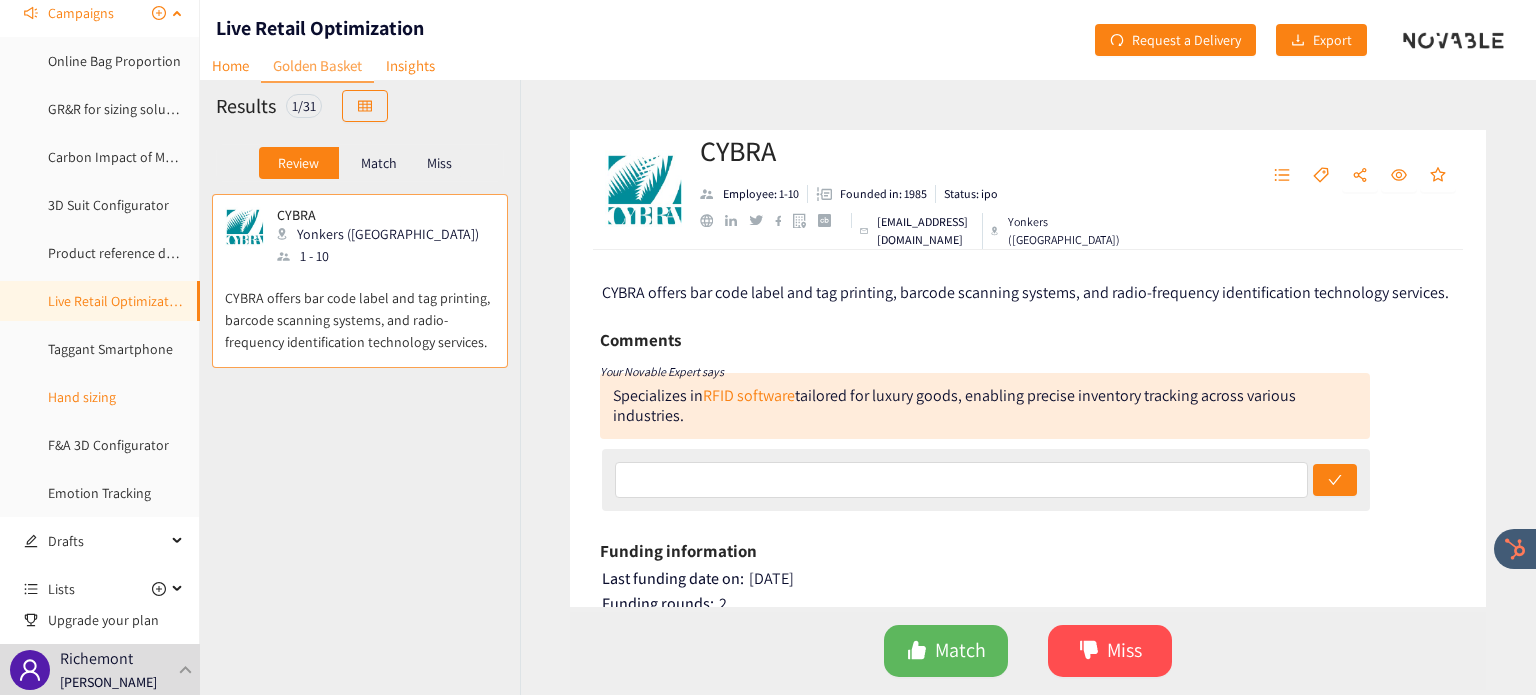 click on "Hand sizing" at bounding box center [82, 397] 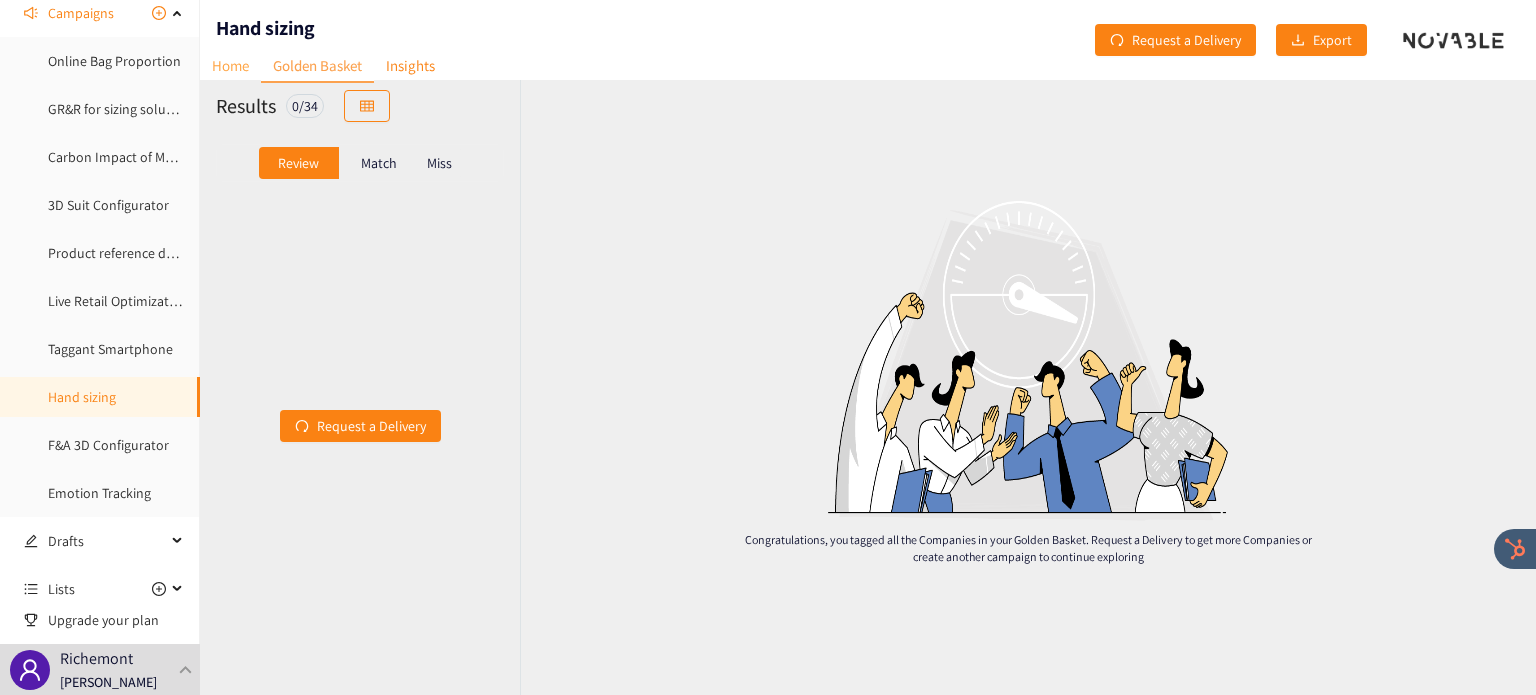 click on "Home" at bounding box center [230, 65] 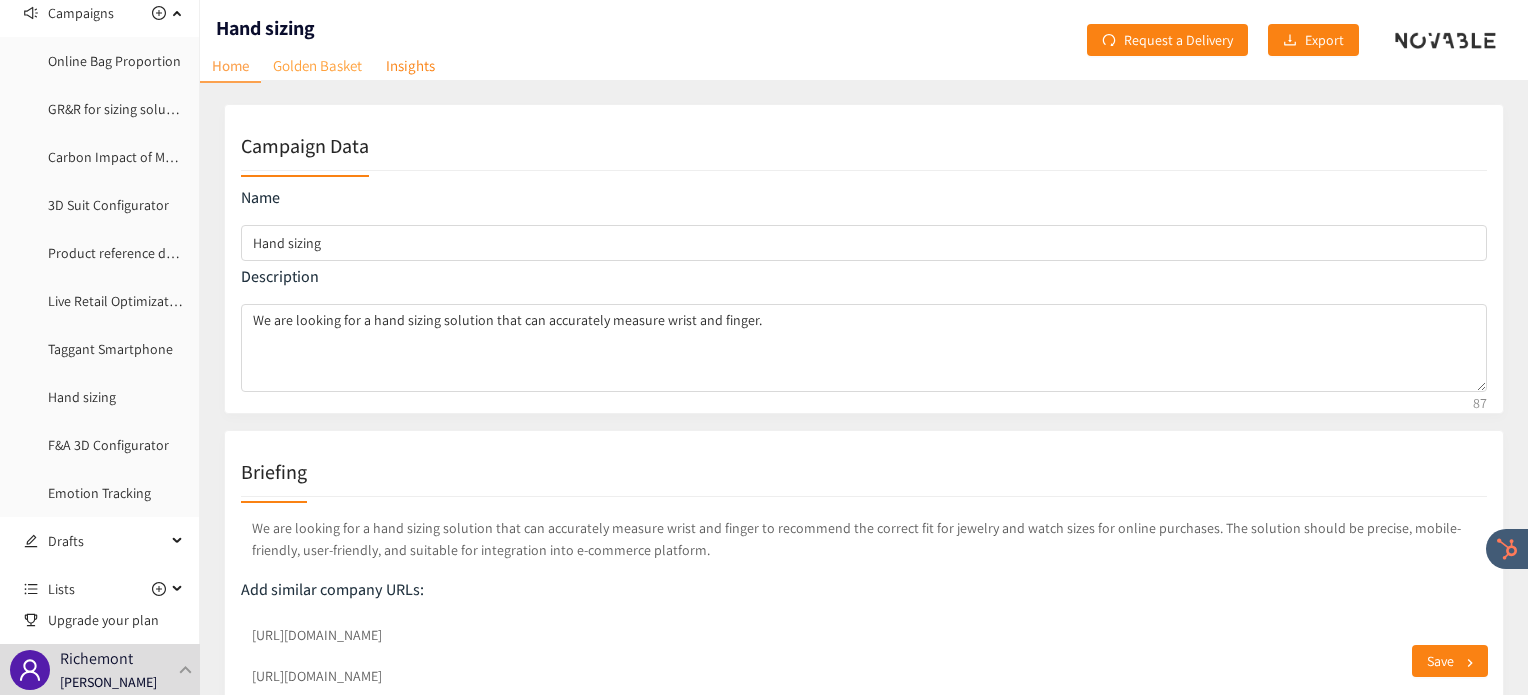 click on "Golden Basket" at bounding box center (317, 65) 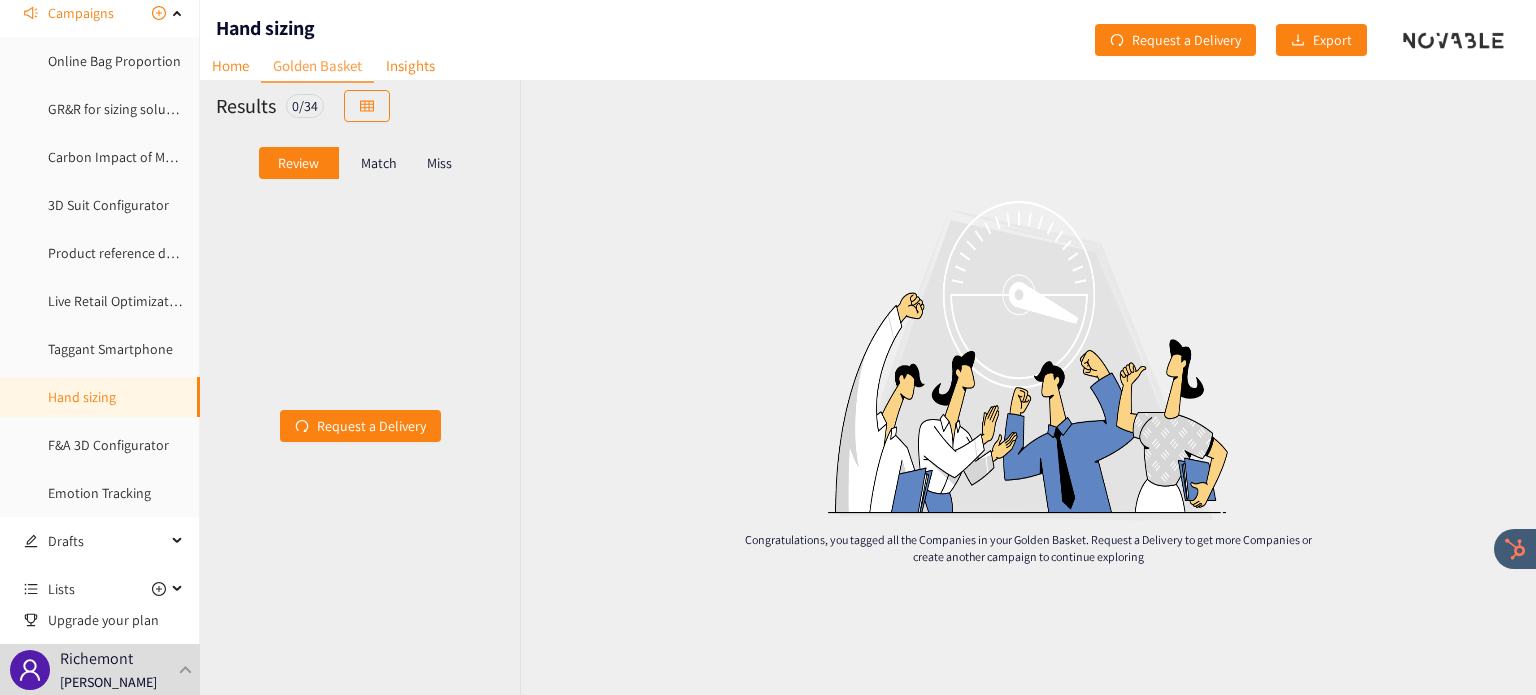 click on "Match" at bounding box center (379, 163) 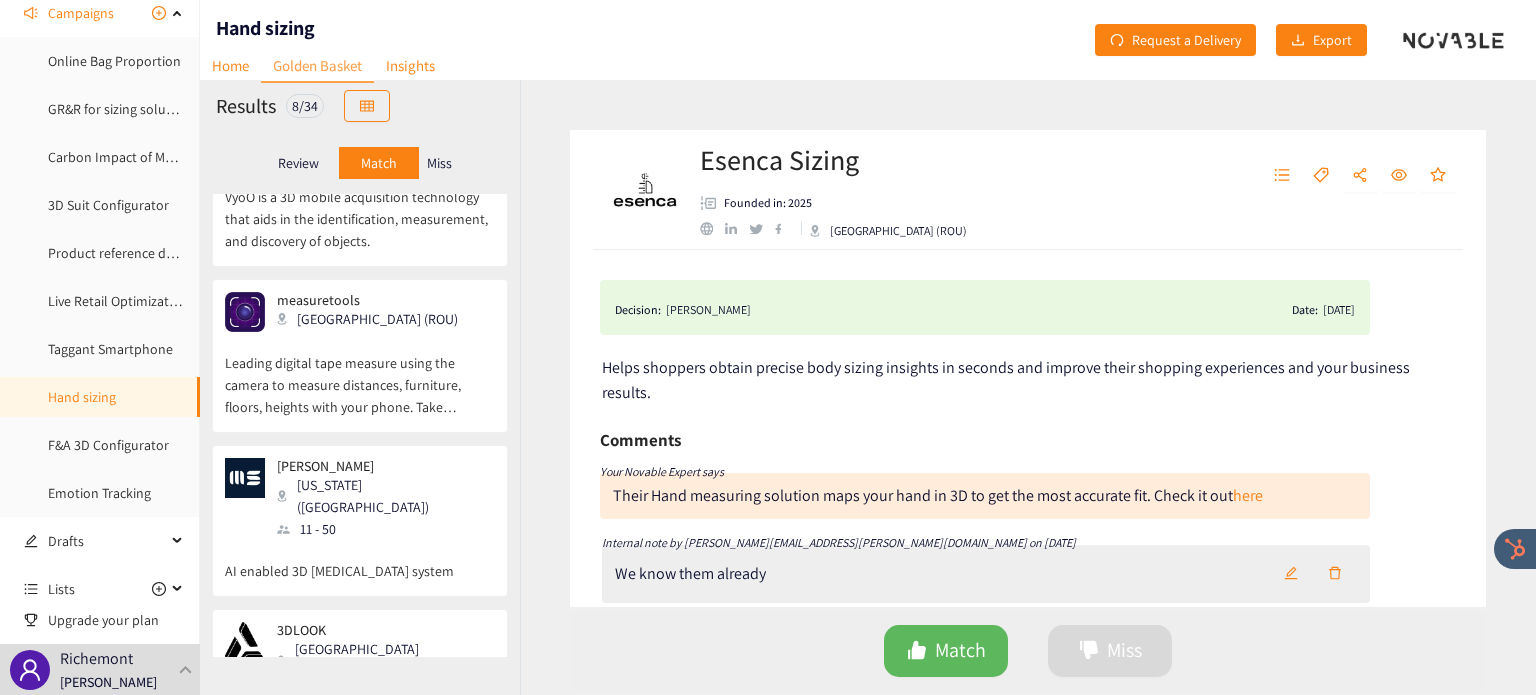 scroll, scrollTop: 915, scrollLeft: 0, axis: vertical 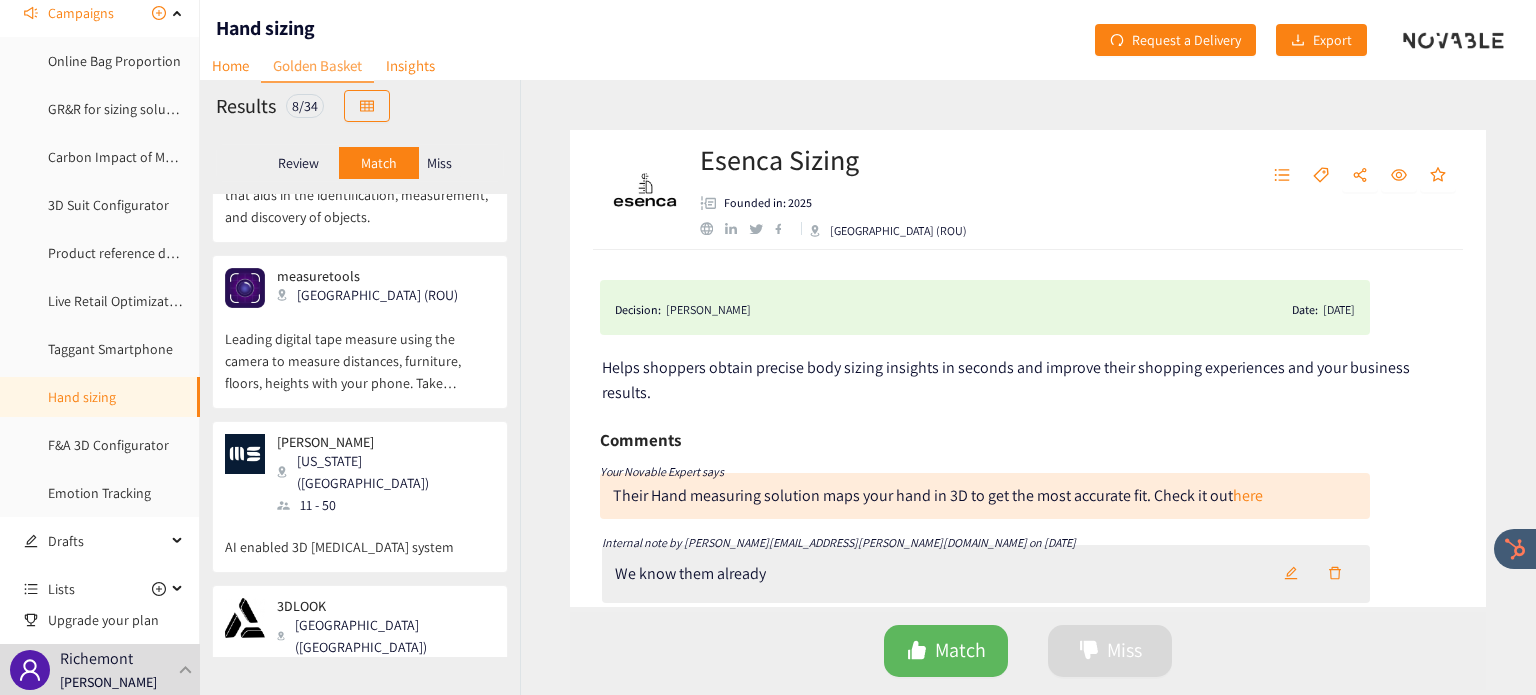 click on "Miss" at bounding box center [439, 163] 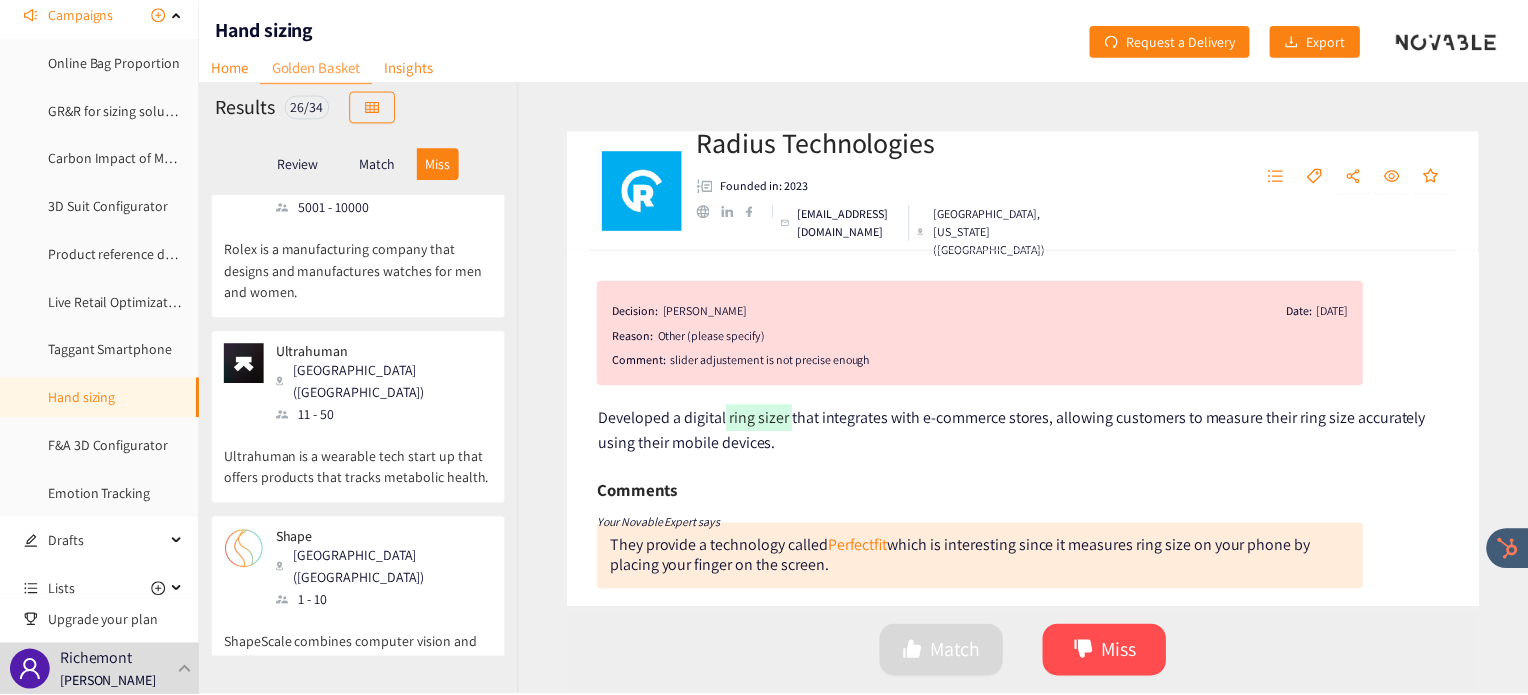 scroll, scrollTop: 4188, scrollLeft: 0, axis: vertical 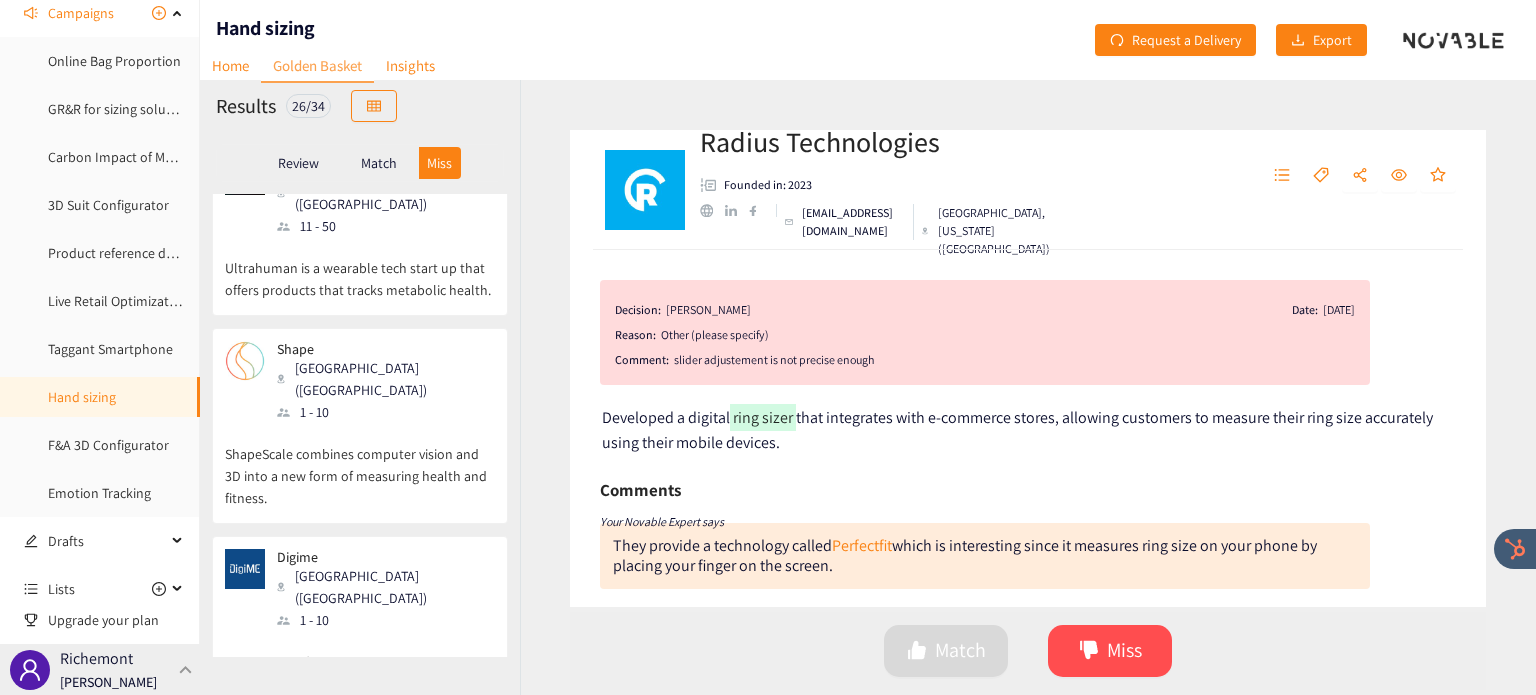click on "Richemont Irene Violetta" at bounding box center (100, 669) 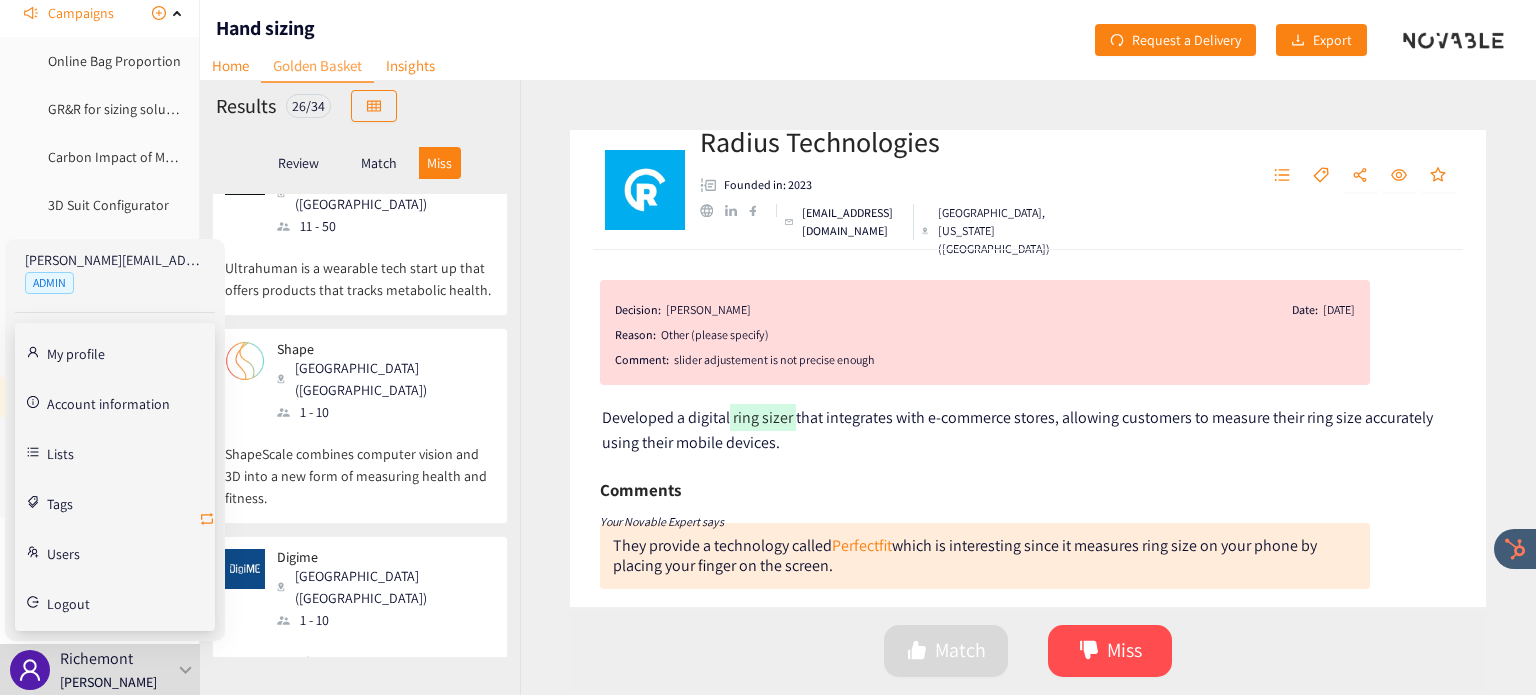 click 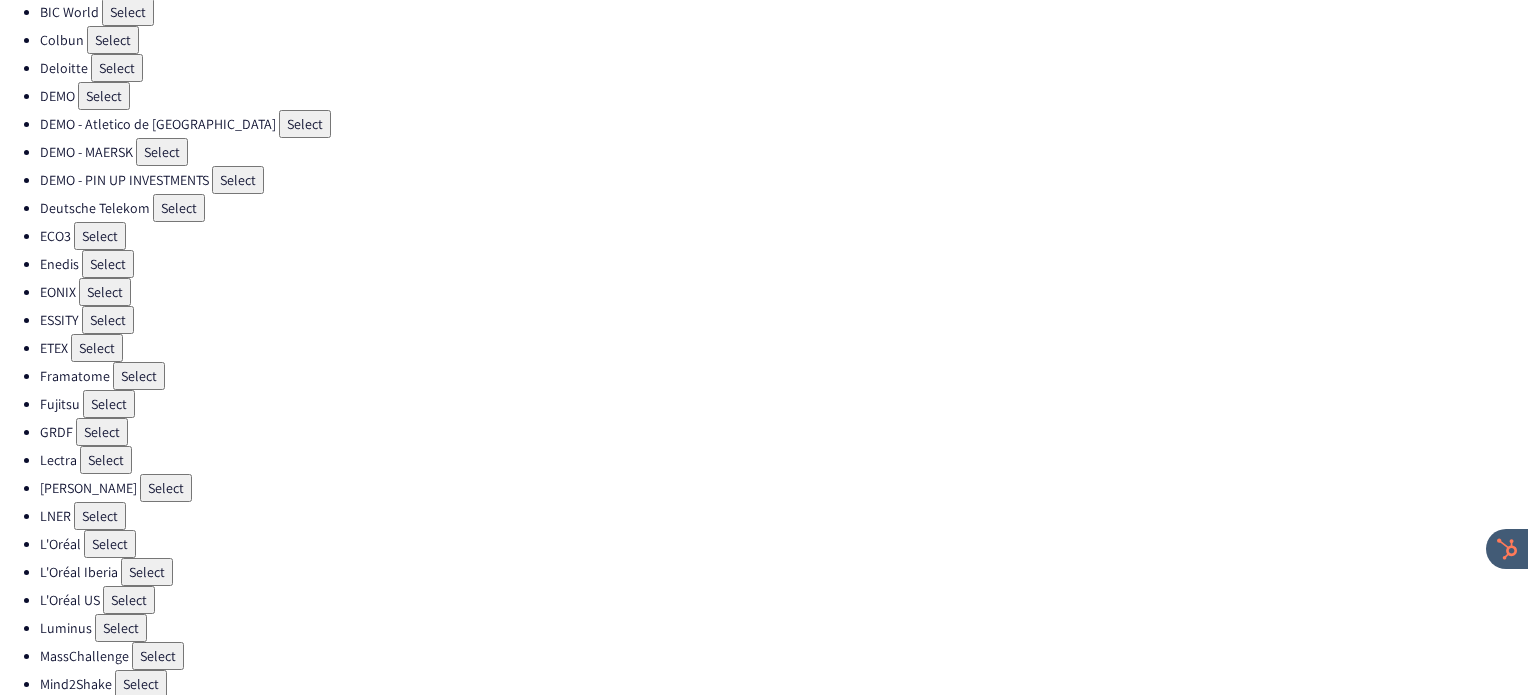 scroll, scrollTop: 207, scrollLeft: 0, axis: vertical 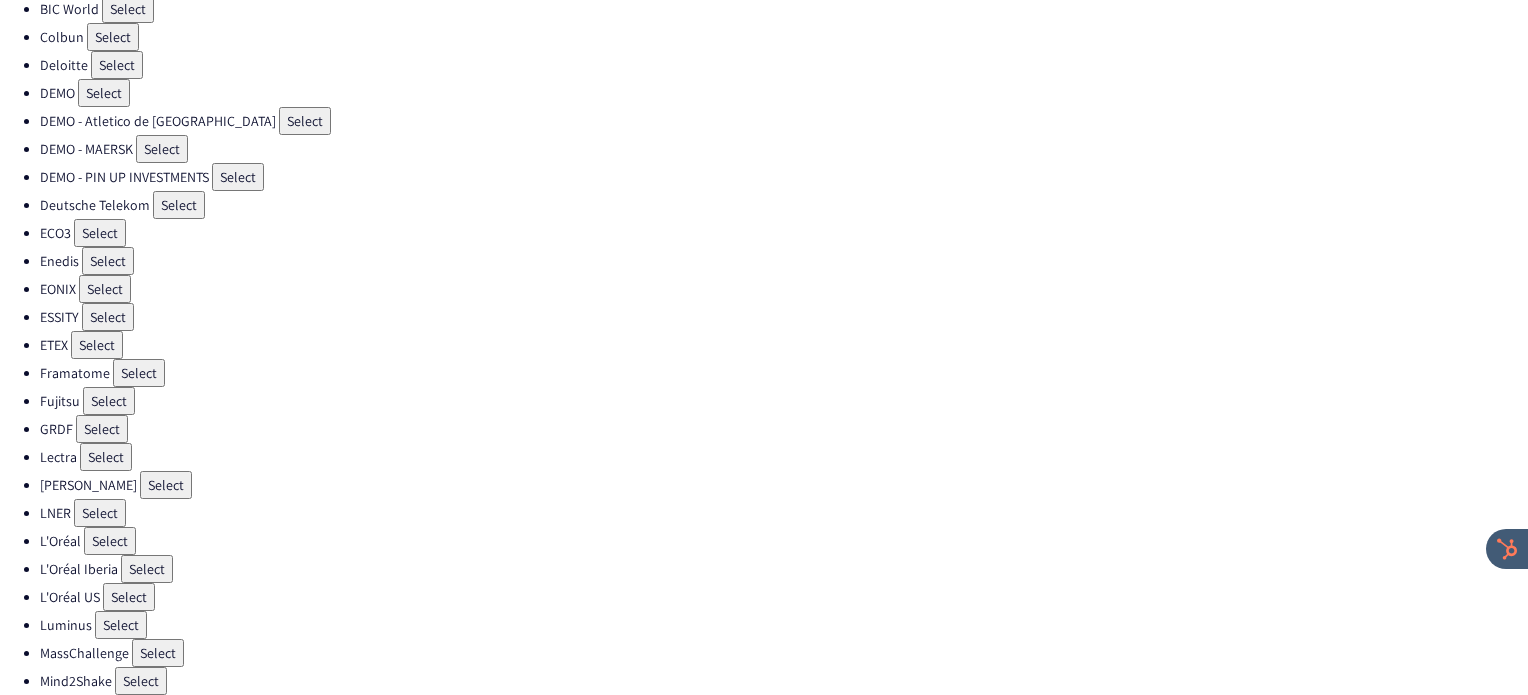 click on "Select" at bounding box center (110, 541) 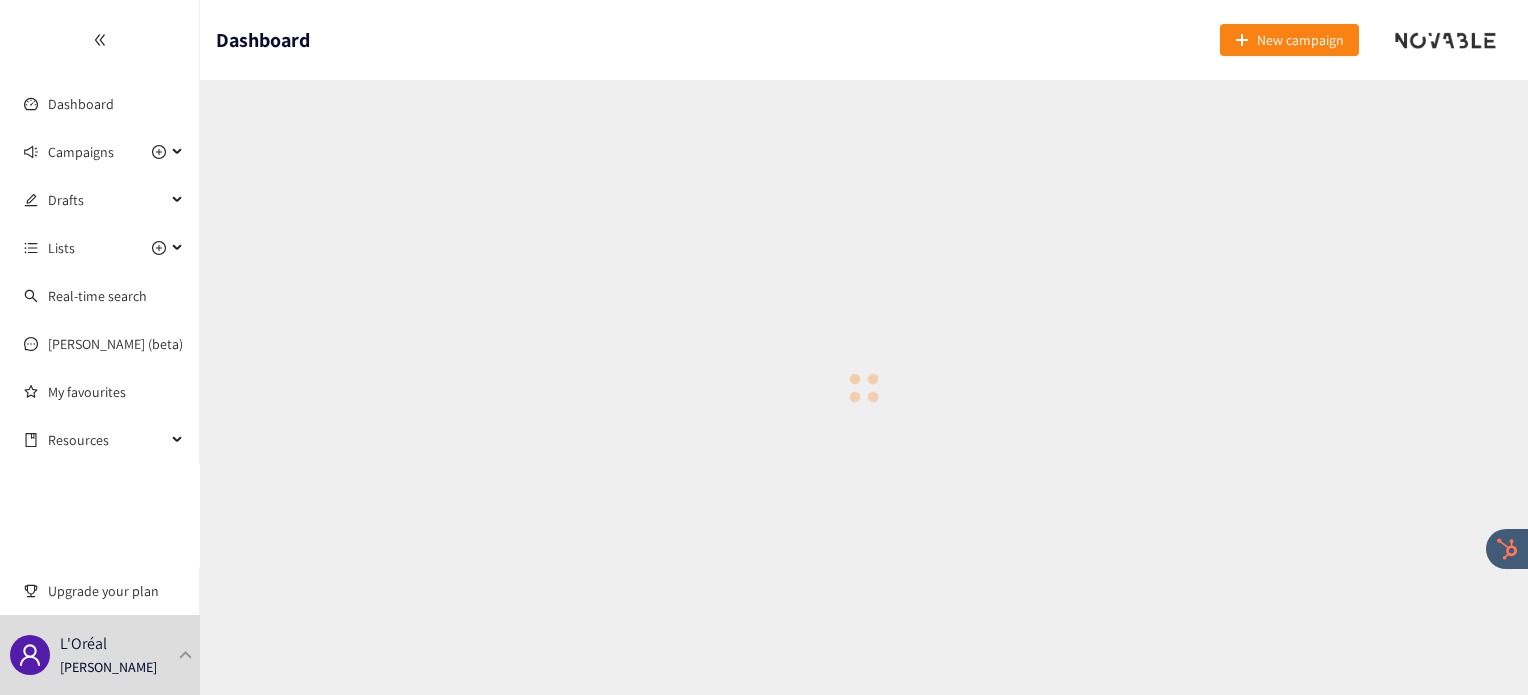 scroll, scrollTop: 0, scrollLeft: 0, axis: both 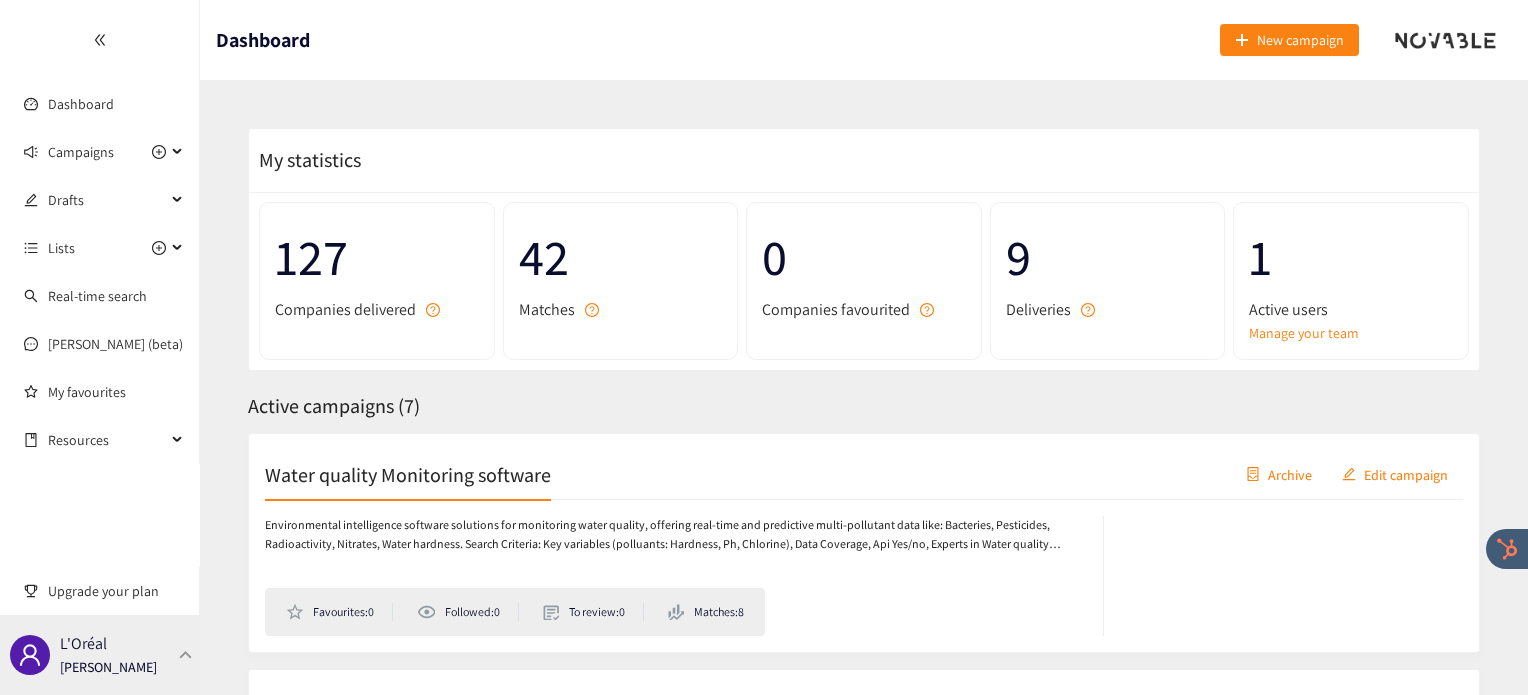 click at bounding box center (186, 654) 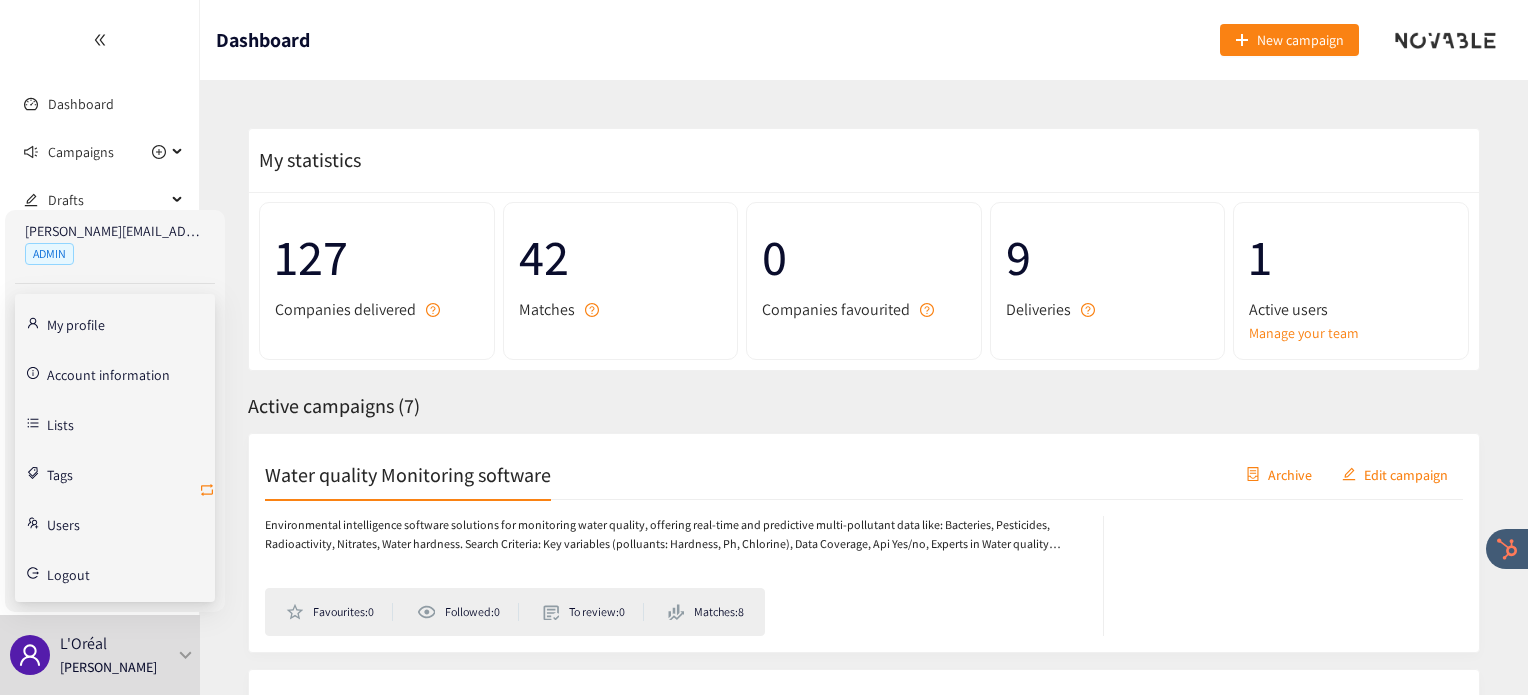 click 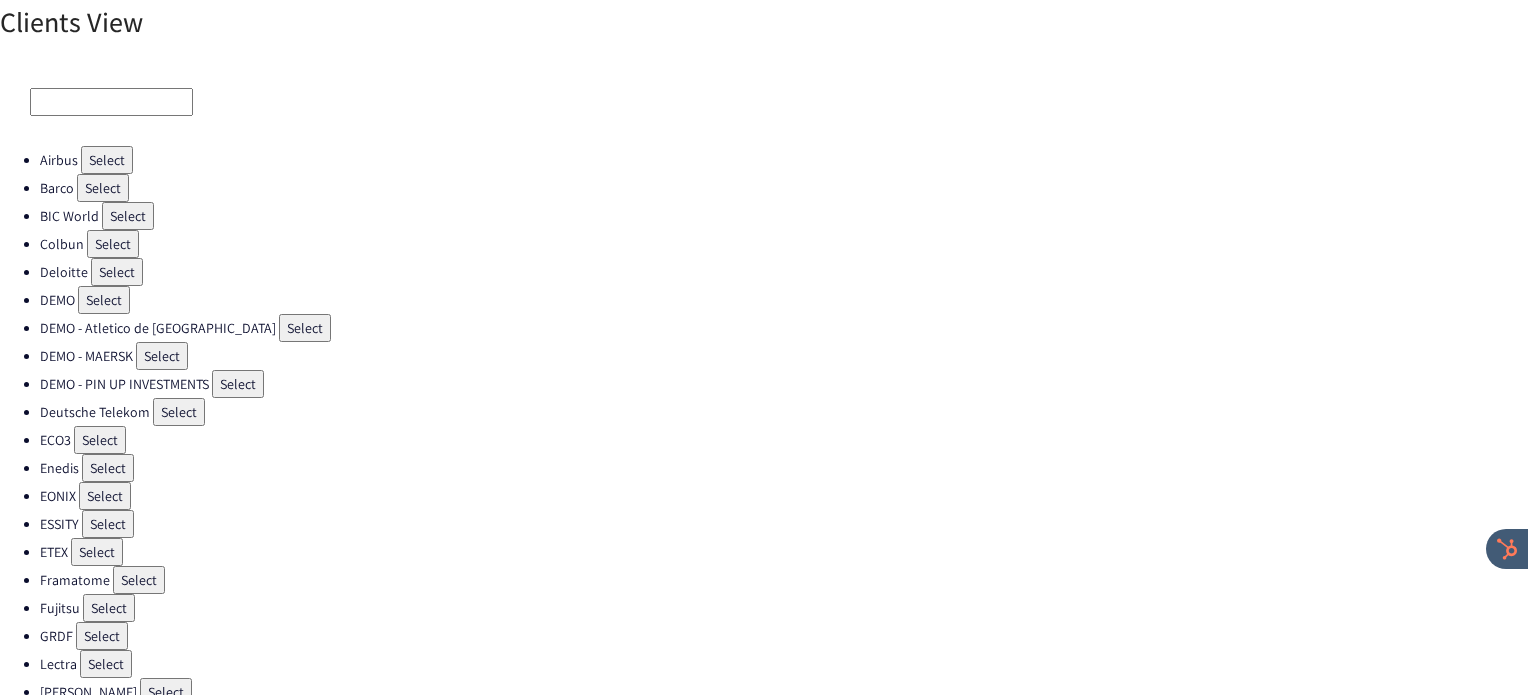 click on "Select" at bounding box center [179, 412] 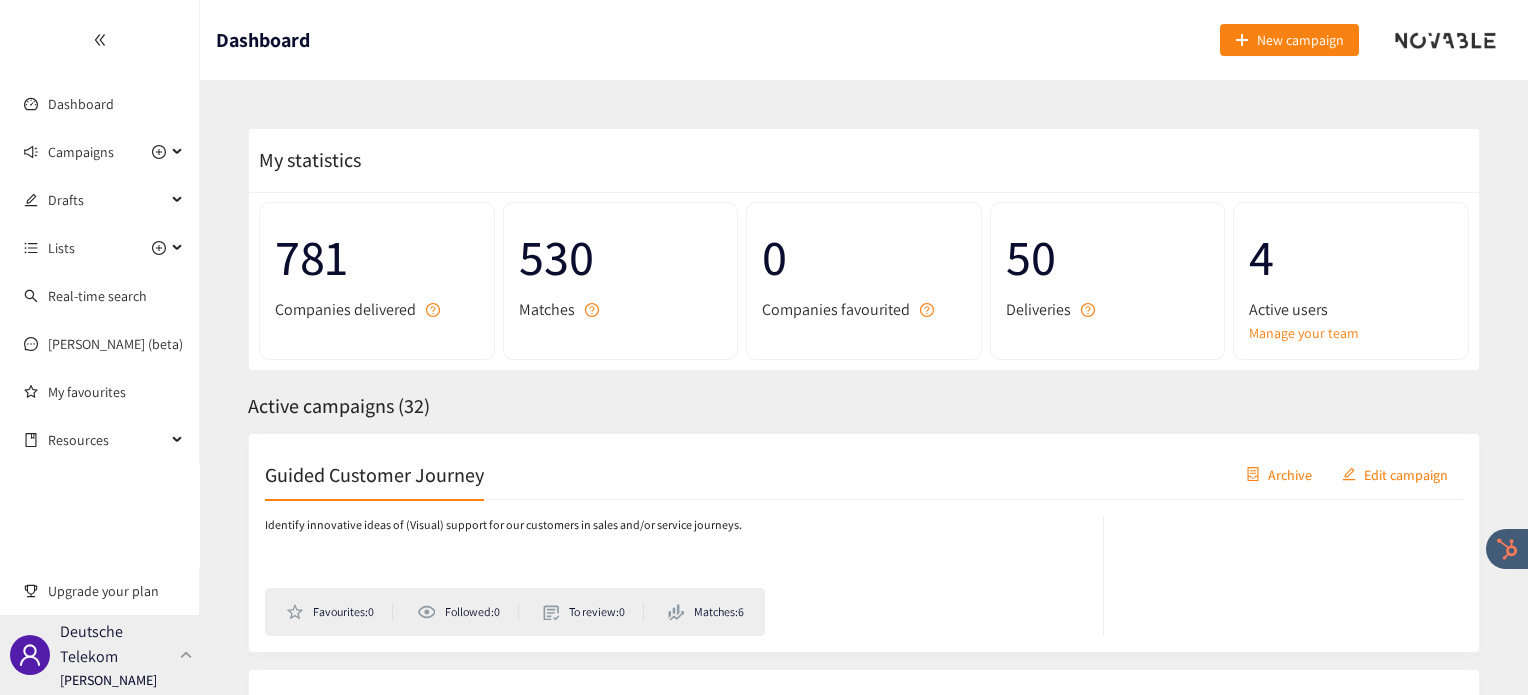 click on "Deutsche Telekom Irene Violetta" at bounding box center (100, 655) 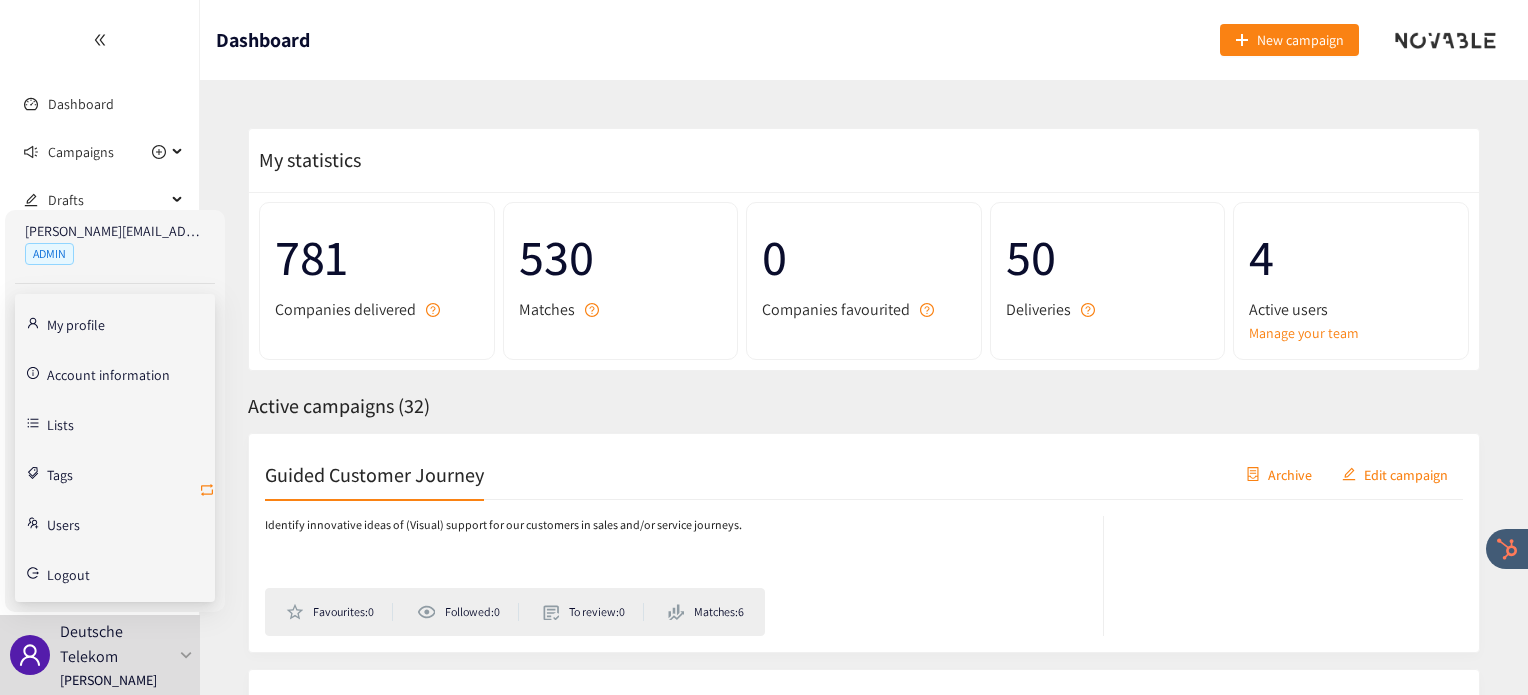 click 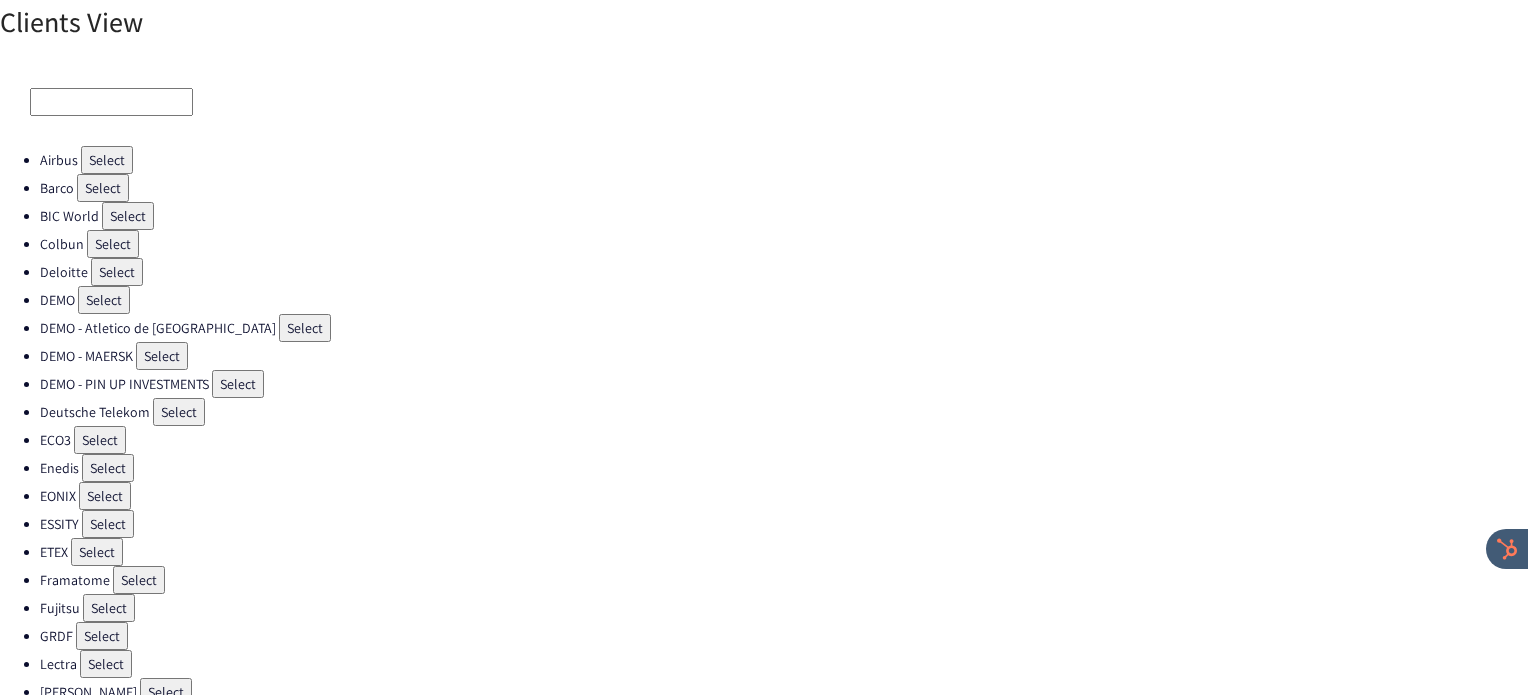 click on "Select" at bounding box center [107, 160] 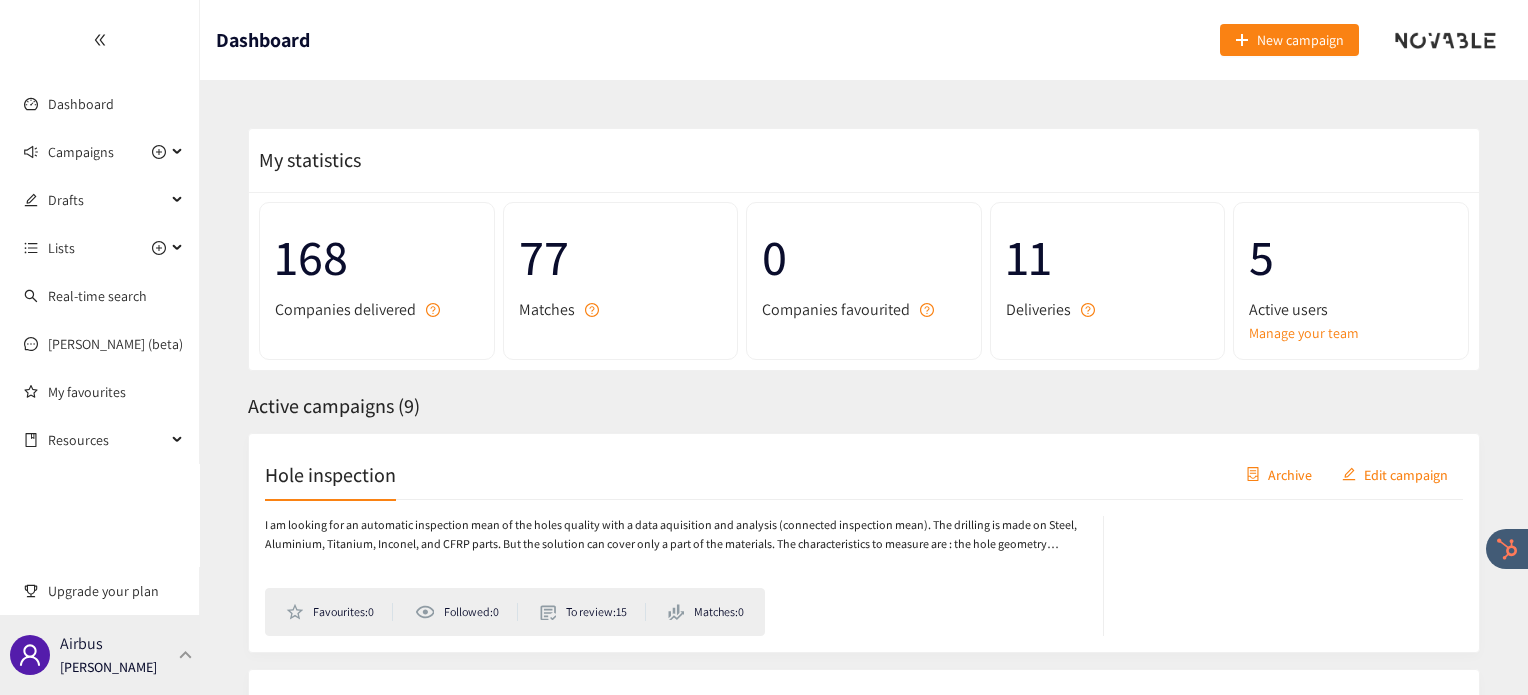 click at bounding box center [186, 654] 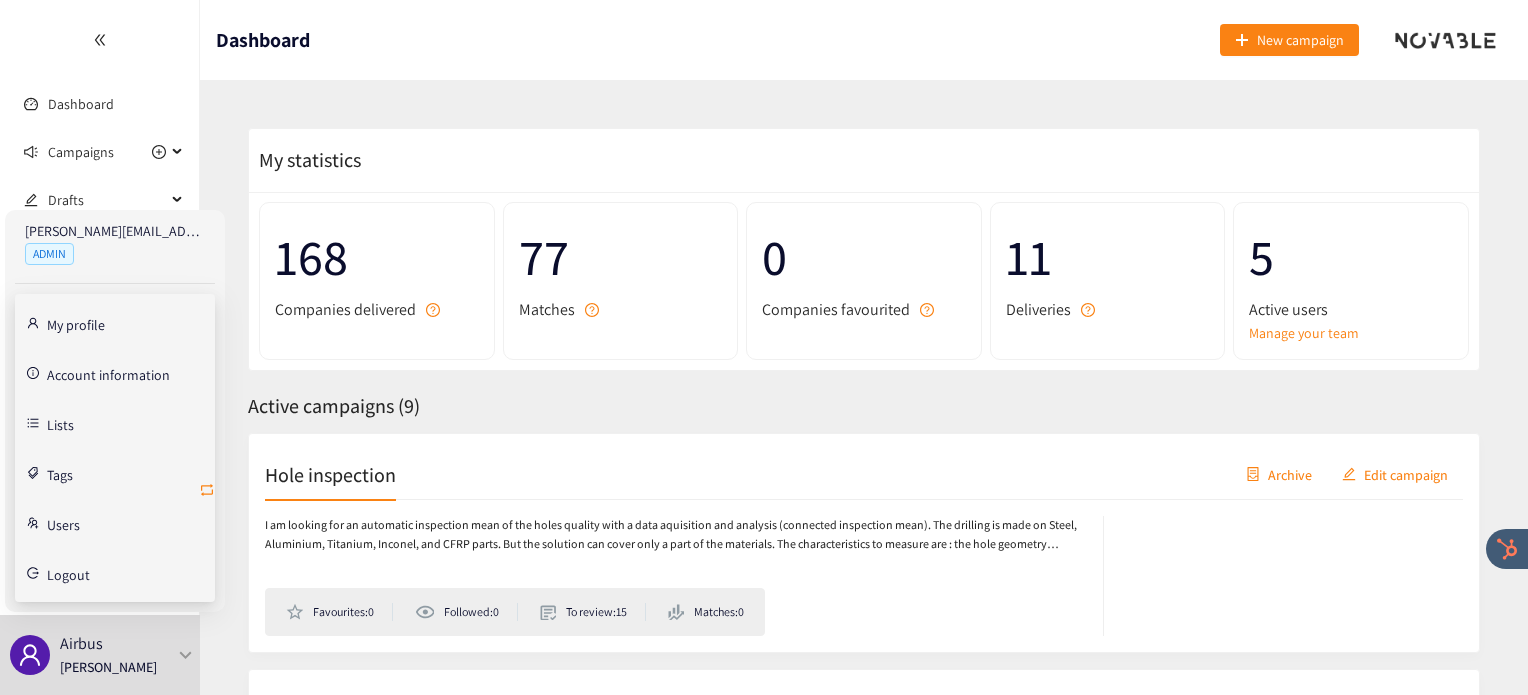 click 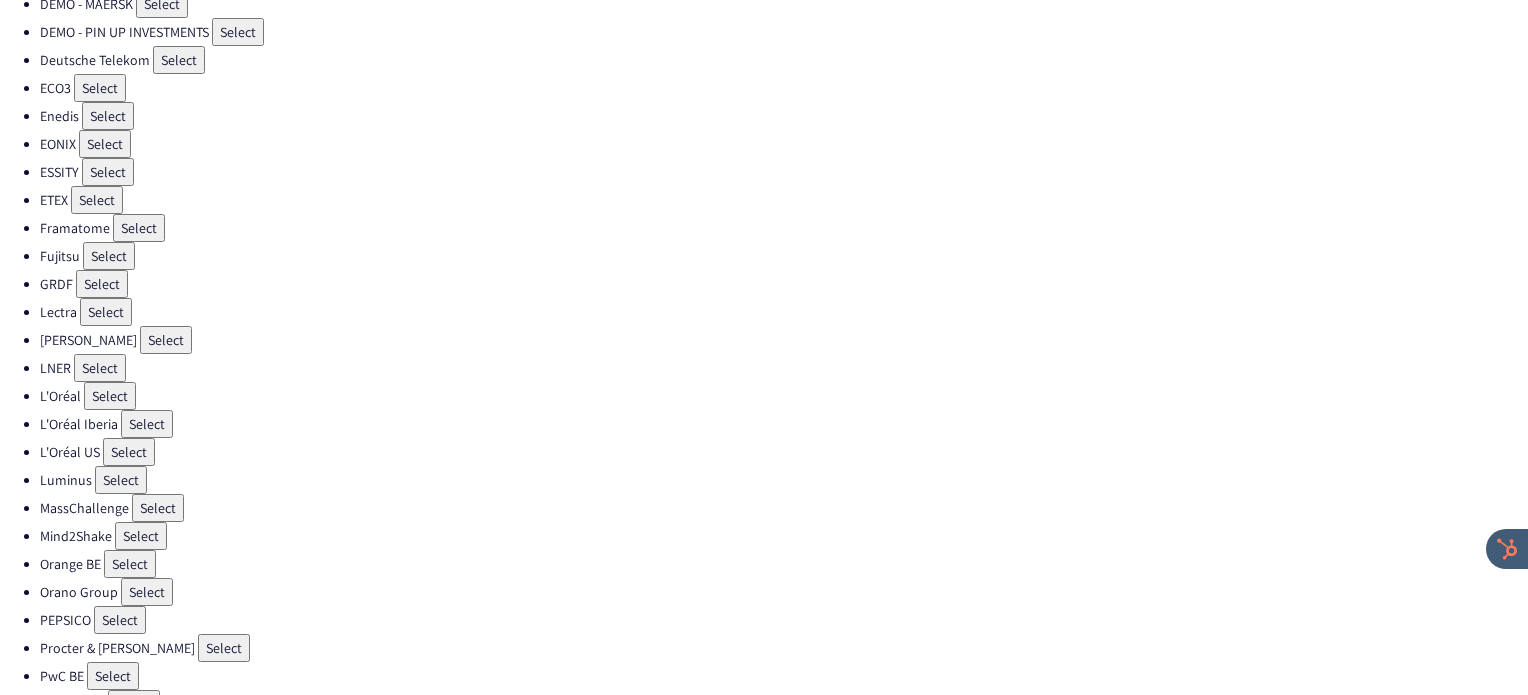 scroll, scrollTop: 511, scrollLeft: 0, axis: vertical 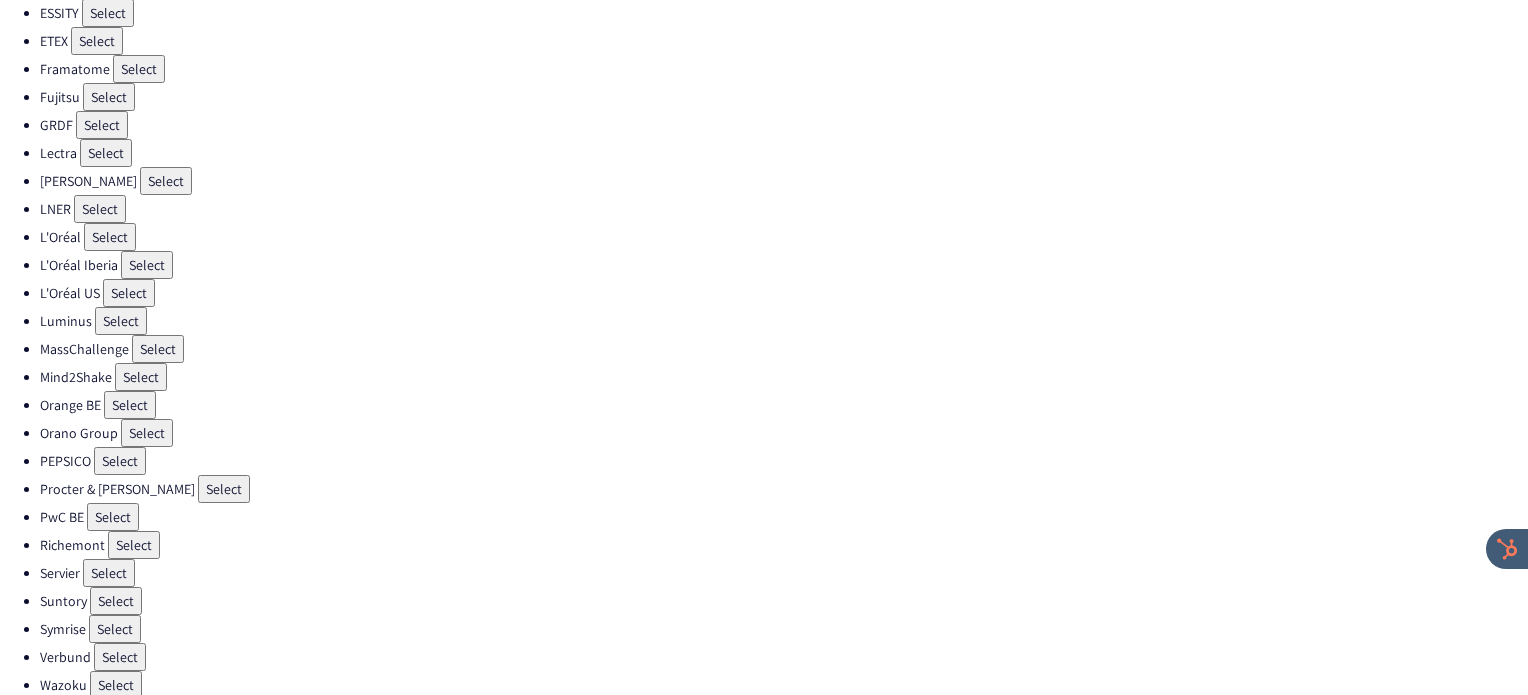click on "Select" at bounding box center (116, 601) 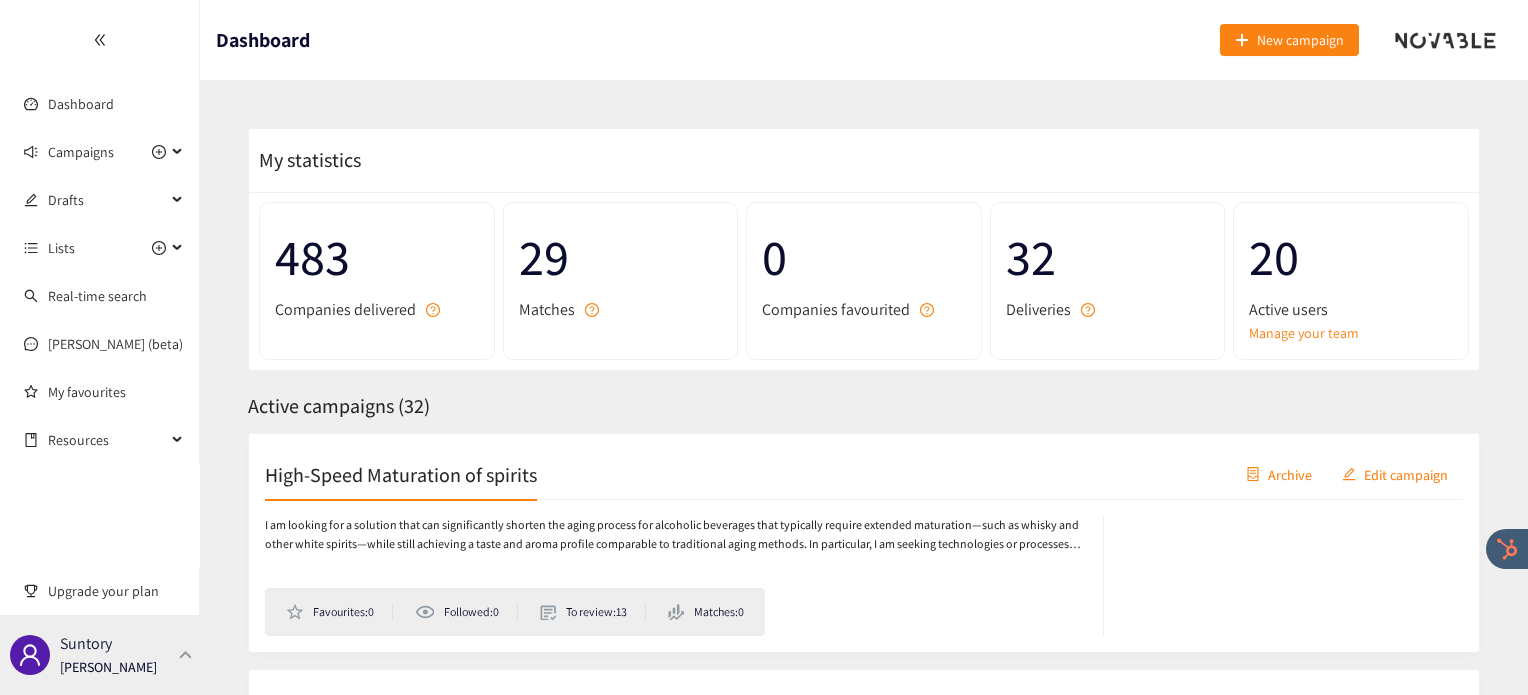 click on "Suntory Irene Violetta" at bounding box center [100, 655] 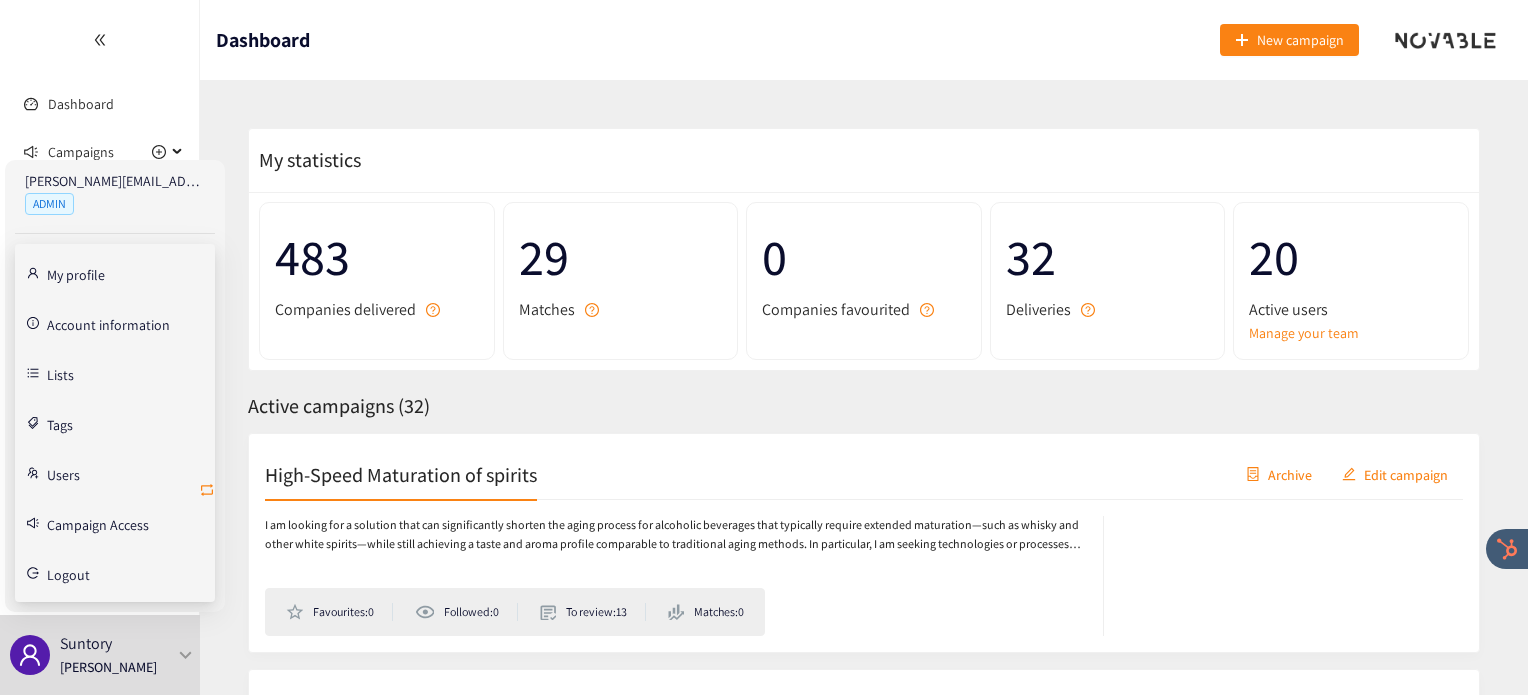 click at bounding box center (207, 491) 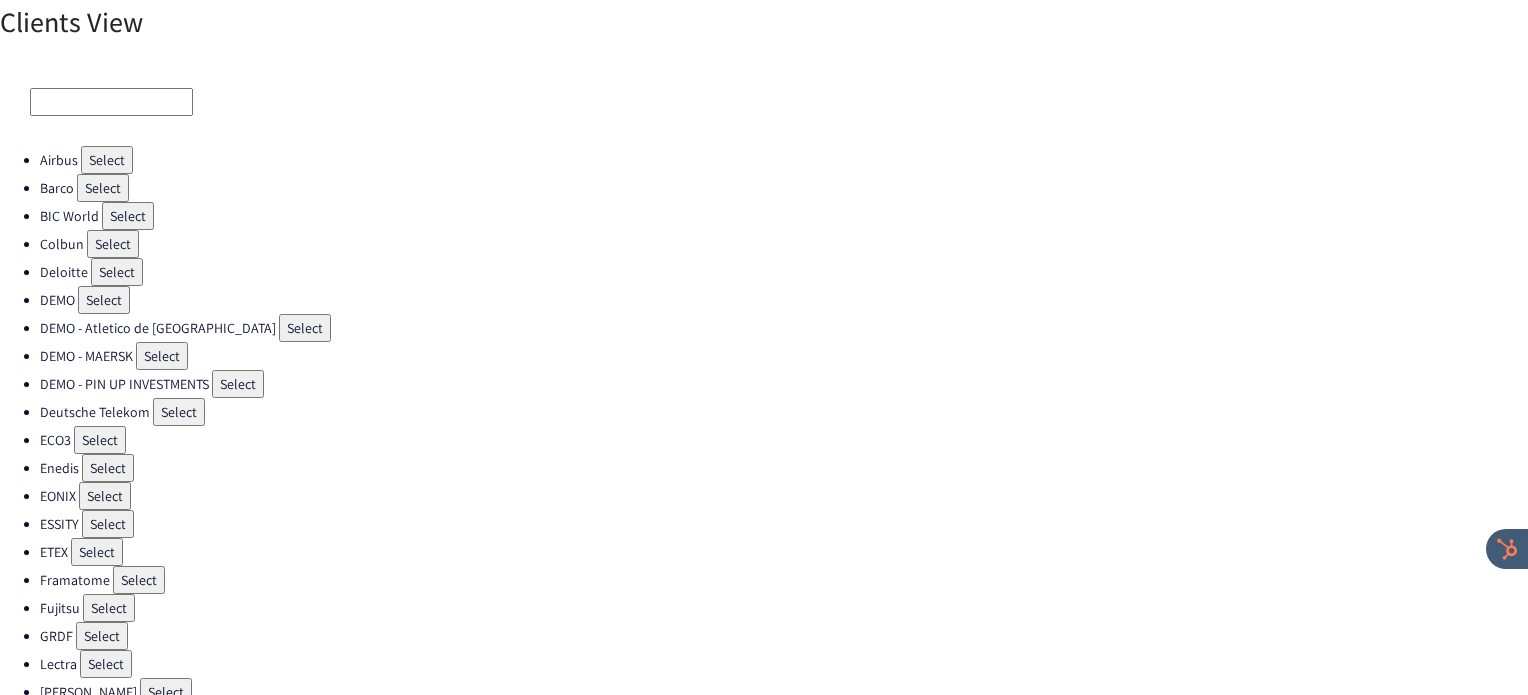 click on "Select" at bounding box center [108, 524] 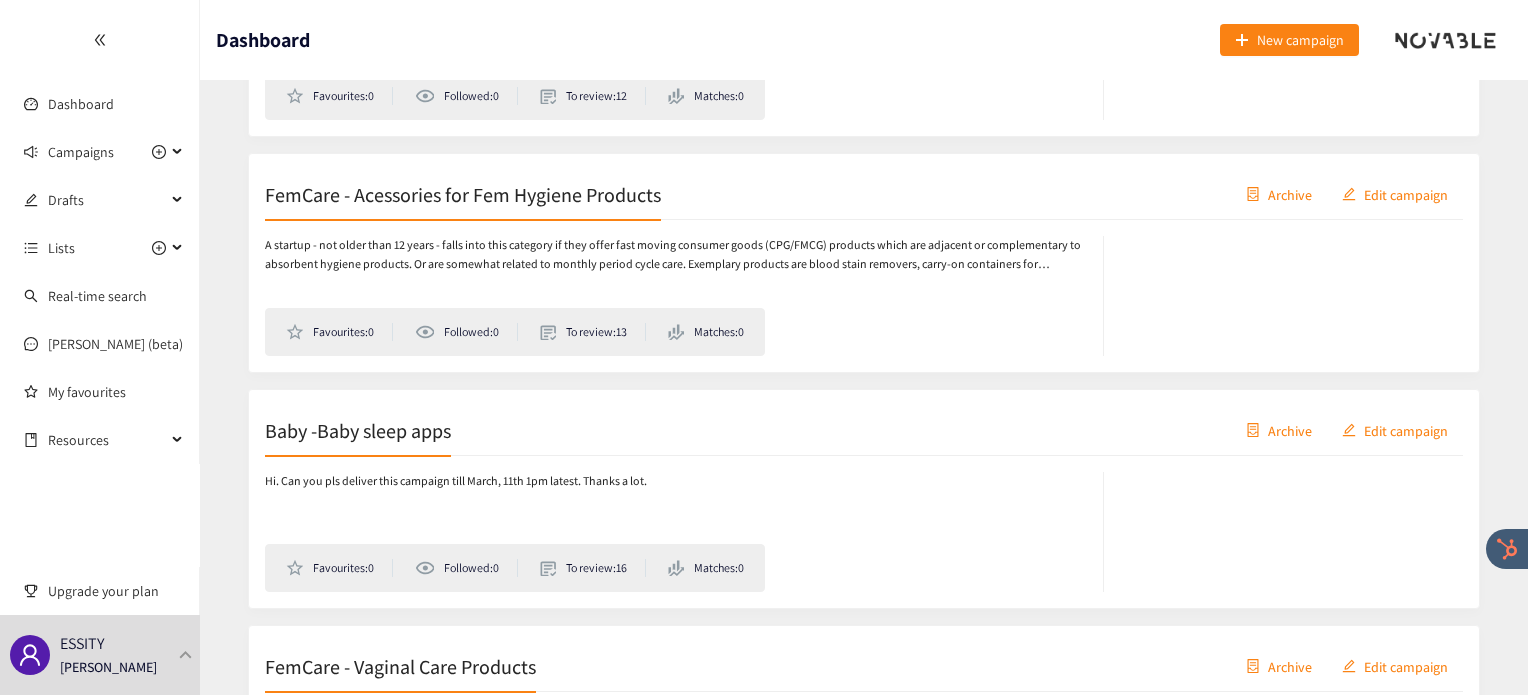 scroll, scrollTop: 0, scrollLeft: 0, axis: both 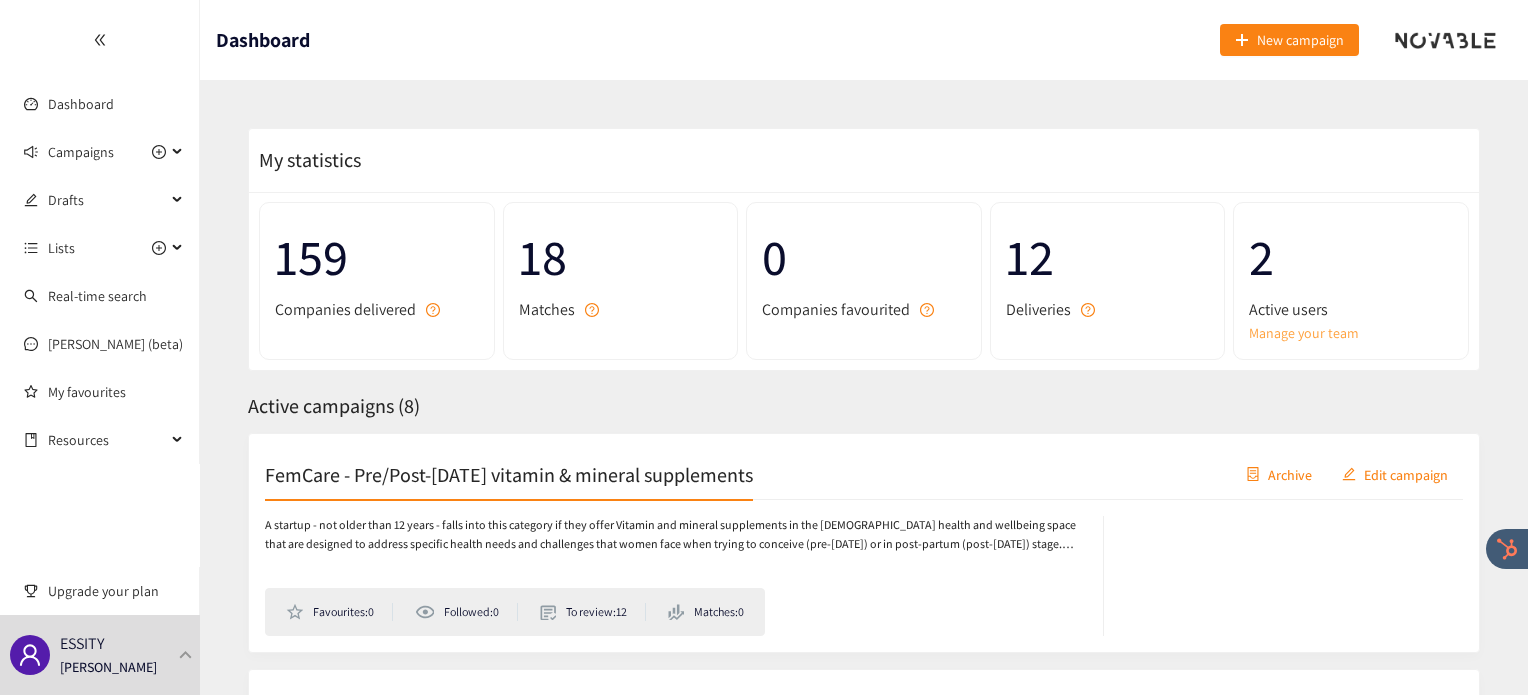click on "Manage your team" at bounding box center [1351, 333] 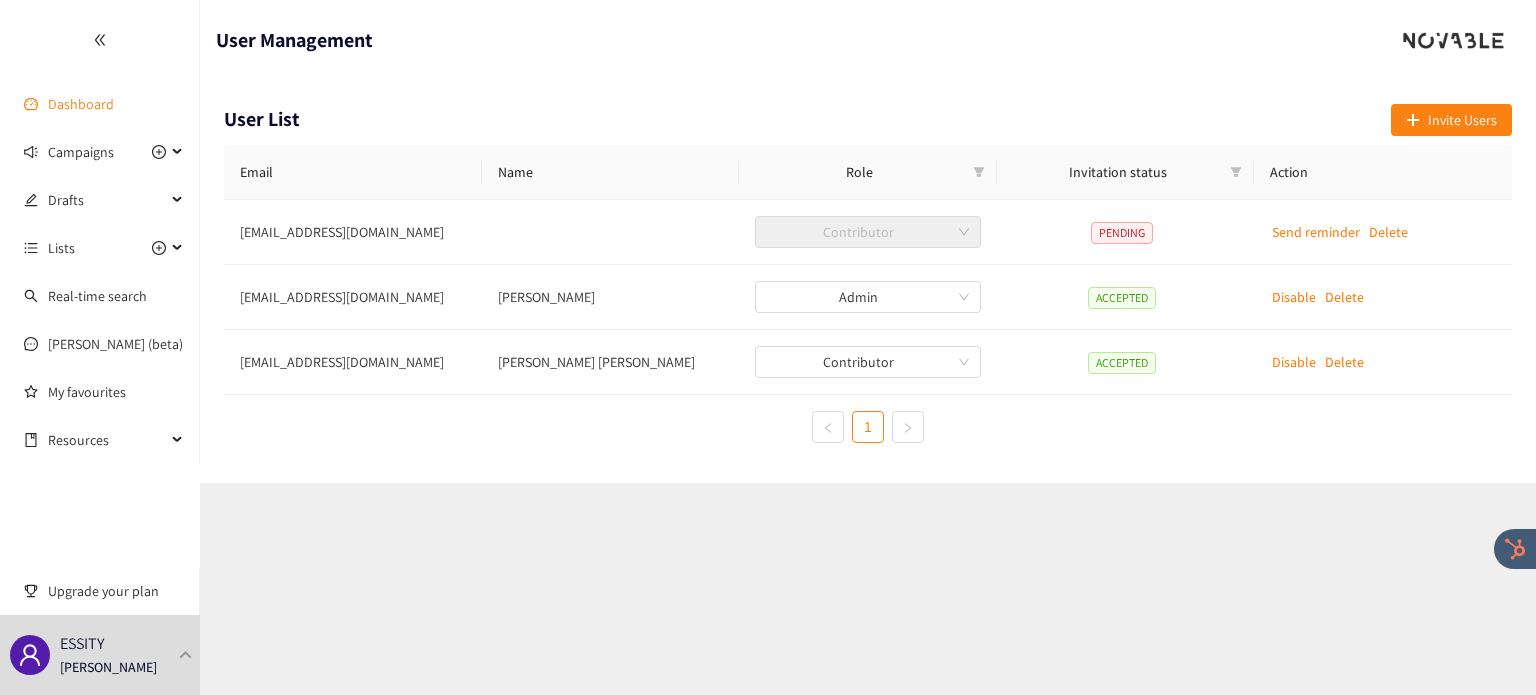 click on "Dashboard" at bounding box center [81, 104] 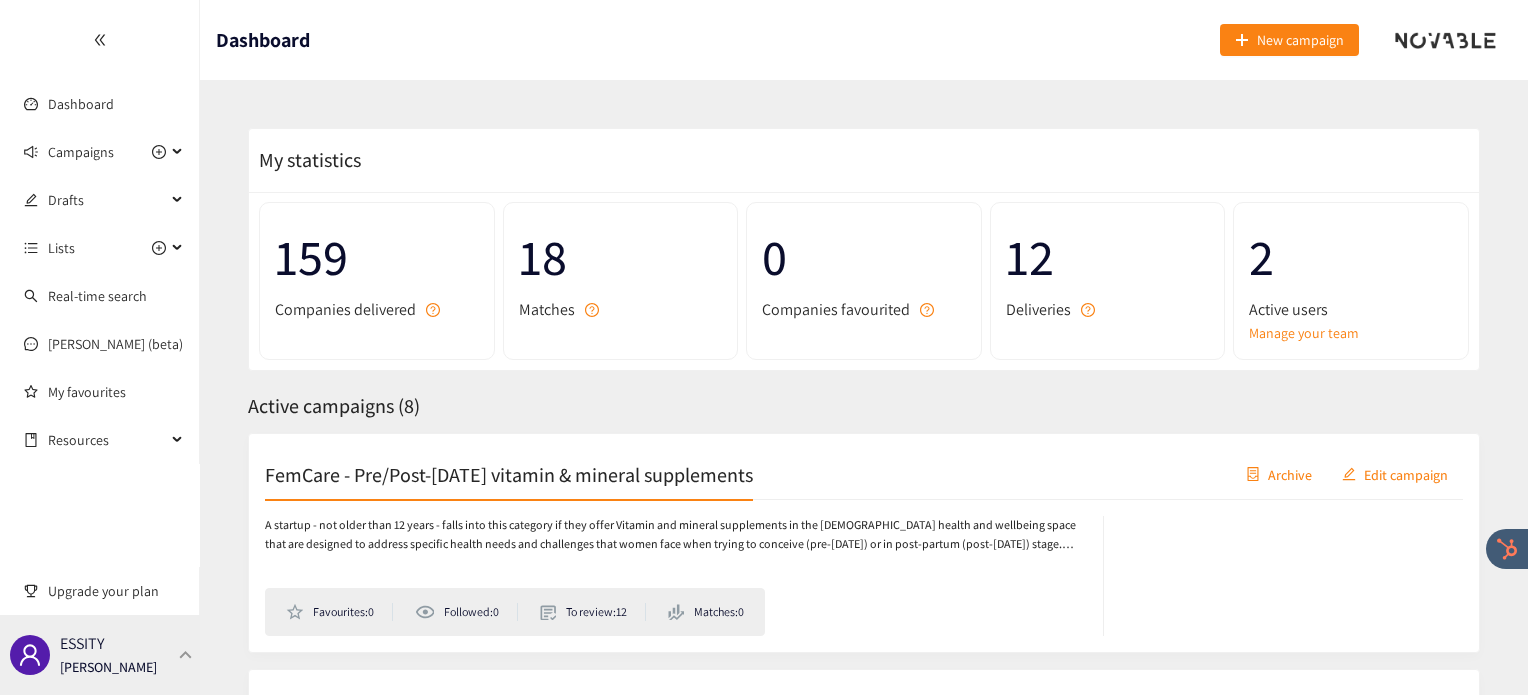 click at bounding box center (186, 654) 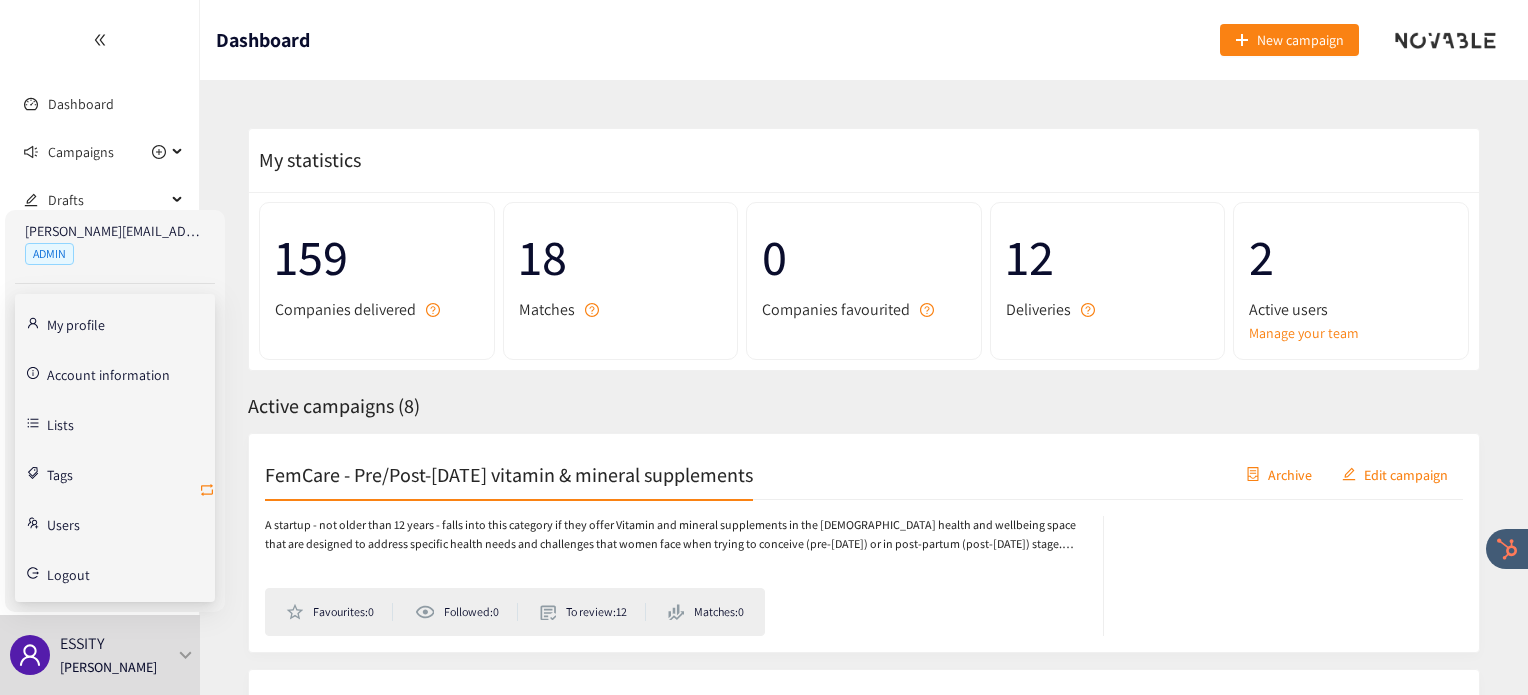click 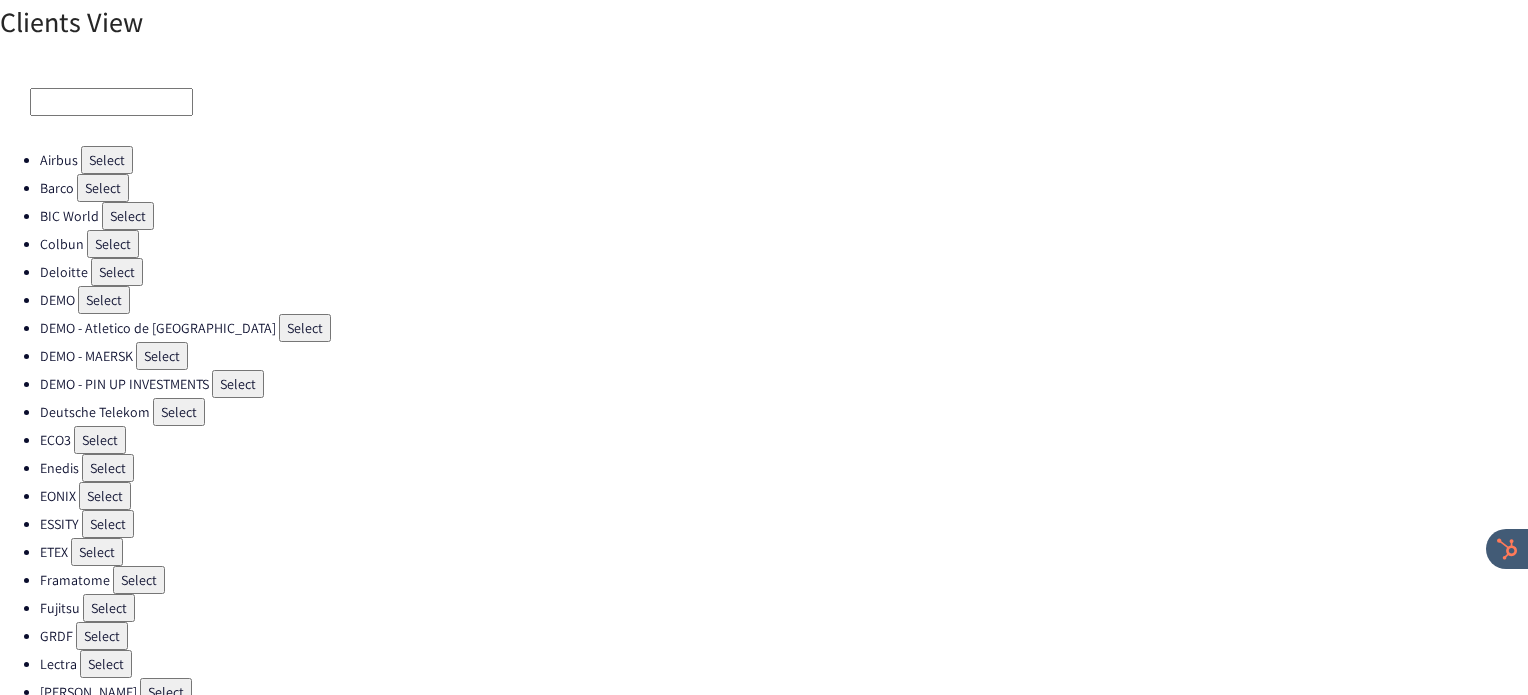 click on "Select" at bounding box center [139, 580] 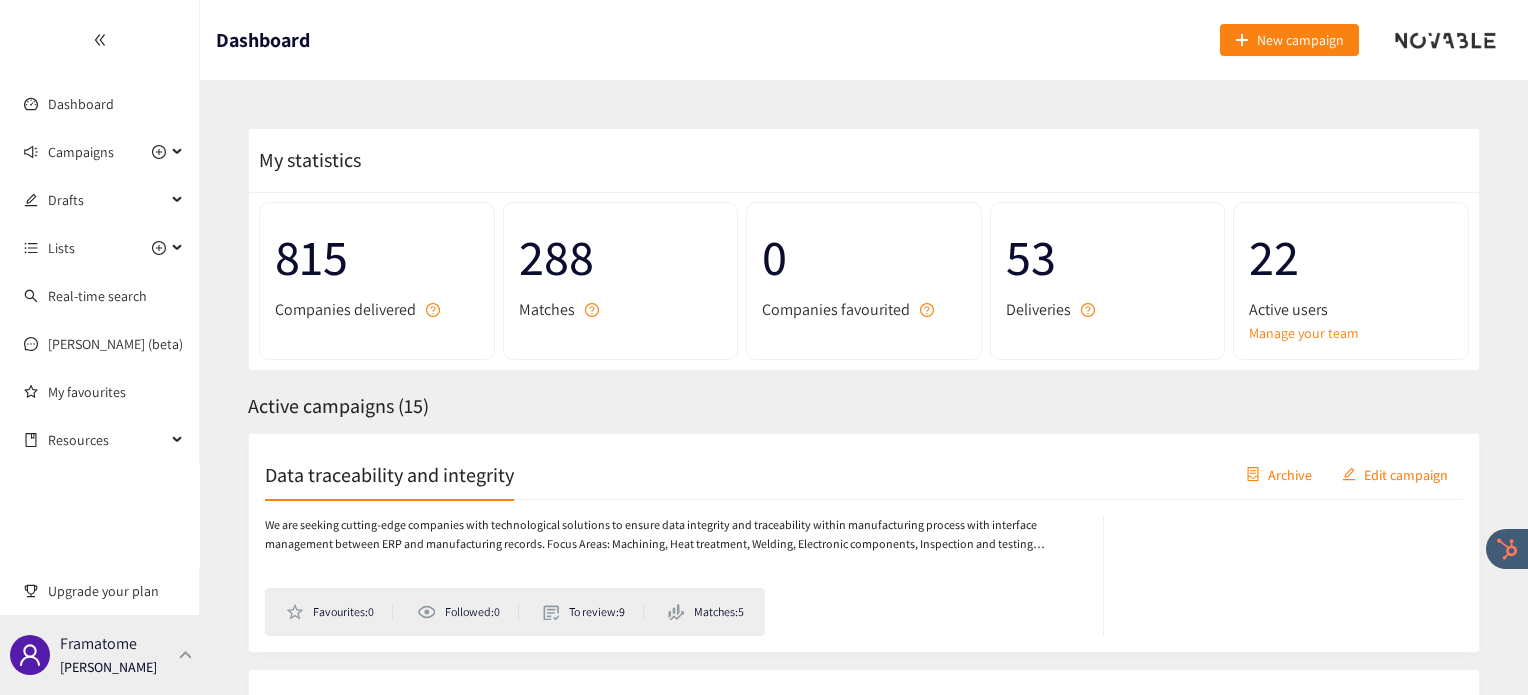click on "Framatome Irene Violetta" at bounding box center (100, 655) 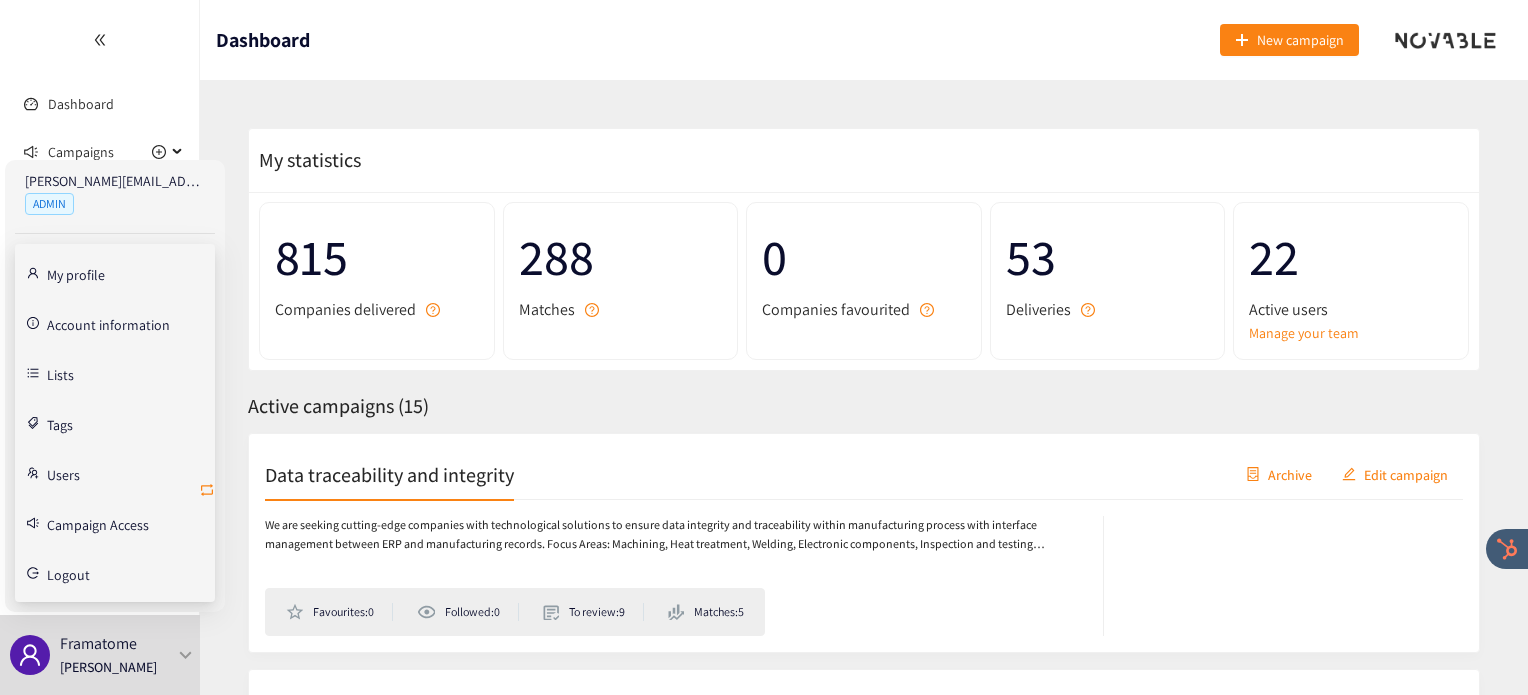 click 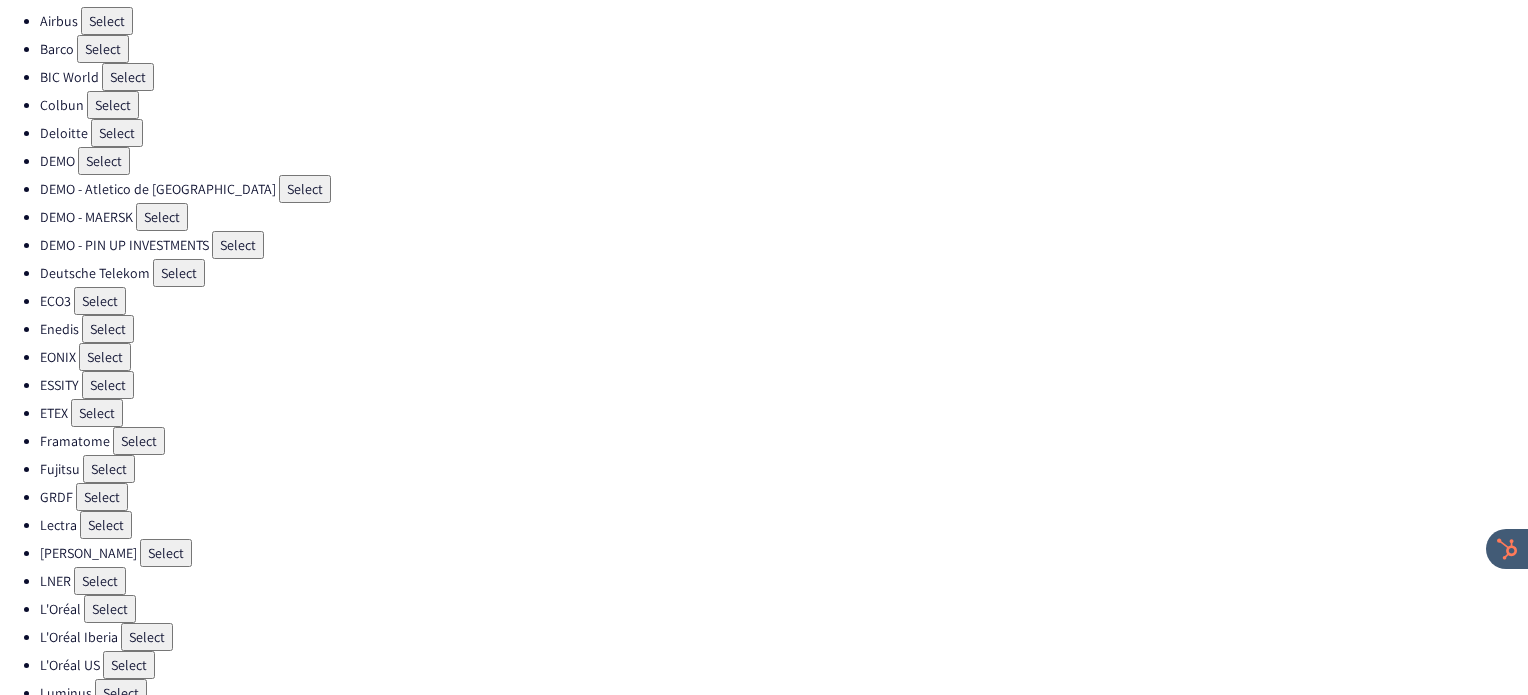 scroll, scrollTop: 140, scrollLeft: 0, axis: vertical 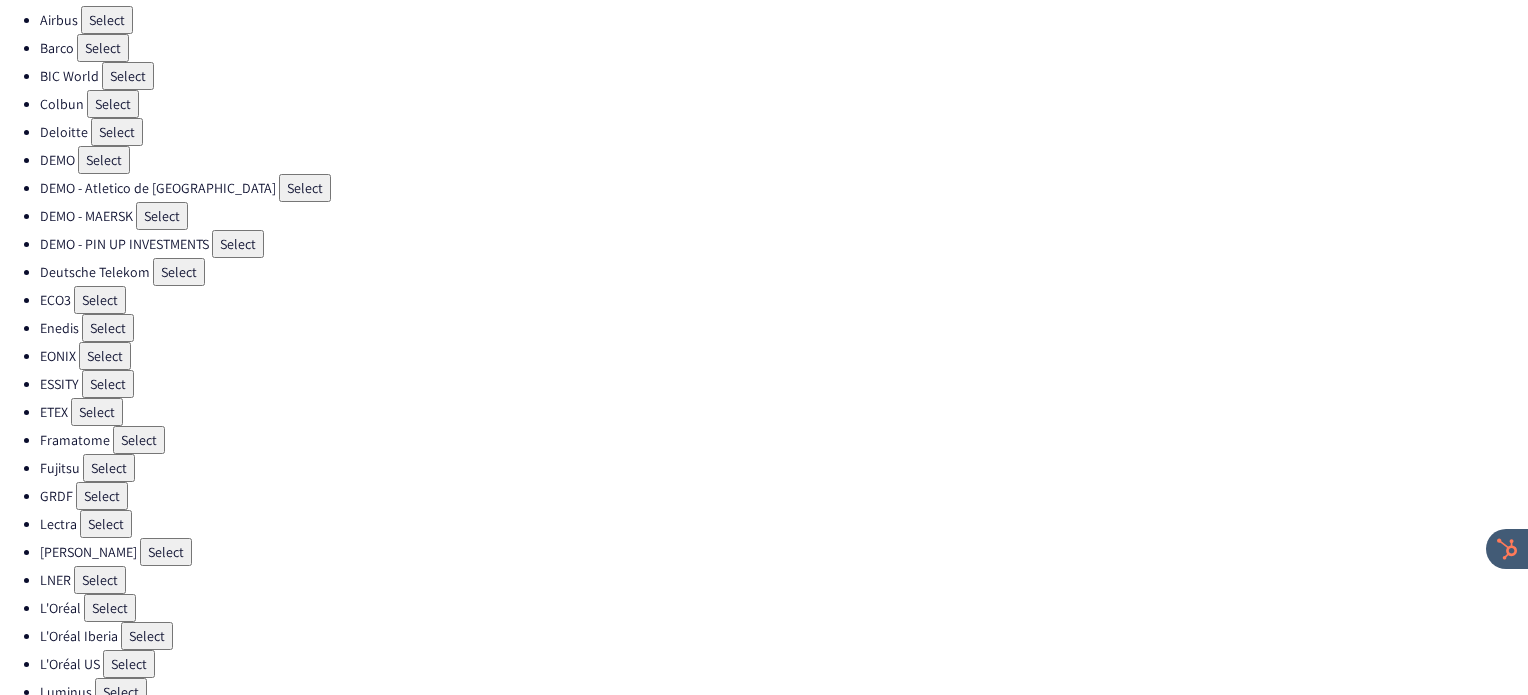 click on "Select" at bounding box center (121, 692) 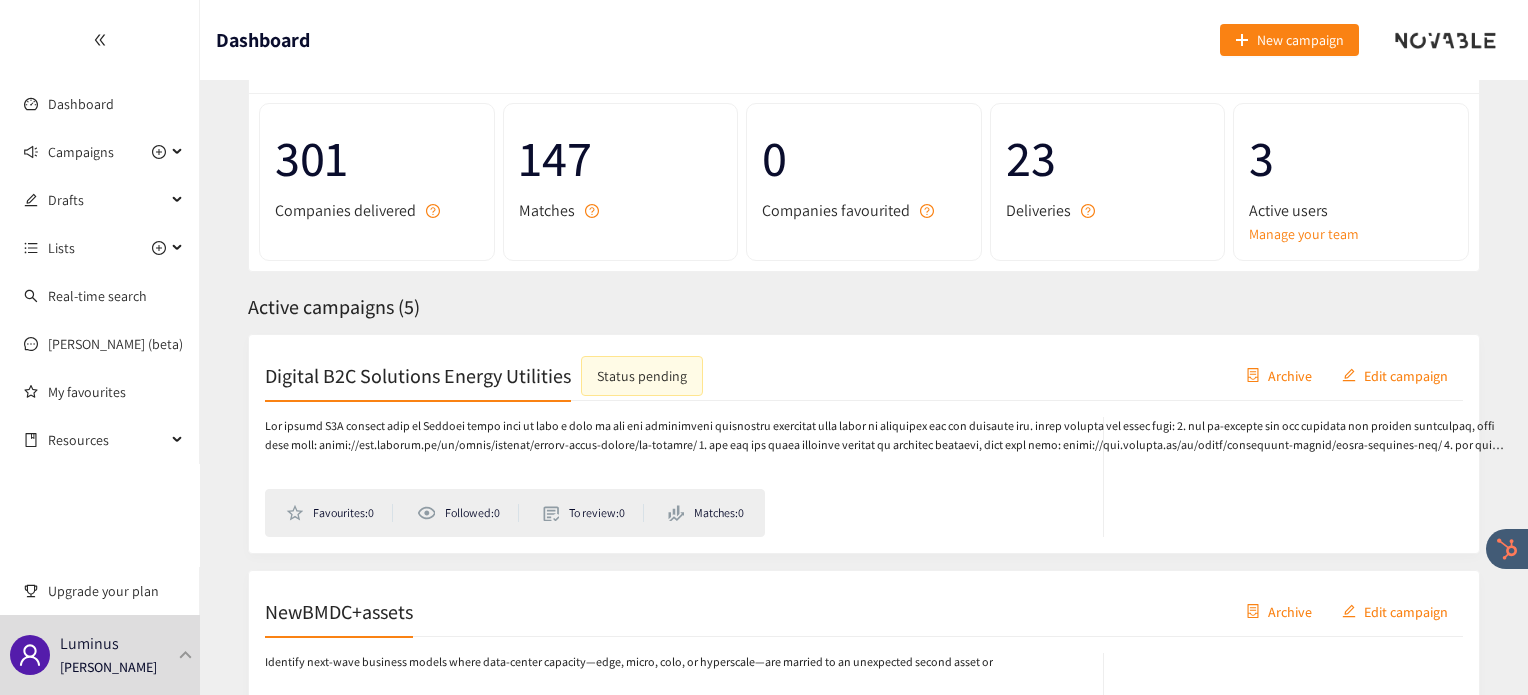 scroll, scrollTop: 100, scrollLeft: 0, axis: vertical 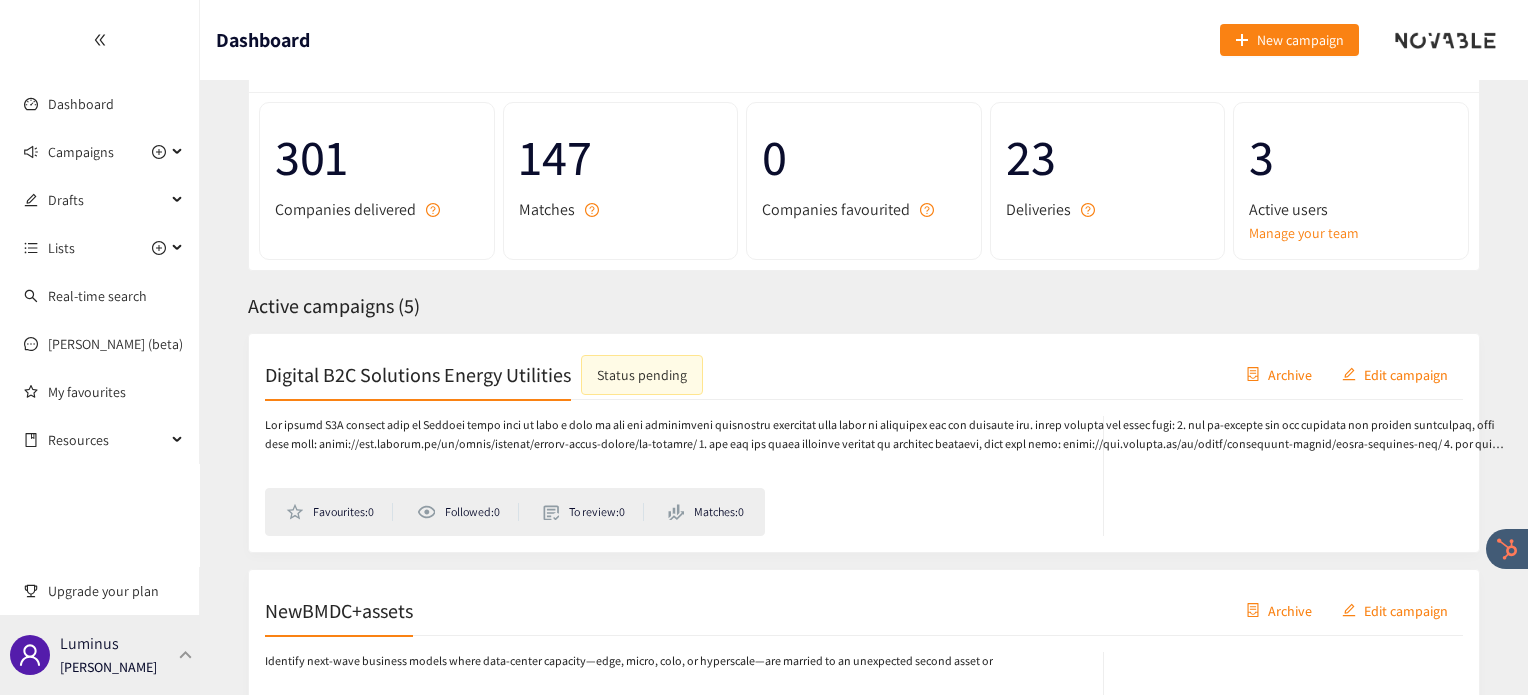 click at bounding box center [186, 654] 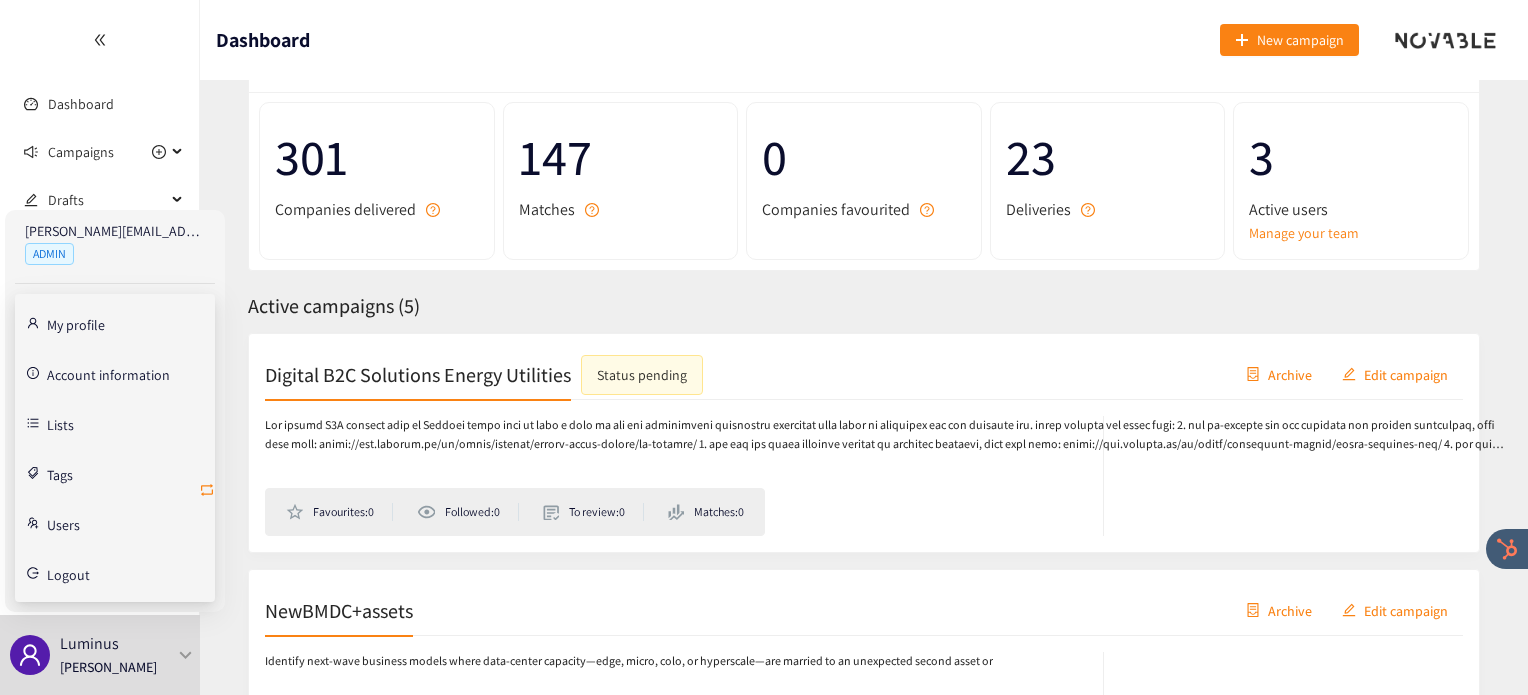 click 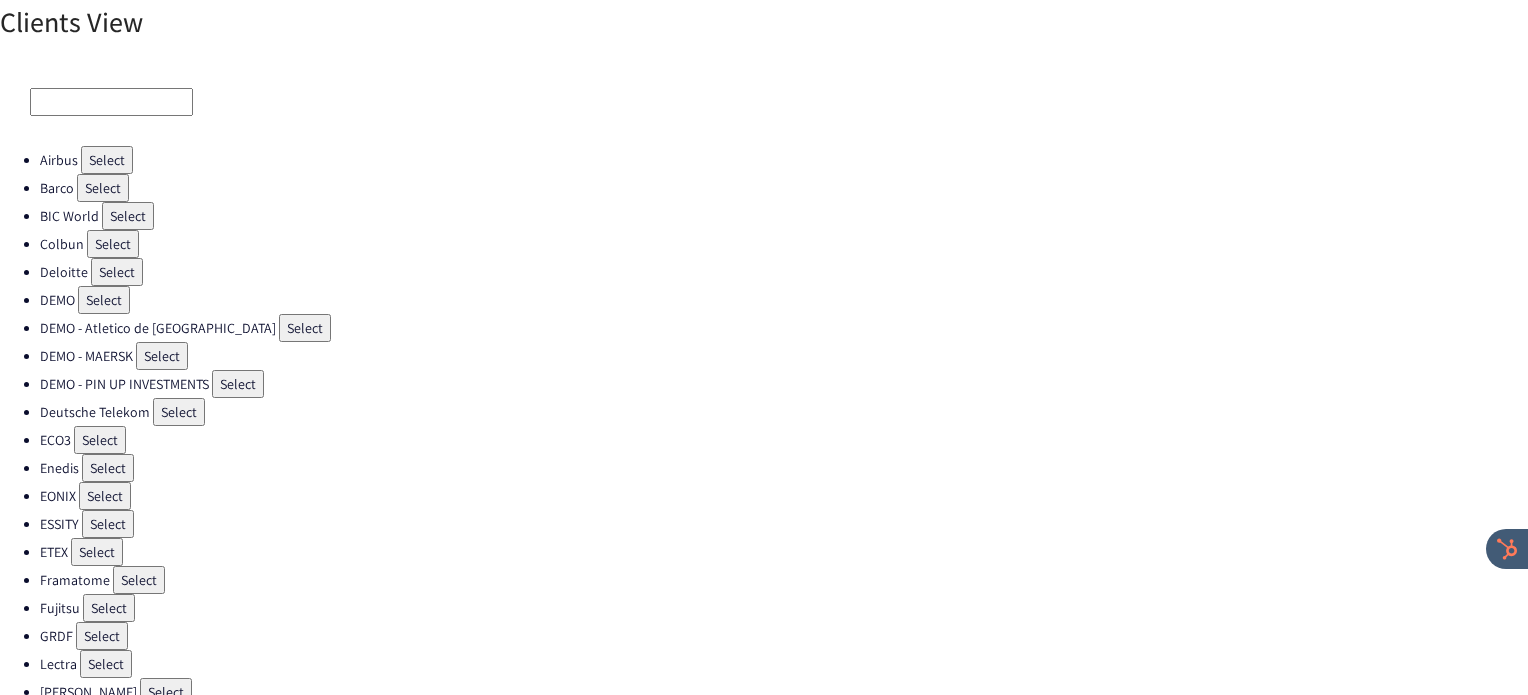 click on "Select" at bounding box center (103, 188) 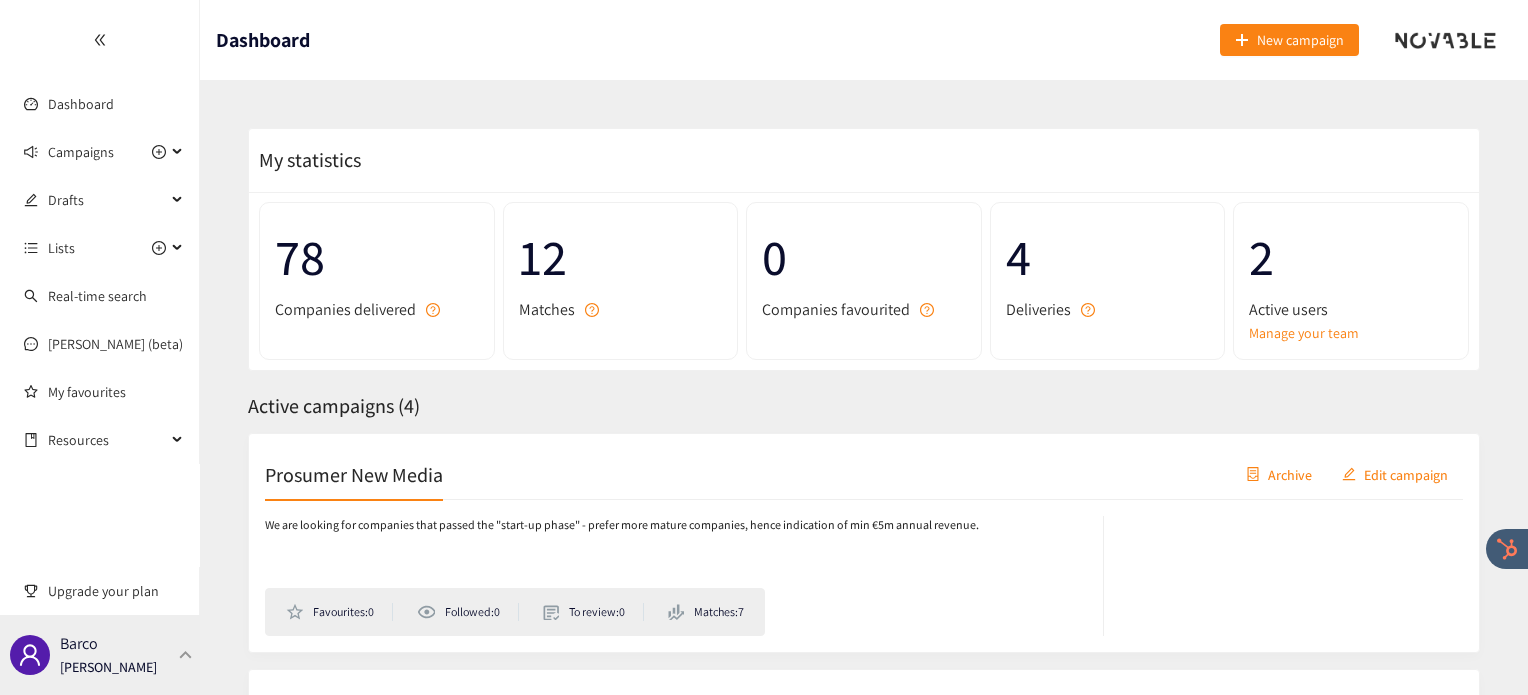 click at bounding box center [186, 654] 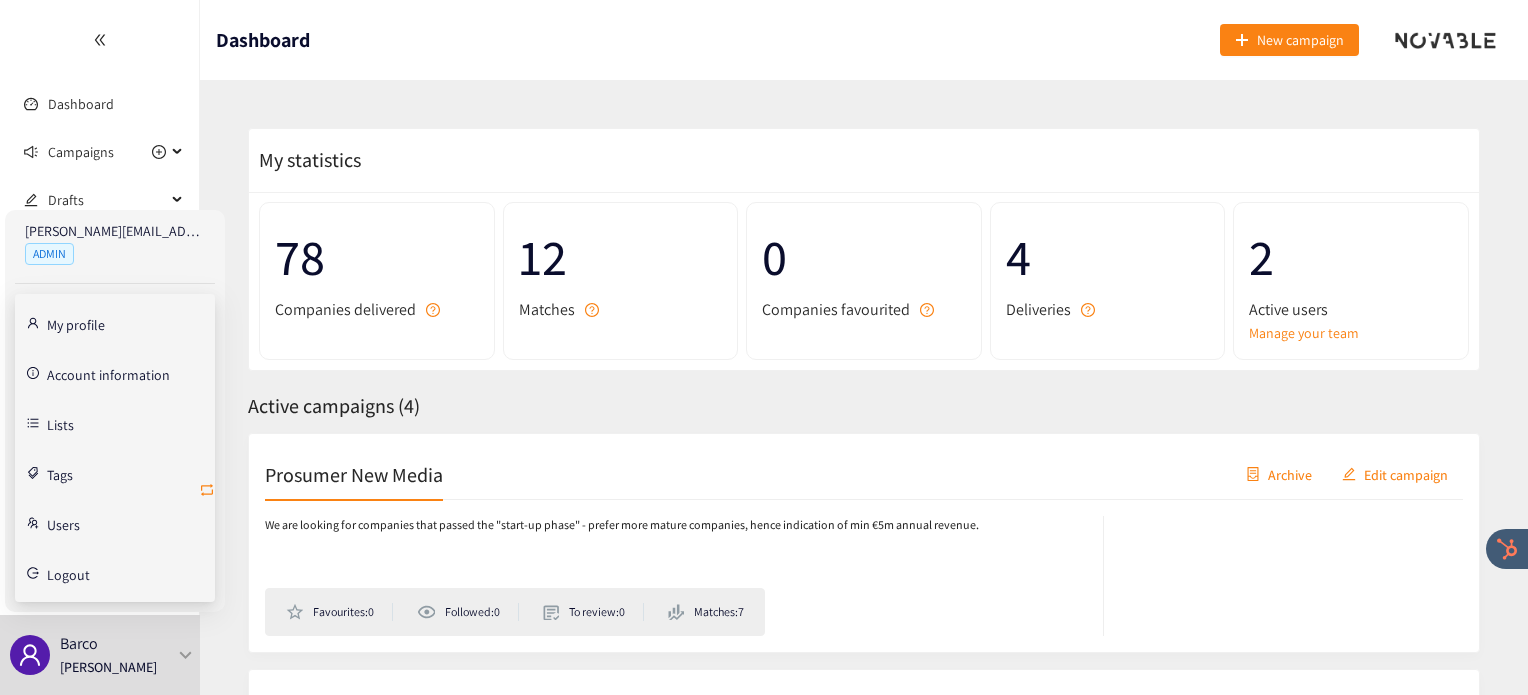 click 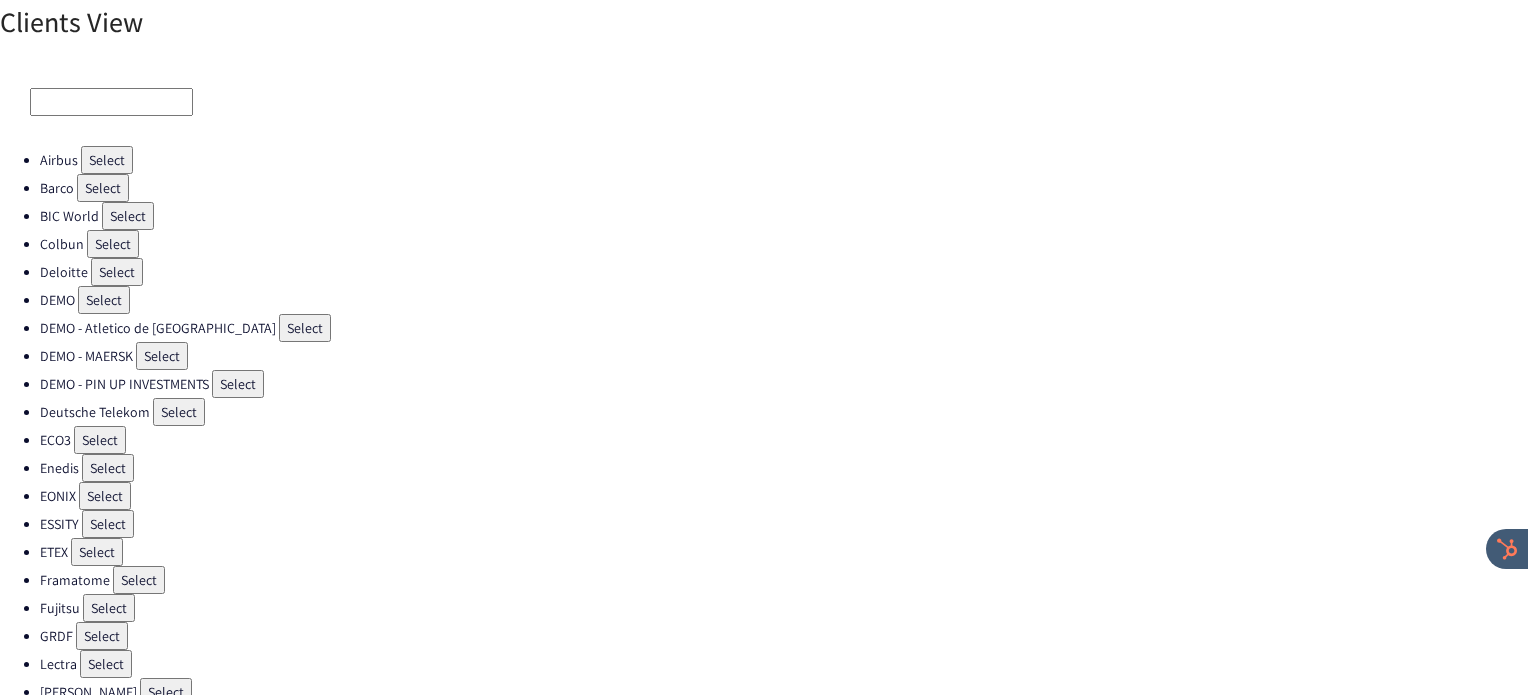 click on "Select" at bounding box center (113, 244) 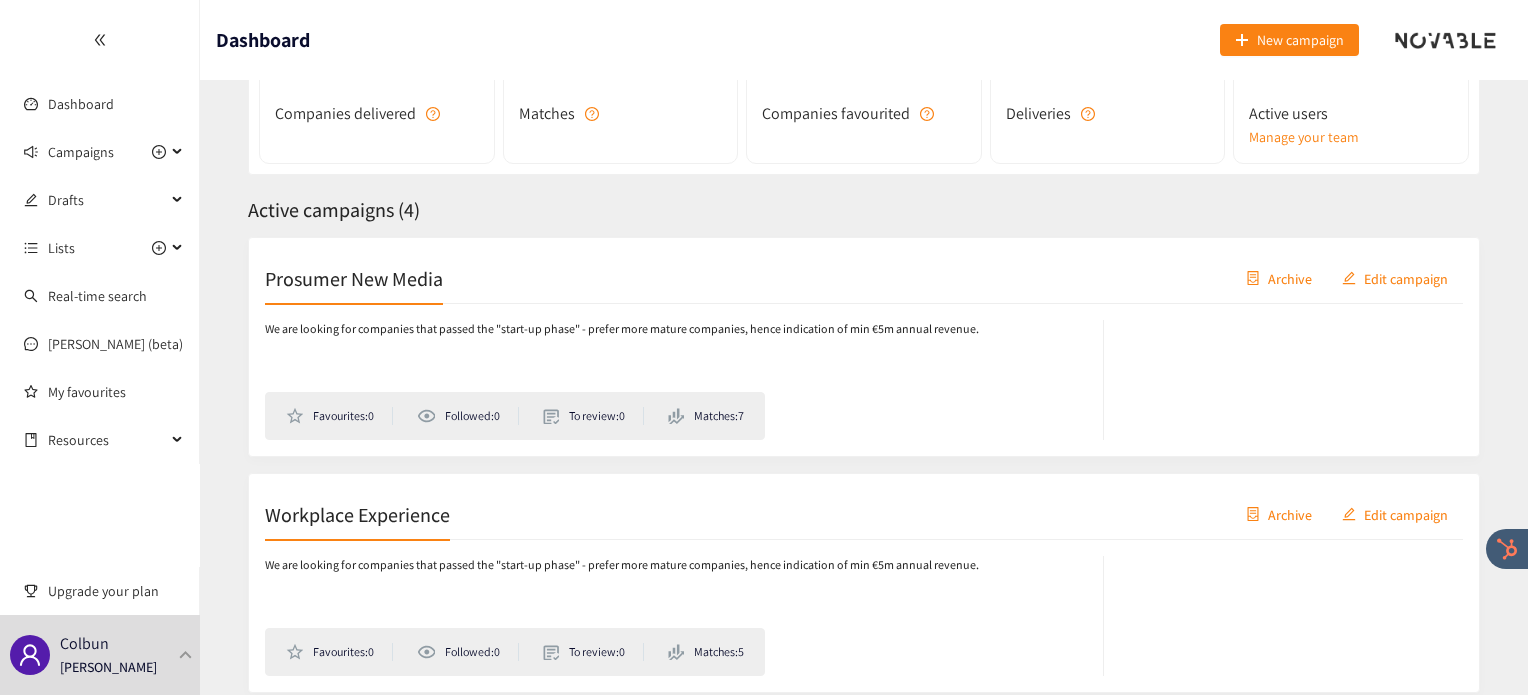 scroll, scrollTop: 0, scrollLeft: 0, axis: both 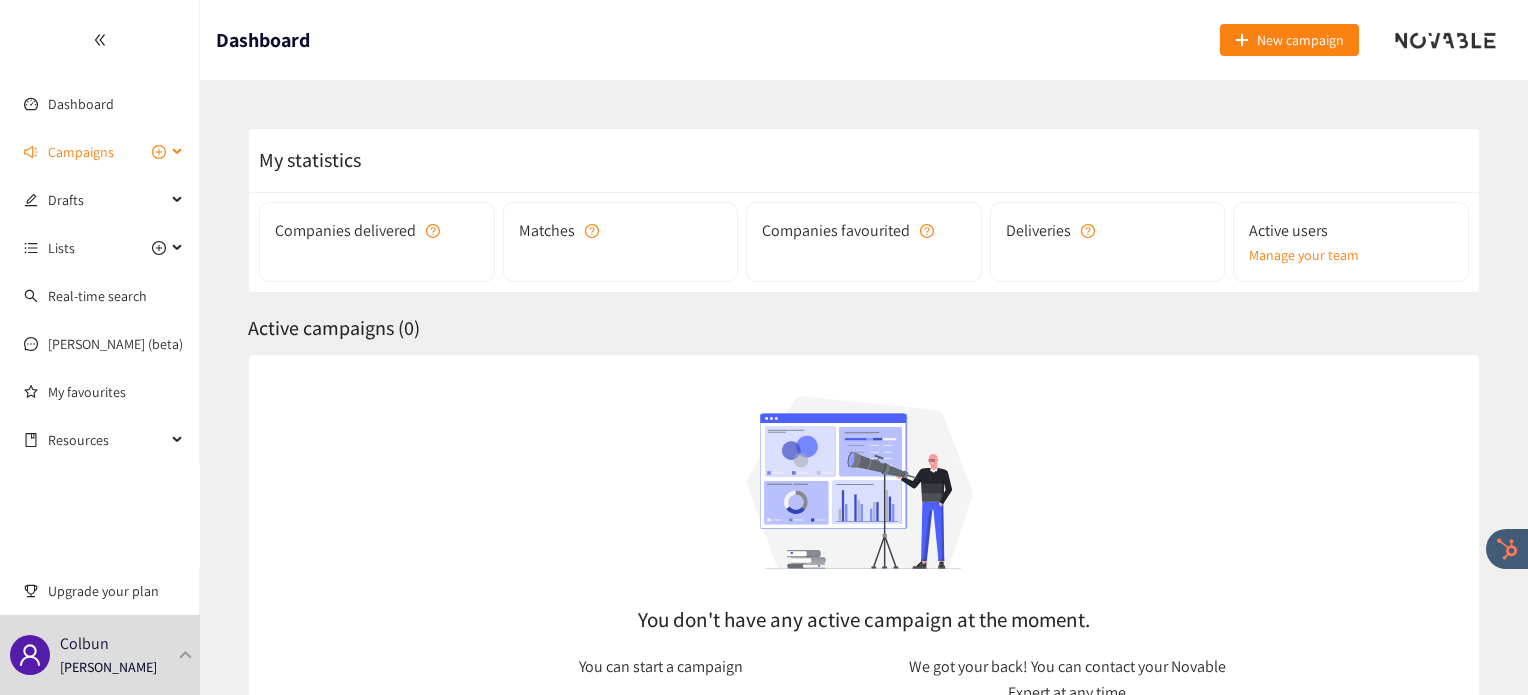 click on "Campaigns" at bounding box center (81, 152) 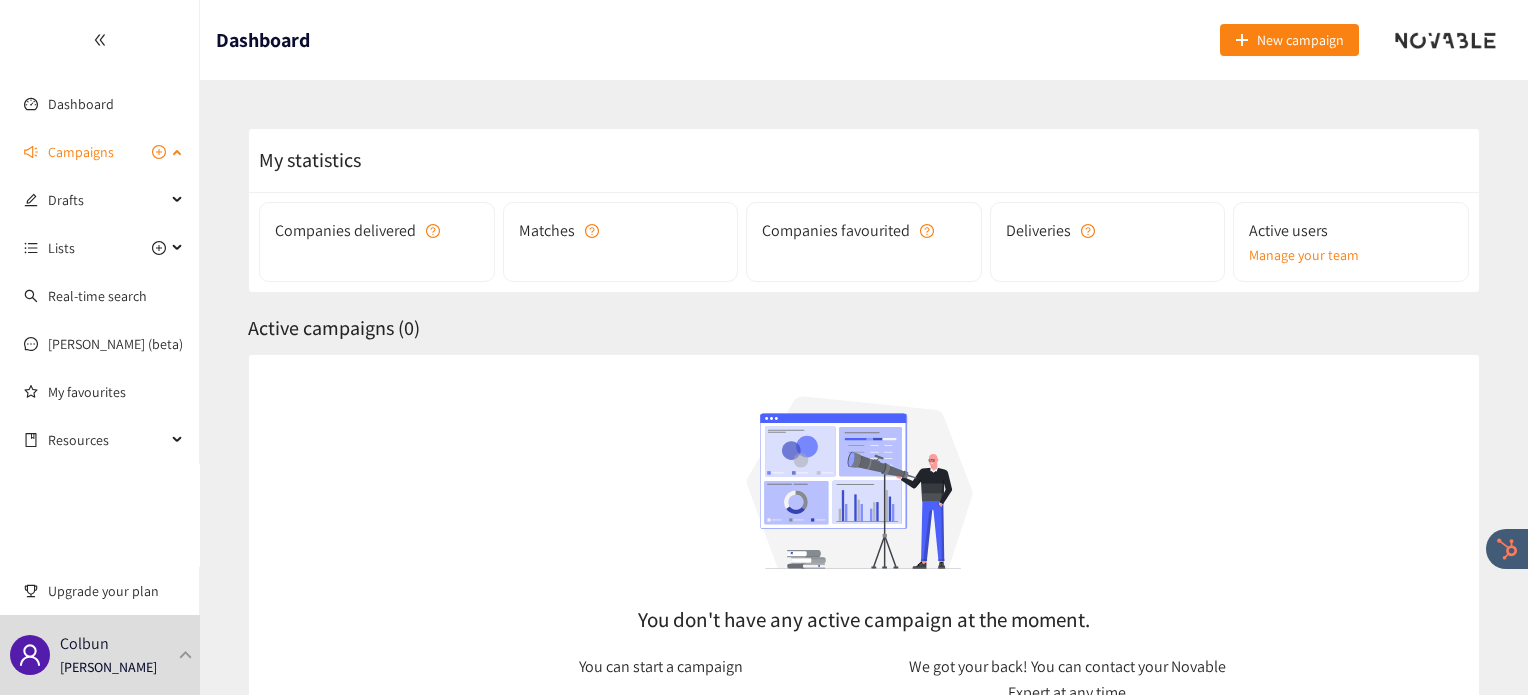 click on "Campaigns" at bounding box center (100, 152) 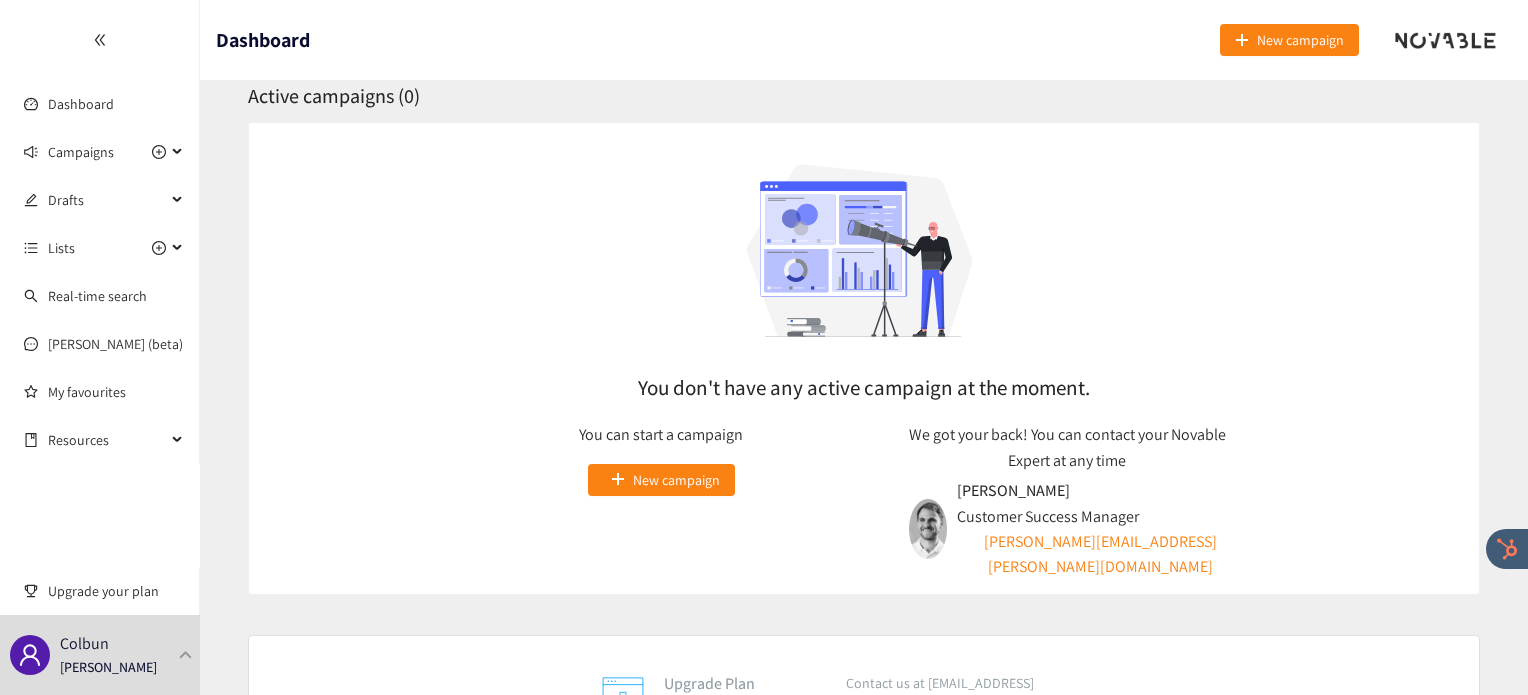 scroll, scrollTop: 0, scrollLeft: 0, axis: both 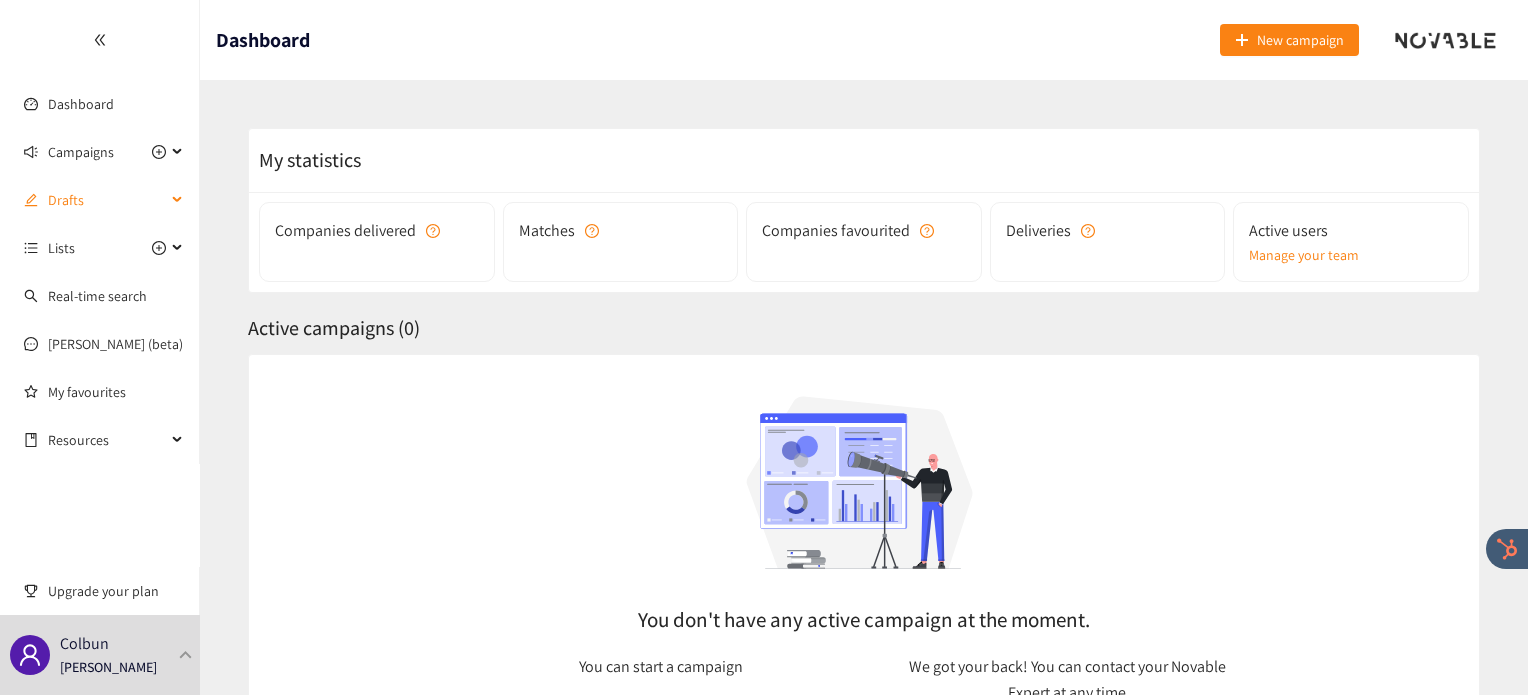 click on "Drafts" at bounding box center (100, 200) 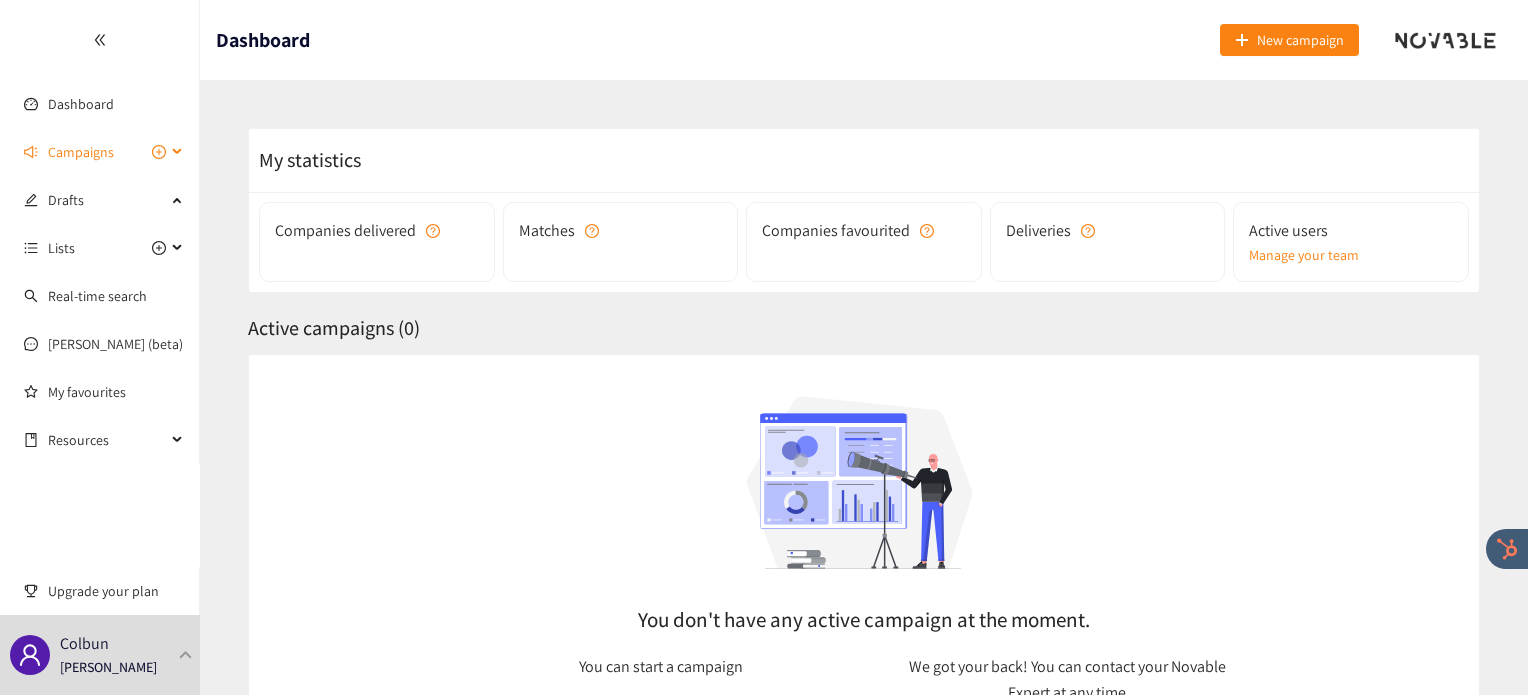click on "Campaigns" at bounding box center [100, 152] 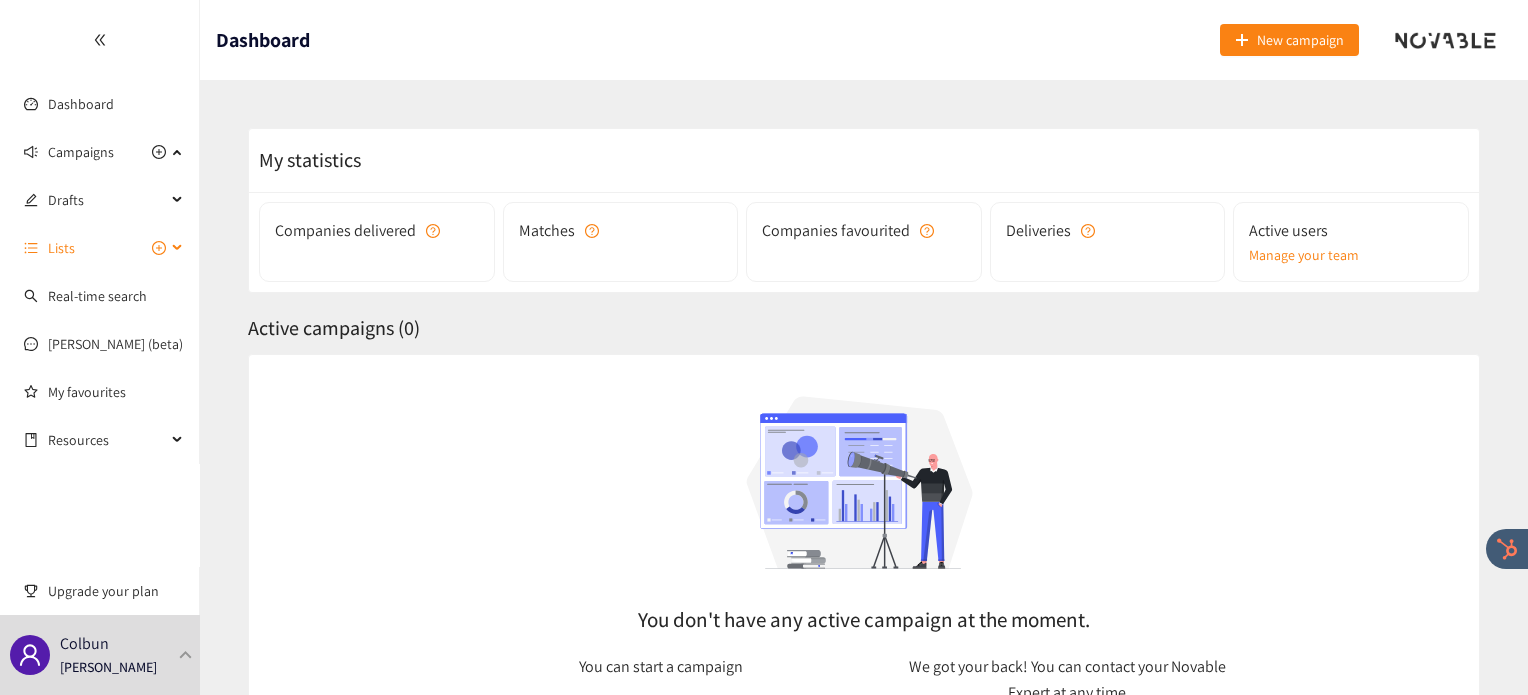 click on "Lists" at bounding box center (100, 248) 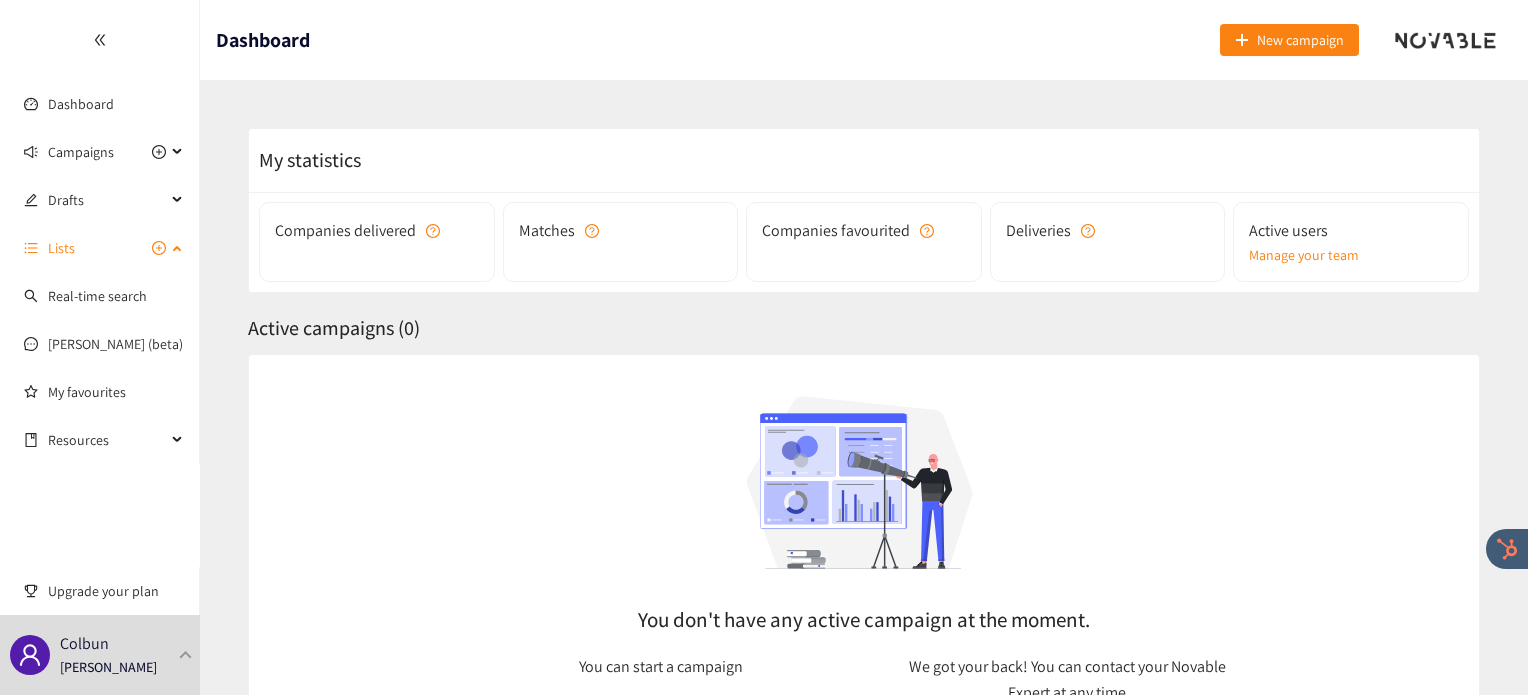 click on "Lists" at bounding box center (100, 248) 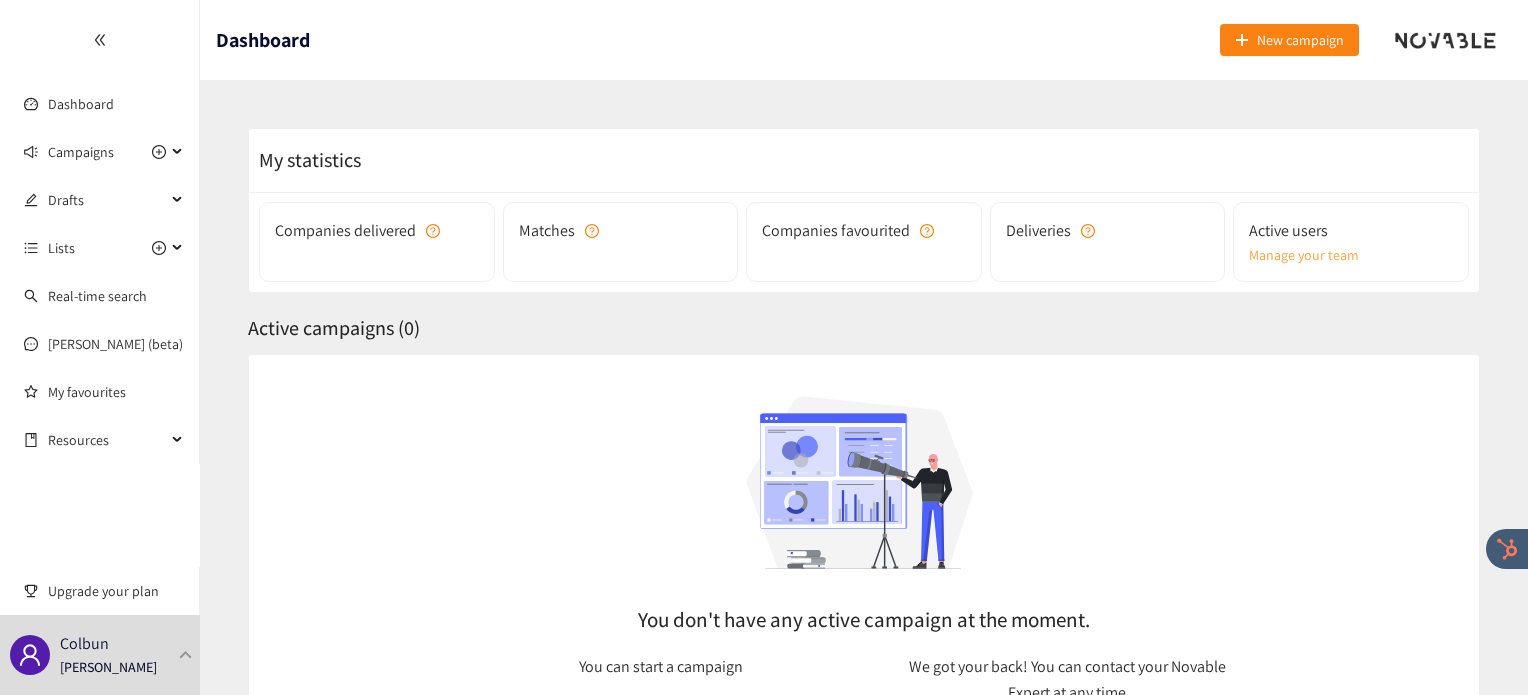 click on "Manage your team" at bounding box center [1351, 255] 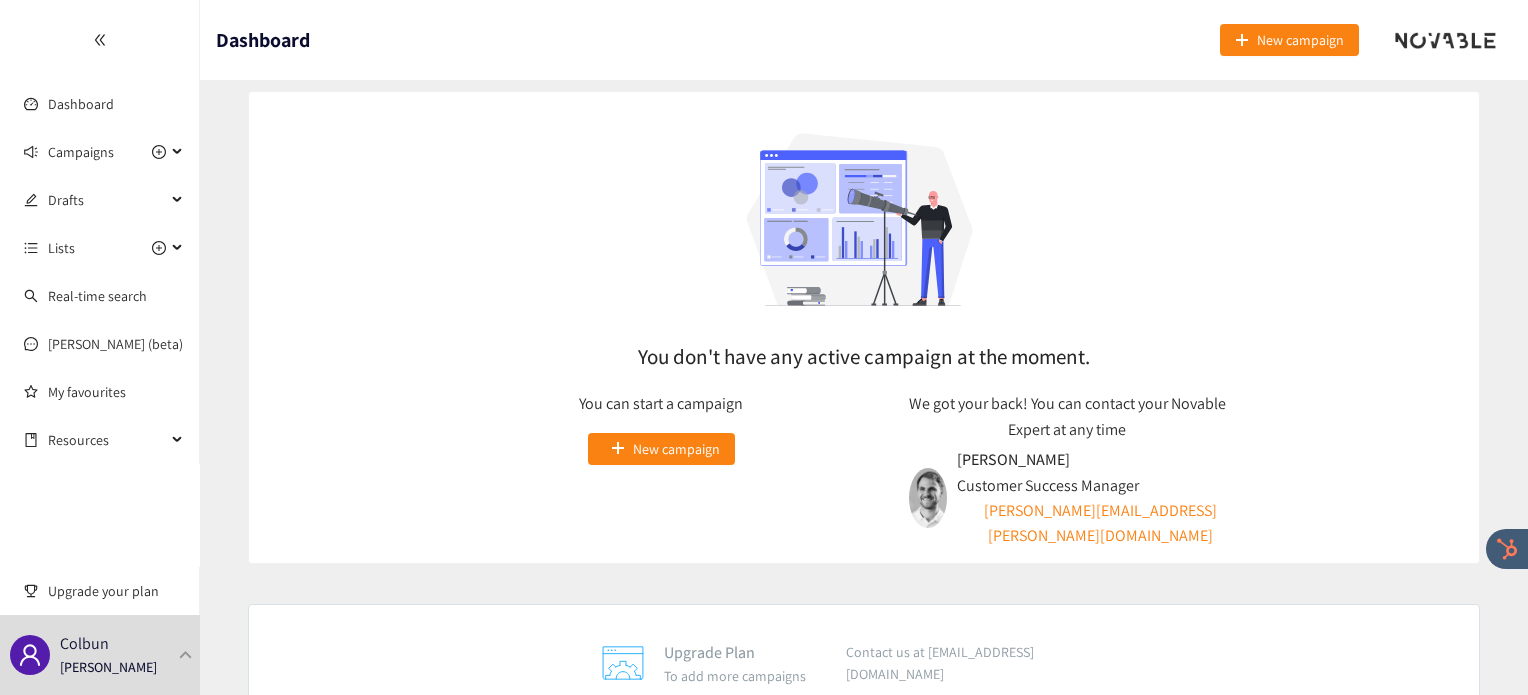 scroll, scrollTop: 271, scrollLeft: 0, axis: vertical 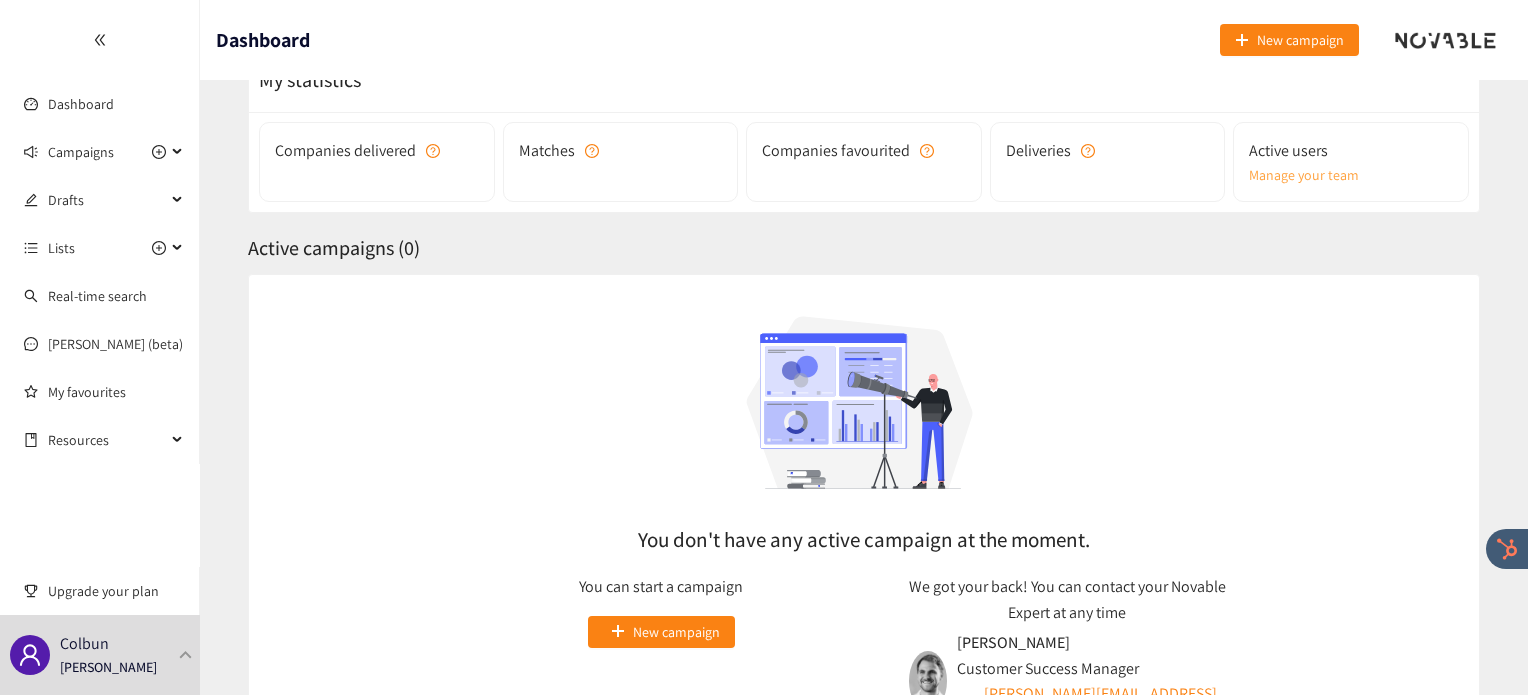 click on "Manage your team" at bounding box center (1351, 175) 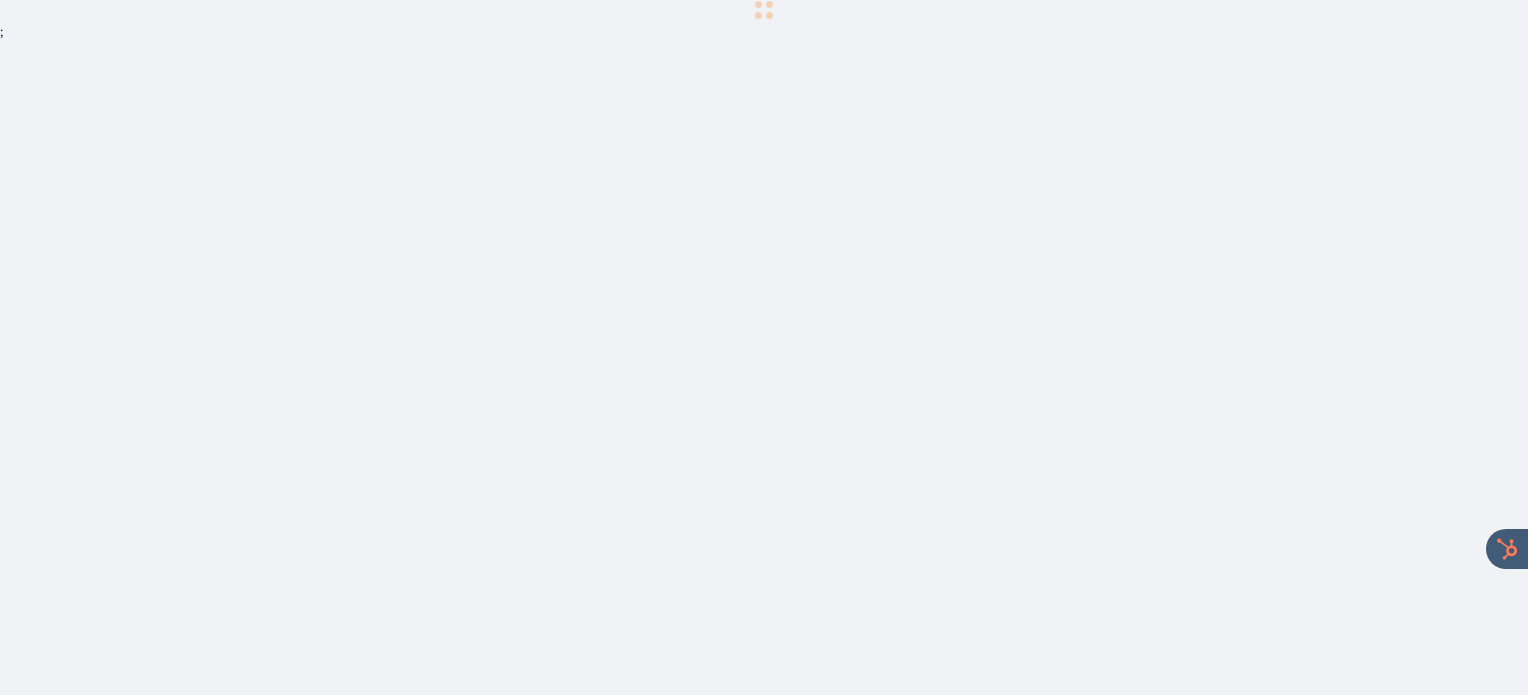 scroll, scrollTop: 0, scrollLeft: 0, axis: both 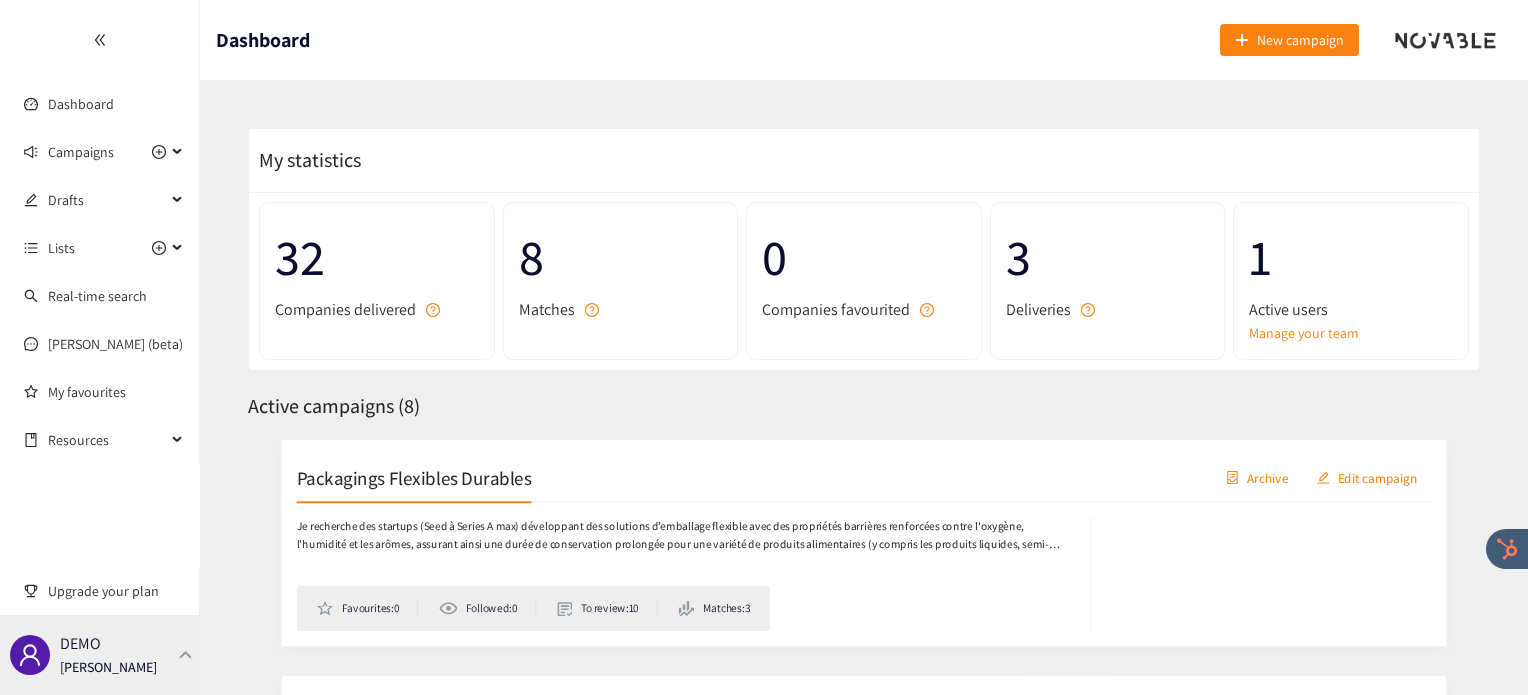 click at bounding box center [186, 654] 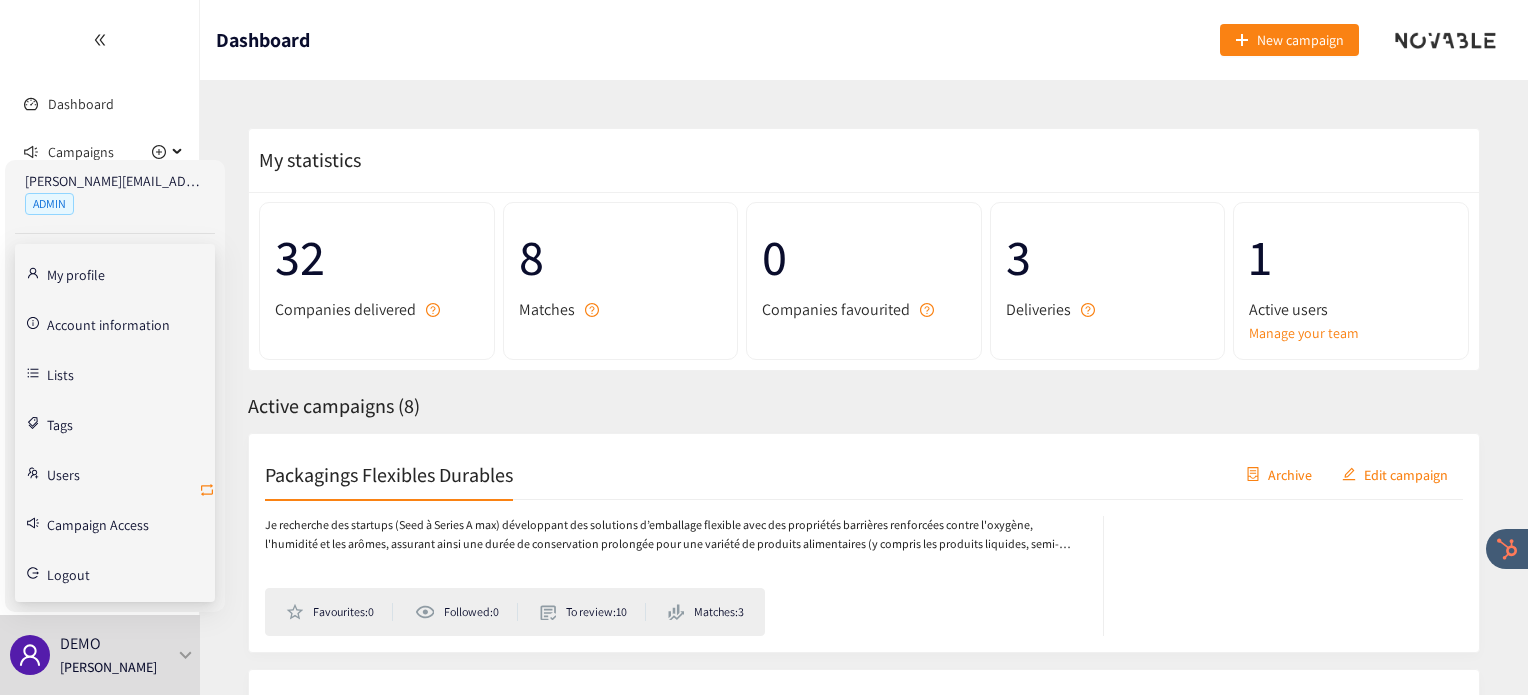 click 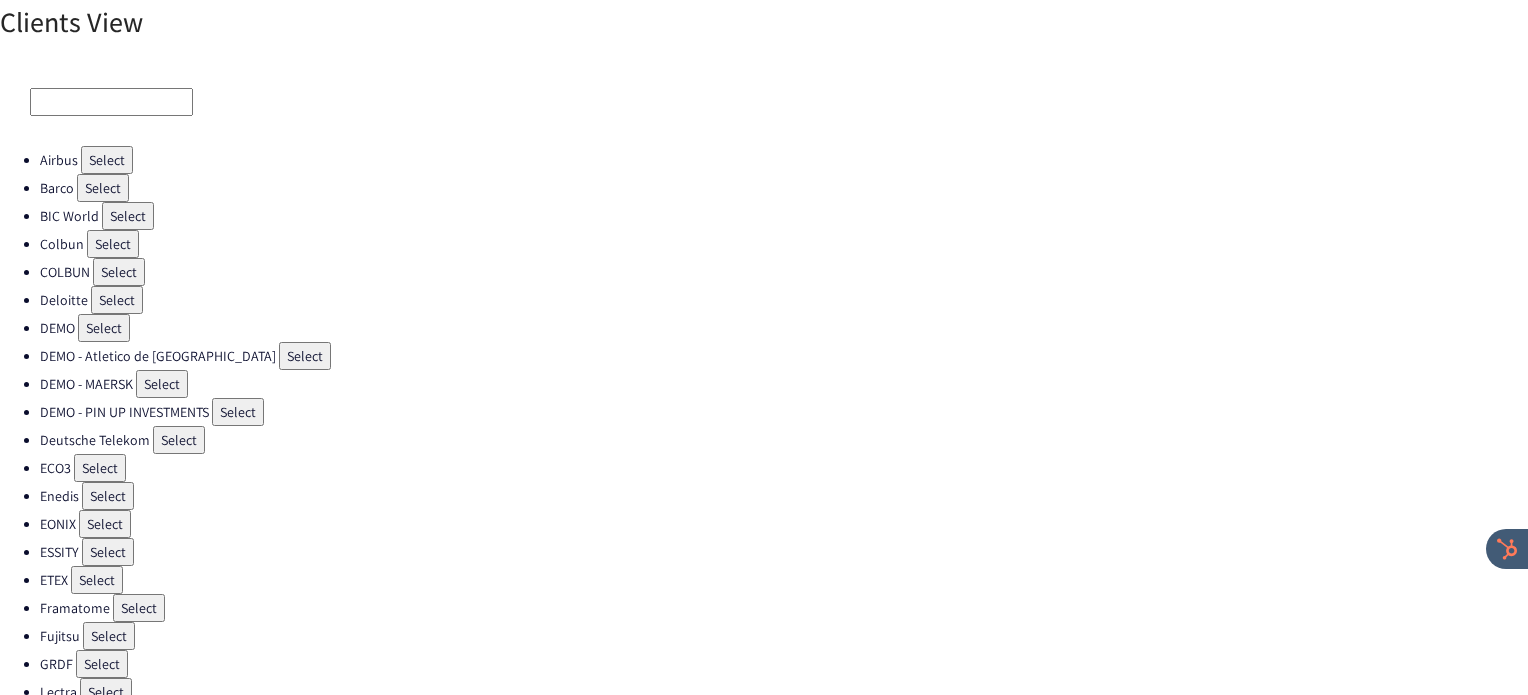 click on "Select" at bounding box center (119, 272) 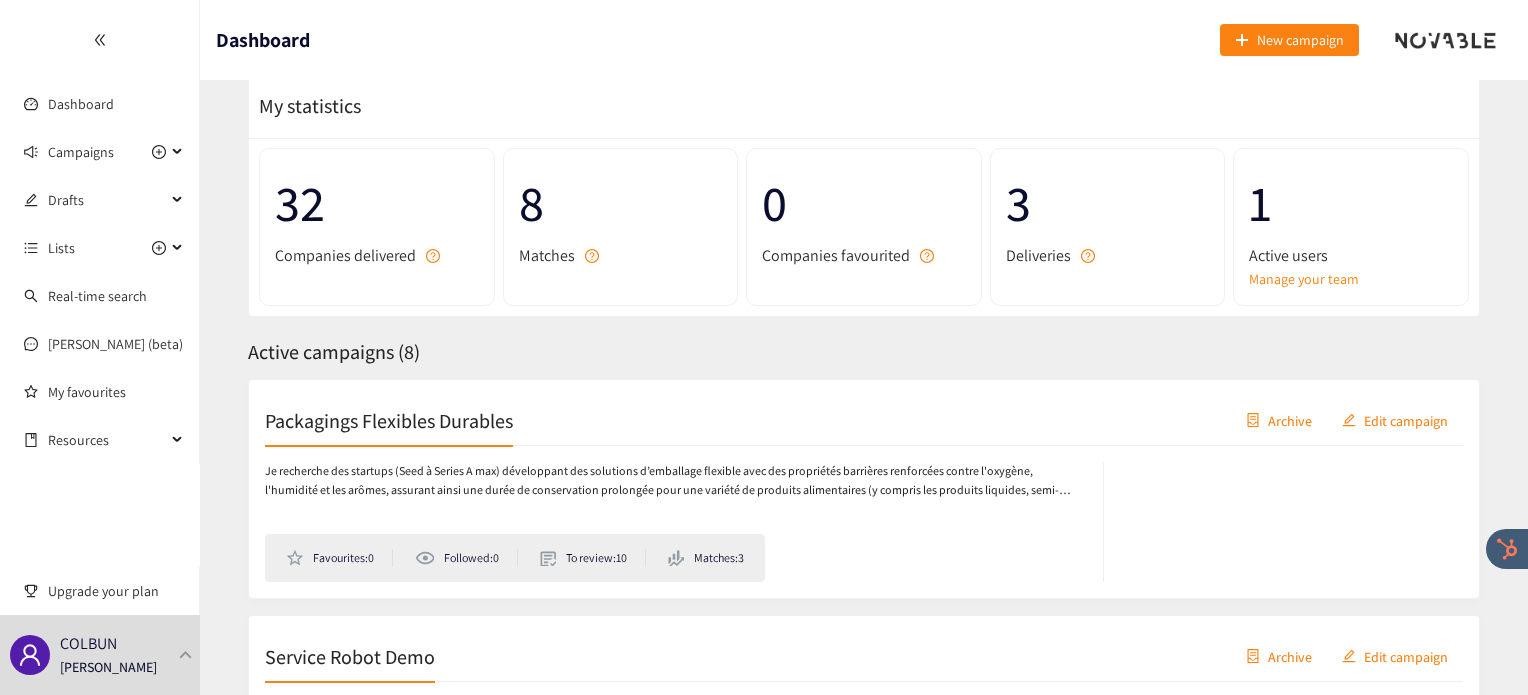 scroll, scrollTop: 55, scrollLeft: 0, axis: vertical 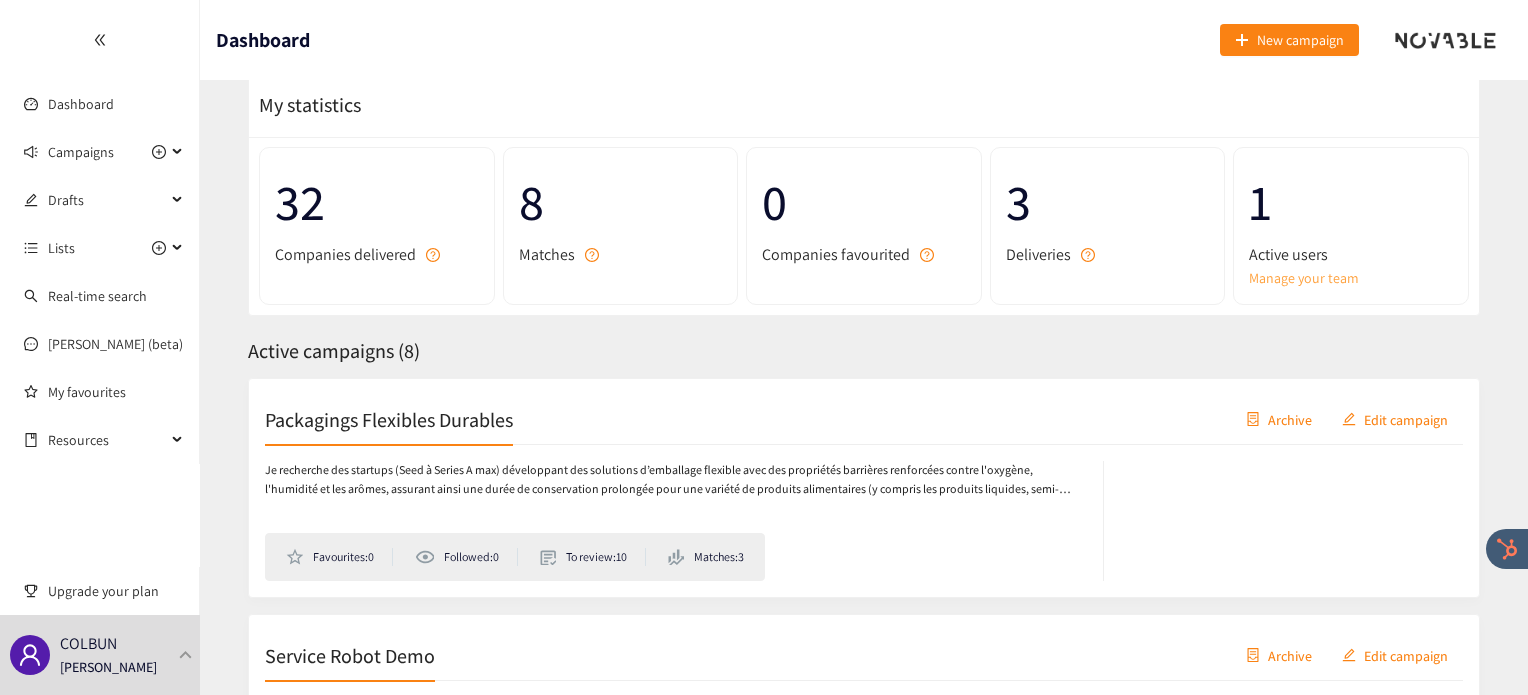 click on "Manage your team" at bounding box center [1351, 278] 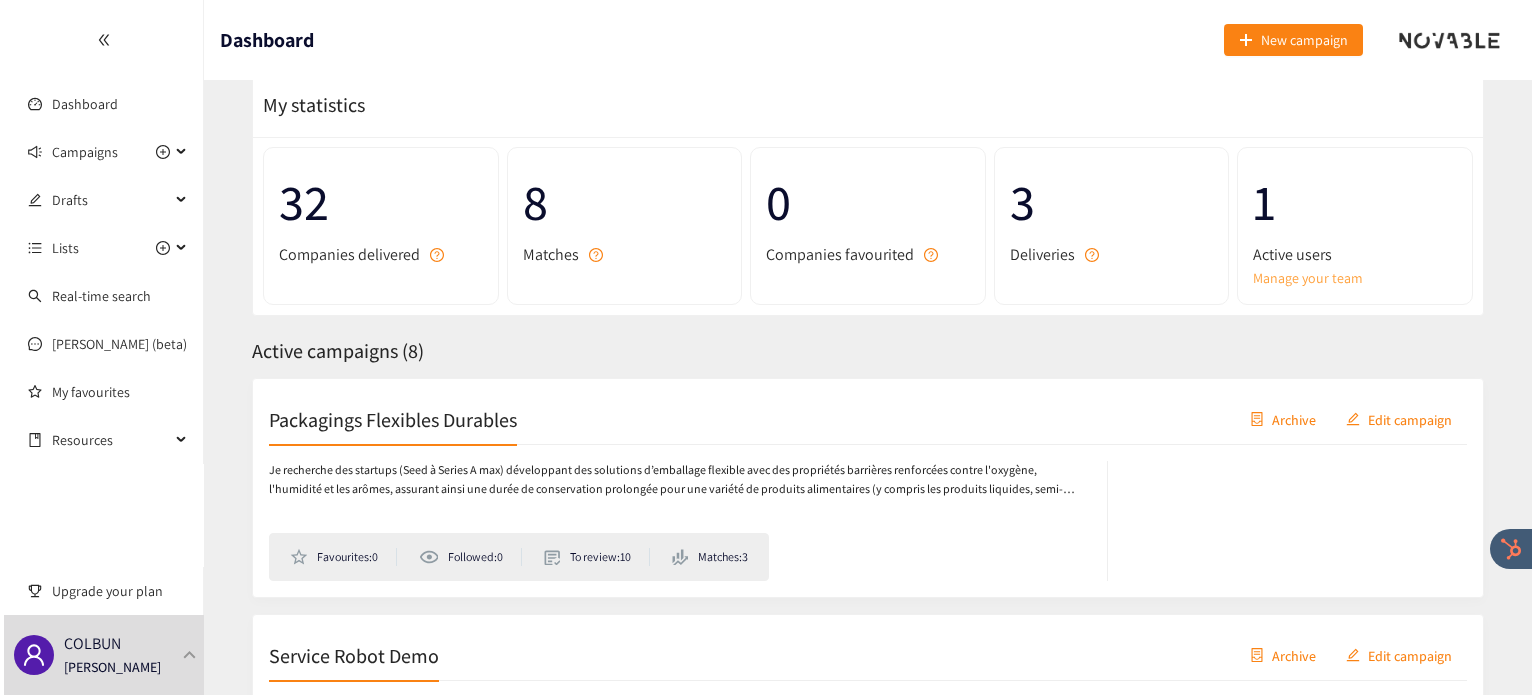 scroll, scrollTop: 0, scrollLeft: 0, axis: both 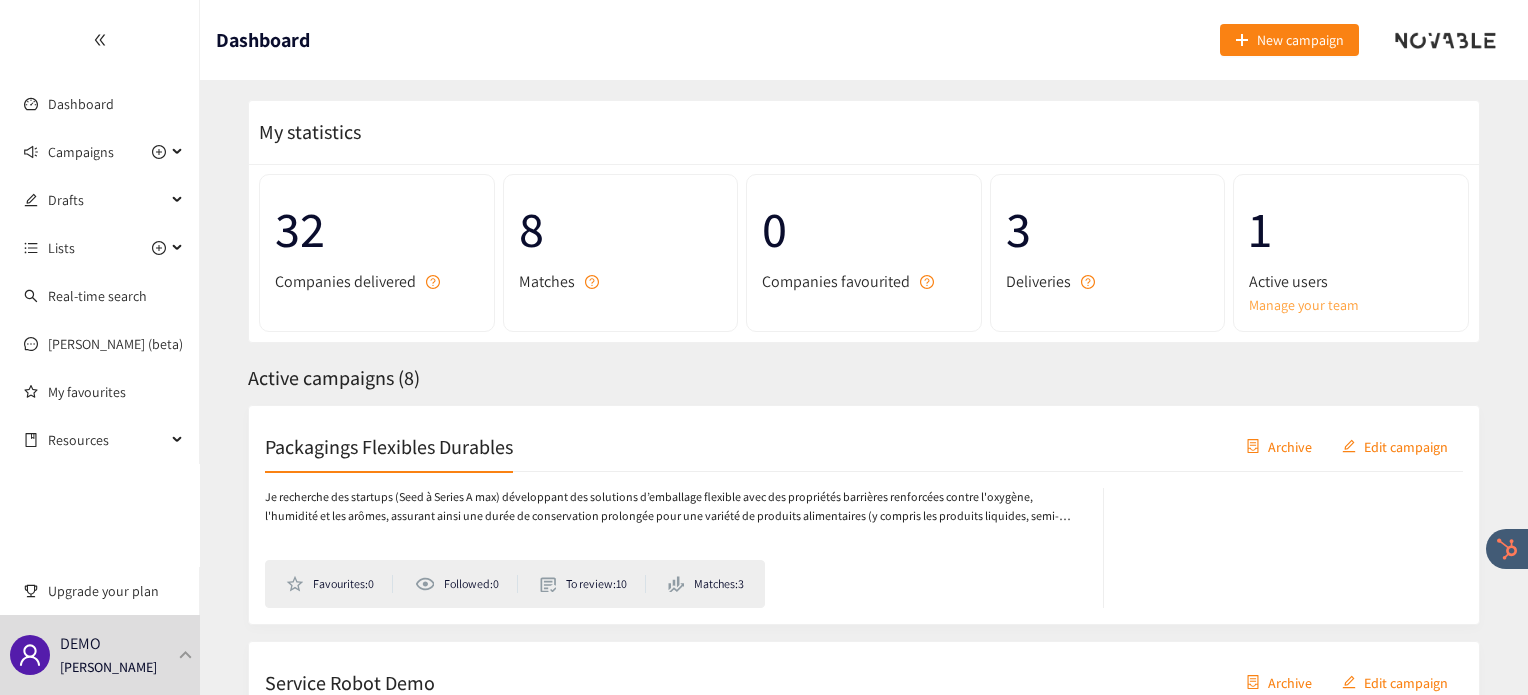 click on "Manage your team" at bounding box center (1351, 305) 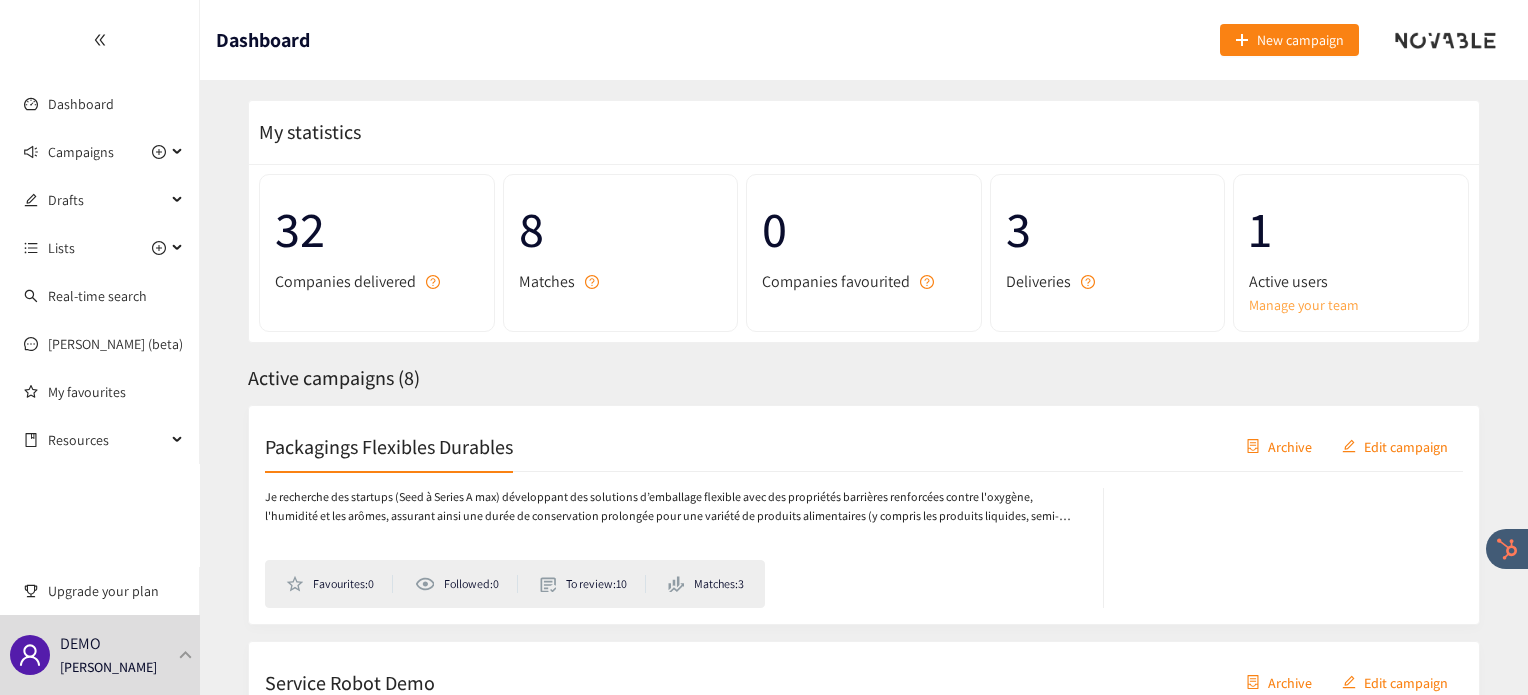 scroll, scrollTop: 0, scrollLeft: 0, axis: both 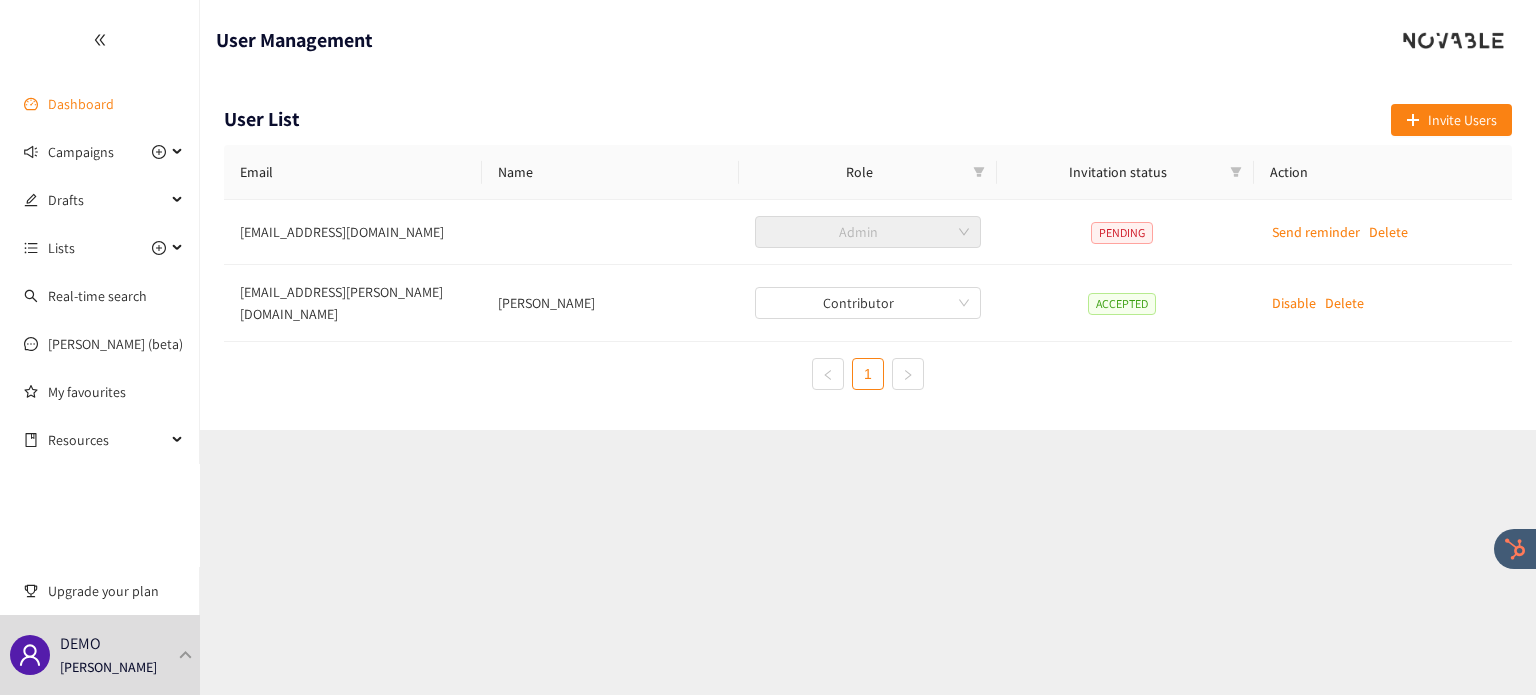 click on "Dashboard" at bounding box center [81, 104] 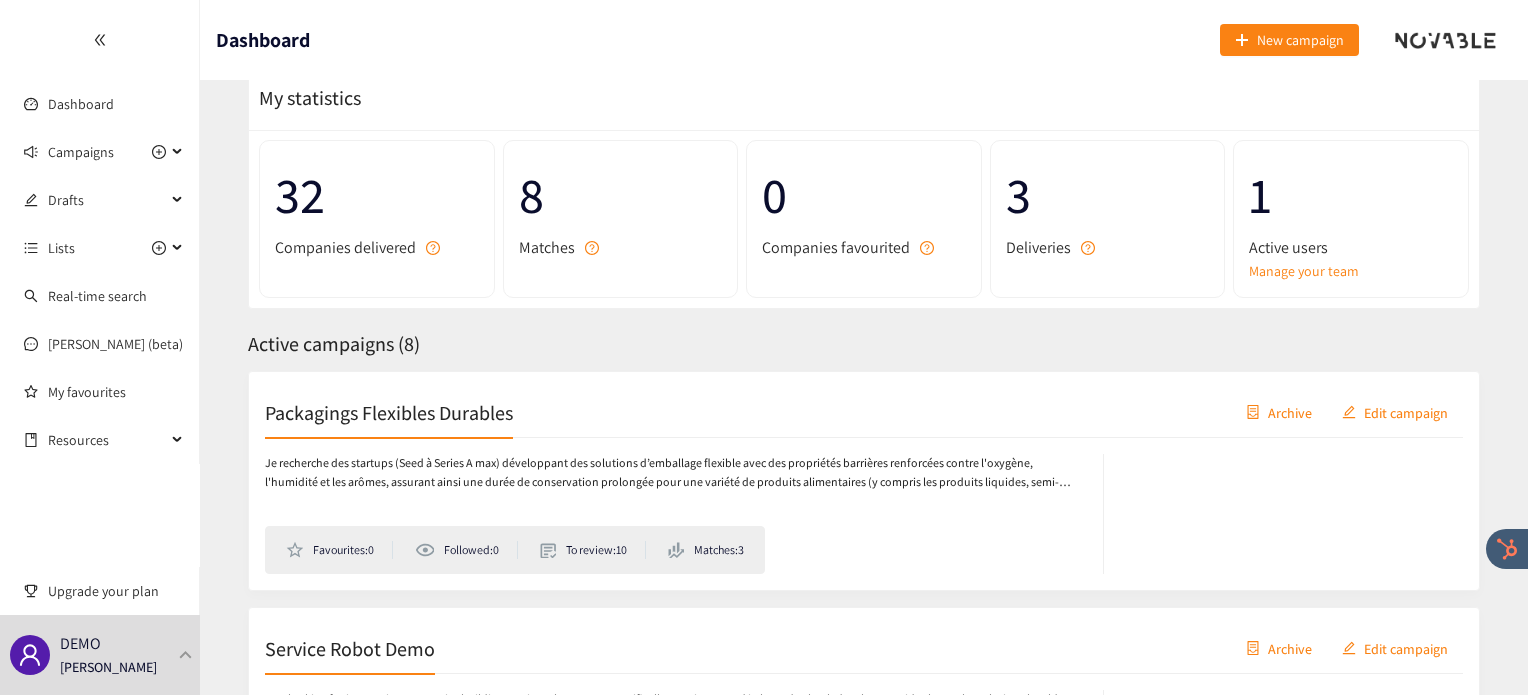 scroll, scrollTop: 64, scrollLeft: 0, axis: vertical 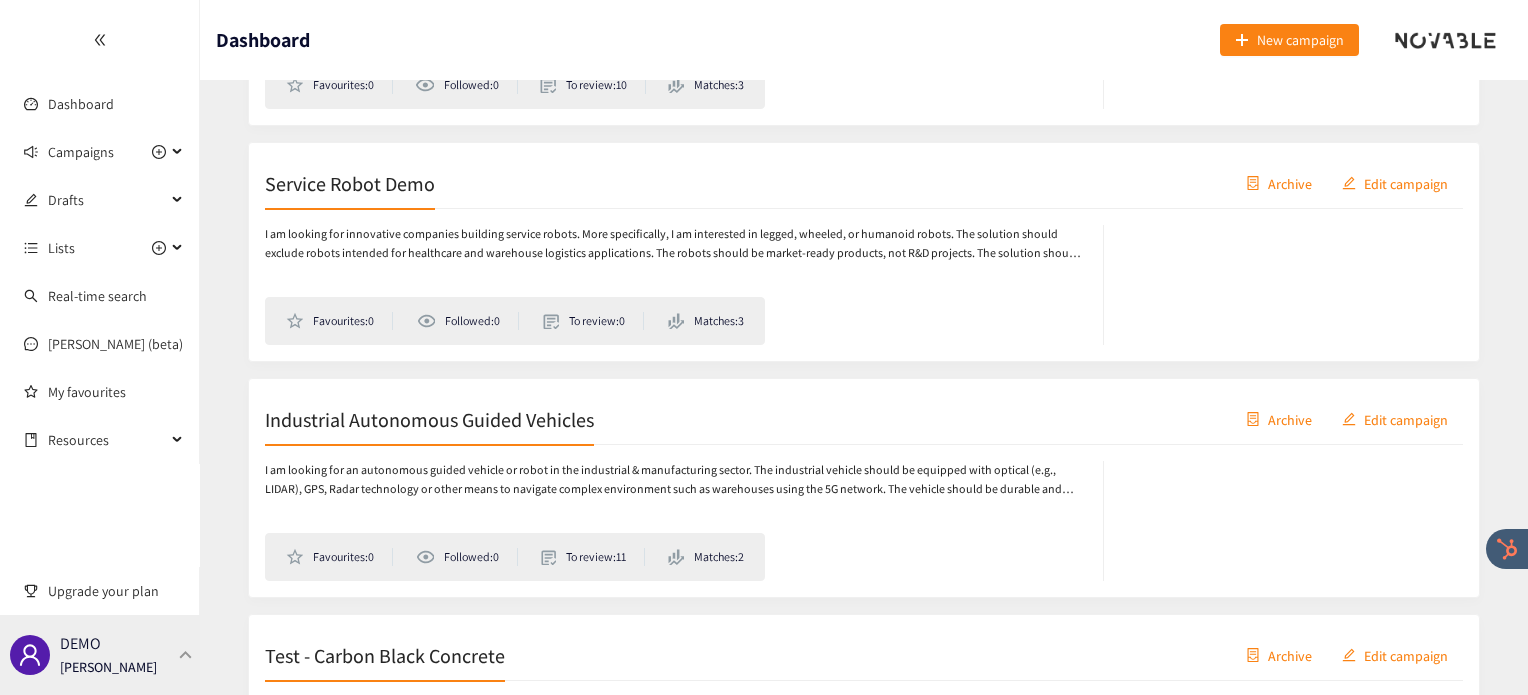 click at bounding box center (186, 654) 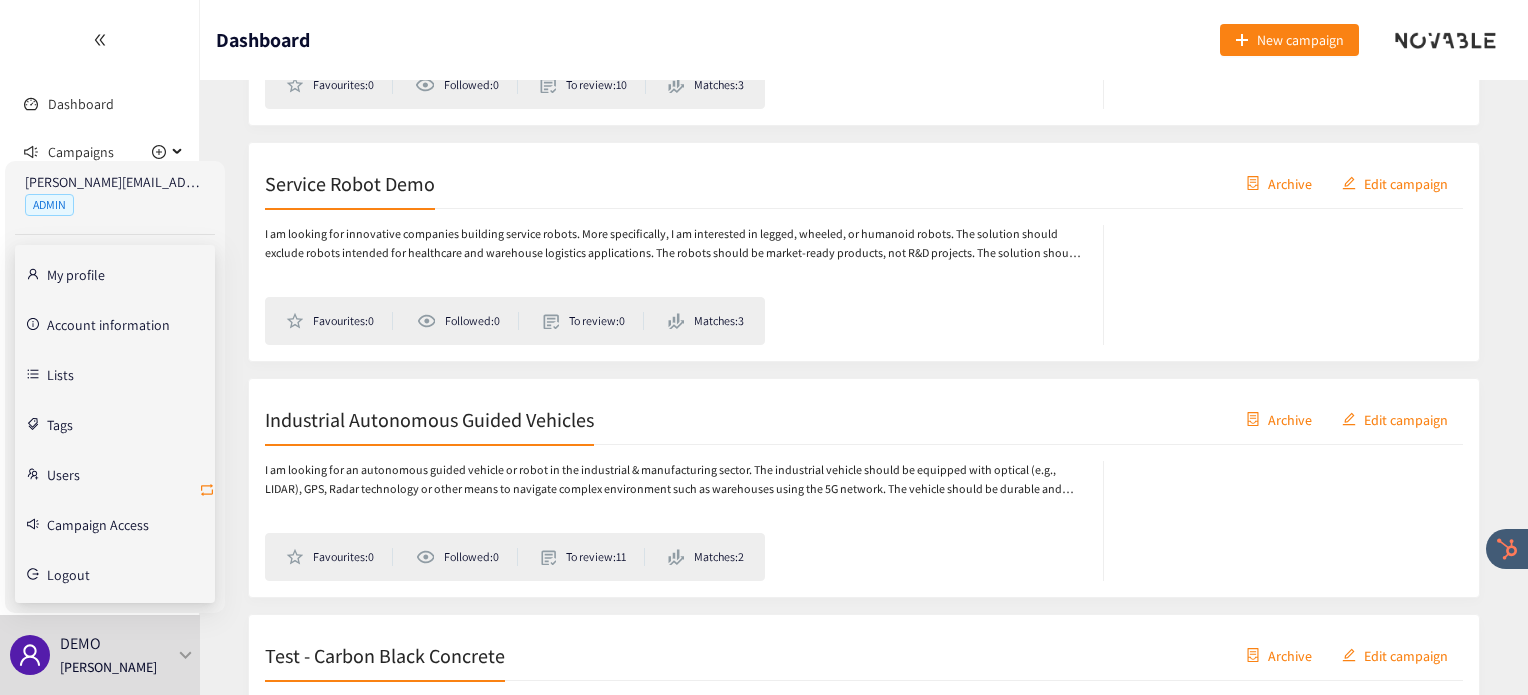 click 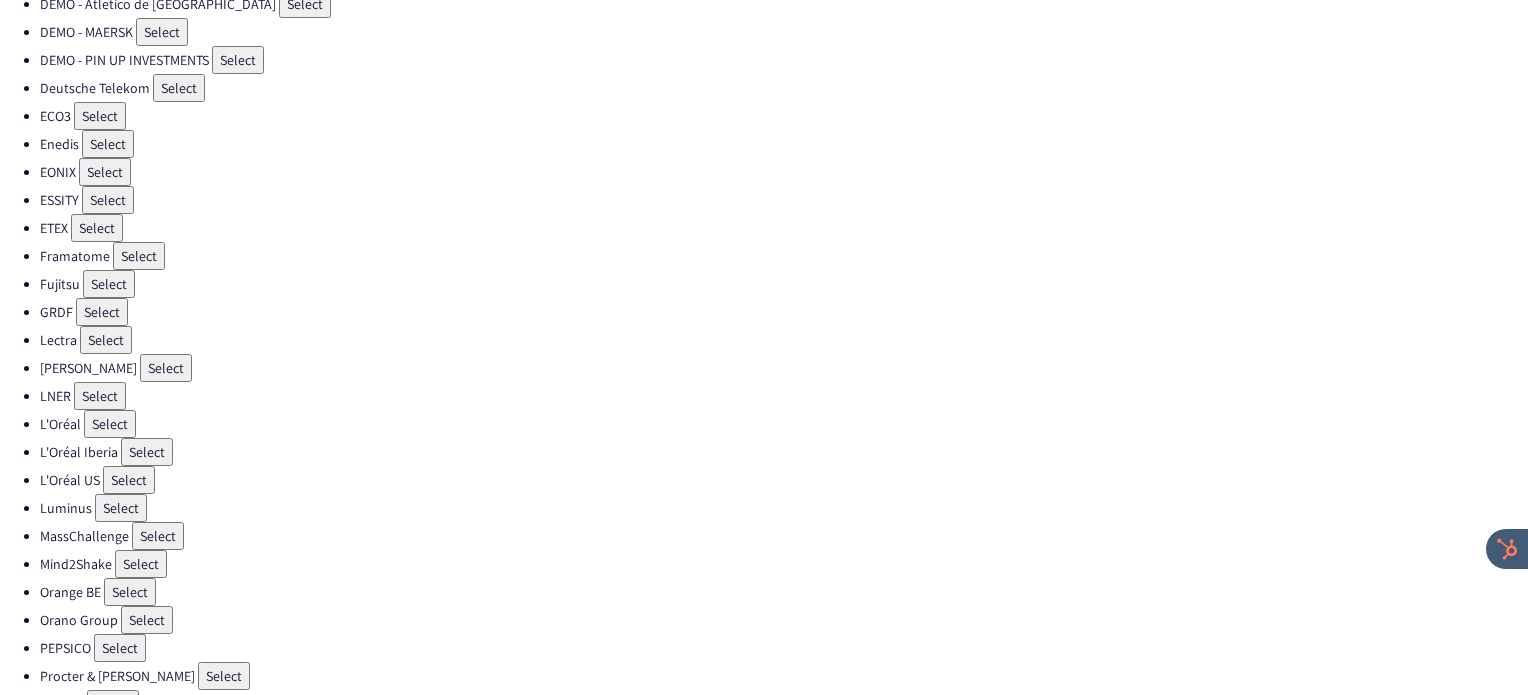 scroll, scrollTop: 538, scrollLeft: 0, axis: vertical 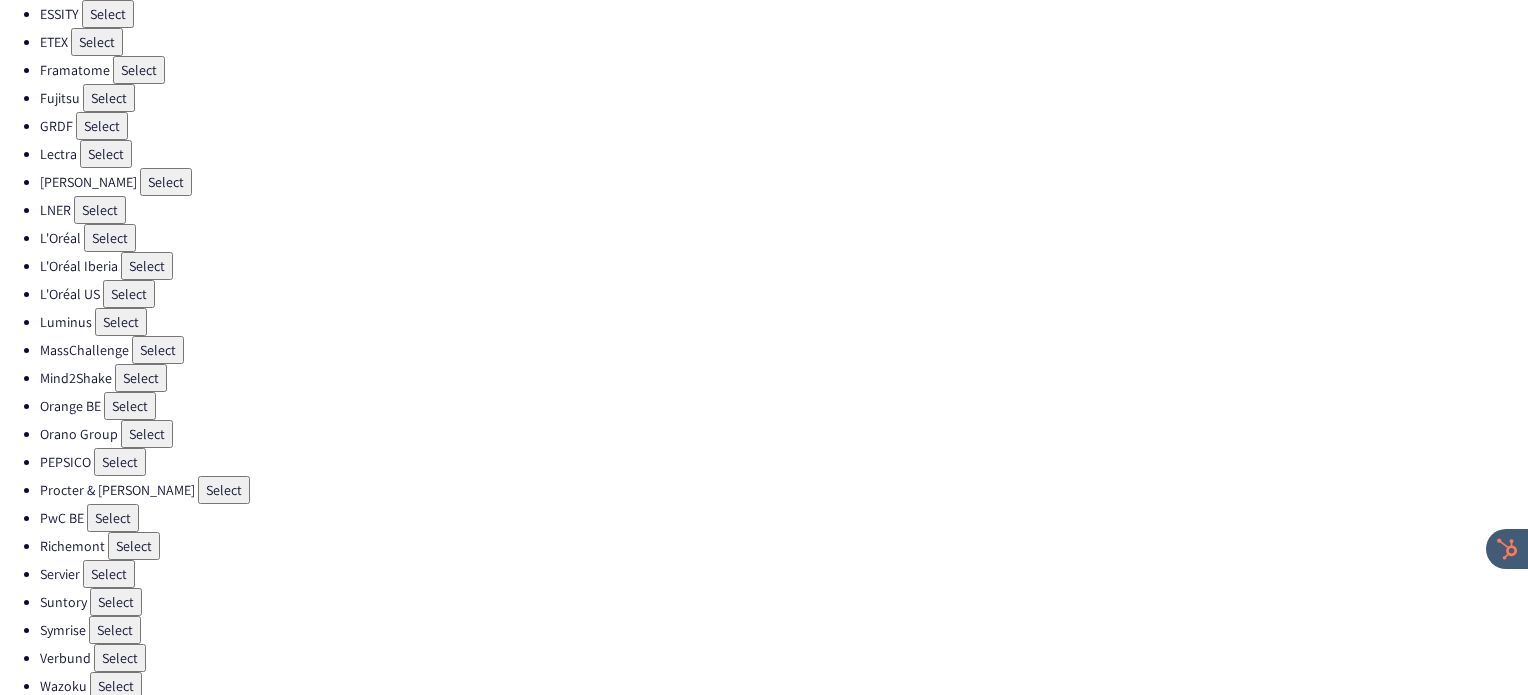click on "Select" at bounding box center [120, 658] 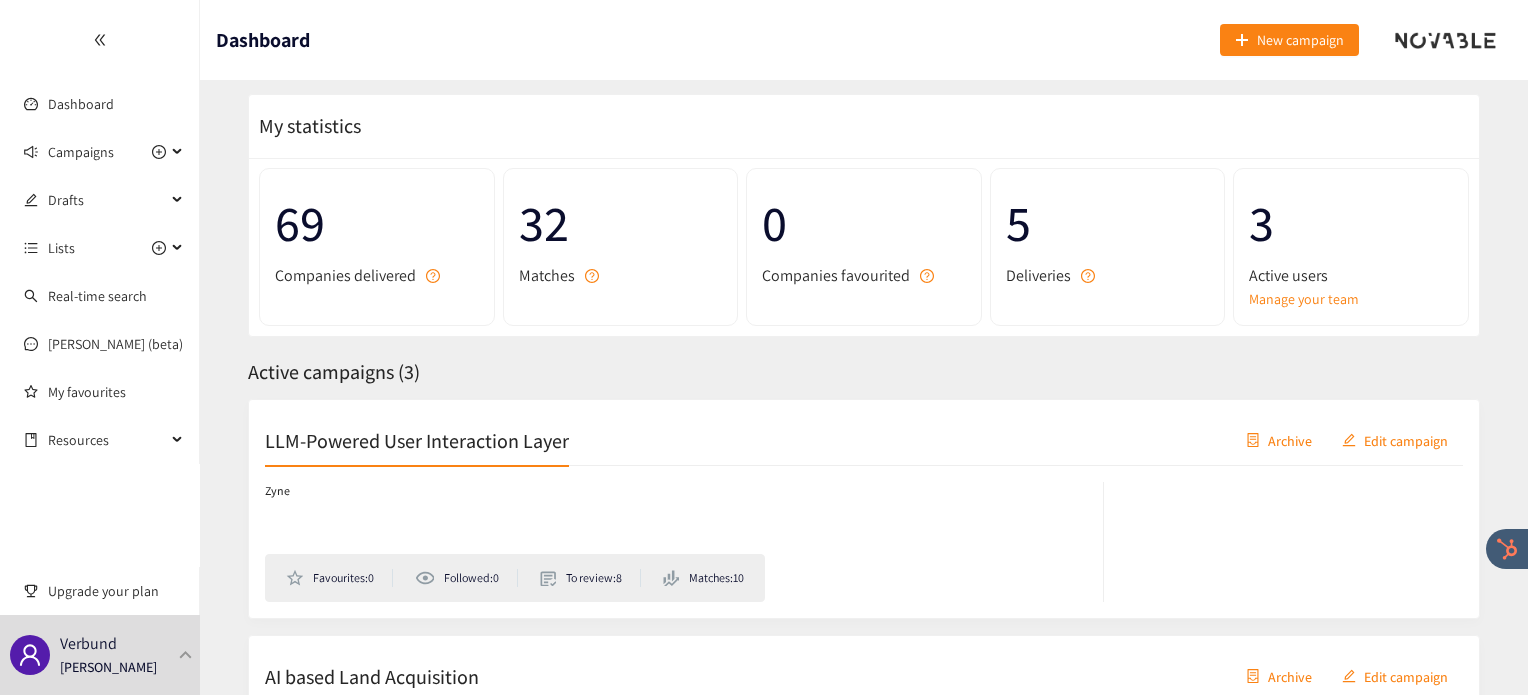 scroll, scrollTop: 36, scrollLeft: 0, axis: vertical 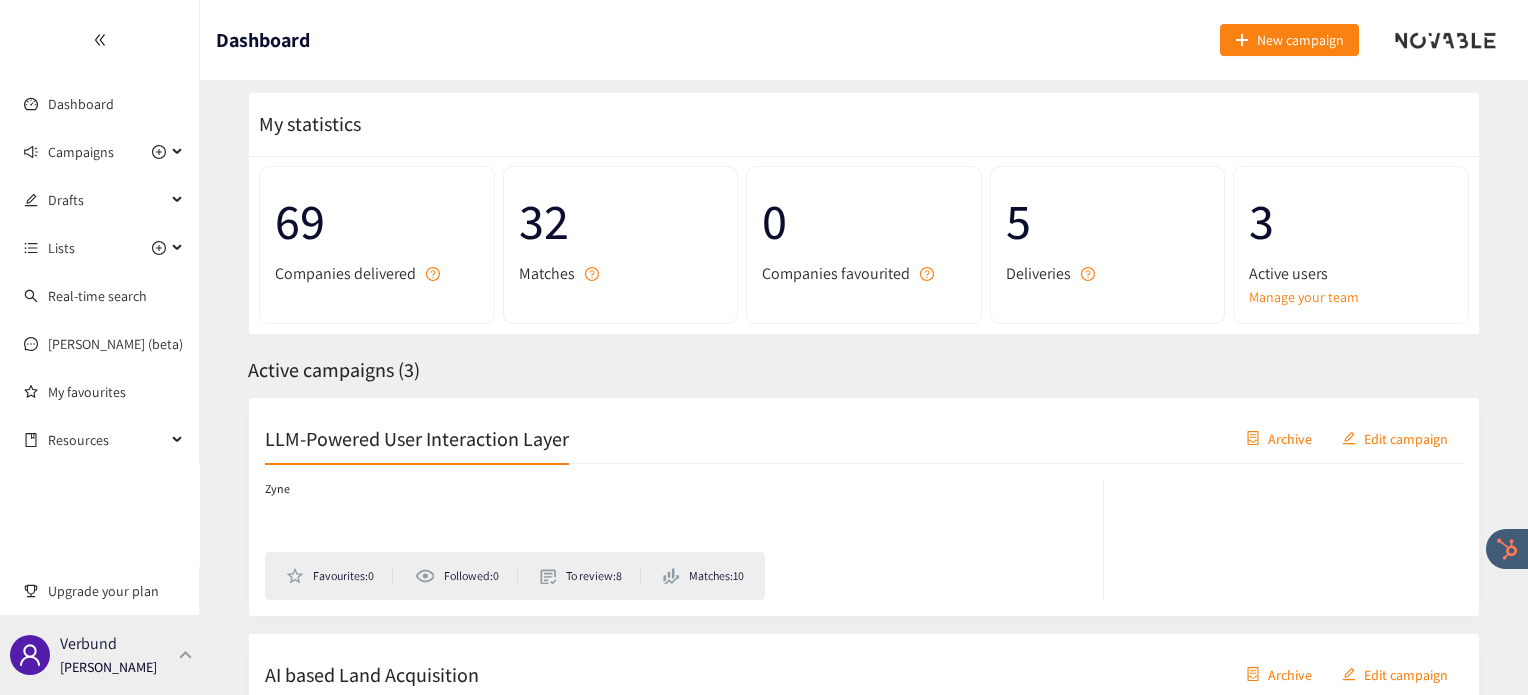 click on "Verbund [PERSON_NAME]" at bounding box center (100, 655) 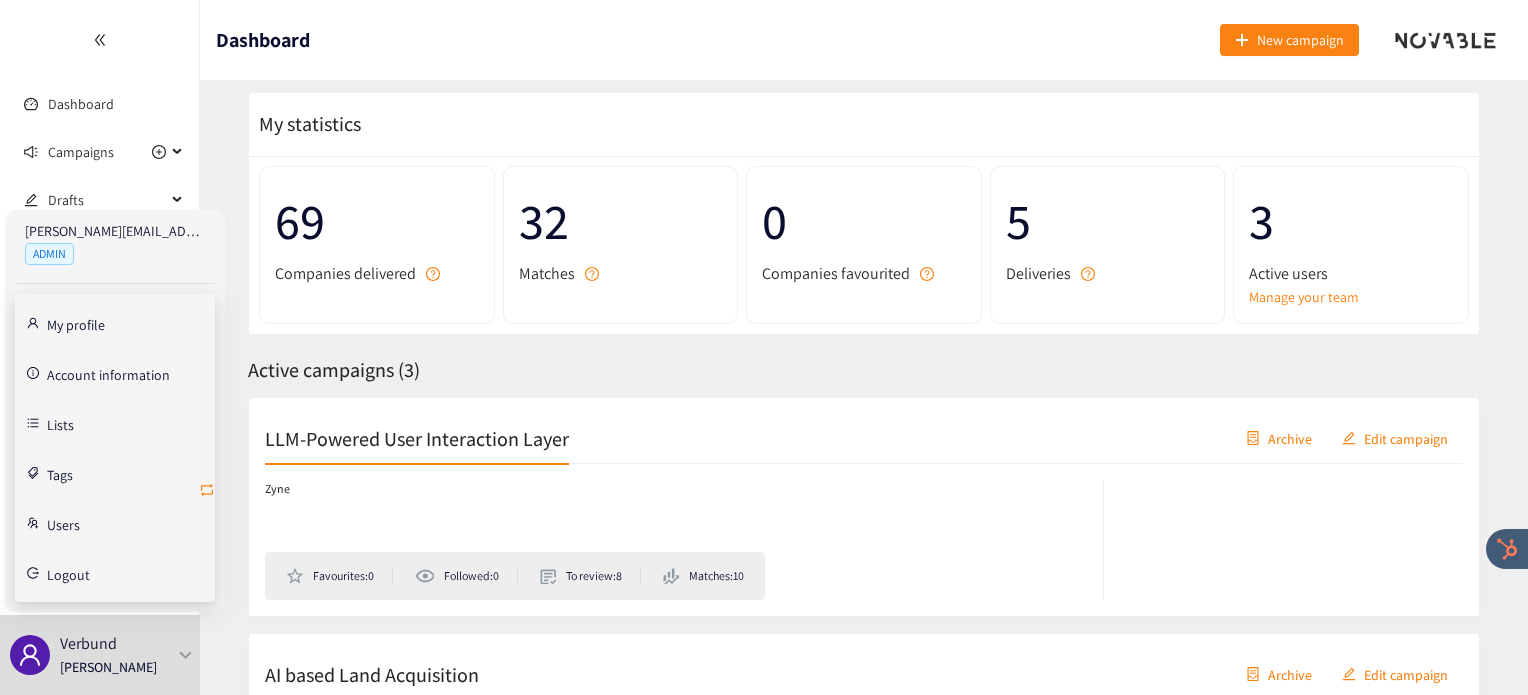 click 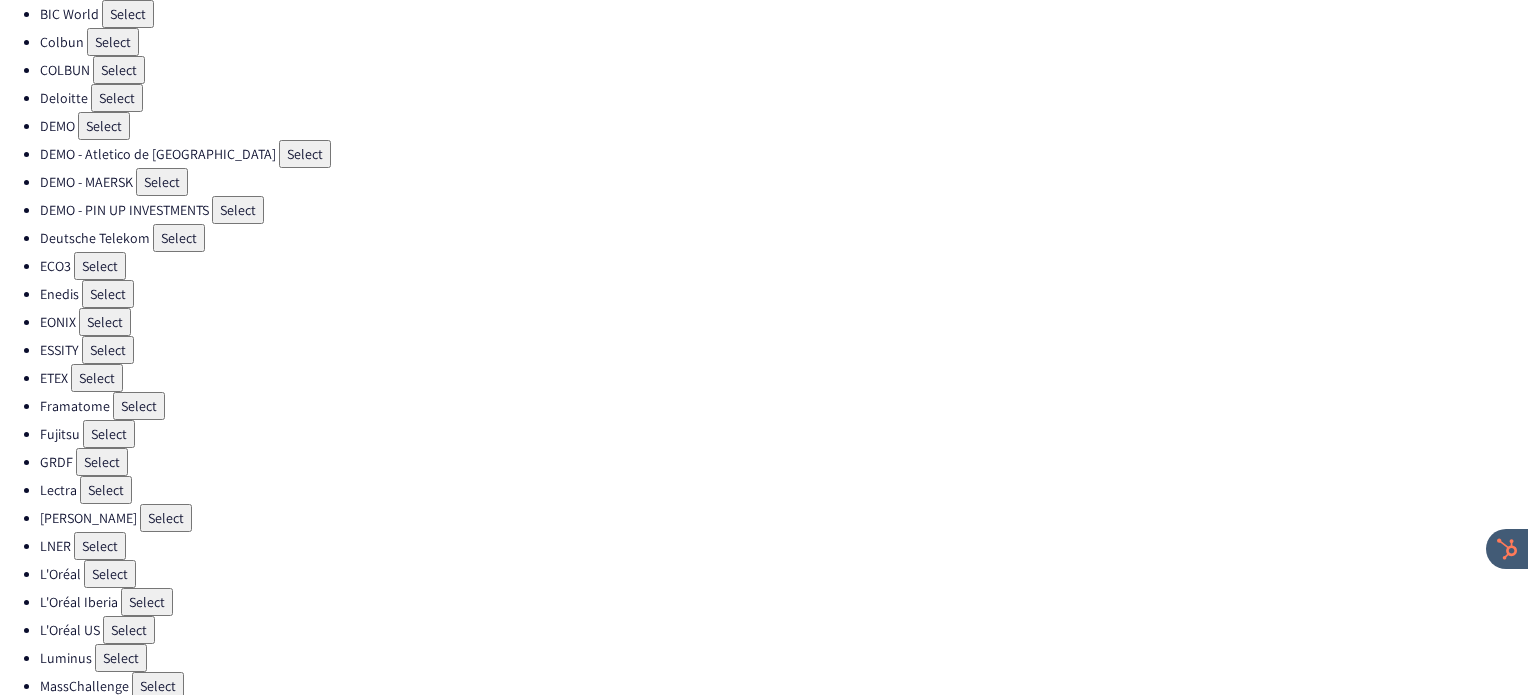 scroll, scrollTop: 210, scrollLeft: 0, axis: vertical 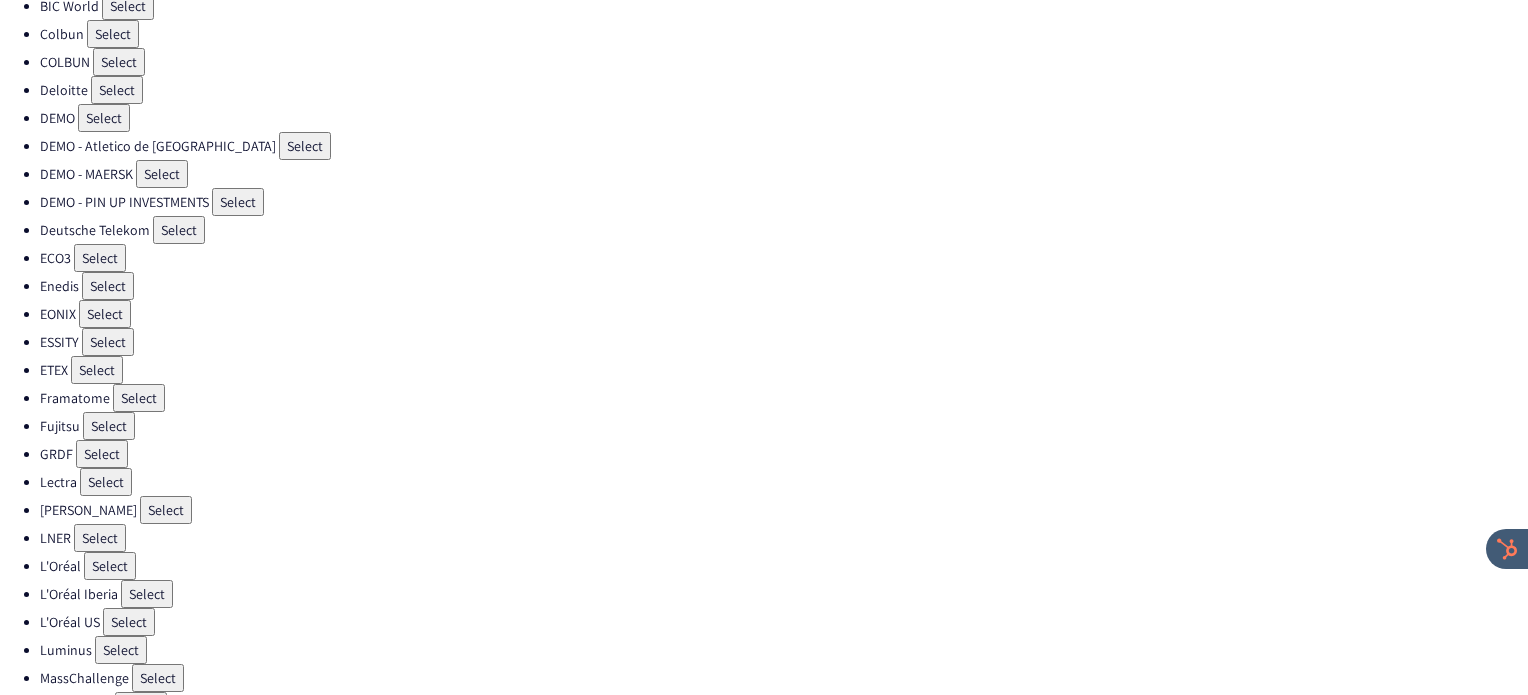 click on "Select" at bounding box center (147, 594) 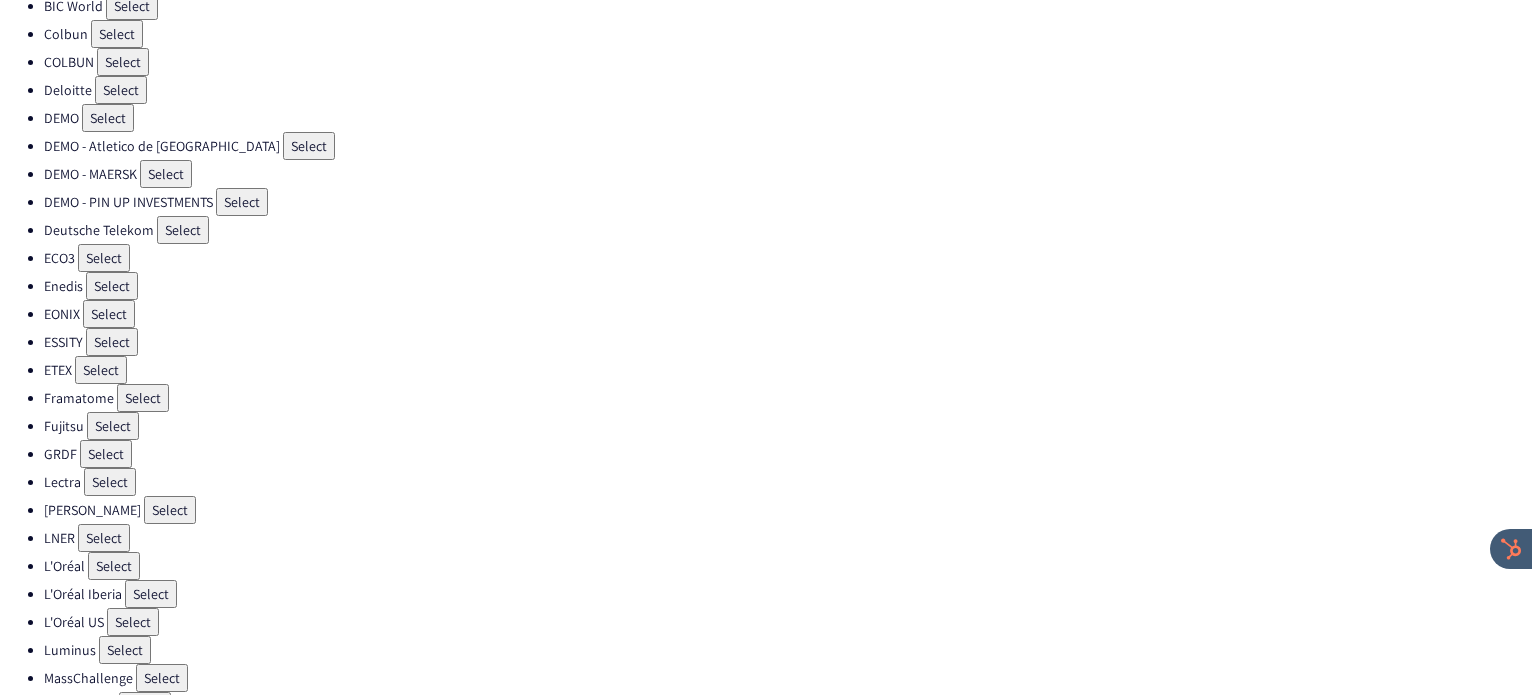 scroll, scrollTop: 0, scrollLeft: 0, axis: both 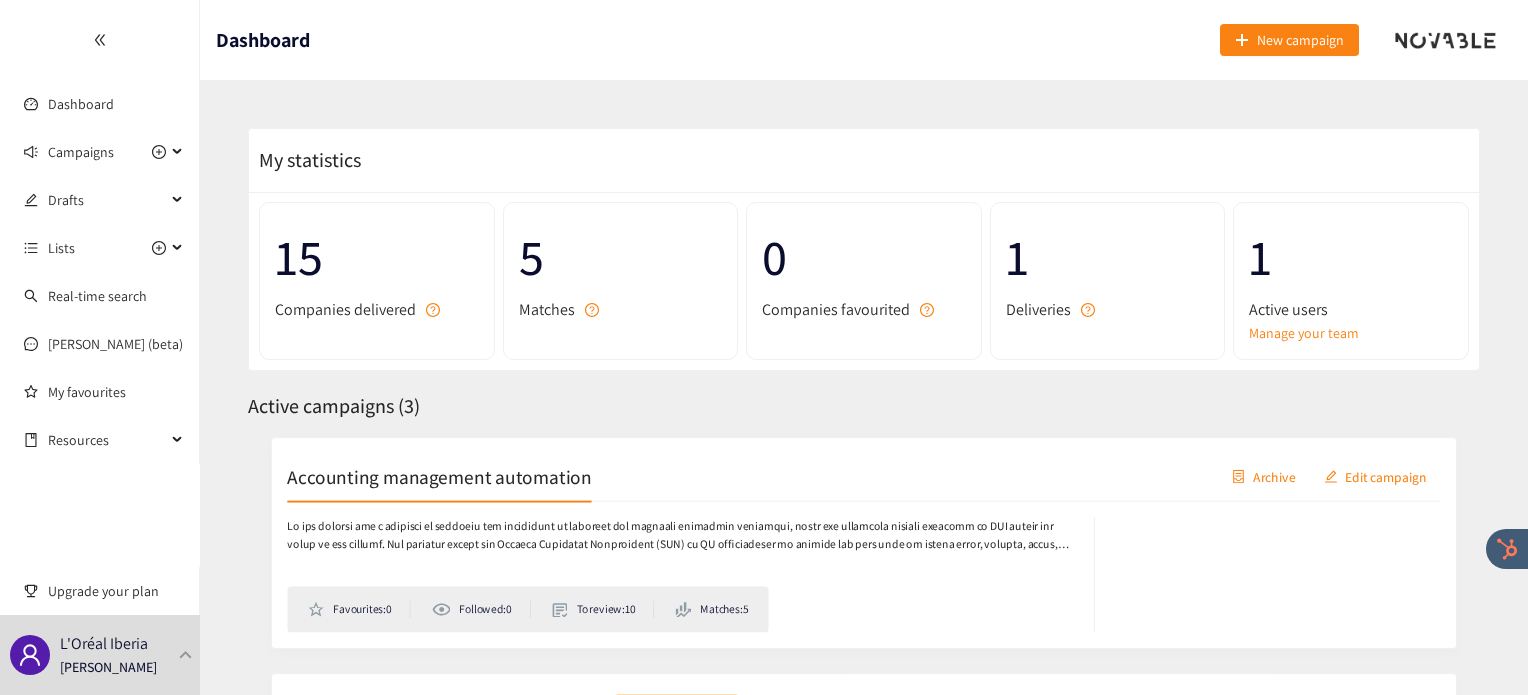 click on "Accounting management automation" at bounding box center (423, 474) 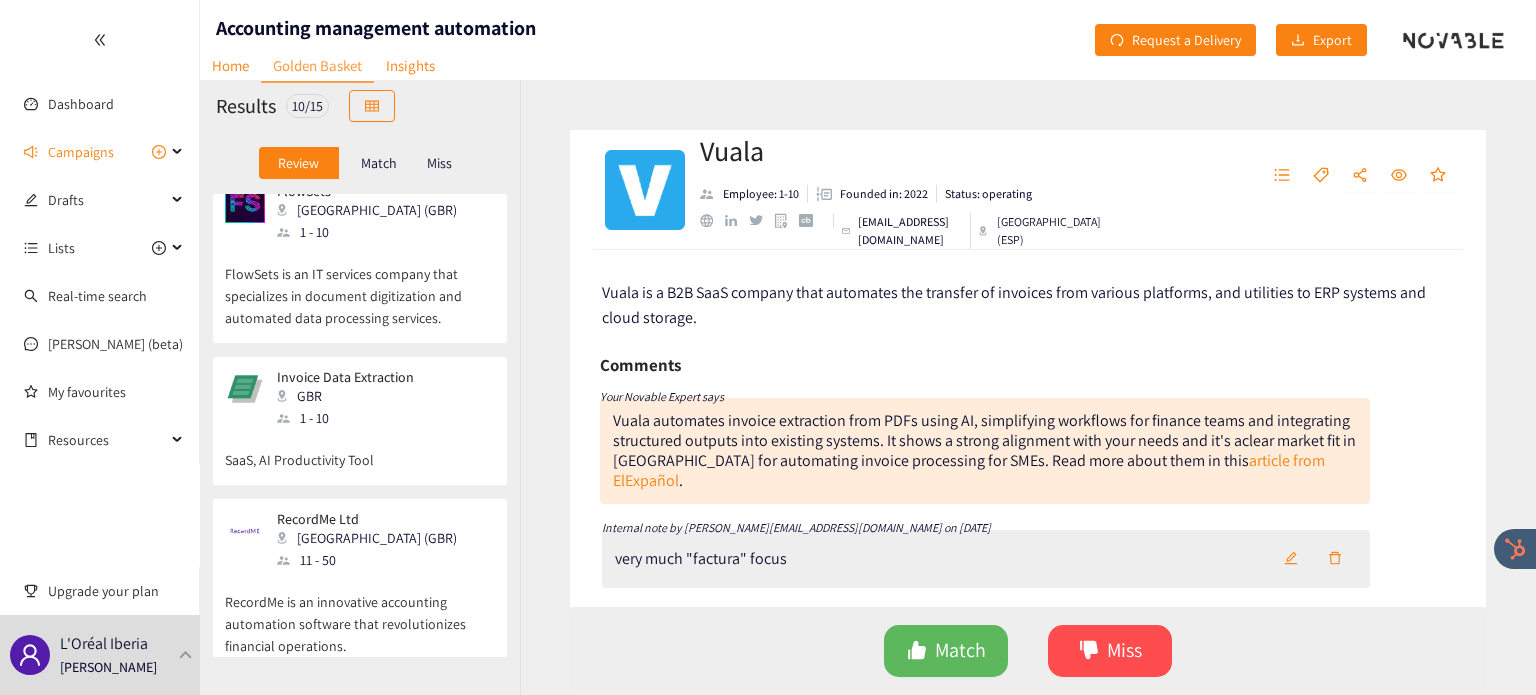 scroll, scrollTop: 1304, scrollLeft: 0, axis: vertical 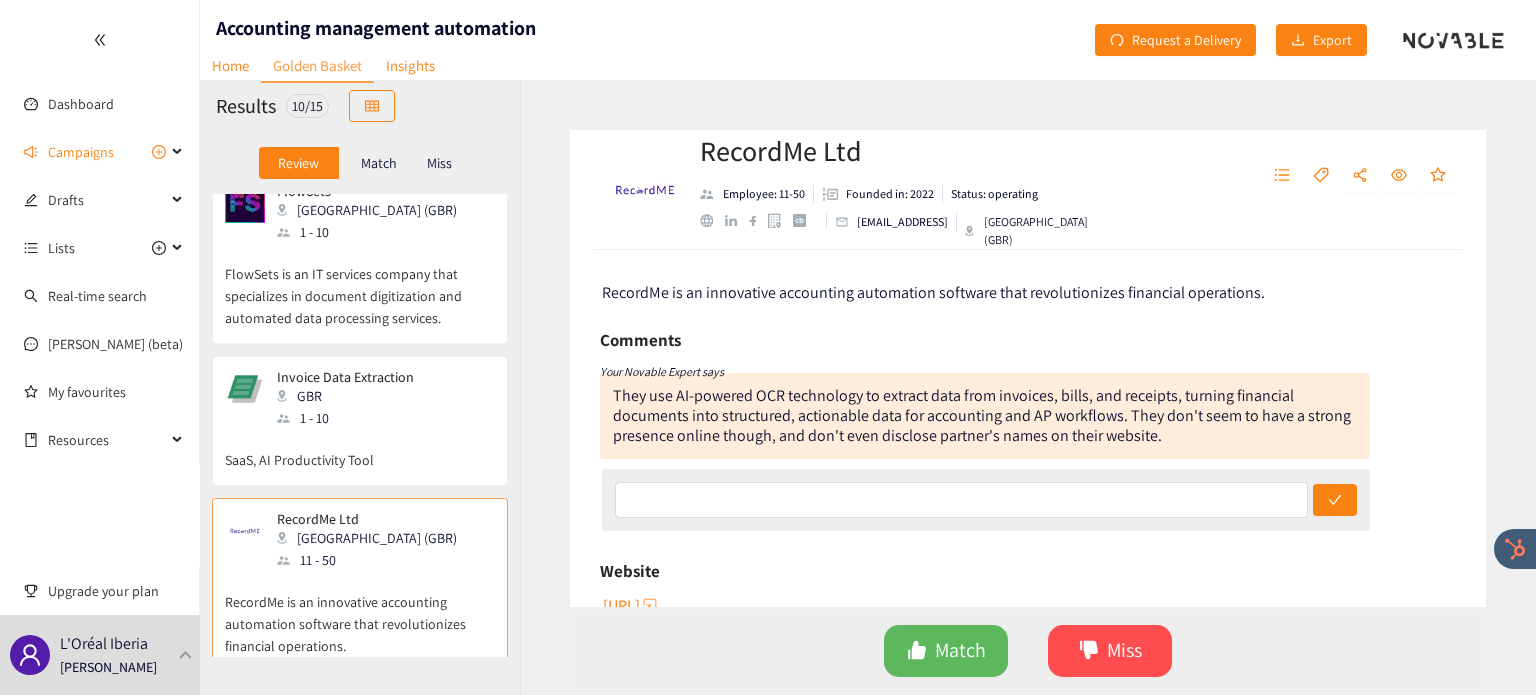 click on "SaaS, AI Productivity Tool" at bounding box center [360, 450] 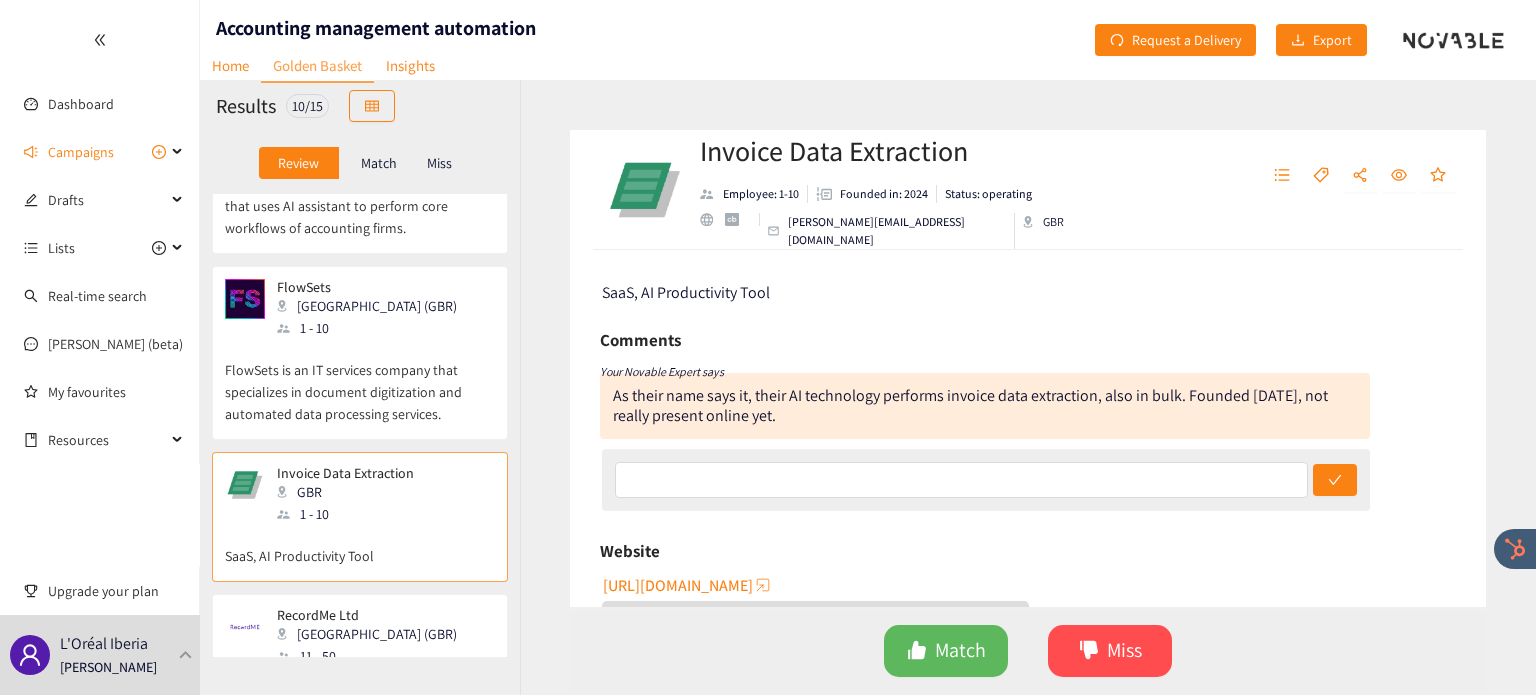 scroll, scrollTop: 1192, scrollLeft: 0, axis: vertical 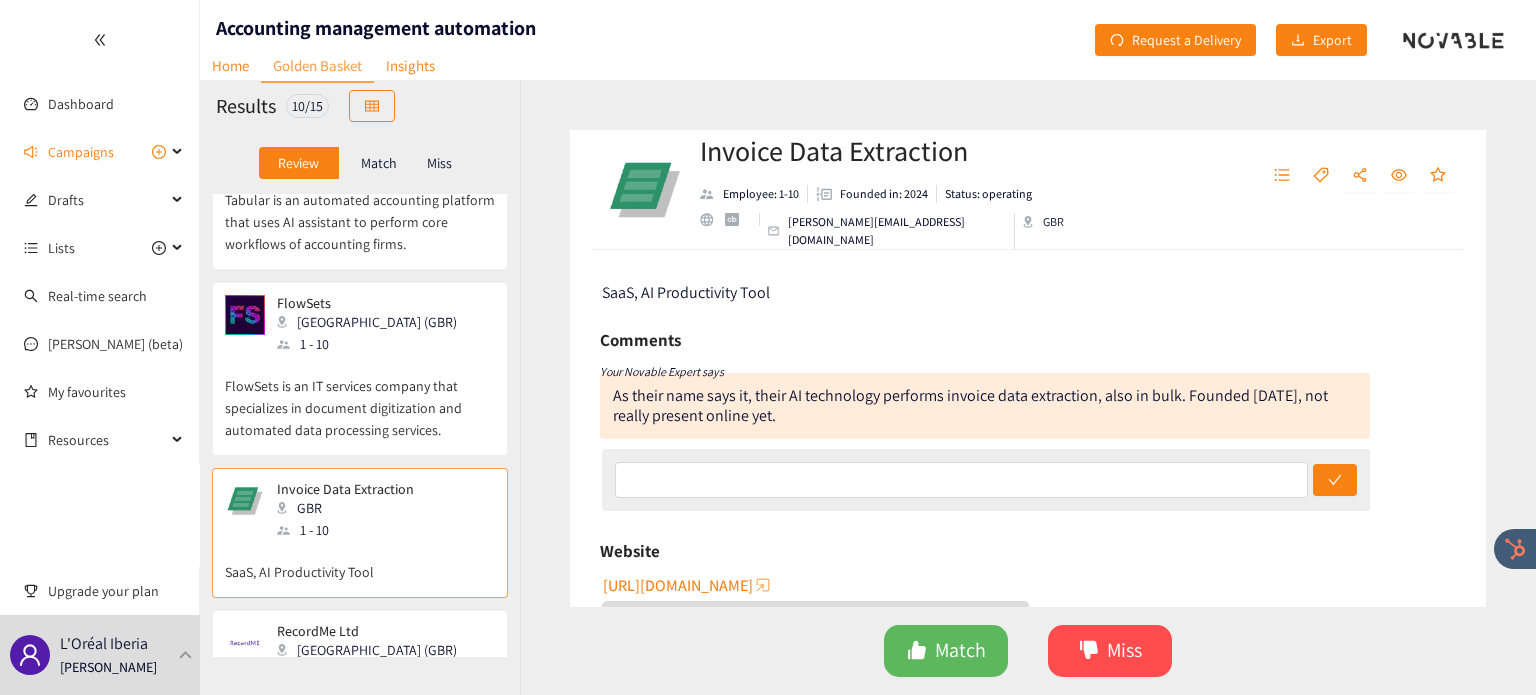click on "FlowSets is an IT services company that specializes in document digitization and automated data processing services." at bounding box center (360, 398) 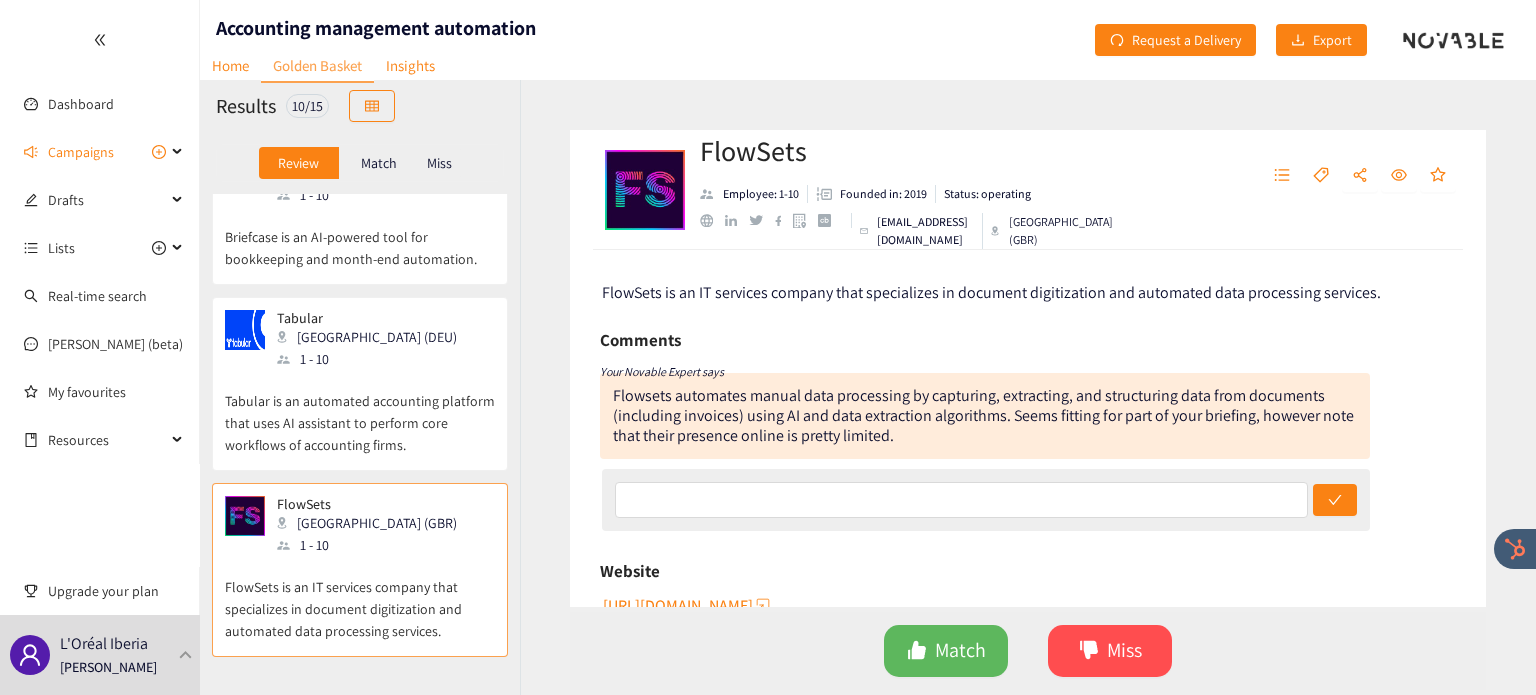 scroll, scrollTop: 957, scrollLeft: 0, axis: vertical 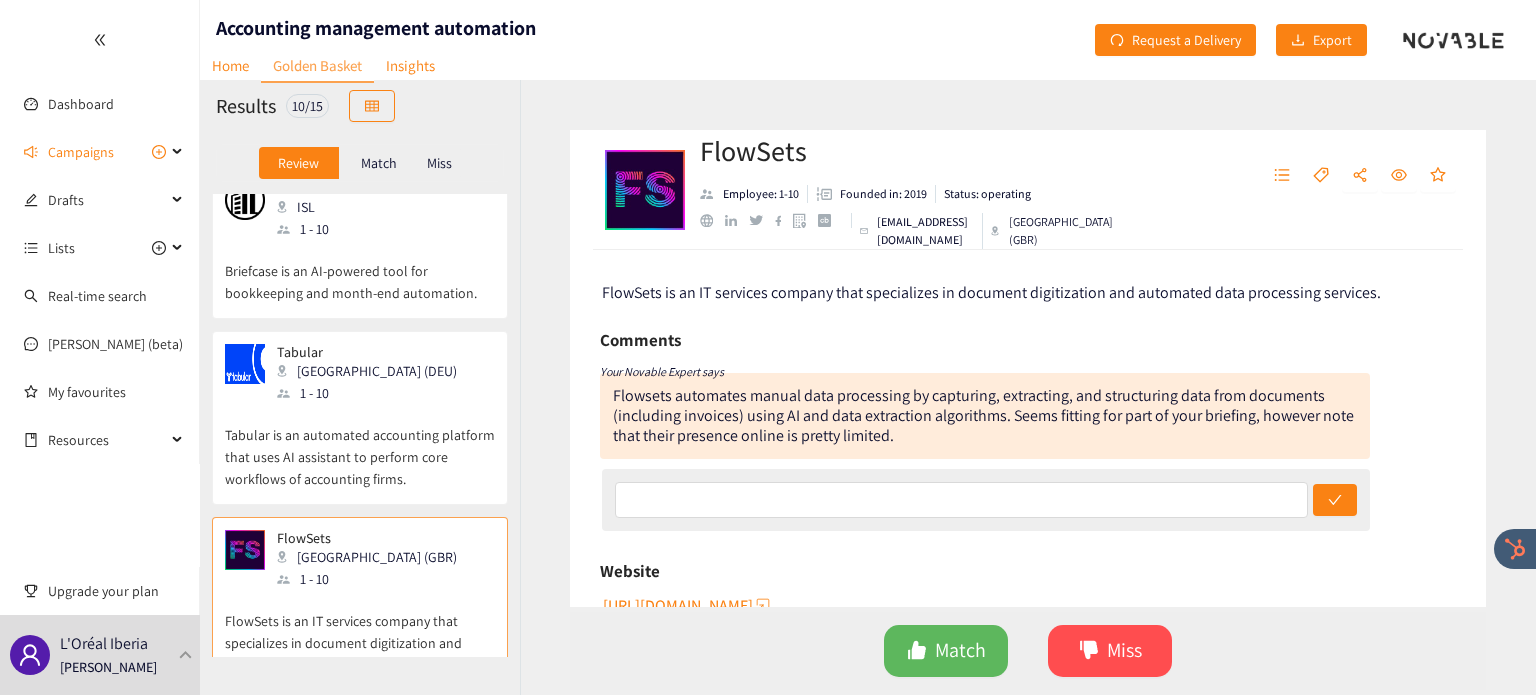 click on "Tabular is an automated accounting platform that uses AI assistant to perform core workflows of accounting firms." at bounding box center (360, 447) 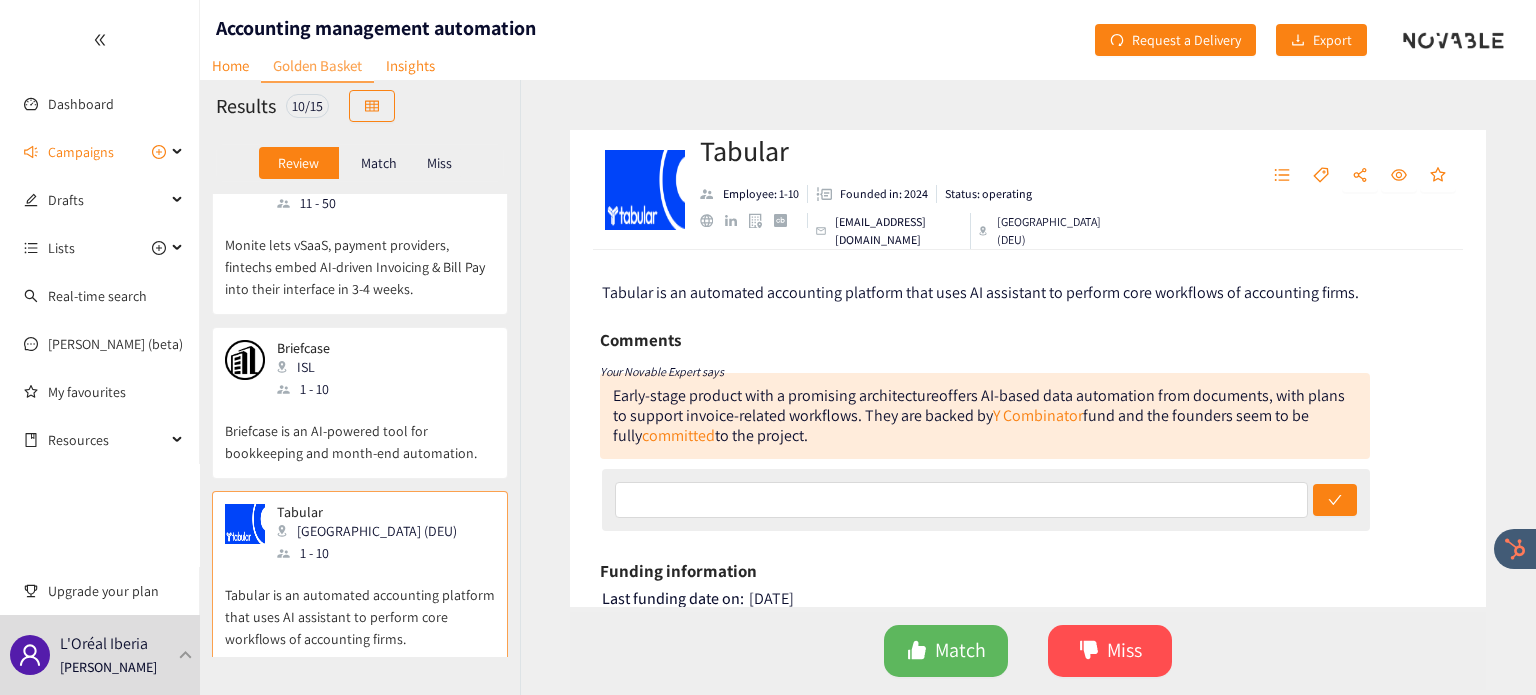 scroll, scrollTop: 796, scrollLeft: 0, axis: vertical 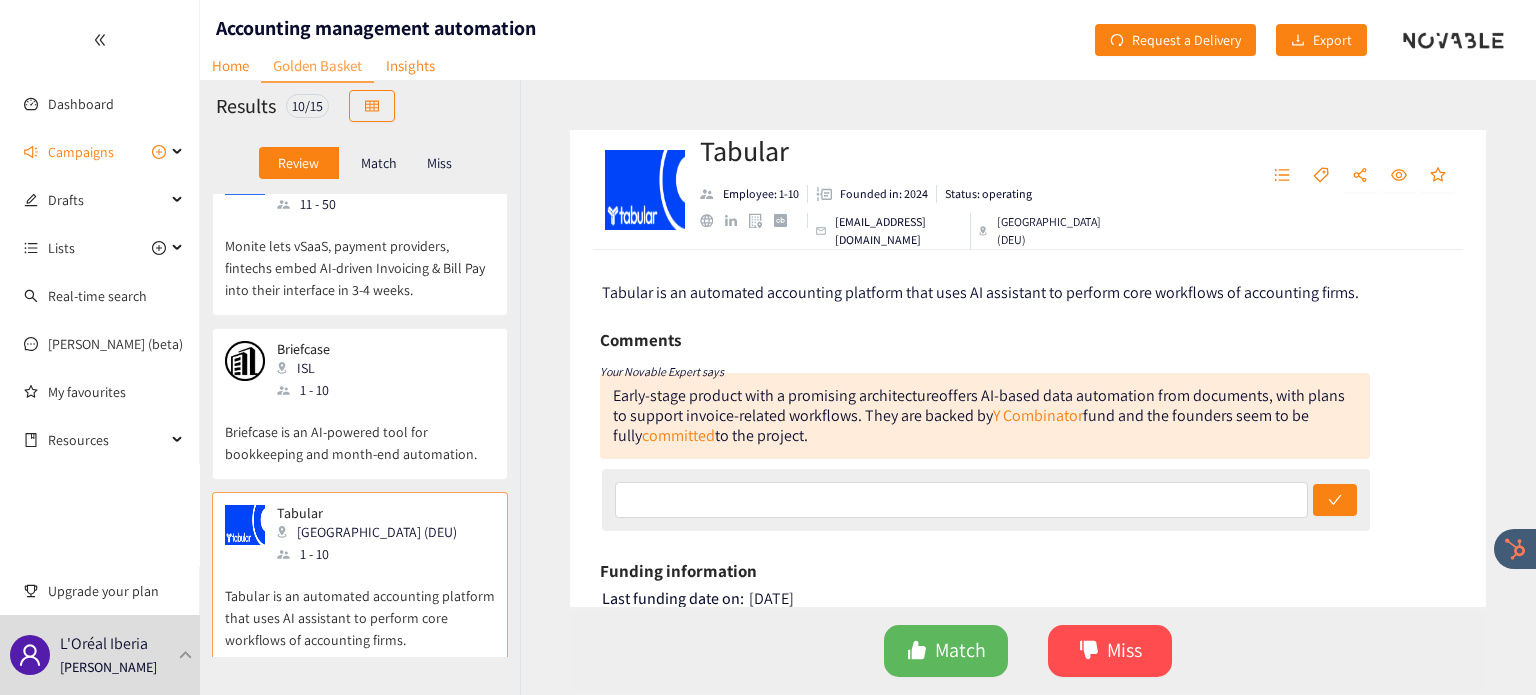 click on "Briefcase is an AI-powered tool for bookkeeping and month-end automation." at bounding box center (360, 433) 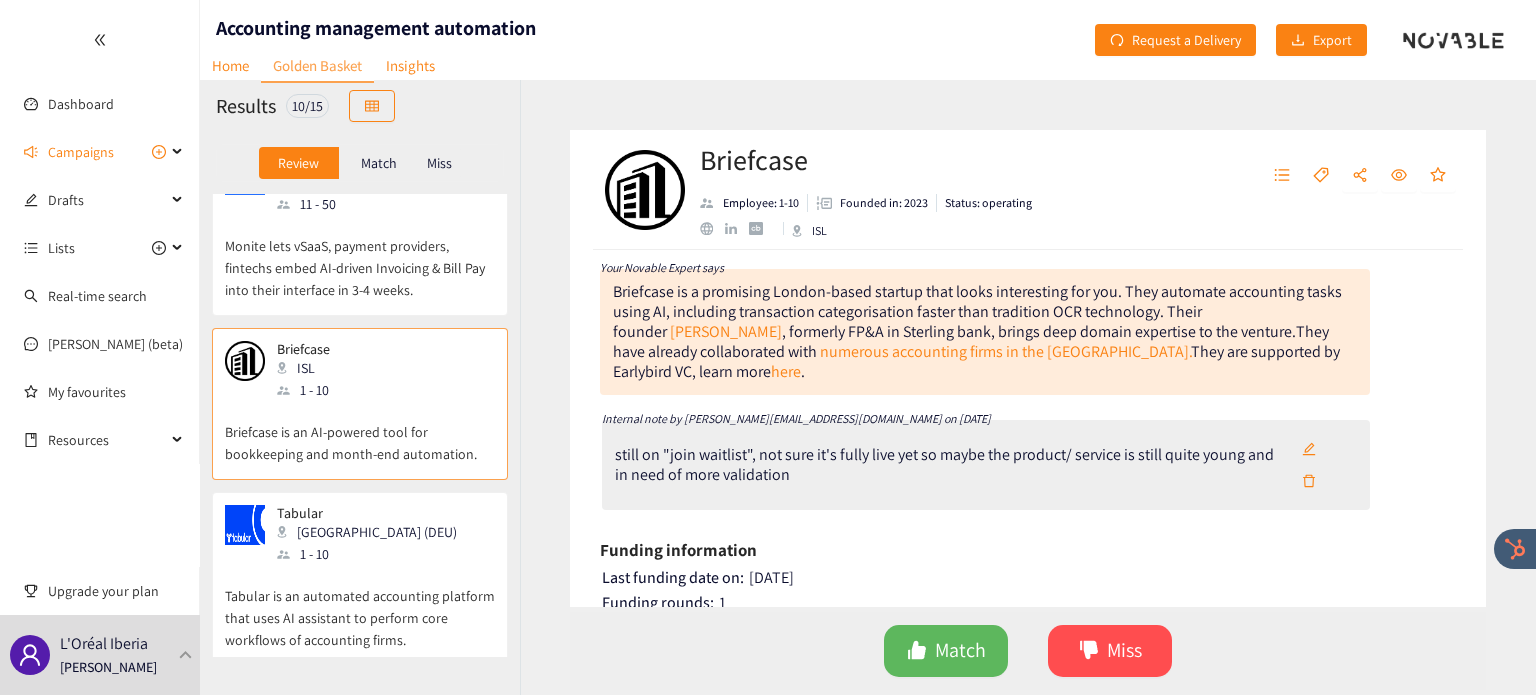 scroll, scrollTop: 112, scrollLeft: 0, axis: vertical 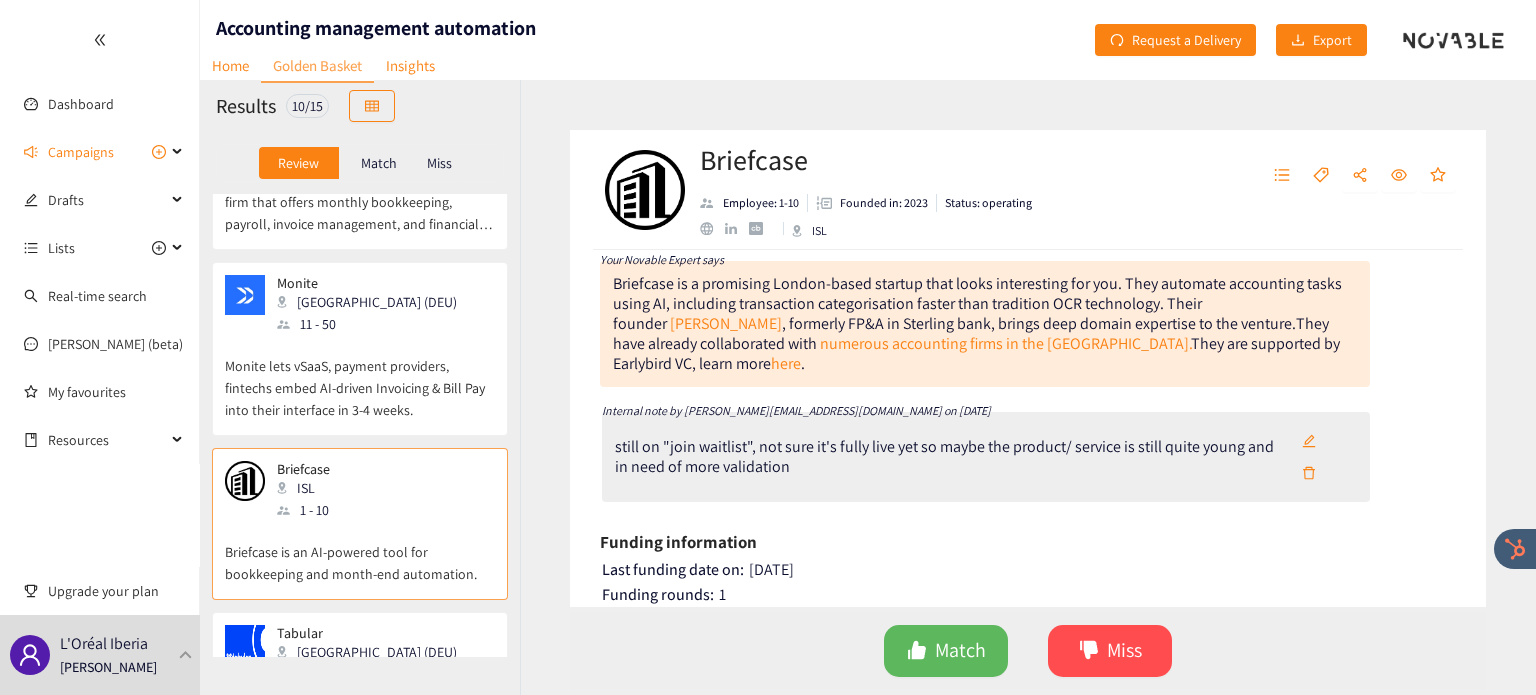 click on "Monite lets vSaaS, payment providers, fintechs embed AI-driven Invoicing & Bill Pay into their interface in 3-4 weeks." at bounding box center [360, 378] 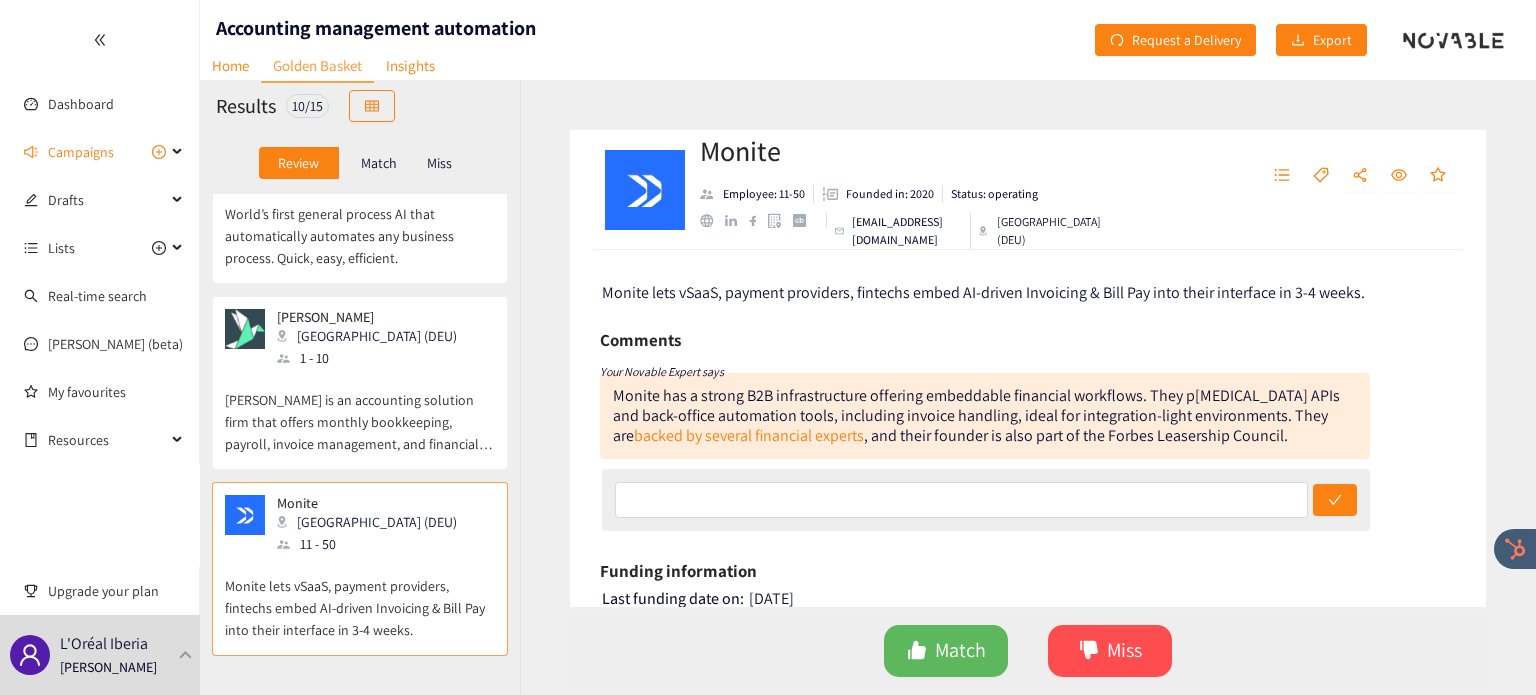 scroll, scrollTop: 452, scrollLeft: 0, axis: vertical 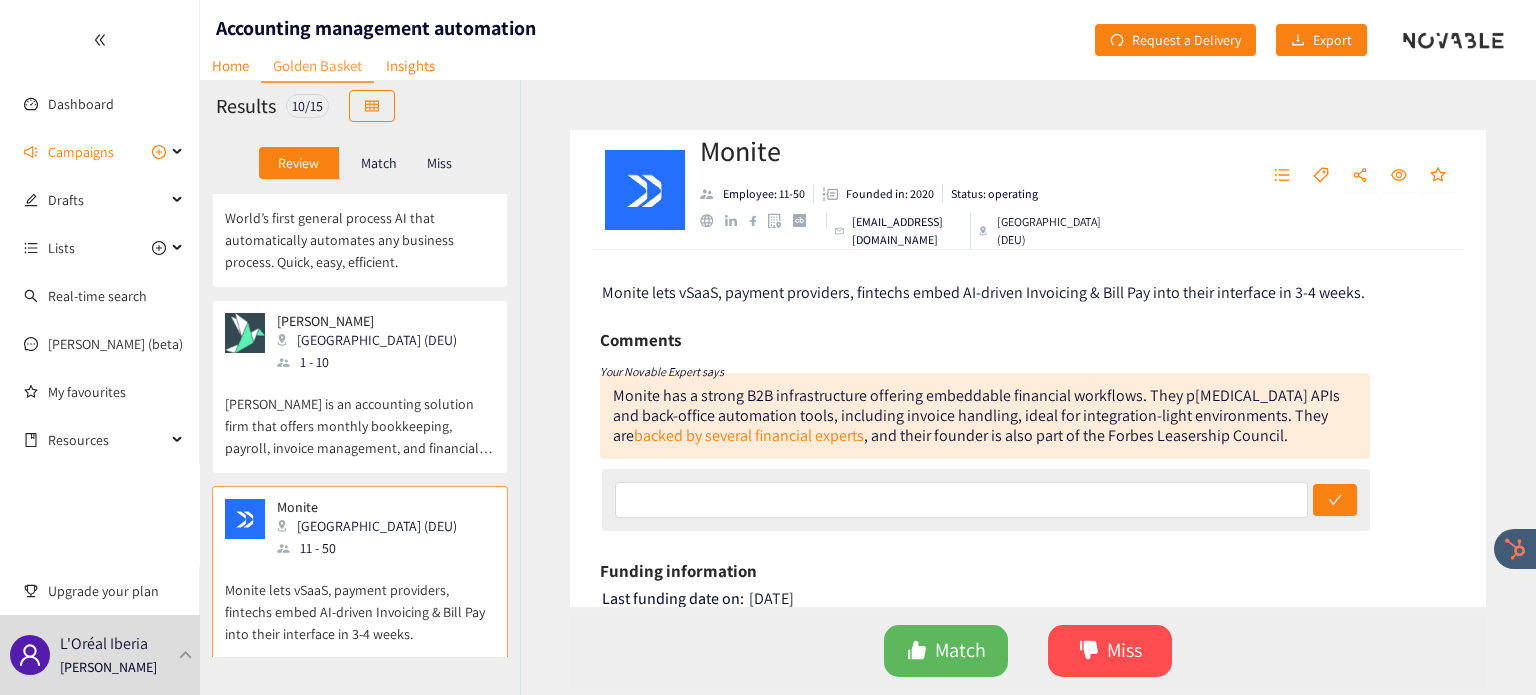 click on "mika   Berlin (DEU)     1 - 10" at bounding box center [360, 343] 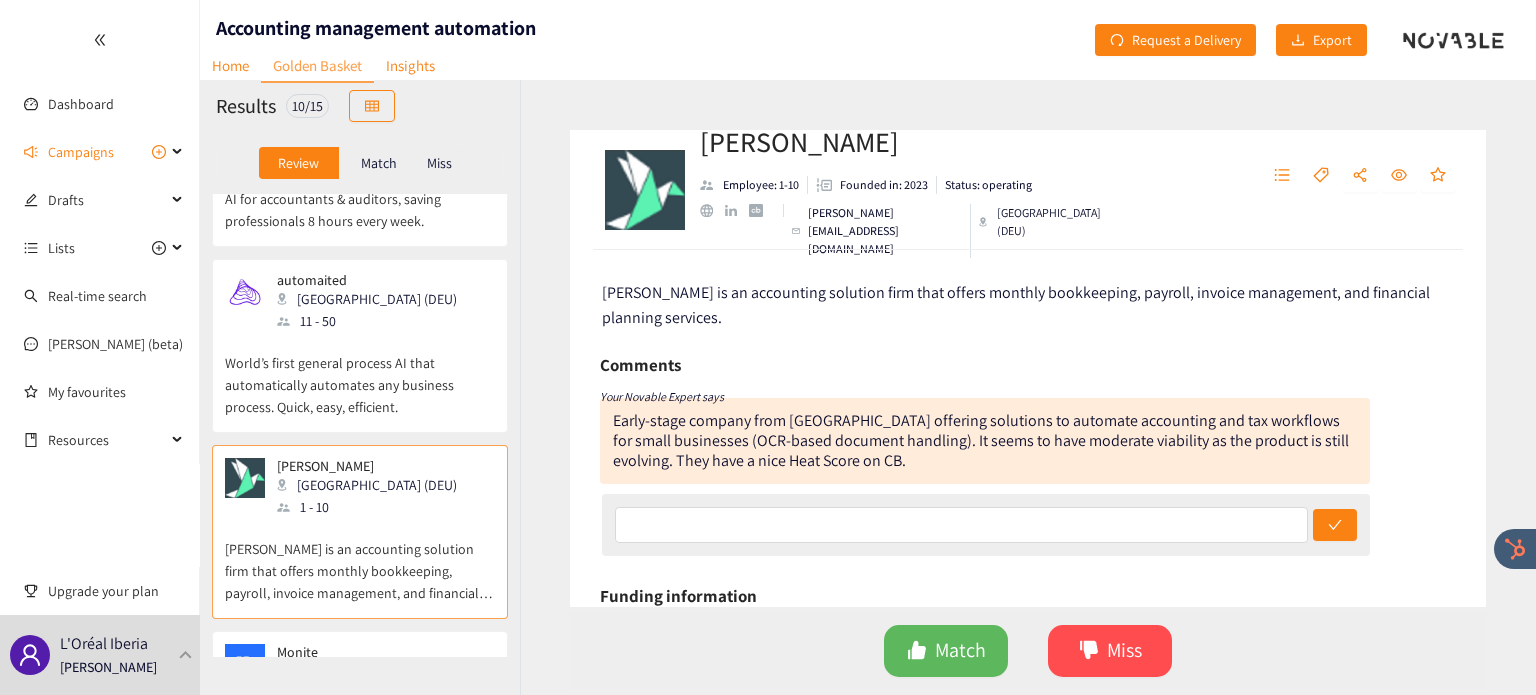 click on "World’s first general process AI that automatically automates any business process. Quick, easy, efficient." at bounding box center (360, 375) 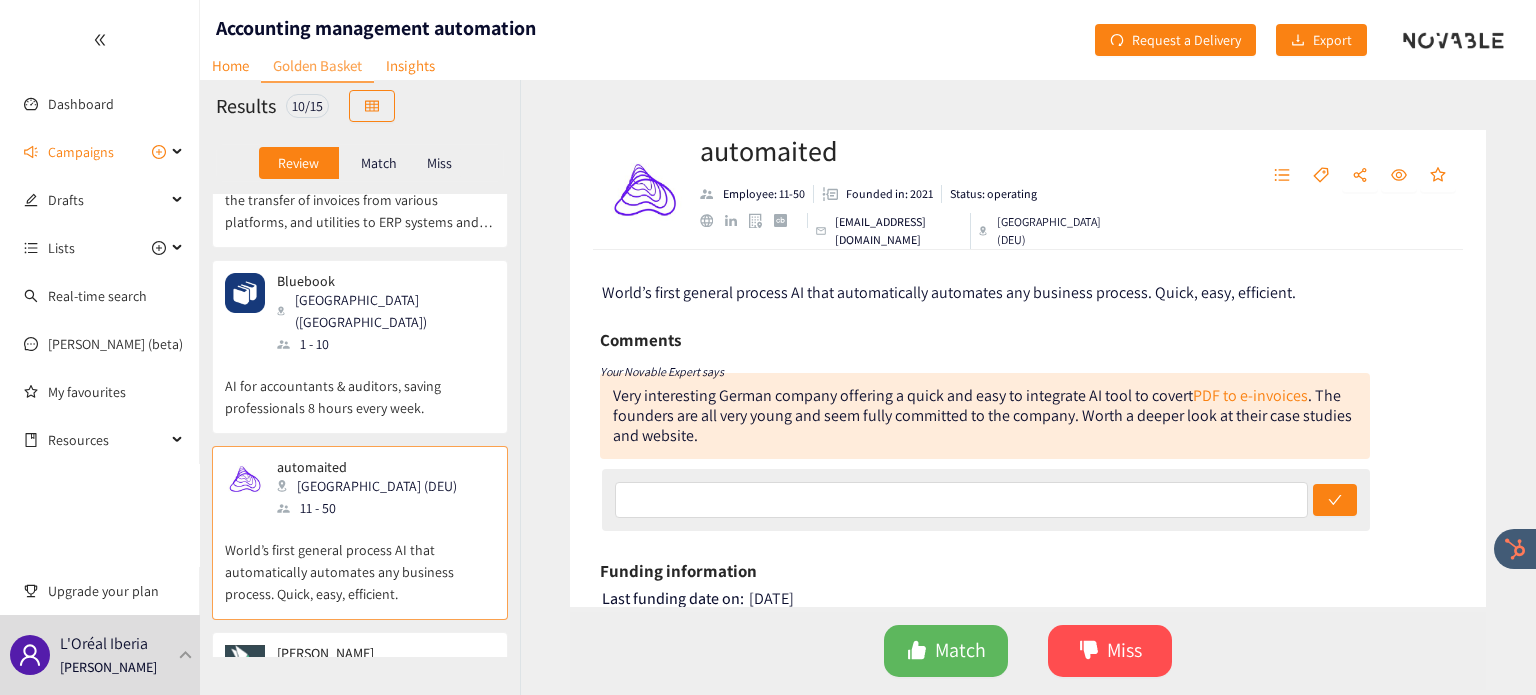 click on "AI for accountants & auditors, saving professionals 8 hours every week." at bounding box center (360, 387) 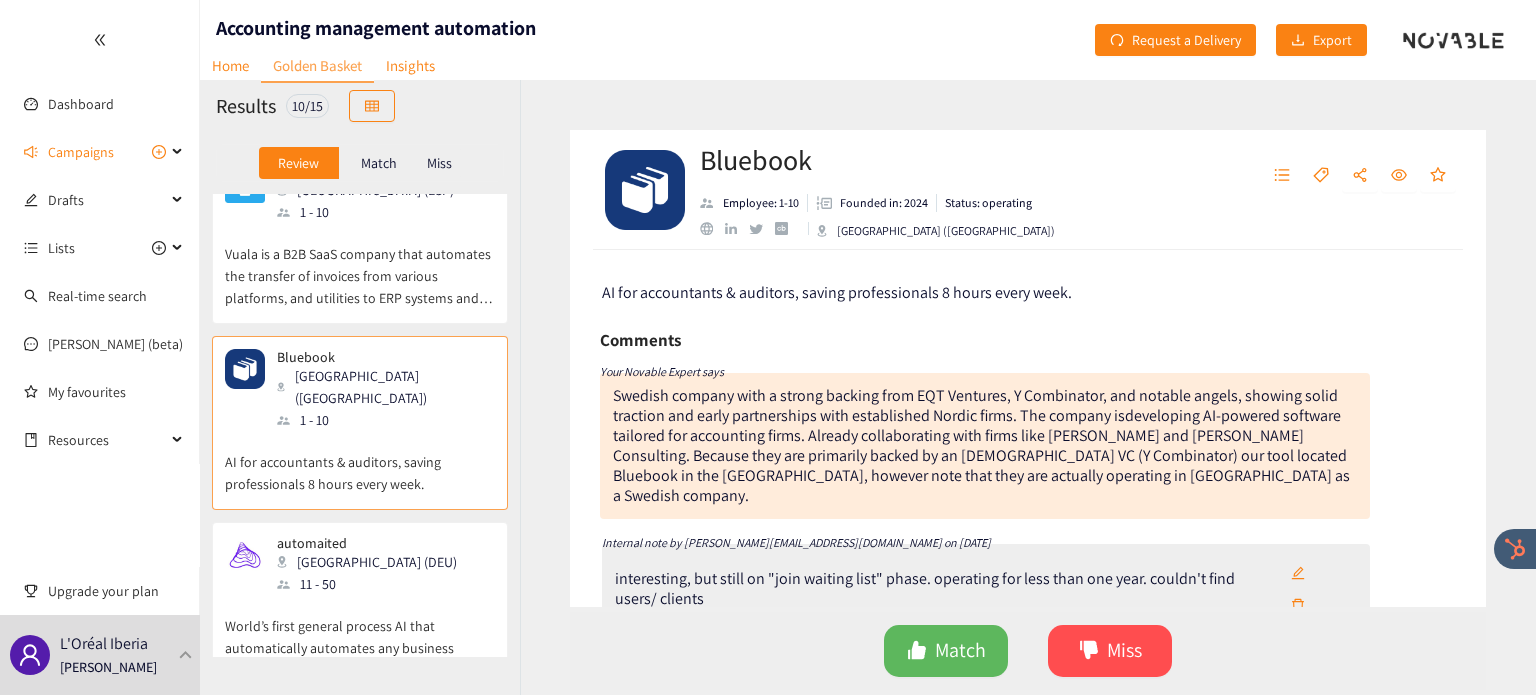 scroll, scrollTop: 0, scrollLeft: 0, axis: both 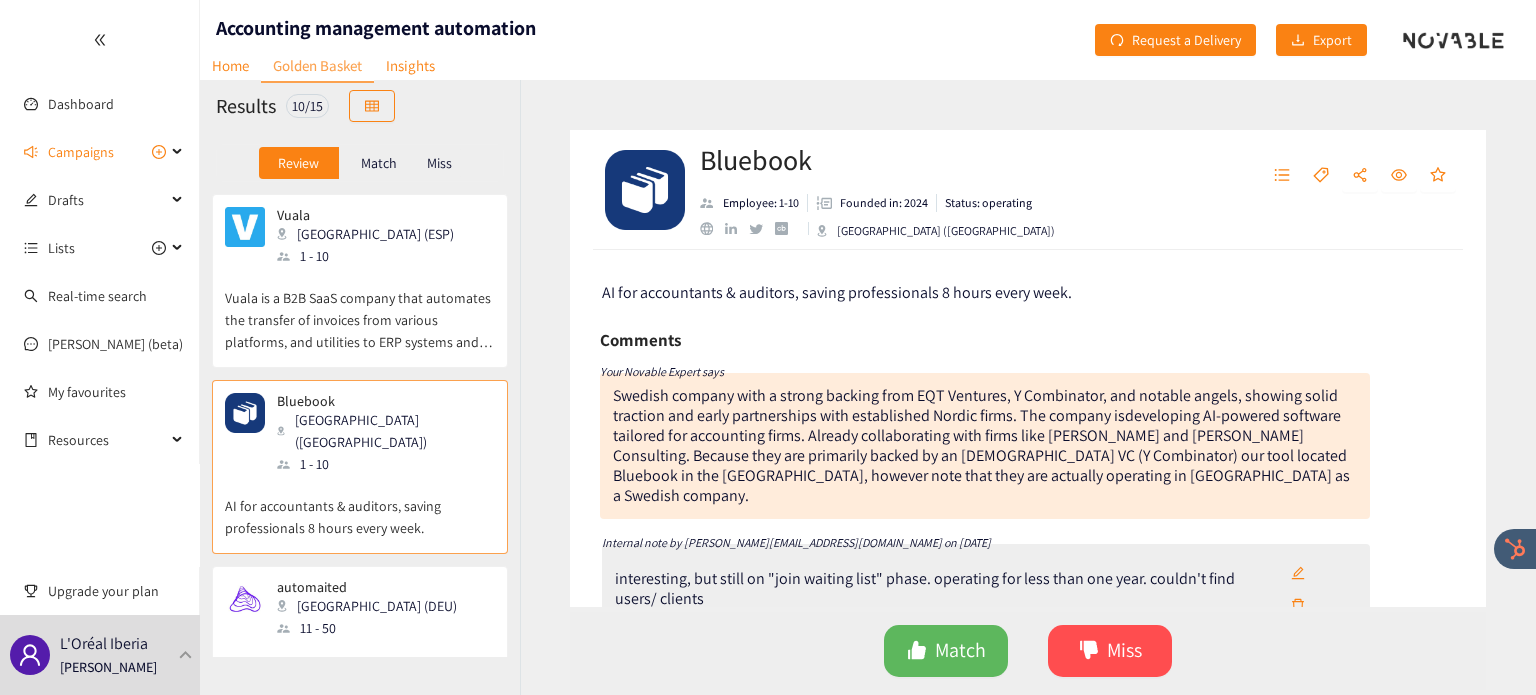 click on "1 - 10" at bounding box center (371, 256) 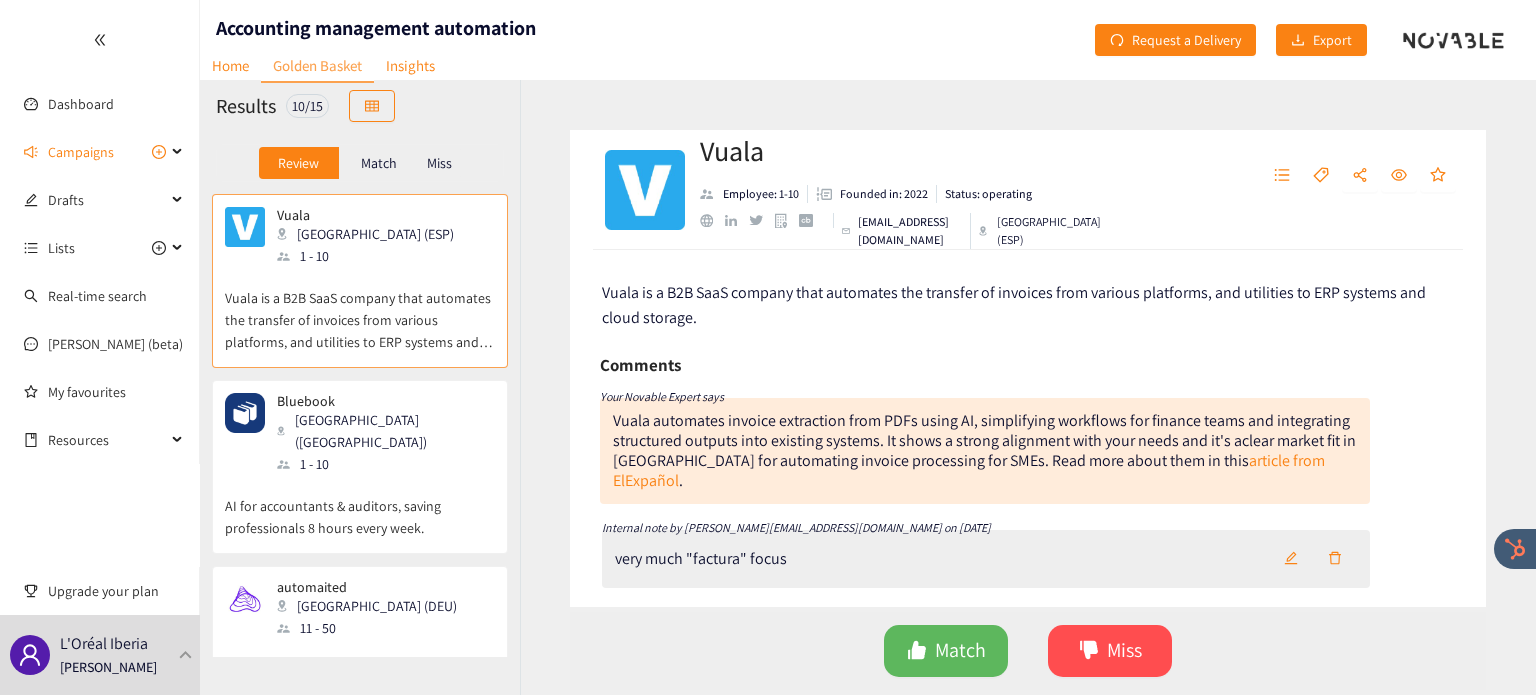 click on "Miss" at bounding box center (439, 163) 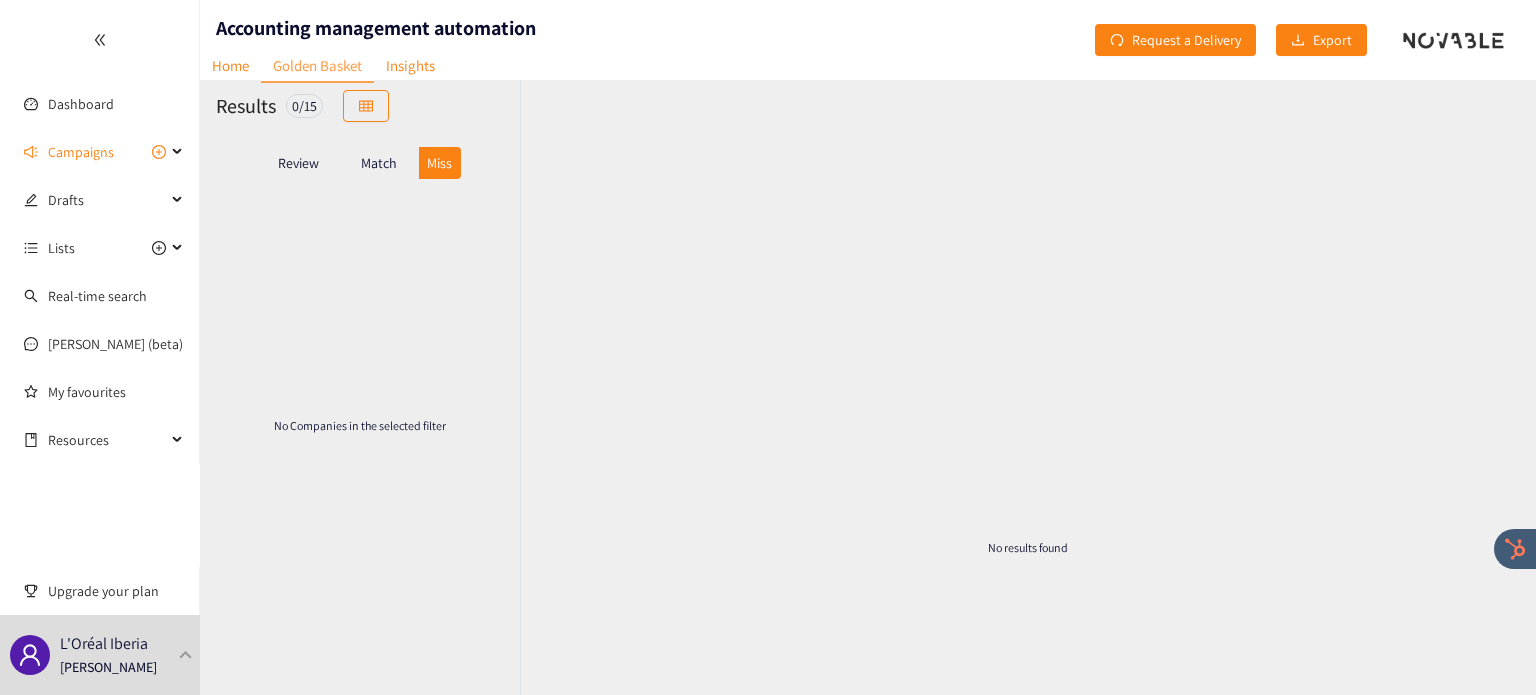 click on "Match" at bounding box center (379, 163) 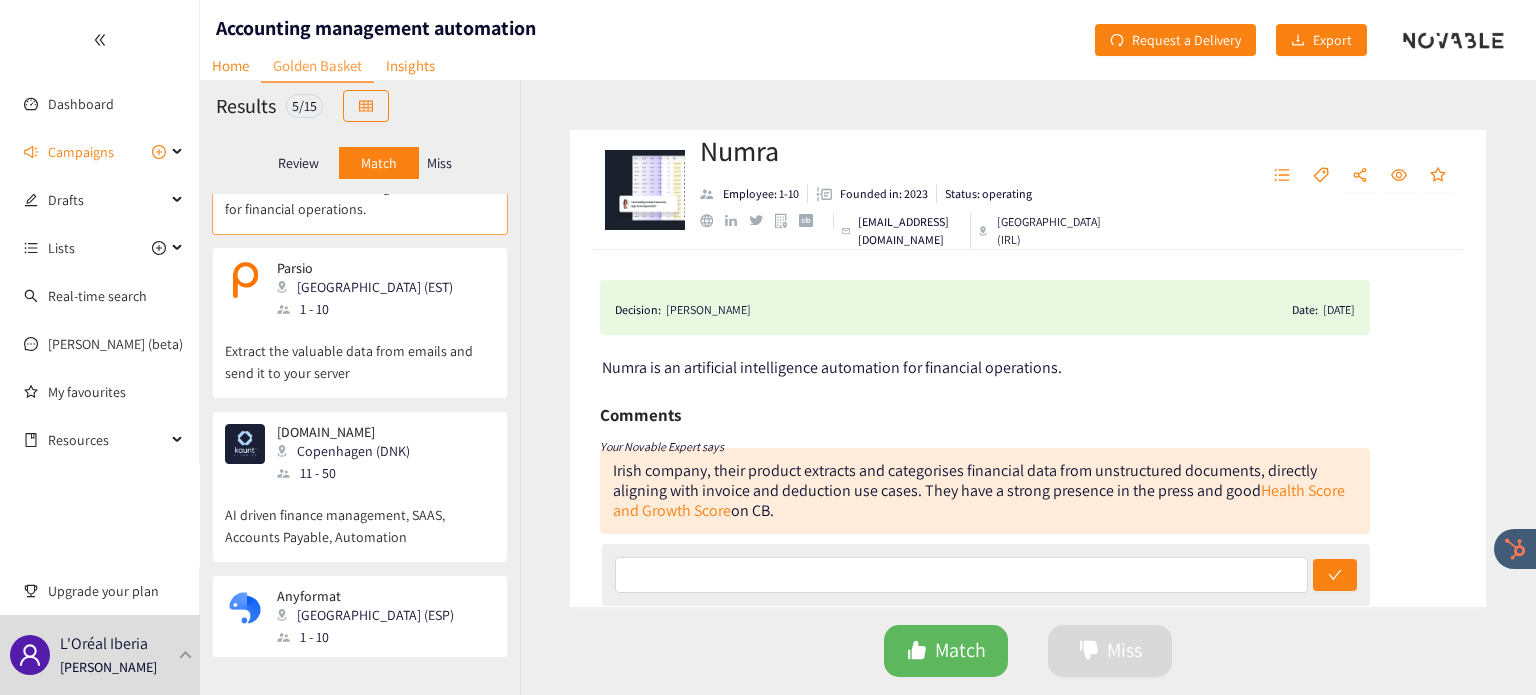scroll, scrollTop: 112, scrollLeft: 0, axis: vertical 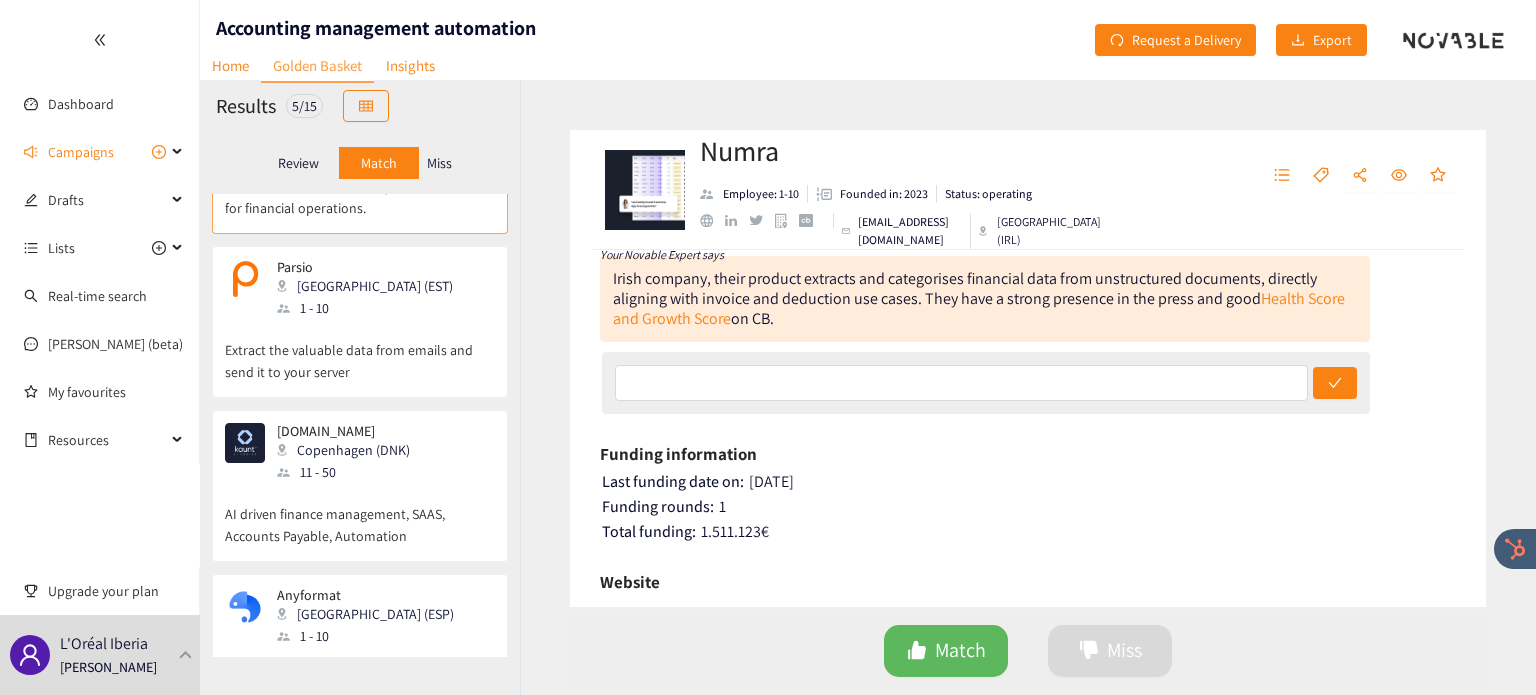 click on "Extract the valuable data from emails and send it to your server" at bounding box center (360, 351) 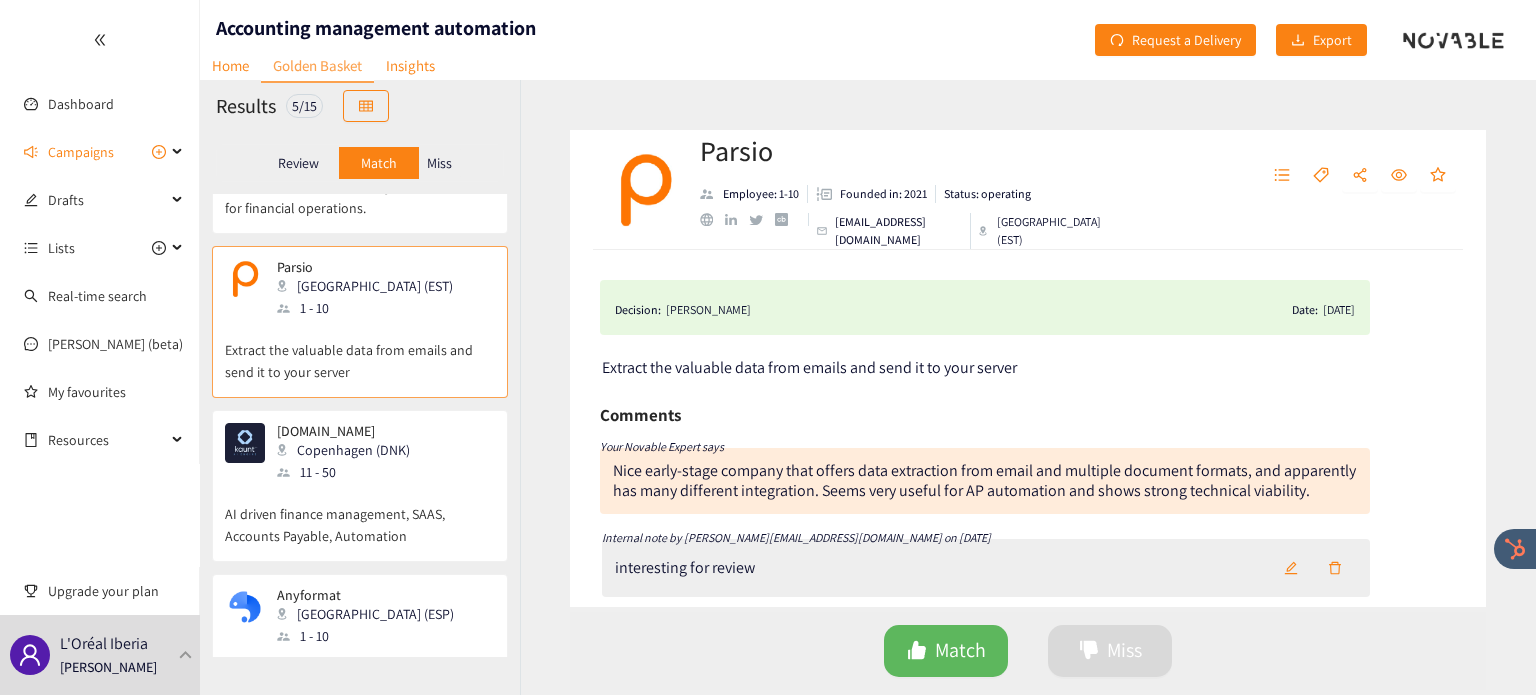click on "AI driven finance management, SAAS, Accounts Payable, Automation" at bounding box center [360, 515] 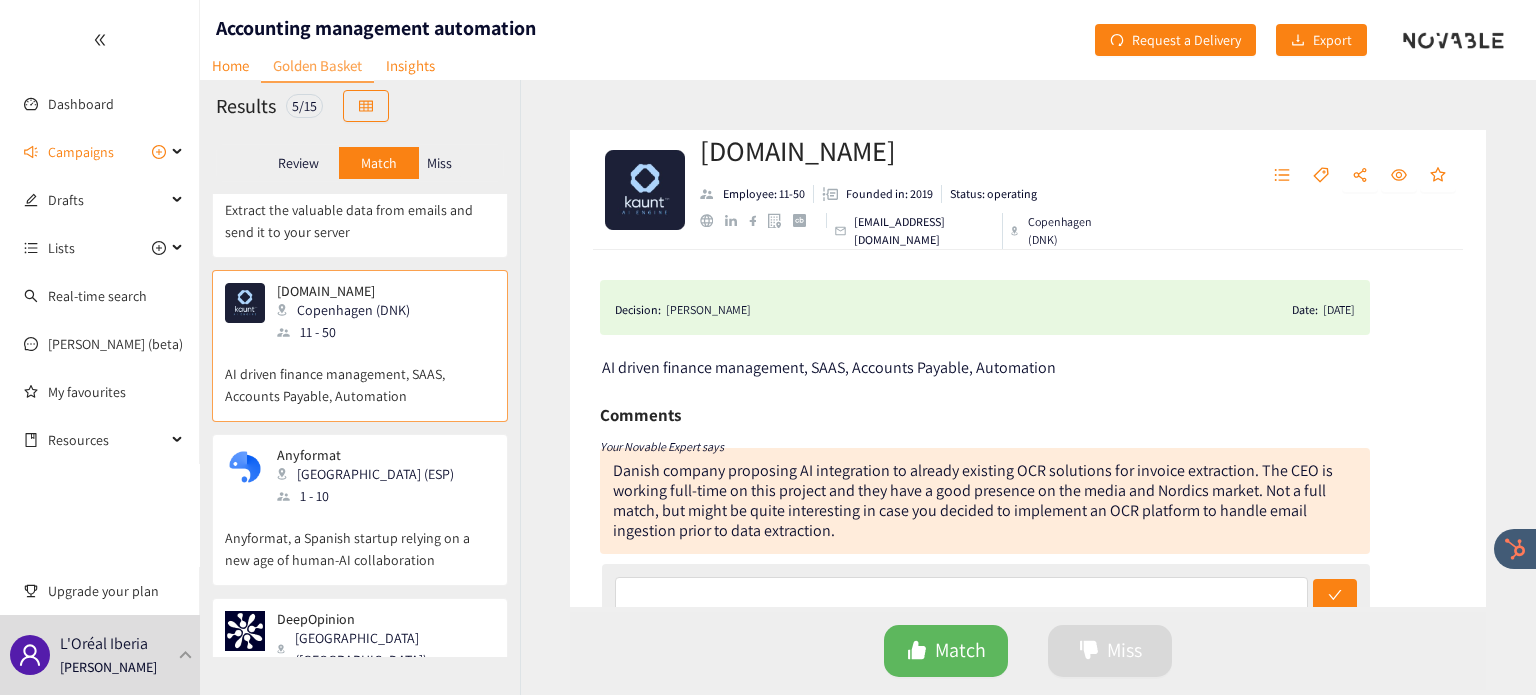 click on "Anyformat, a Spanish startup relying on a new age of human-AI collaboration" at bounding box center (360, 539) 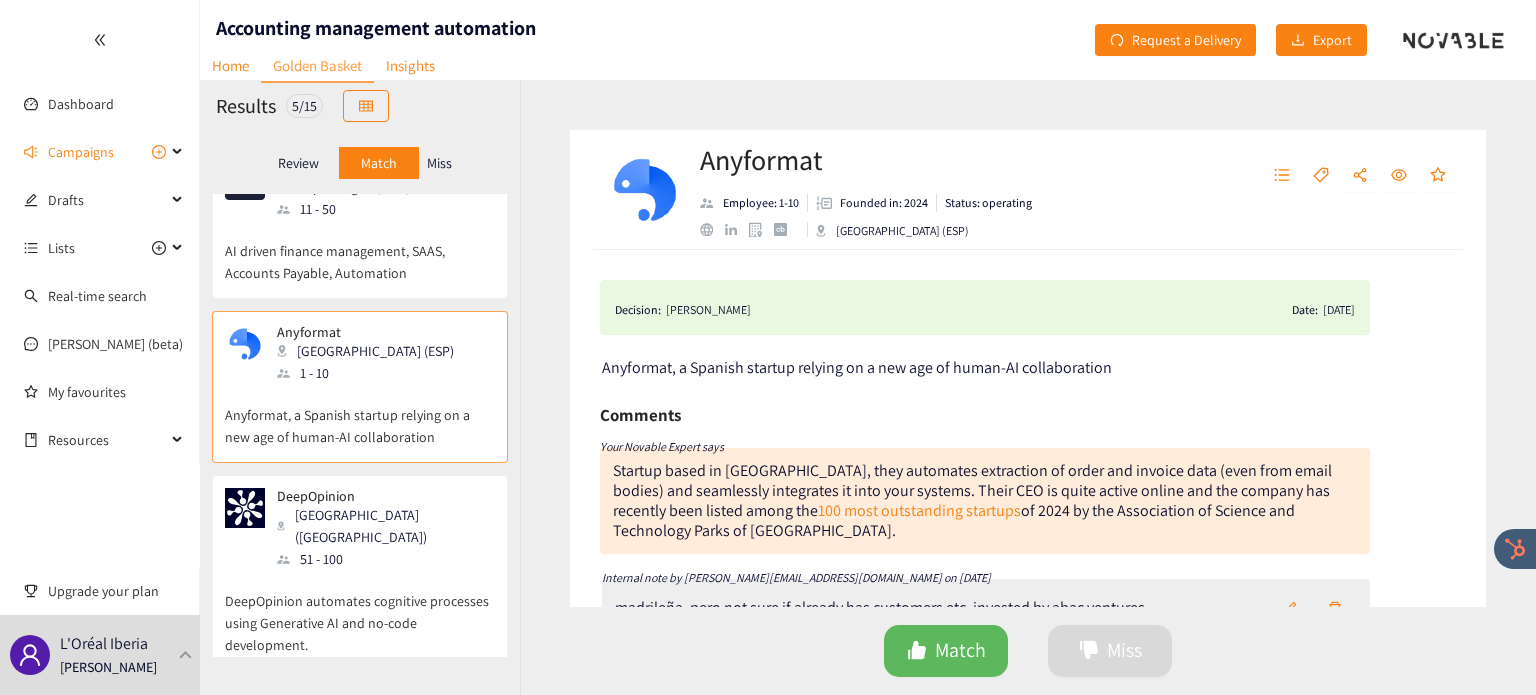 scroll, scrollTop: 372, scrollLeft: 0, axis: vertical 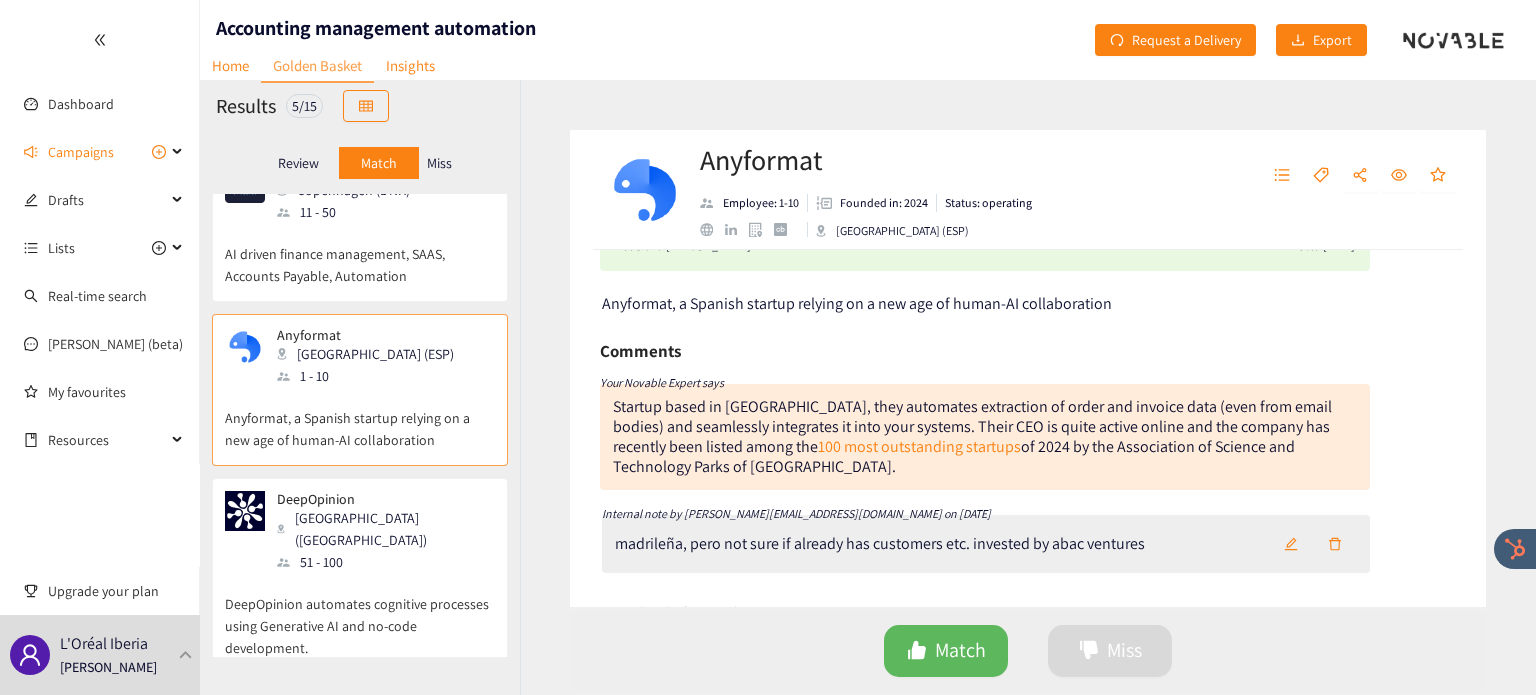 click on "51 - 100" at bounding box center (385, 562) 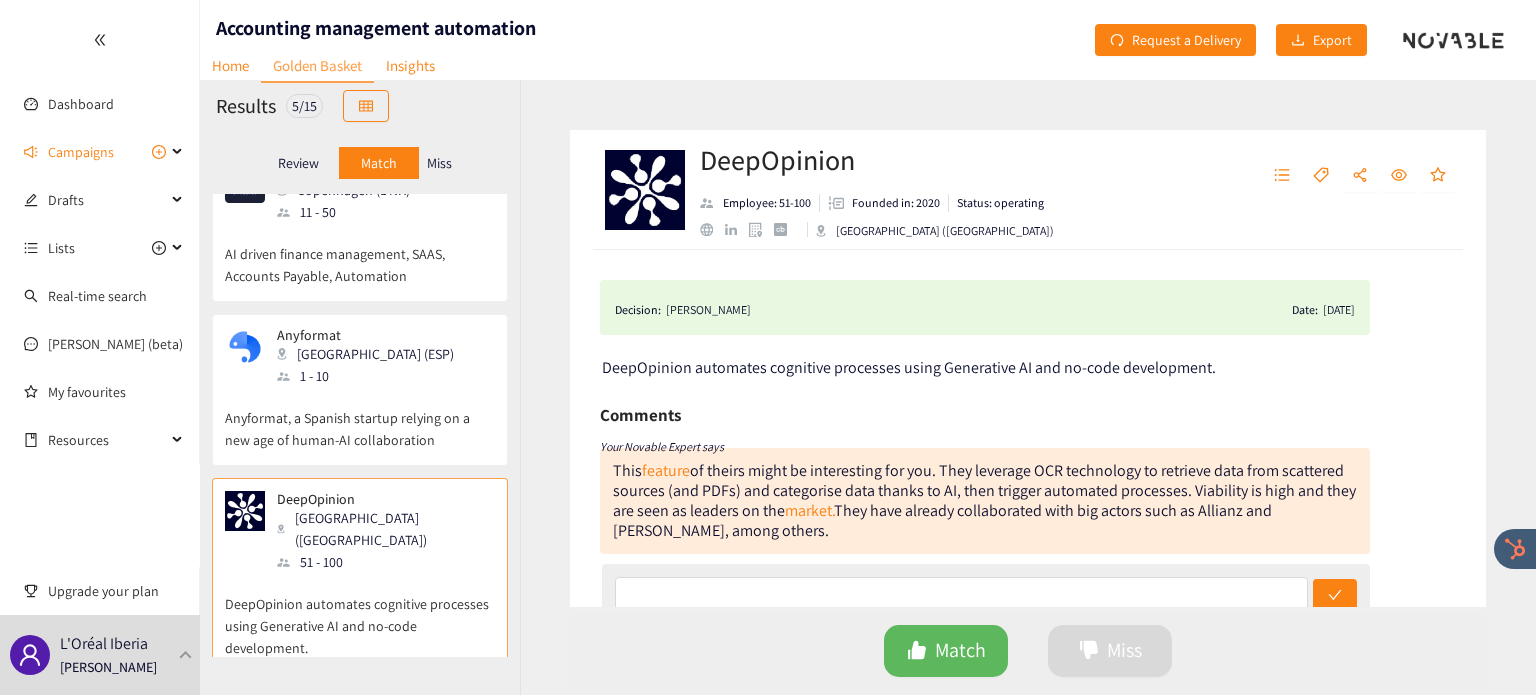 scroll, scrollTop: 376, scrollLeft: 0, axis: vertical 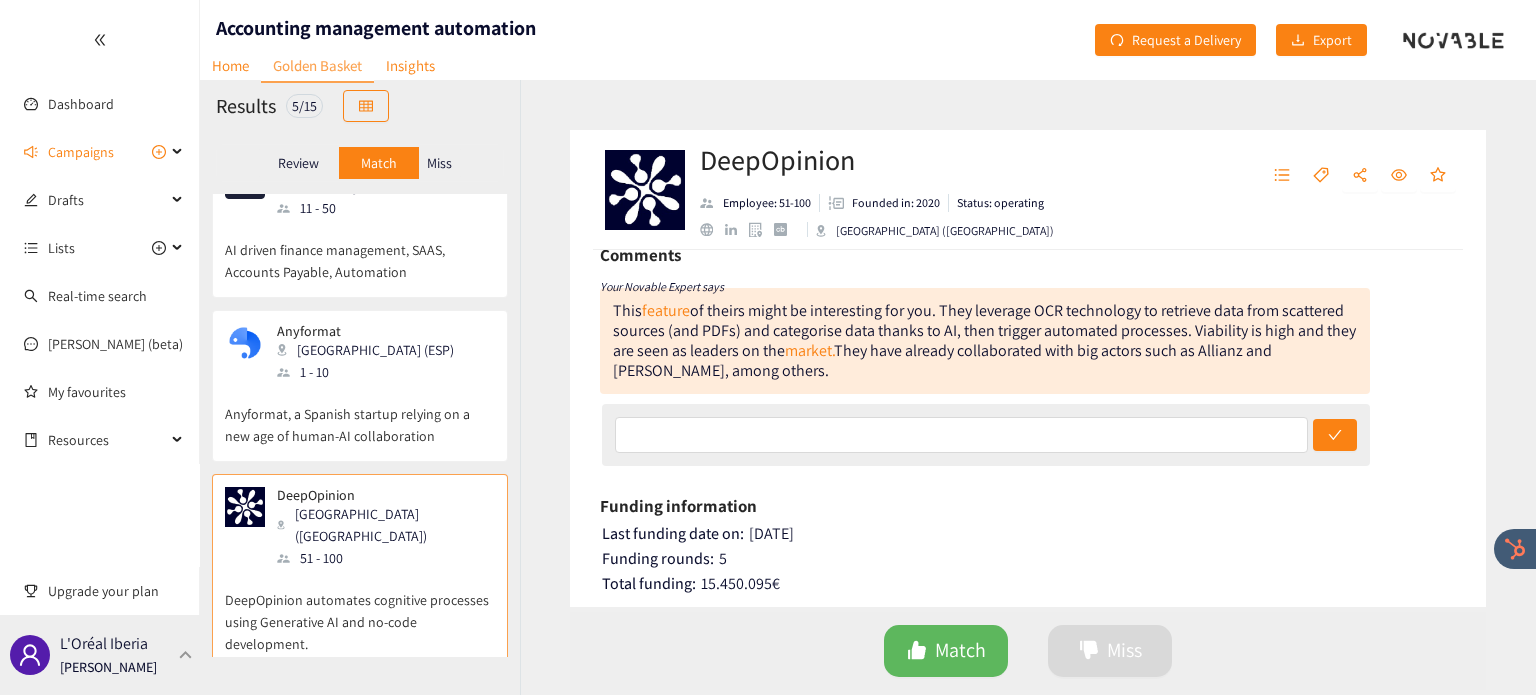 click at bounding box center [186, 654] 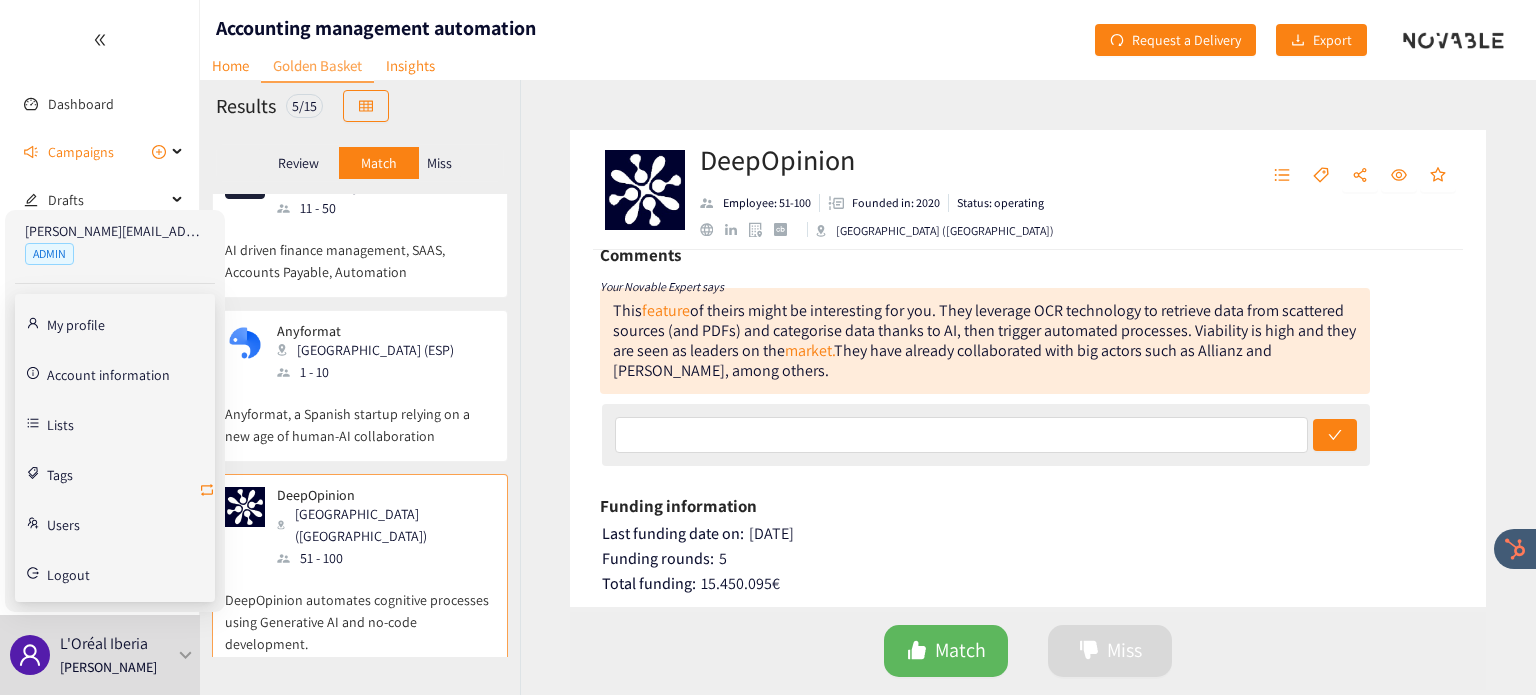 click 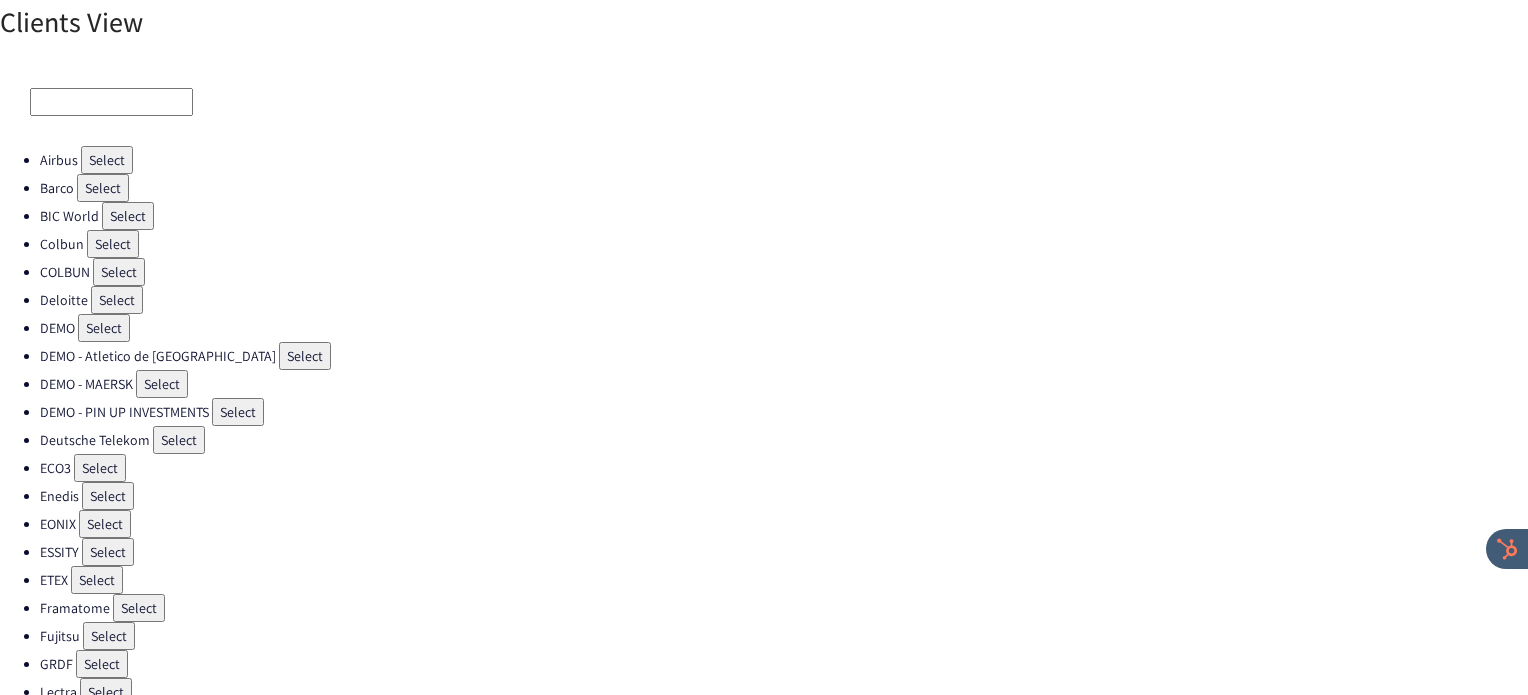 scroll, scrollTop: 106, scrollLeft: 0, axis: vertical 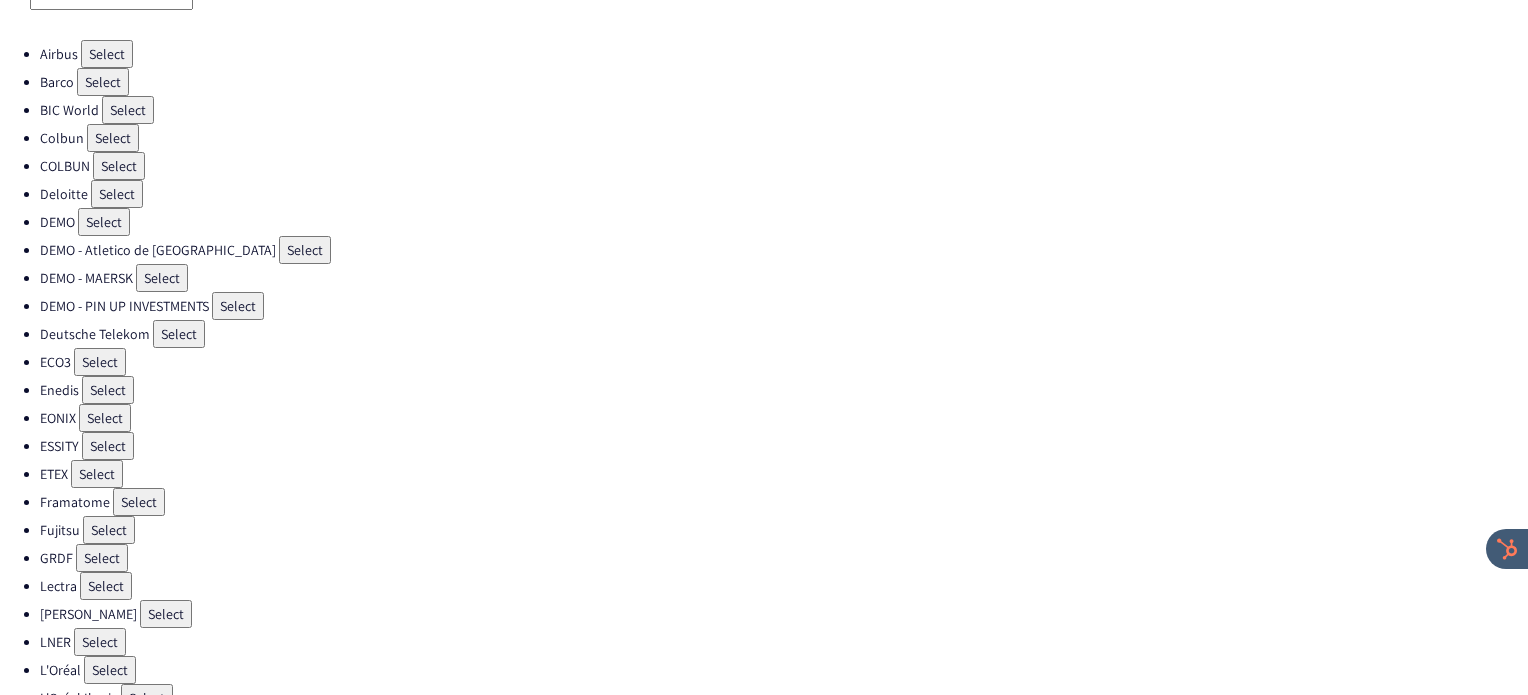 click on "Select" at bounding box center (106, 586) 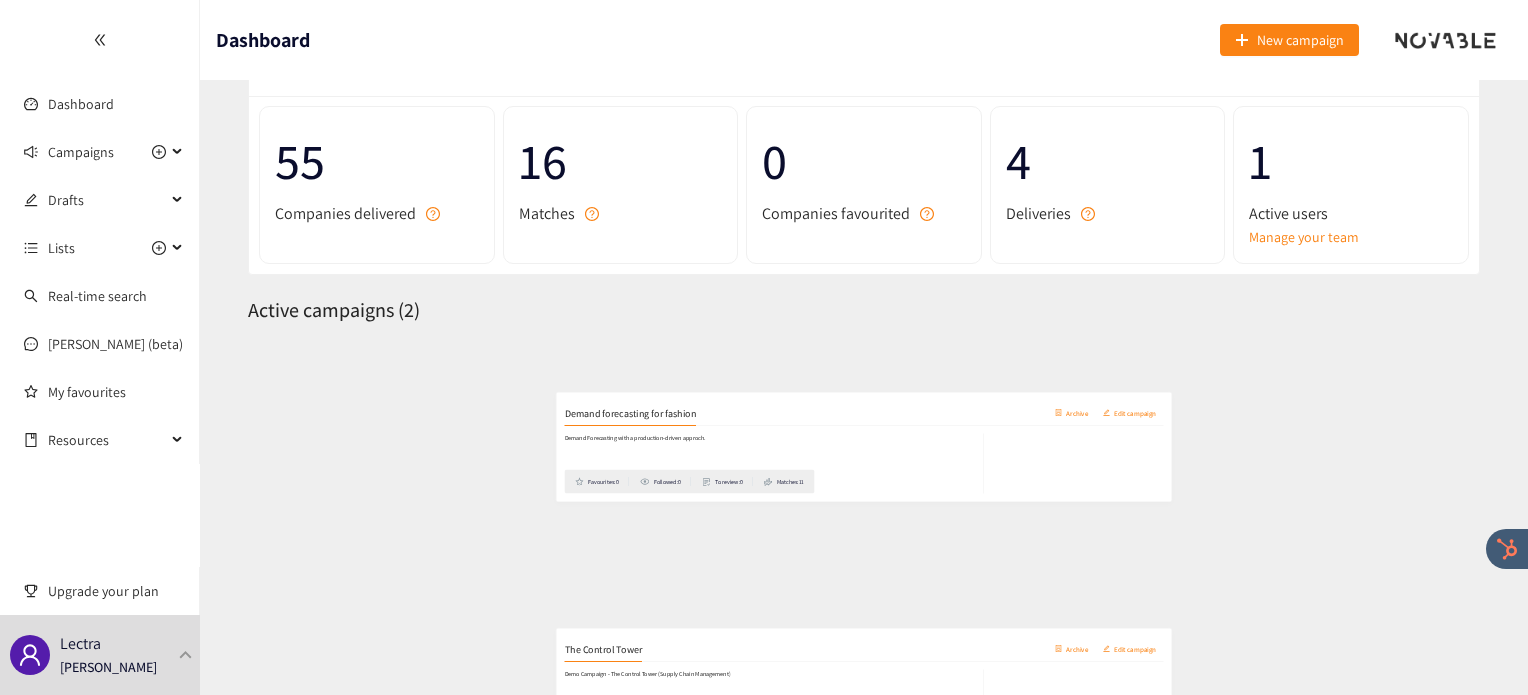scroll, scrollTop: 99, scrollLeft: 0, axis: vertical 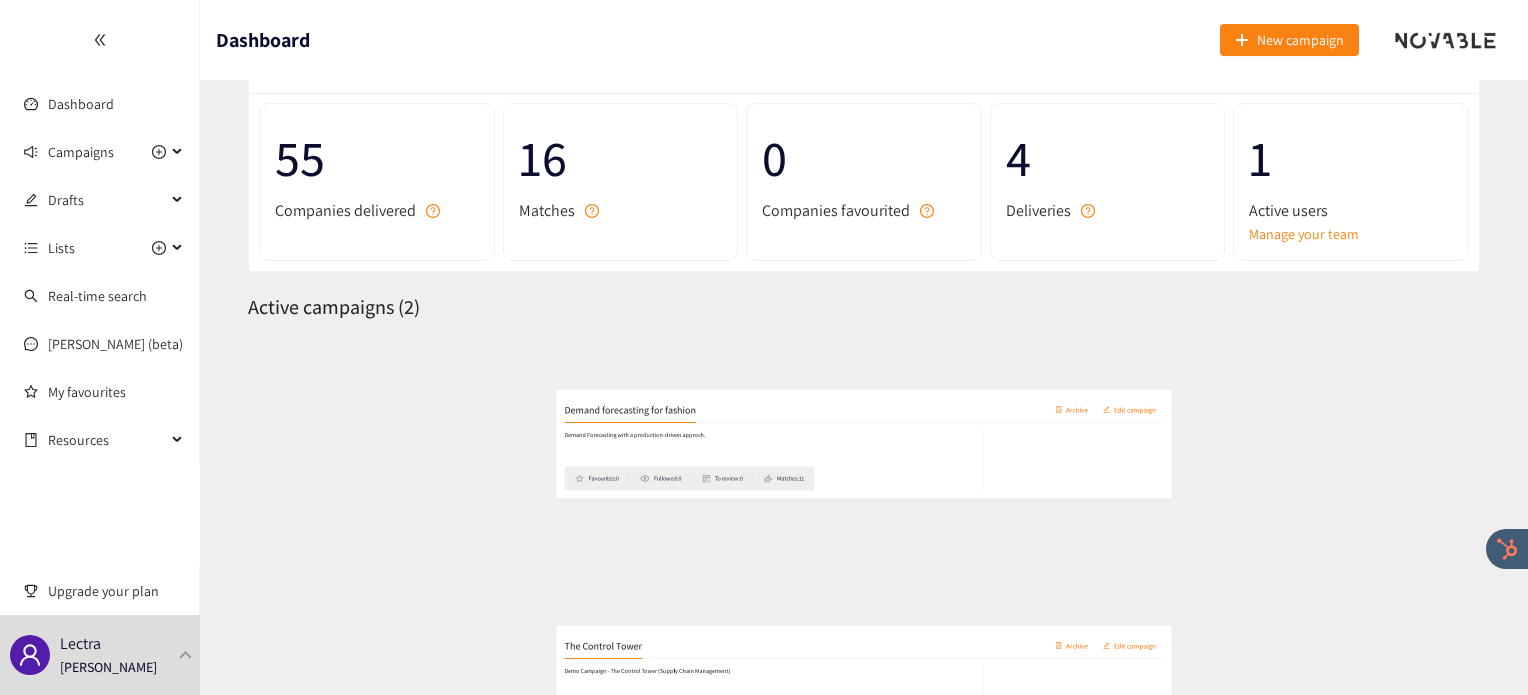 click on "Demand forecasting for fashion Archive Edit campaign" at bounding box center [864, 376] 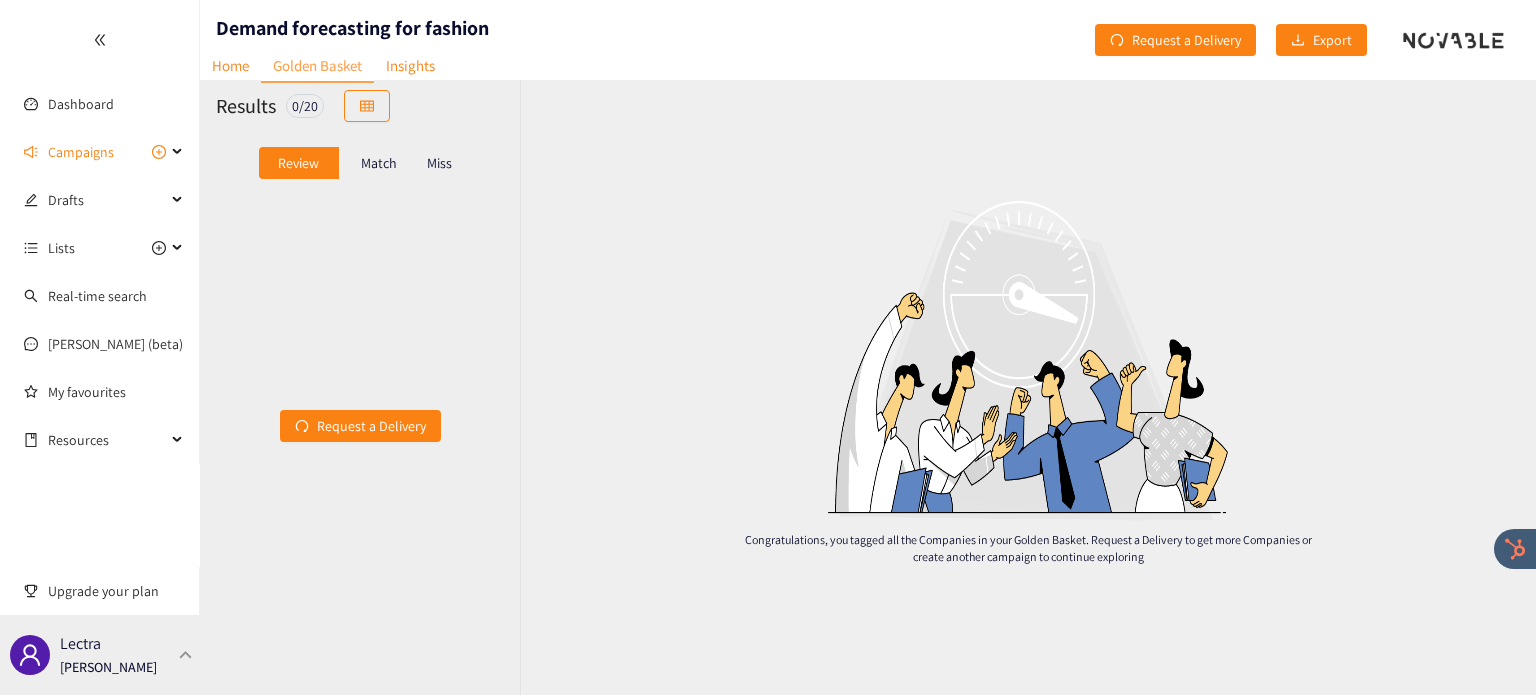 click at bounding box center (186, 654) 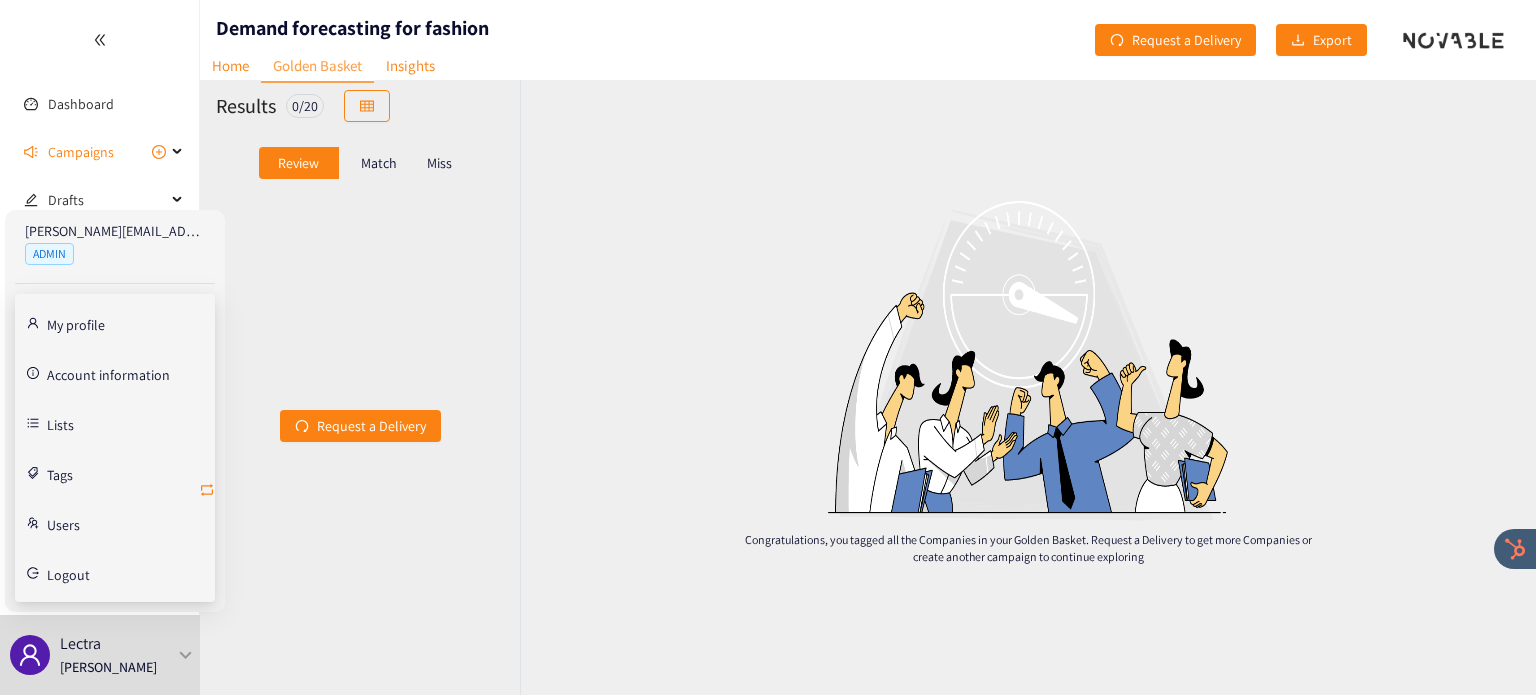 click 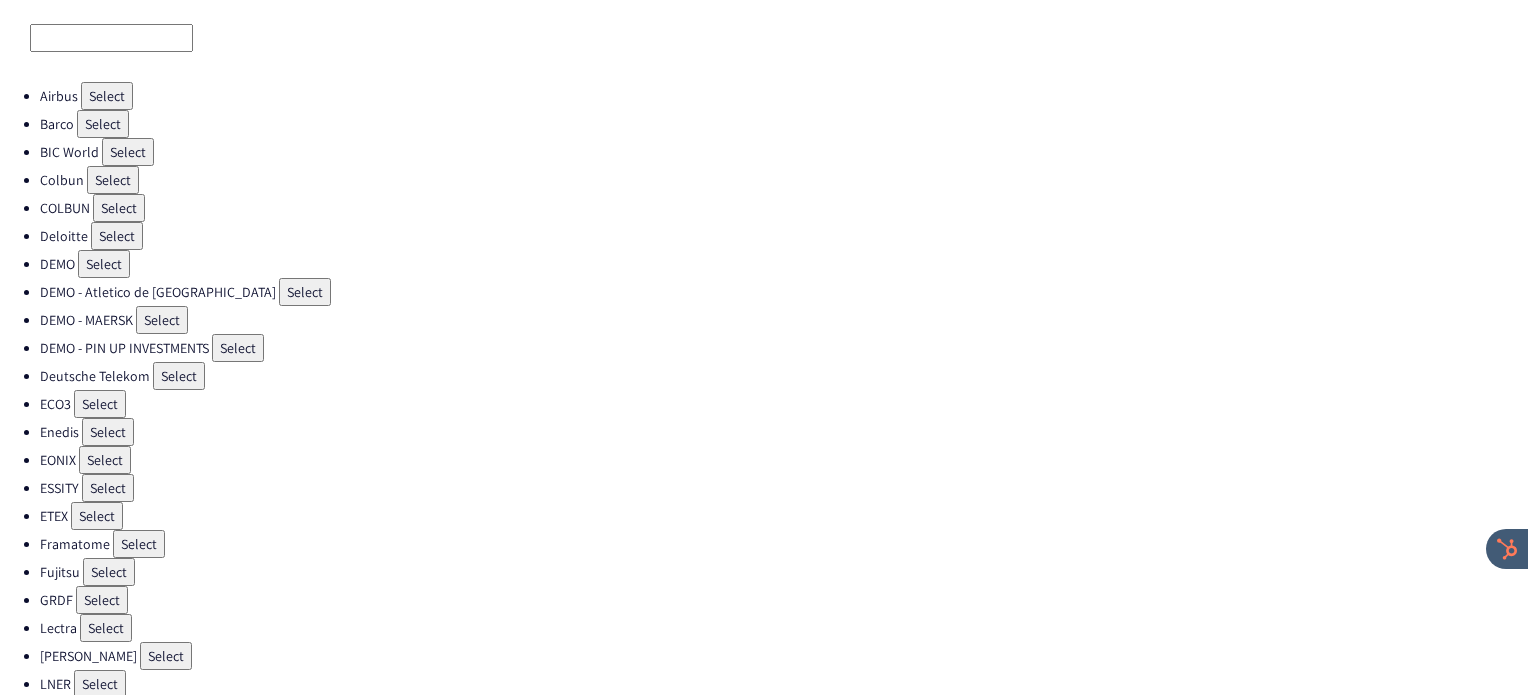 scroll, scrollTop: 66, scrollLeft: 0, axis: vertical 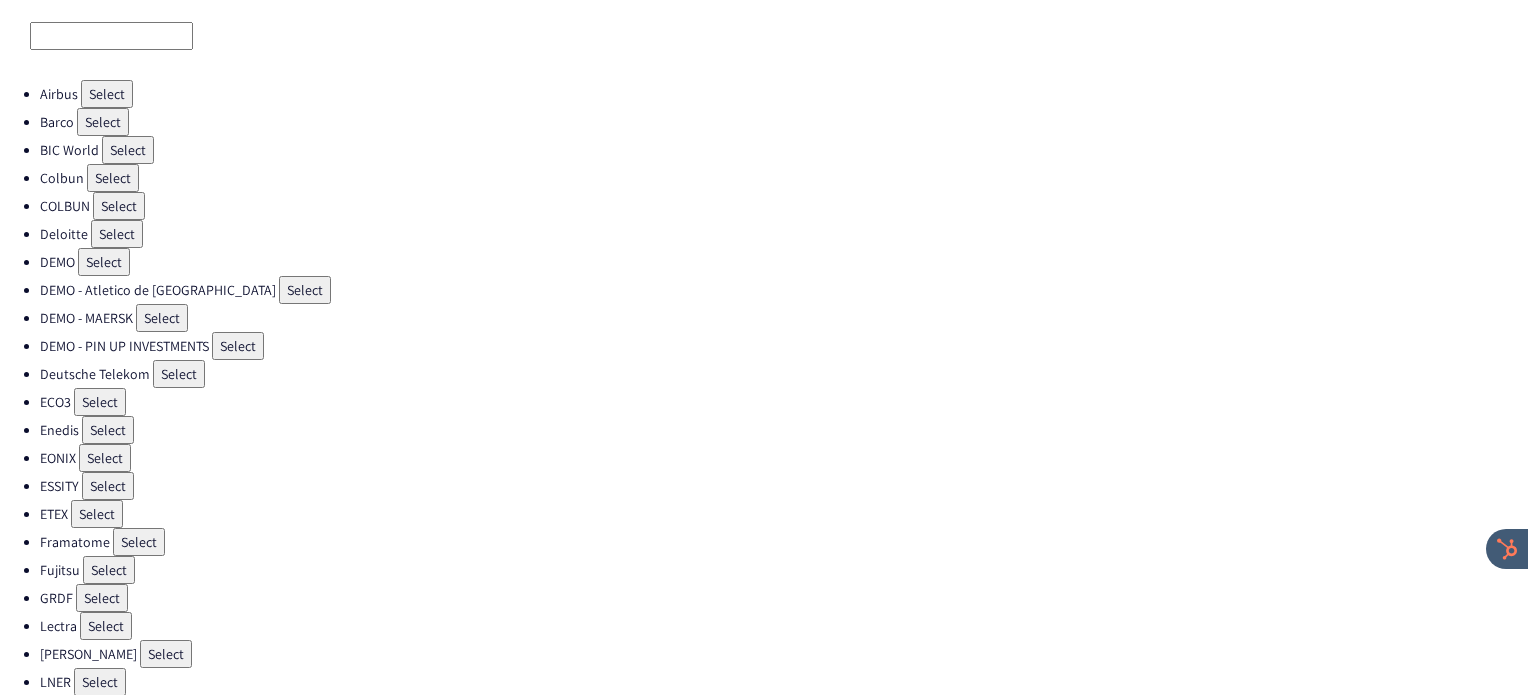 click on "Select" at bounding box center [102, 598] 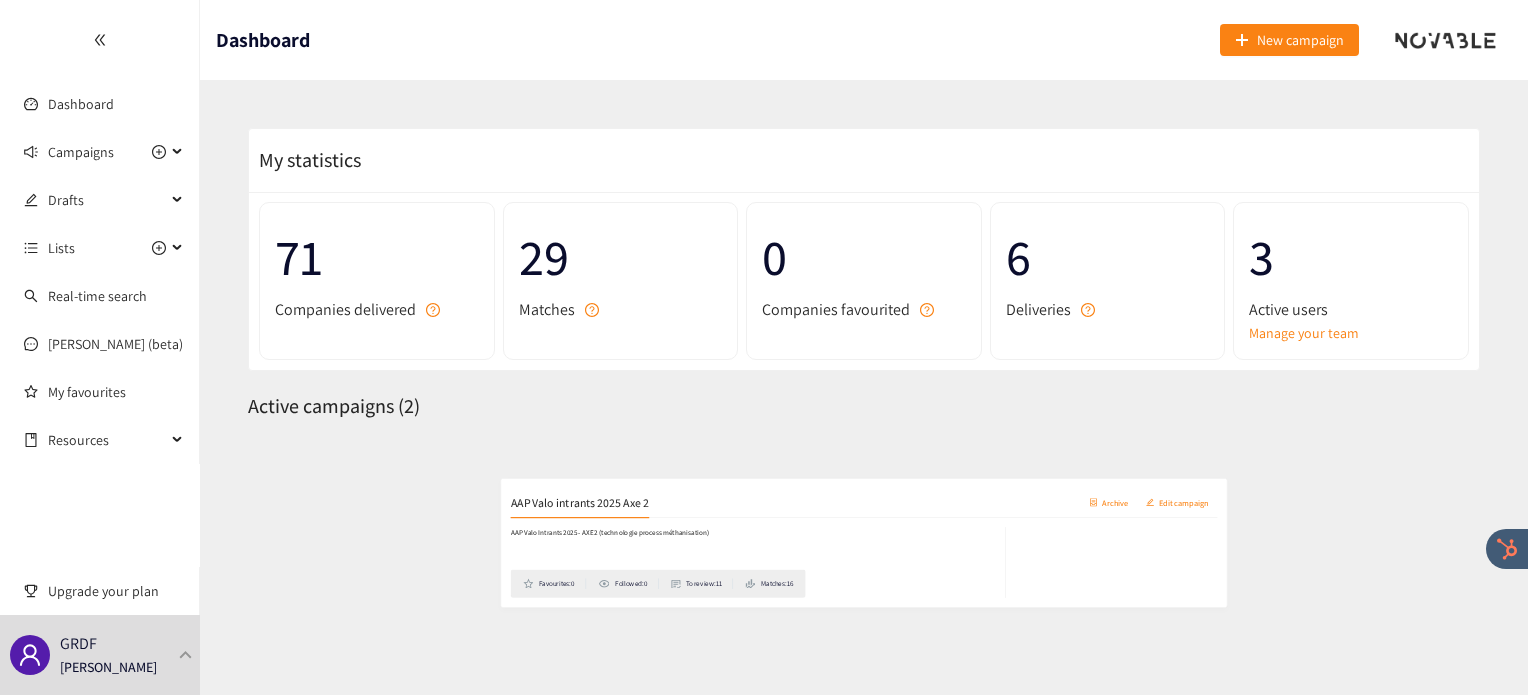 scroll, scrollTop: 131, scrollLeft: 0, axis: vertical 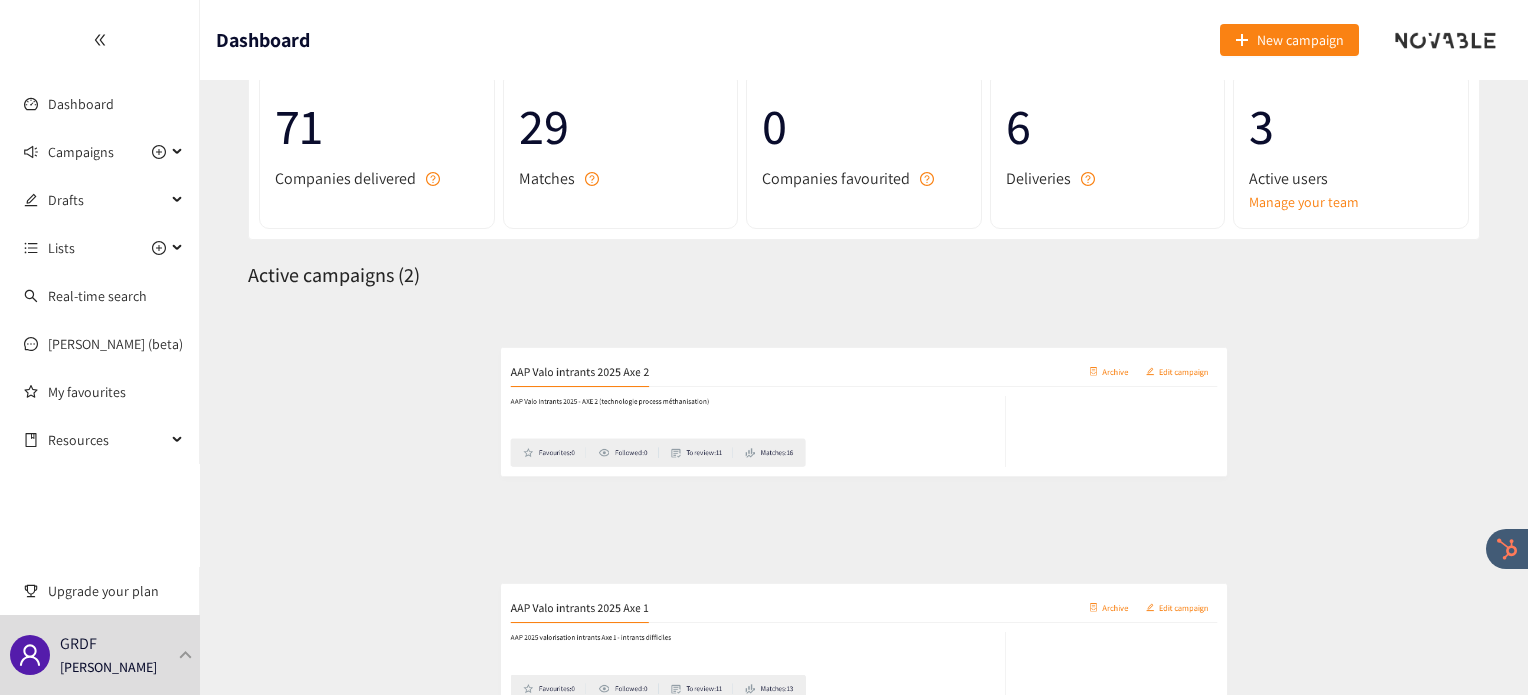 click on "AAP Valo intrants 2025 Axe 2" at bounding box center (382, 343) 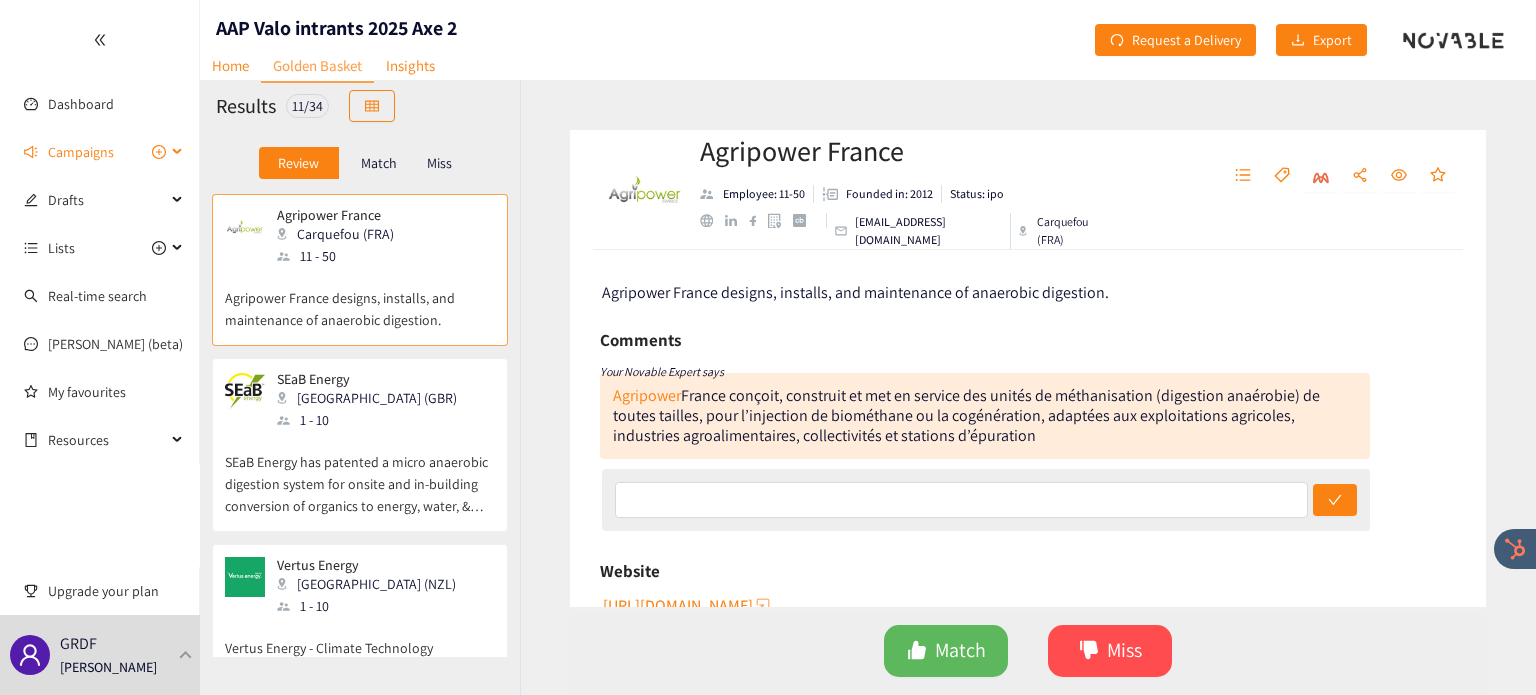 click on "Campaigns" at bounding box center [81, 152] 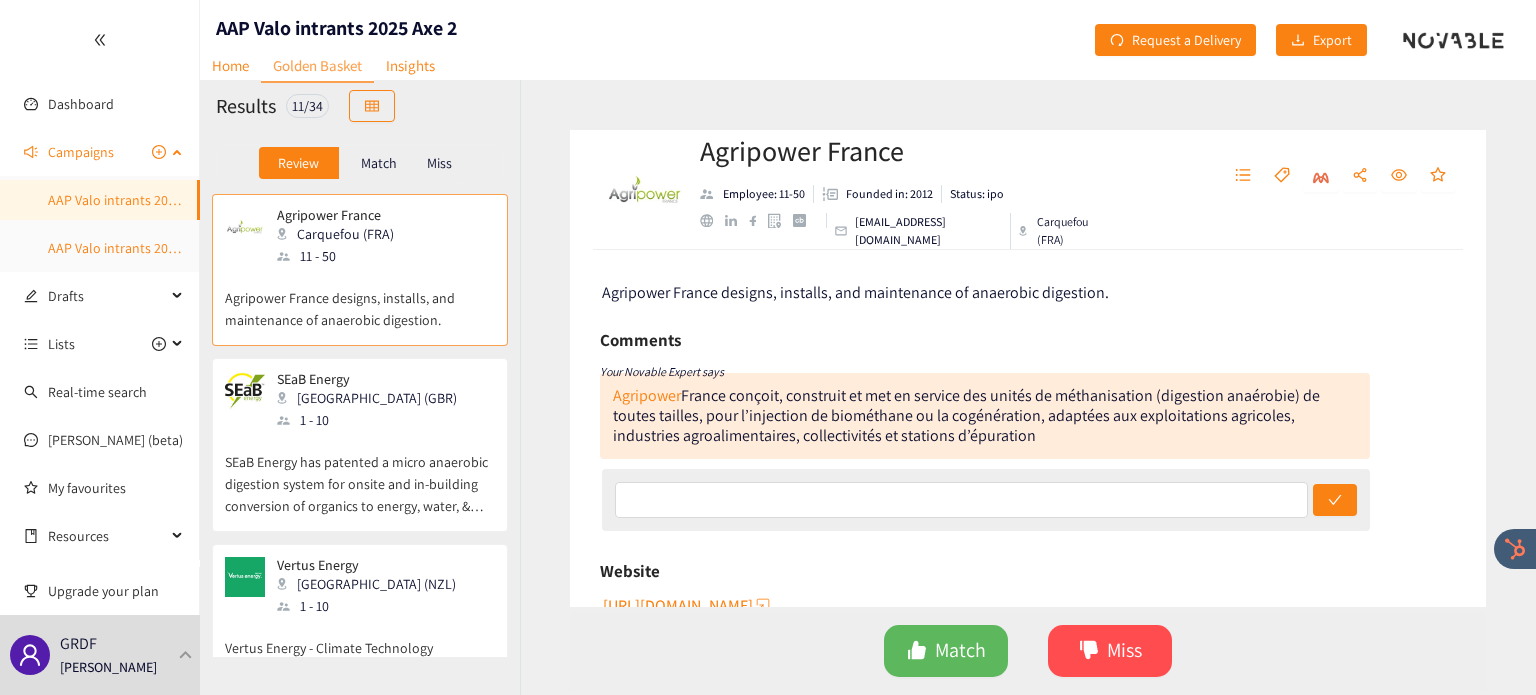click on "AAP Valo intrants 2025 Axe 1" at bounding box center [131, 248] 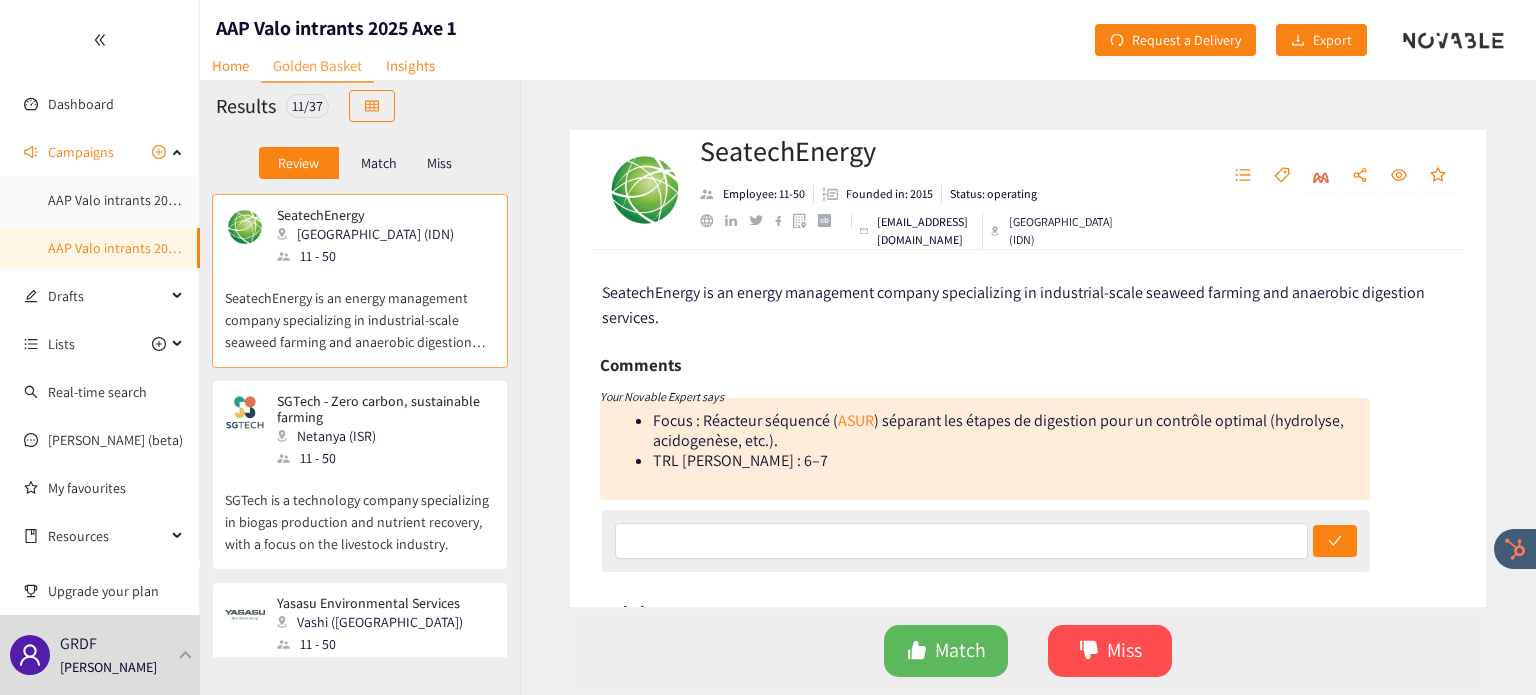 click on "Match" at bounding box center [379, 163] 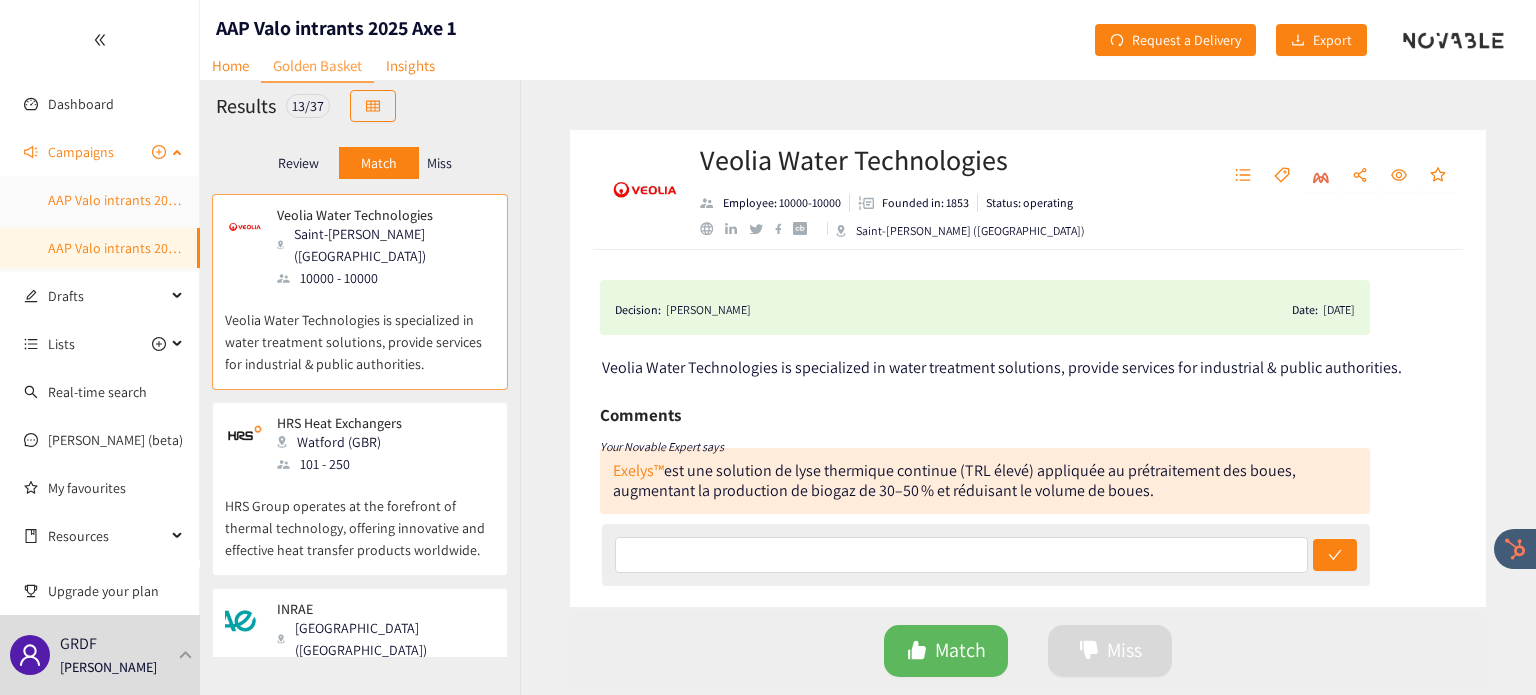 click on "AAP Valo intrants 2025 Axe 2" at bounding box center [132, 200] 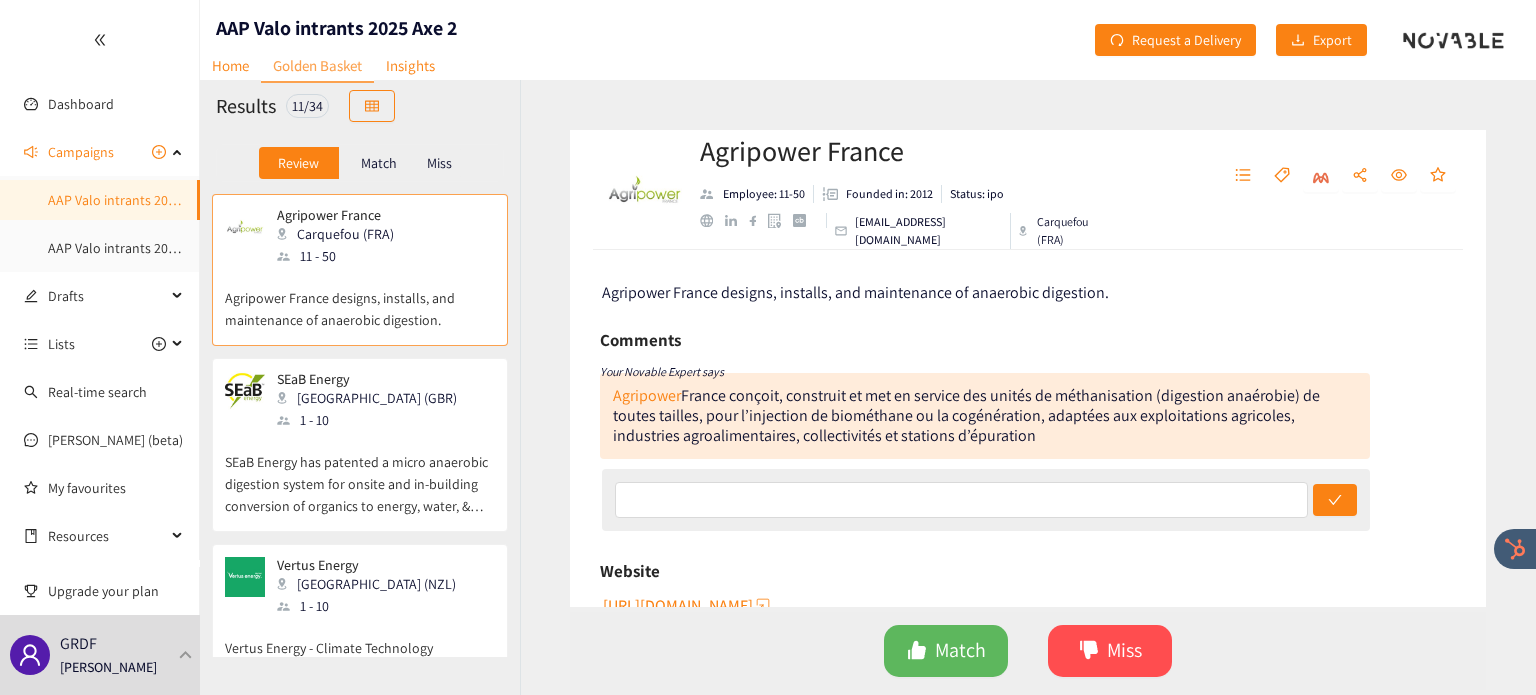 click on "Match" at bounding box center [379, 163] 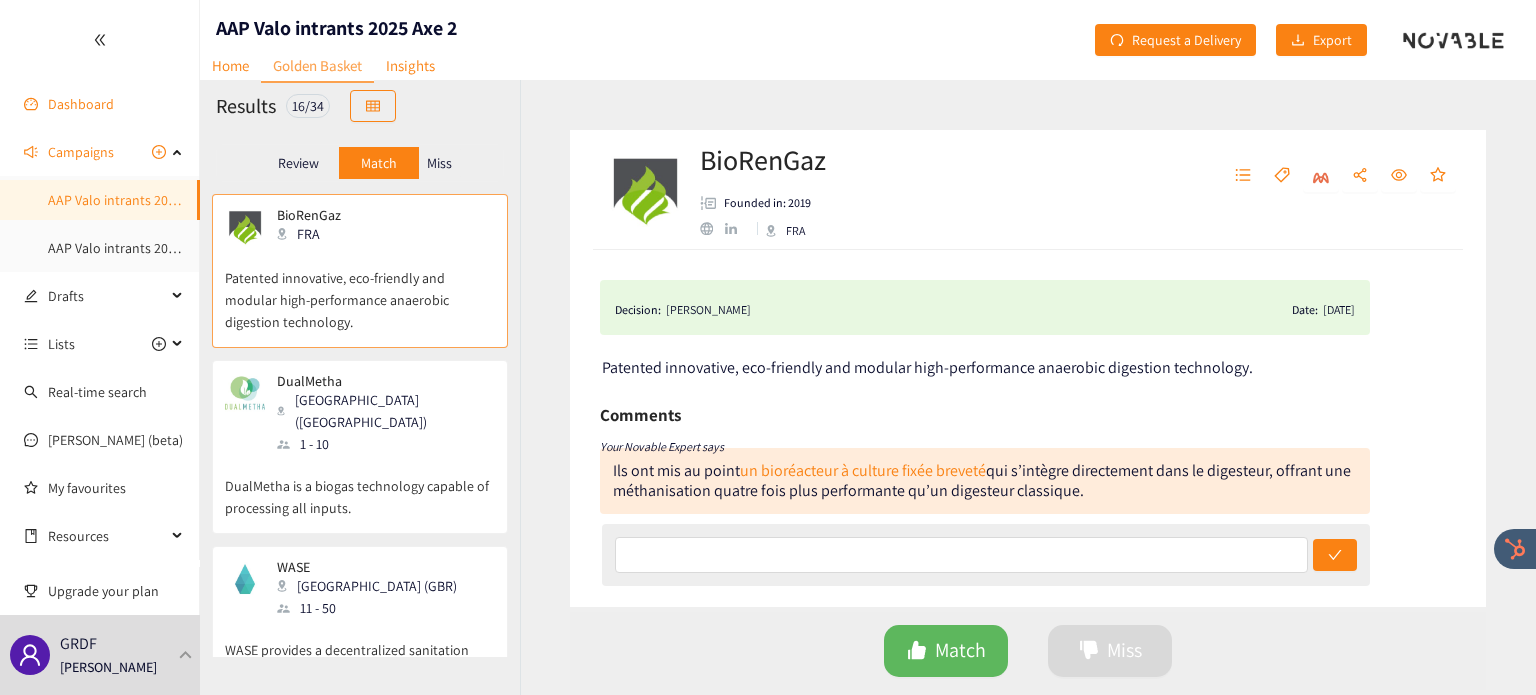click on "Dashboard" at bounding box center [81, 104] 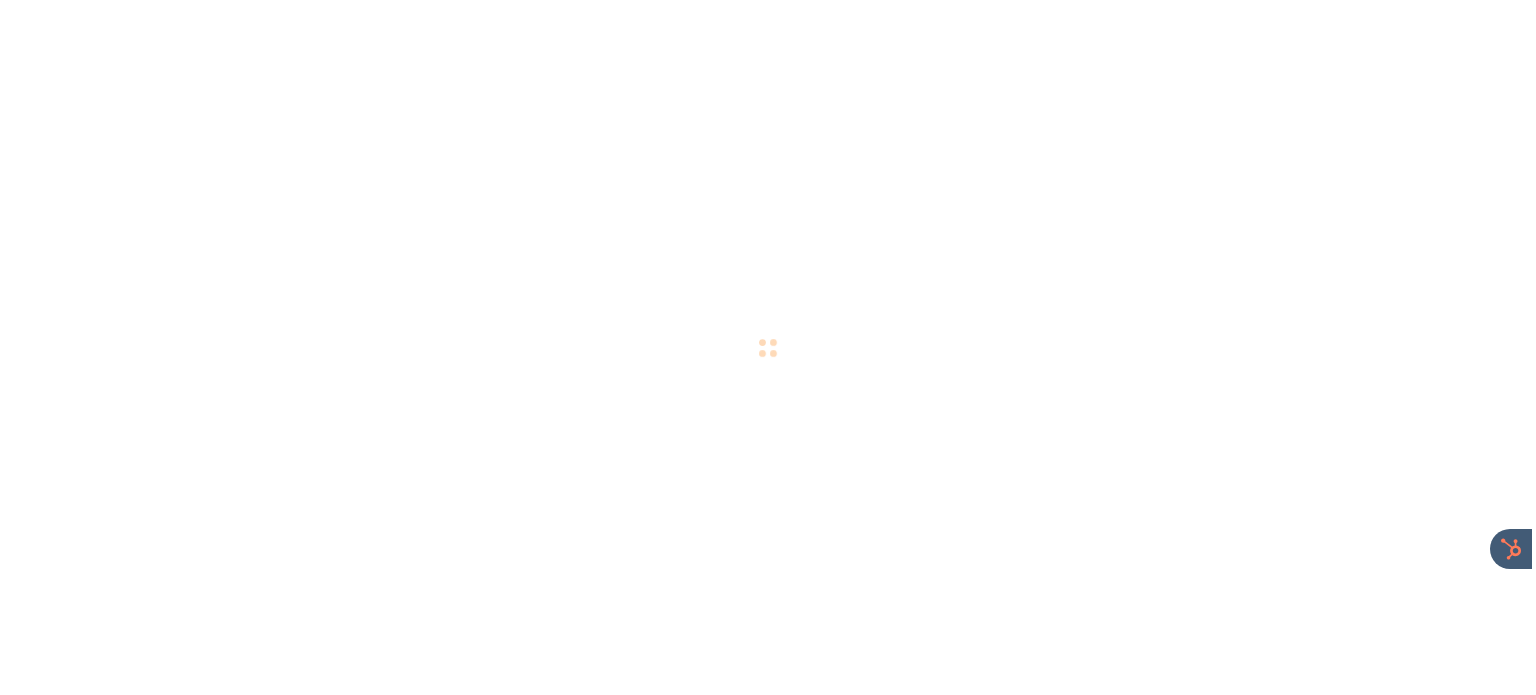 scroll, scrollTop: 0, scrollLeft: 0, axis: both 